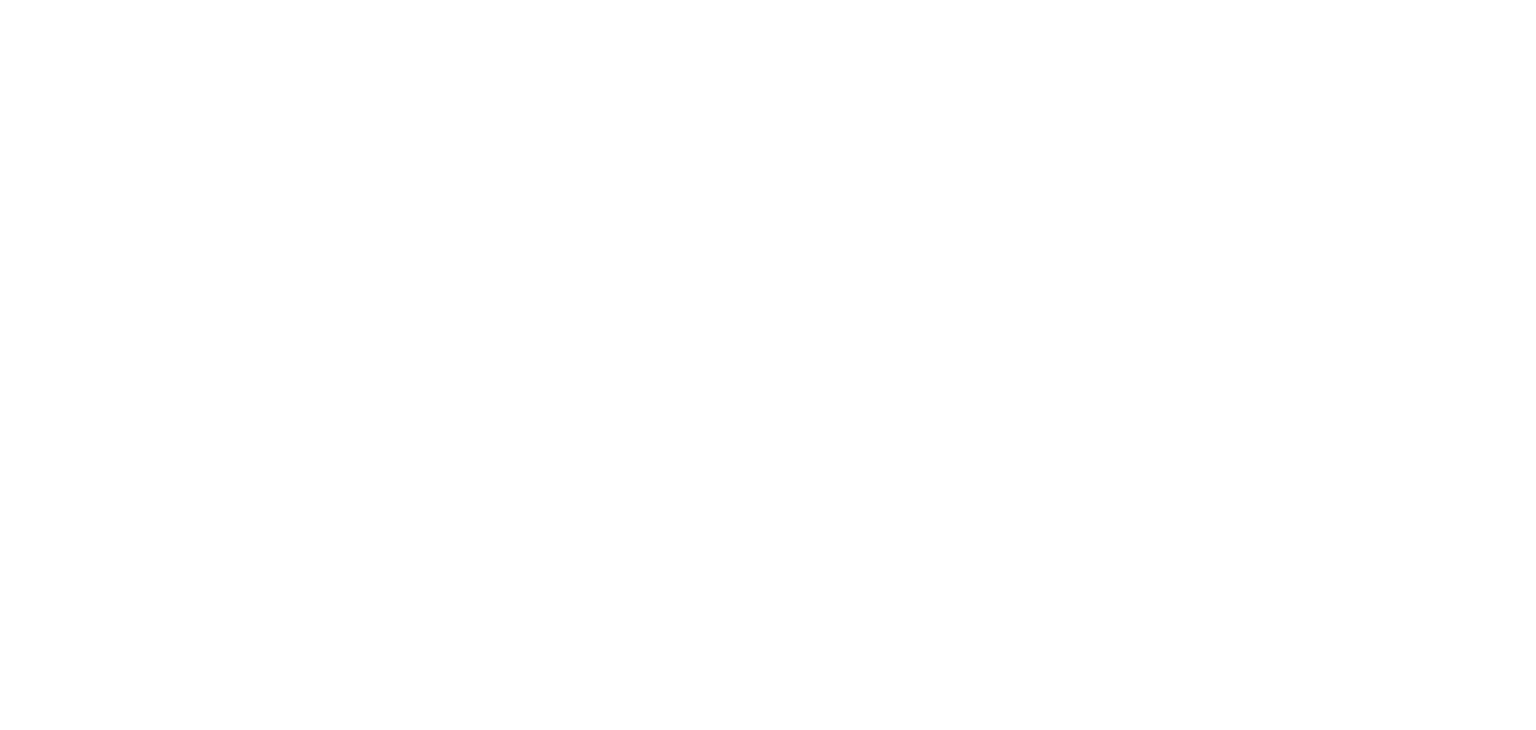 scroll, scrollTop: 0, scrollLeft: 0, axis: both 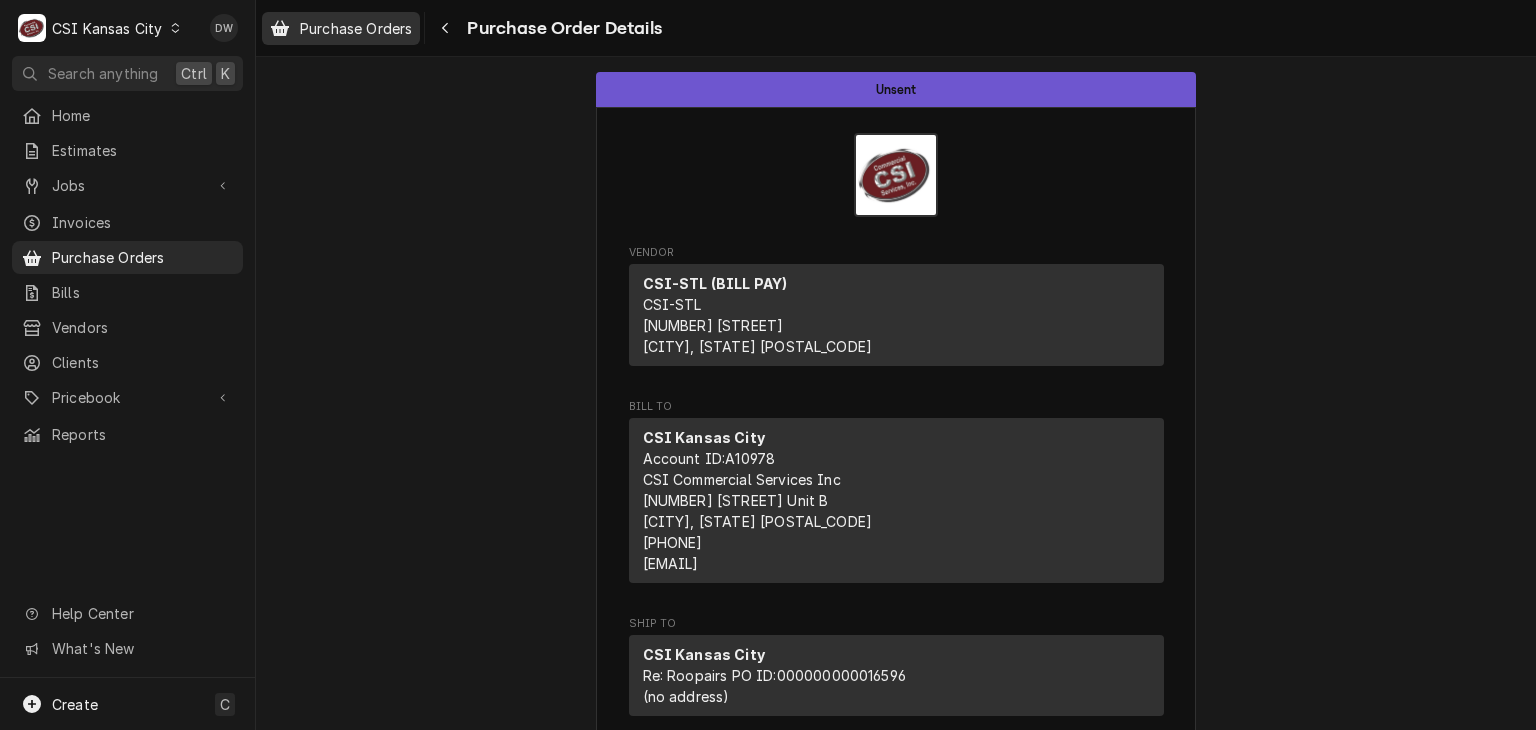 click on "Purchase Orders" at bounding box center (341, 28) 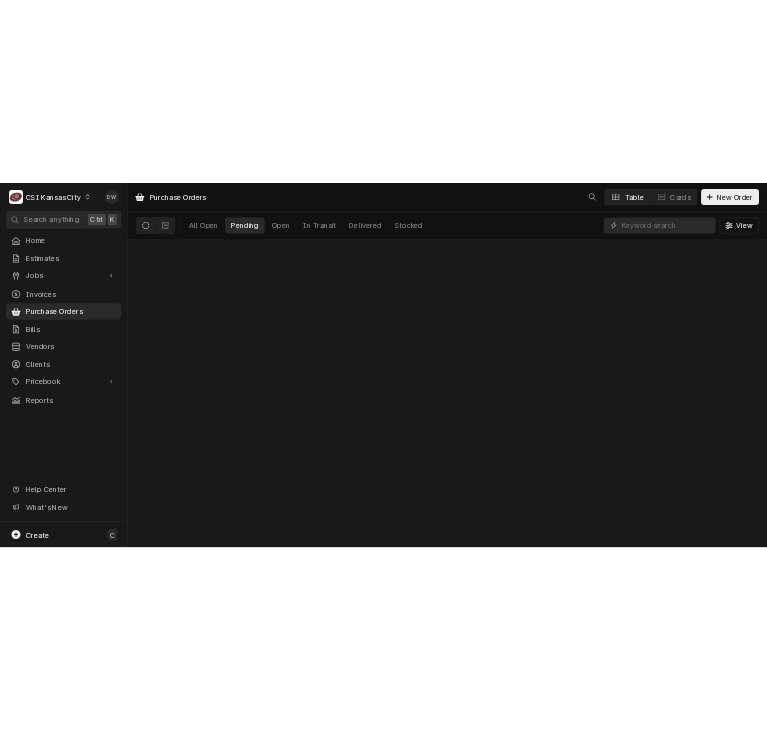 scroll, scrollTop: 0, scrollLeft: 0, axis: both 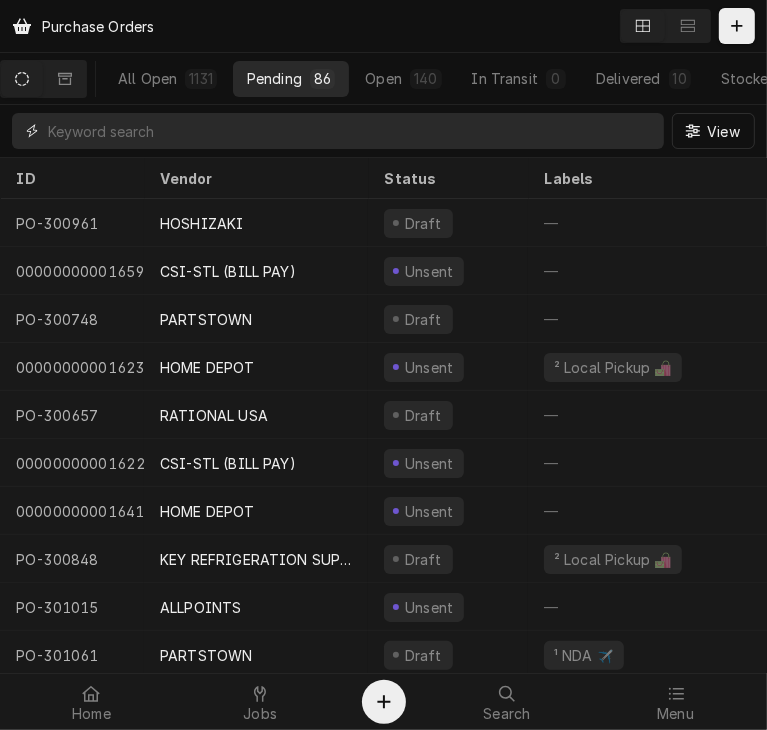 click at bounding box center [351, 131] 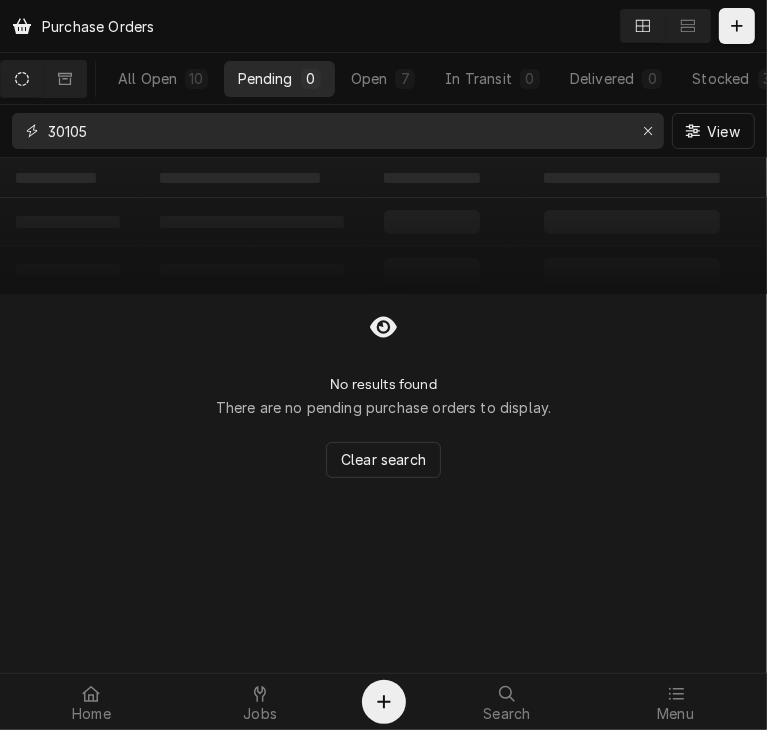 click on "30105" at bounding box center [337, 131] 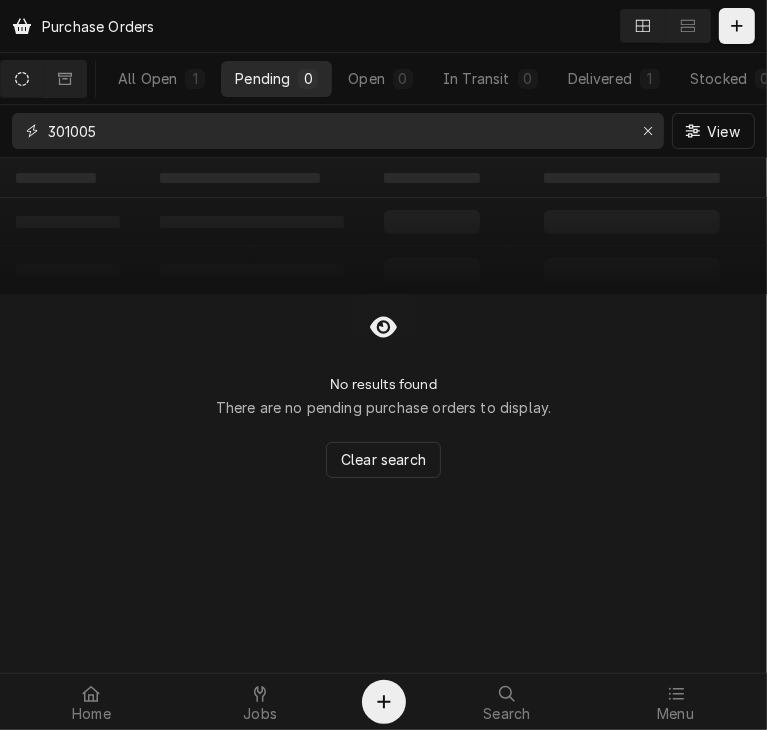 type on "301005" 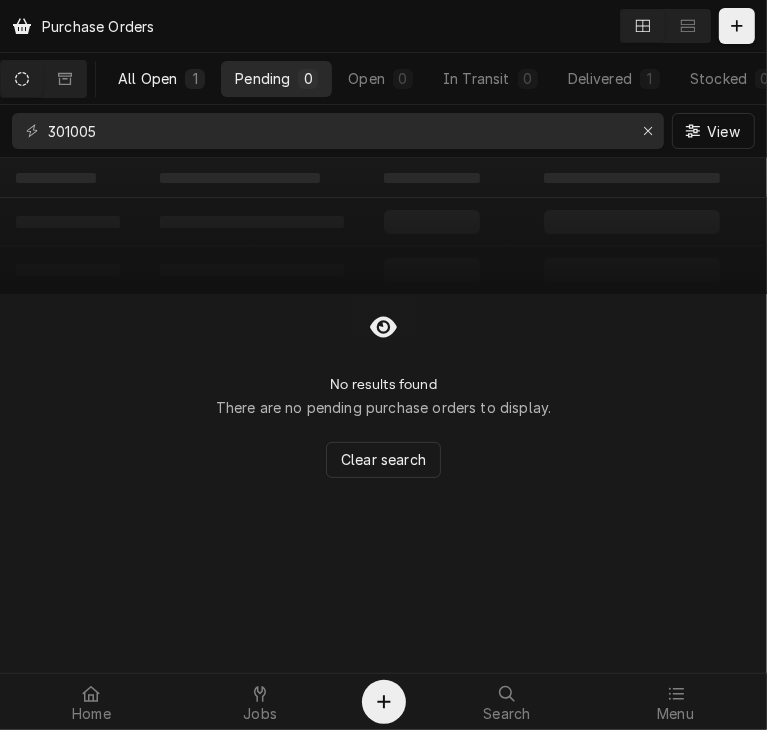 click on "All Open" at bounding box center [147, 78] 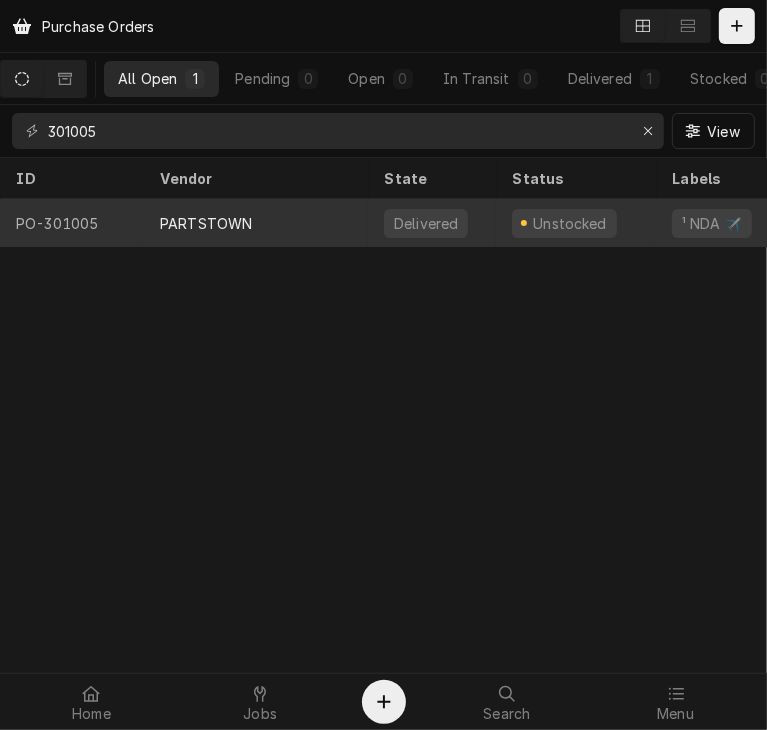 click on "PARTSTOWN" at bounding box center (206, 223) 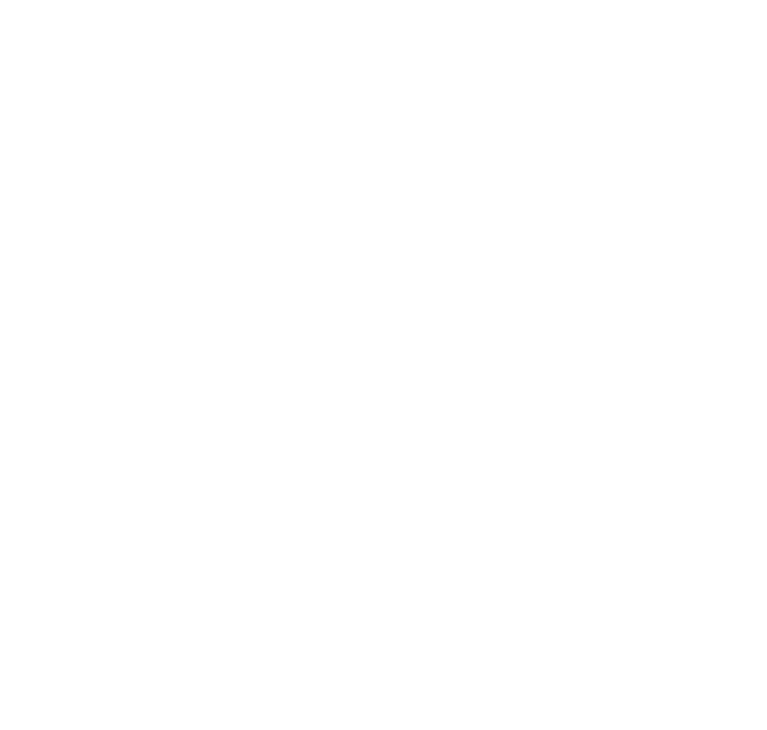 scroll, scrollTop: 0, scrollLeft: 0, axis: both 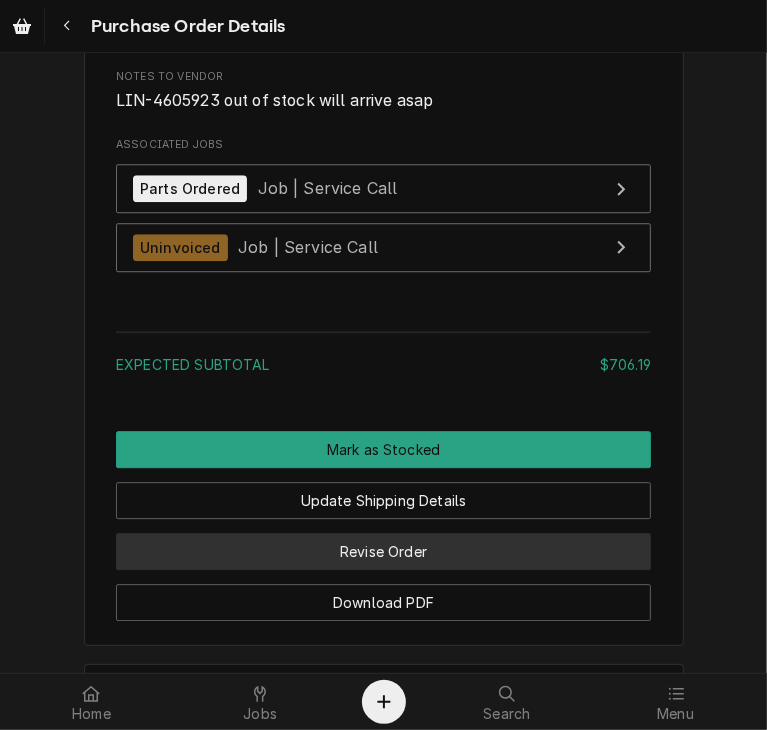 click on "Revise Order" at bounding box center [383, 551] 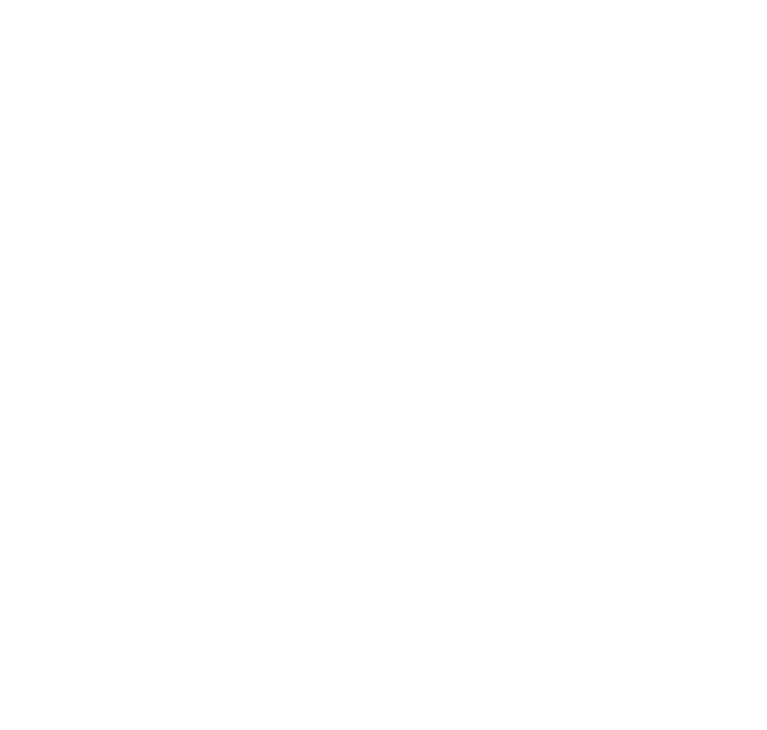 scroll, scrollTop: 0, scrollLeft: 0, axis: both 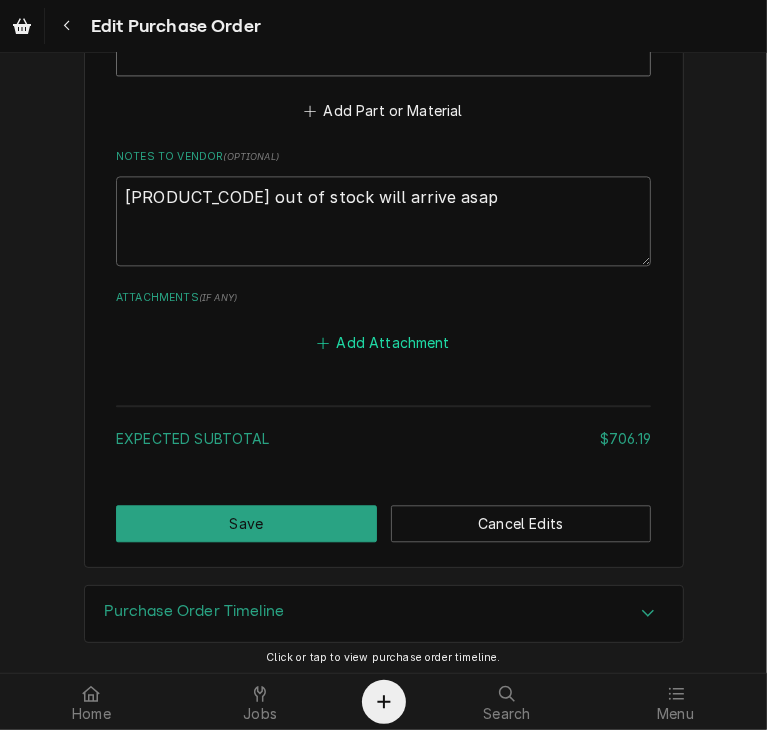 click on "Add Attachment" at bounding box center [384, 342] 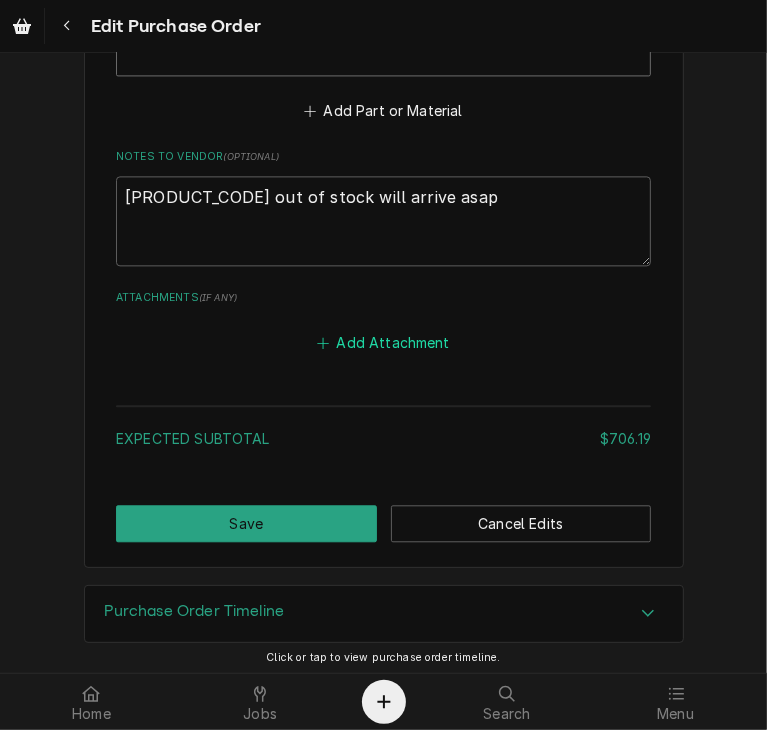 type on "x" 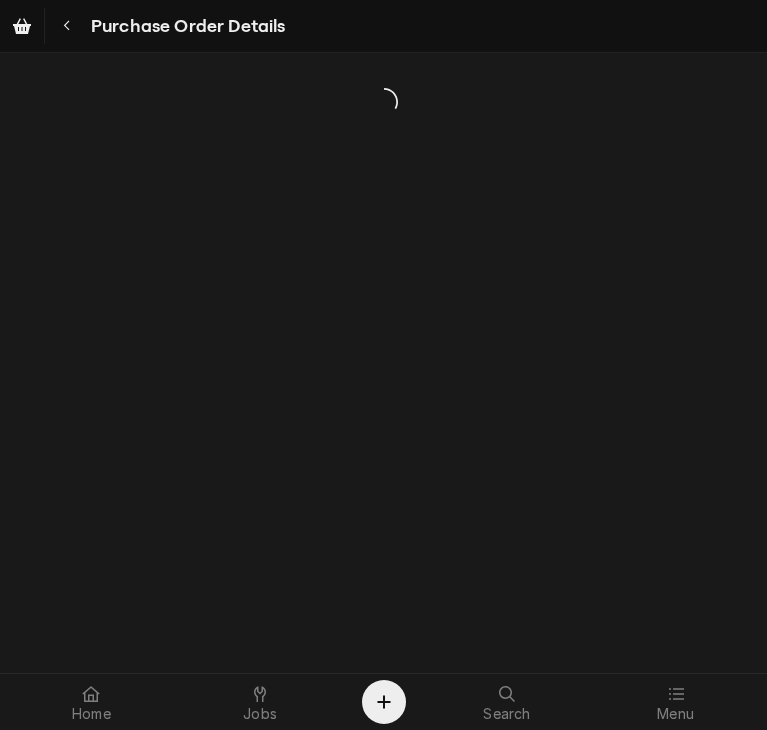 scroll, scrollTop: 0, scrollLeft: 0, axis: both 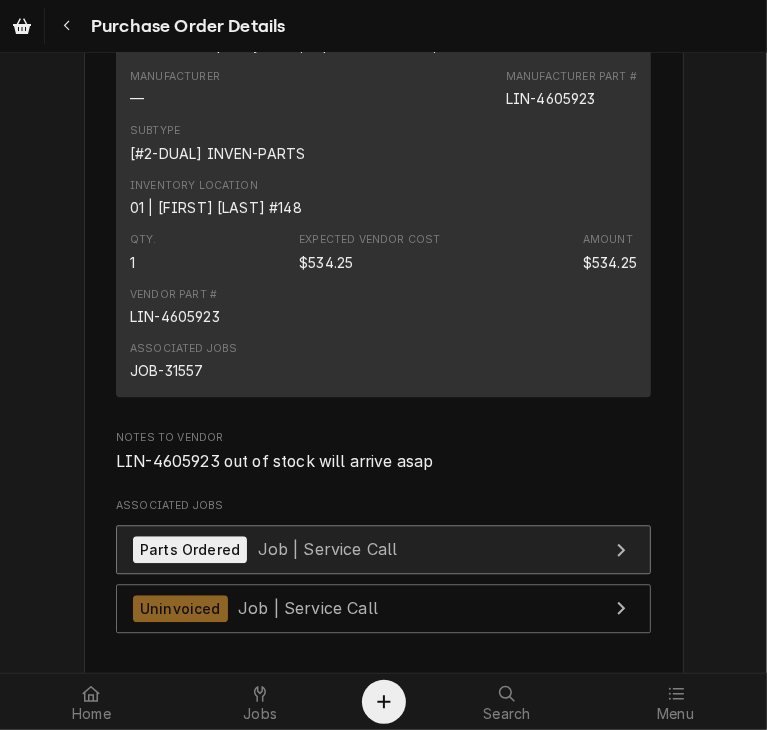 click on "Job | Service Call" at bounding box center [328, 549] 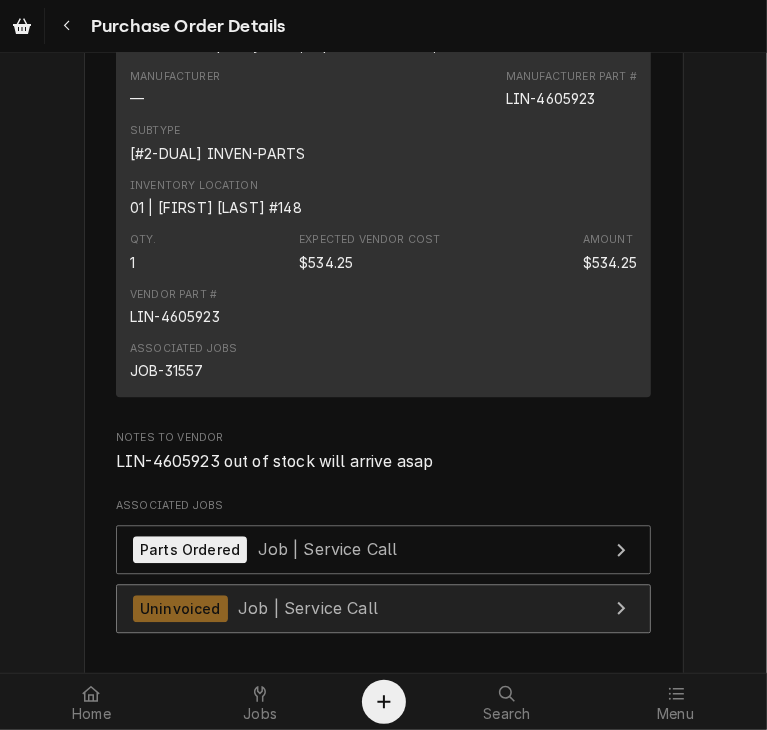 click on "Job | Service Call" at bounding box center (308, 608) 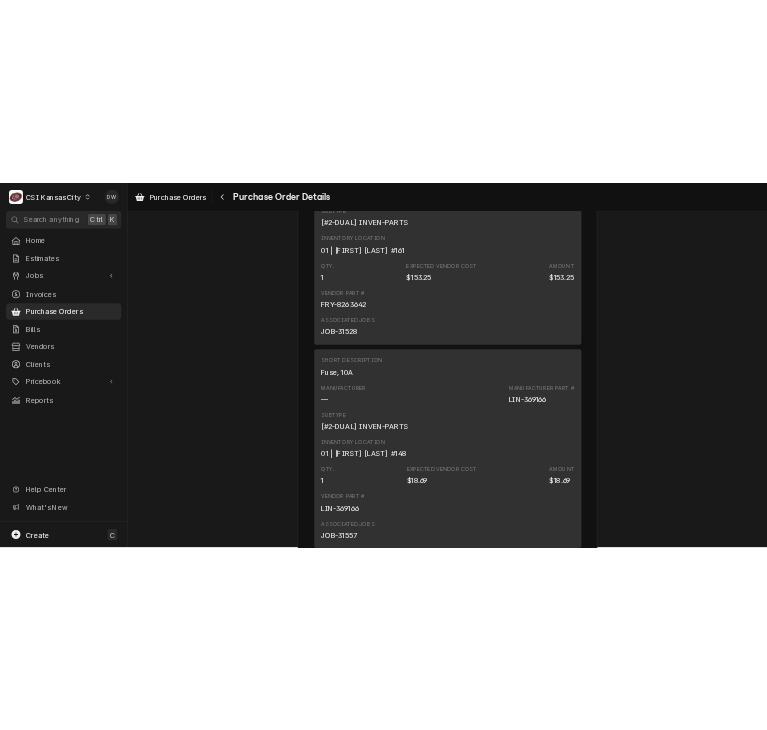 scroll, scrollTop: 1452, scrollLeft: 0, axis: vertical 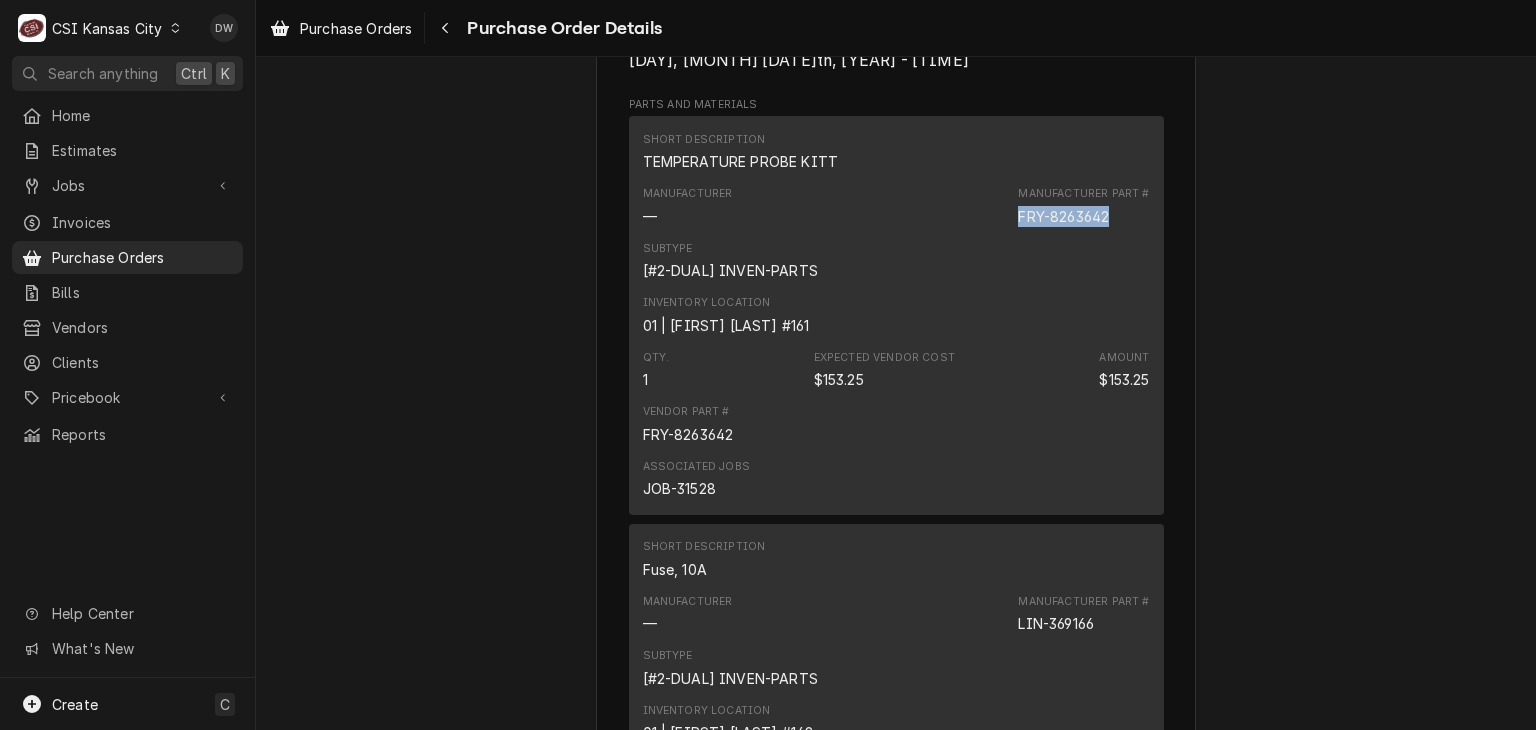 drag, startPoint x: 1106, startPoint y: 210, endPoint x: 1000, endPoint y: 229, distance: 107.68937 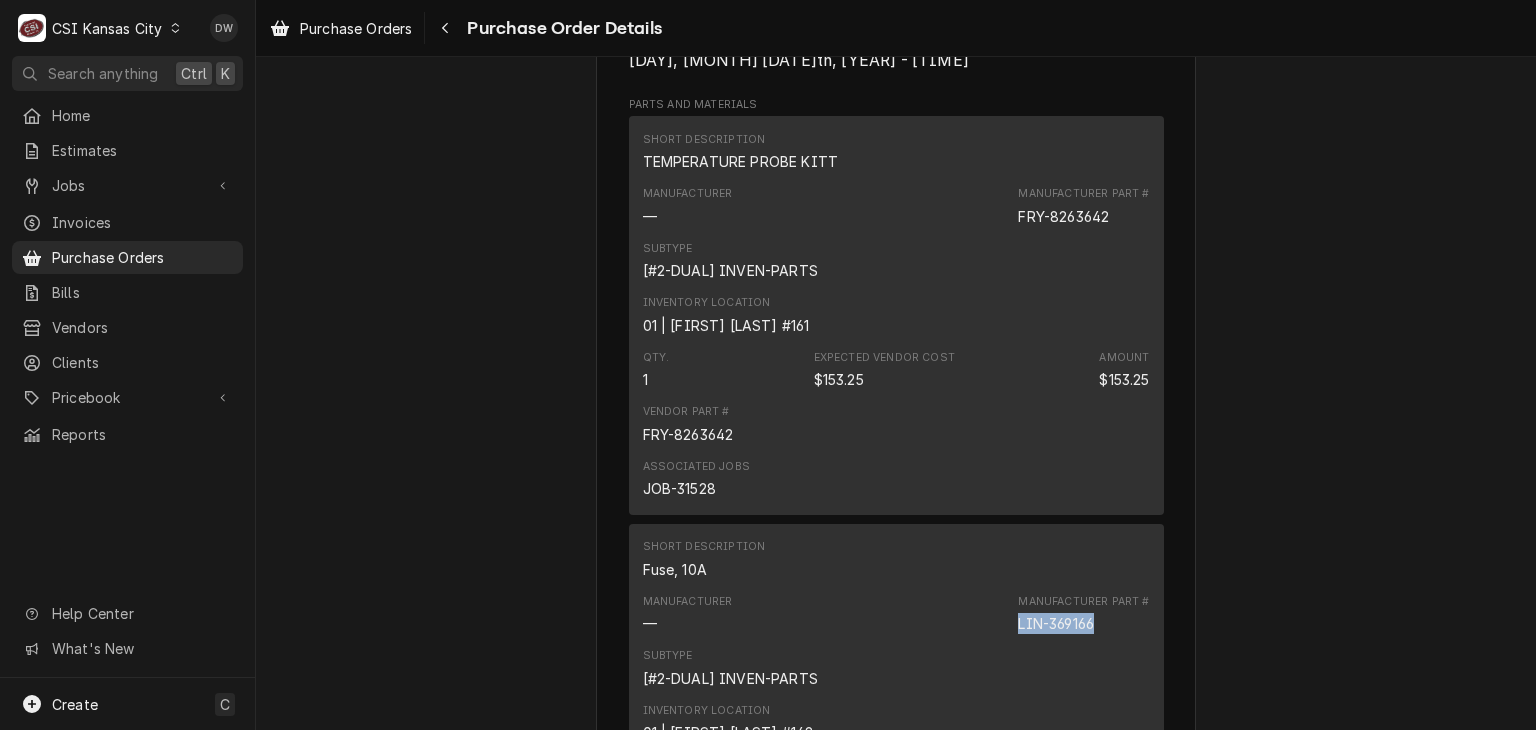 drag, startPoint x: 1096, startPoint y: 621, endPoint x: 997, endPoint y: 638, distance: 100.44899 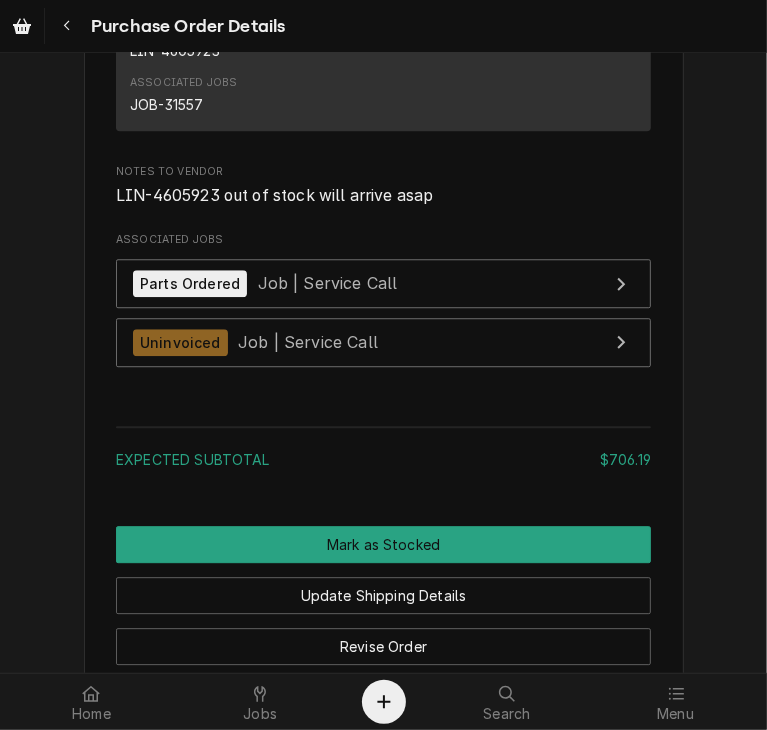 scroll, scrollTop: 2823, scrollLeft: 0, axis: vertical 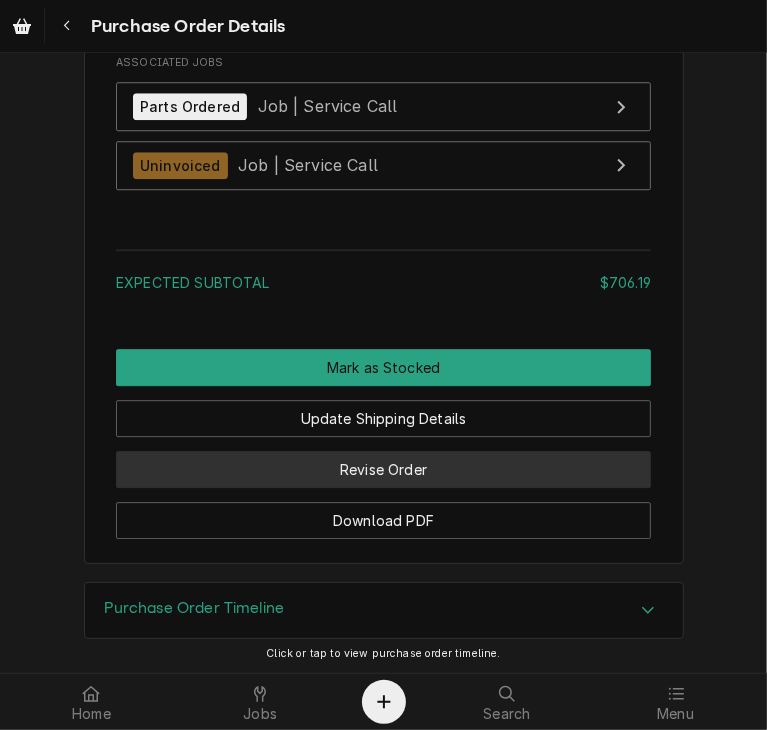 click on "Revise Order" at bounding box center (383, 469) 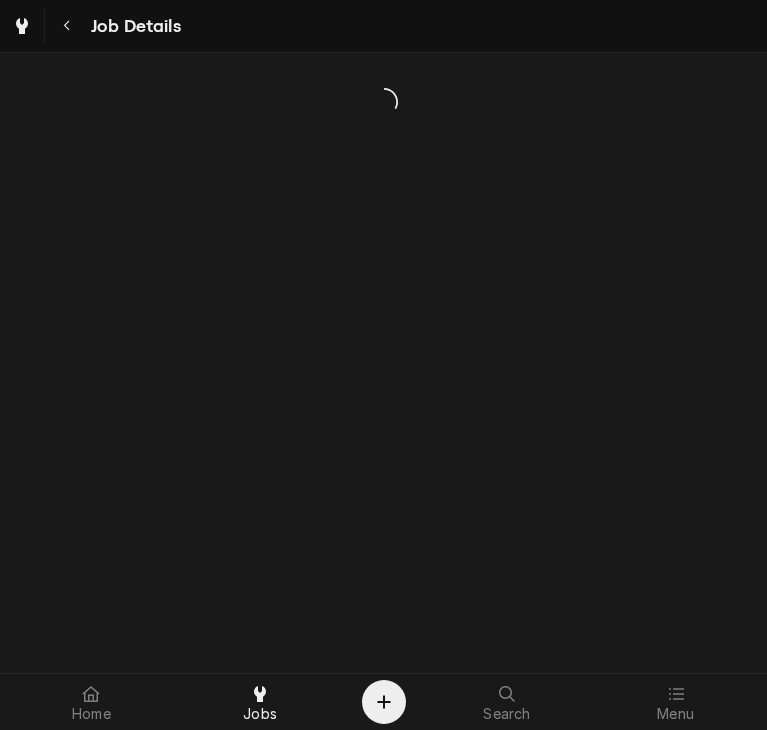 scroll, scrollTop: 0, scrollLeft: 0, axis: both 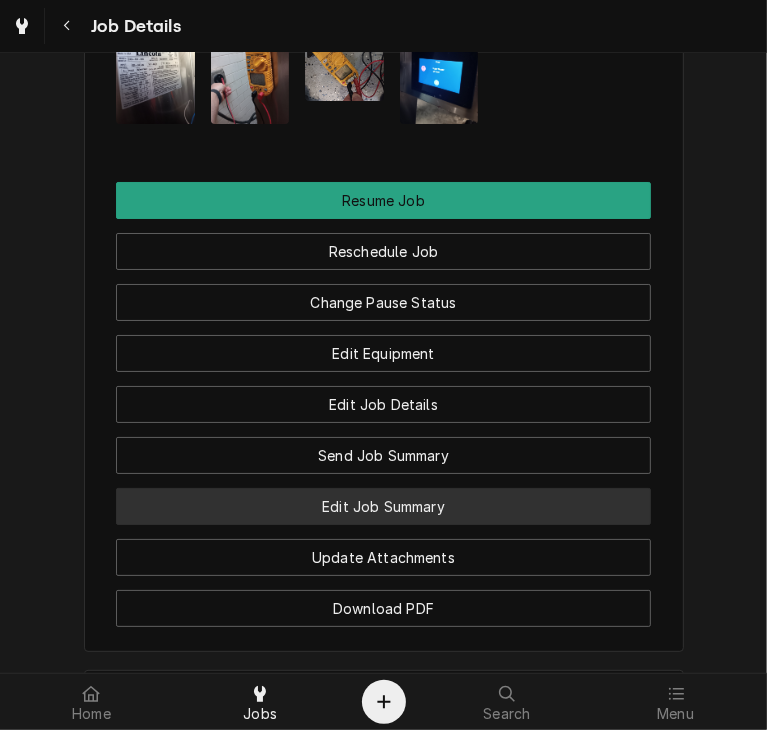click on "Edit Job Summary" at bounding box center [383, 506] 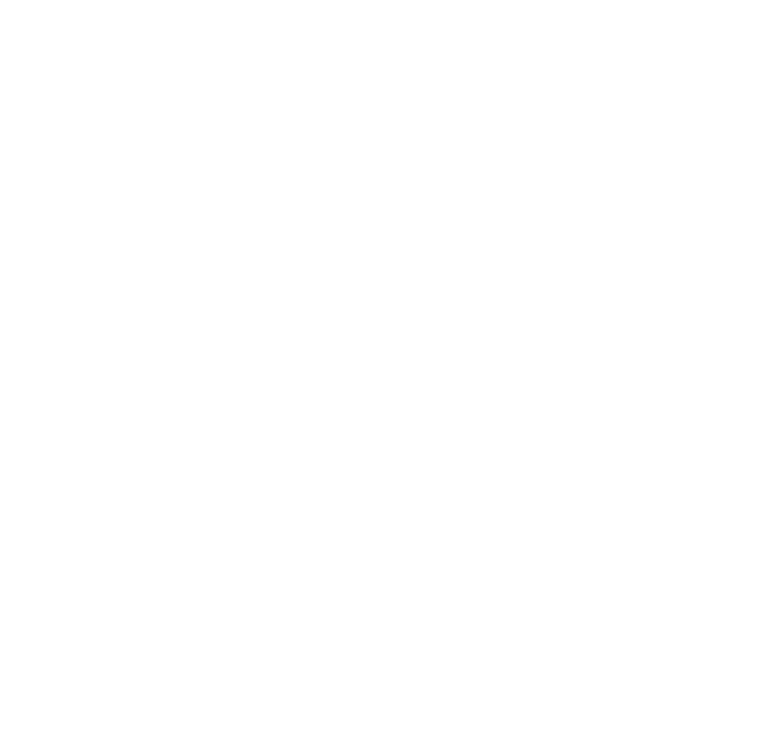 scroll, scrollTop: 0, scrollLeft: 0, axis: both 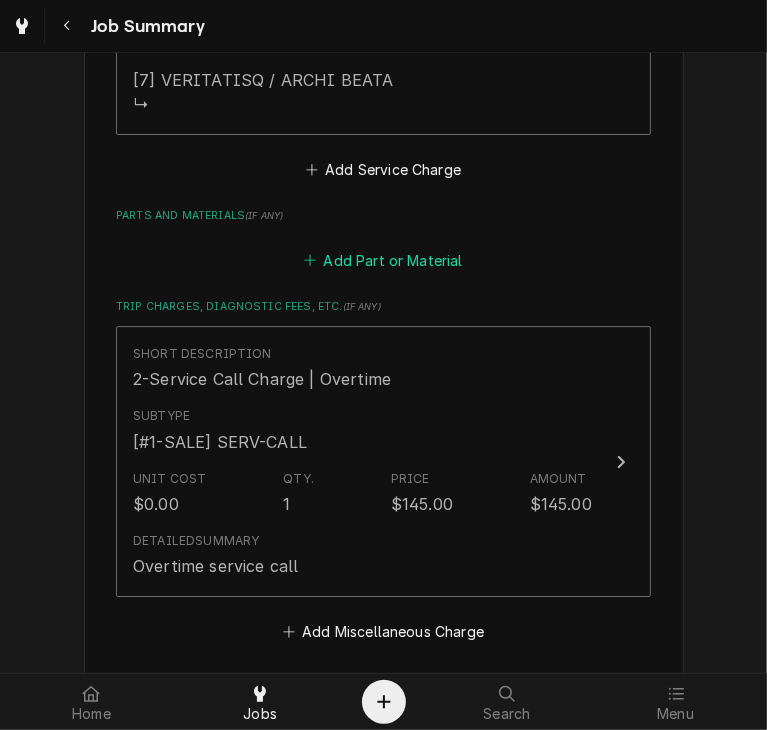 click on "Add Part or Material" at bounding box center [383, 260] 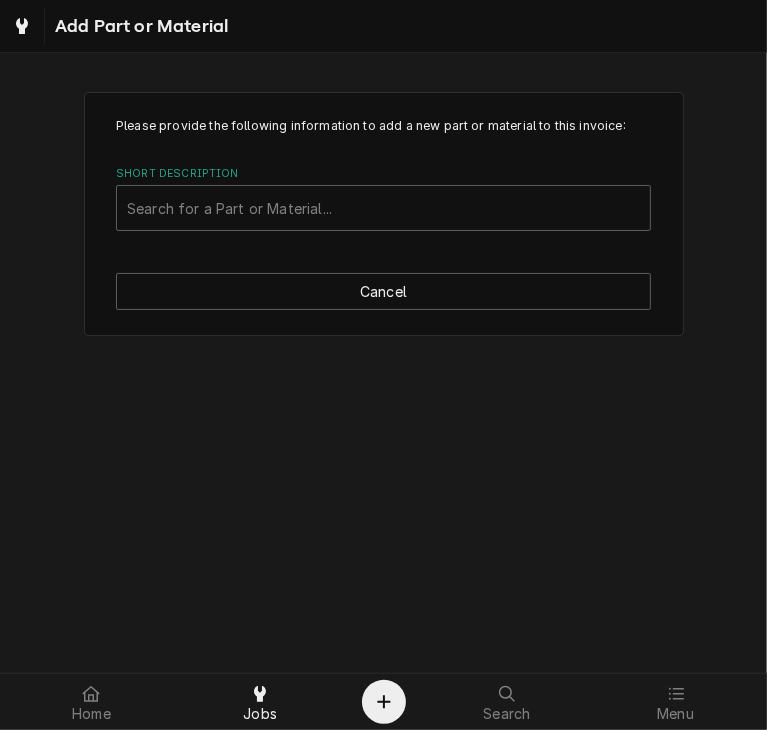 type on "x" 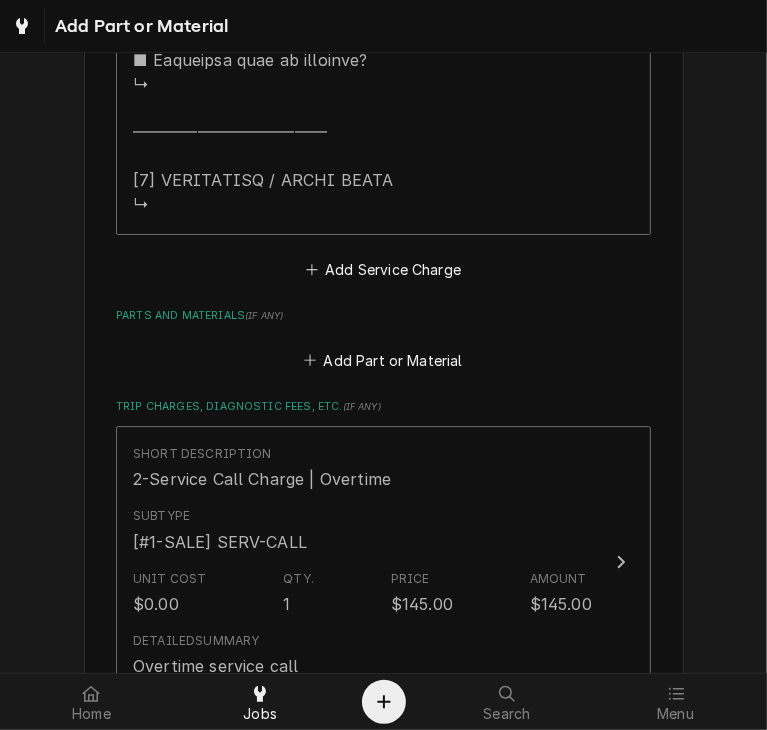 scroll, scrollTop: 3027, scrollLeft: 0, axis: vertical 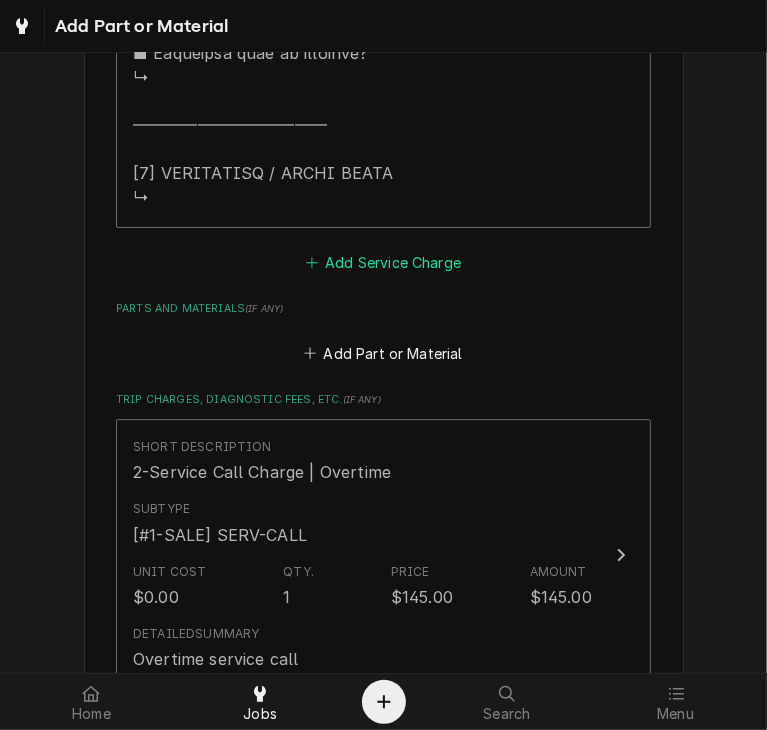 click on "Add Service Charge" at bounding box center (383, 263) 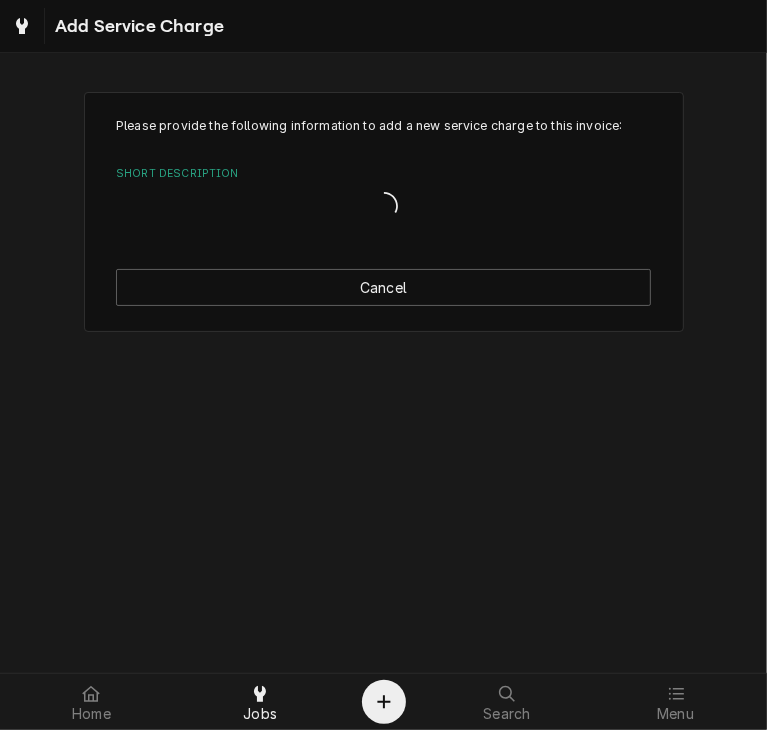 scroll, scrollTop: 0, scrollLeft: 0, axis: both 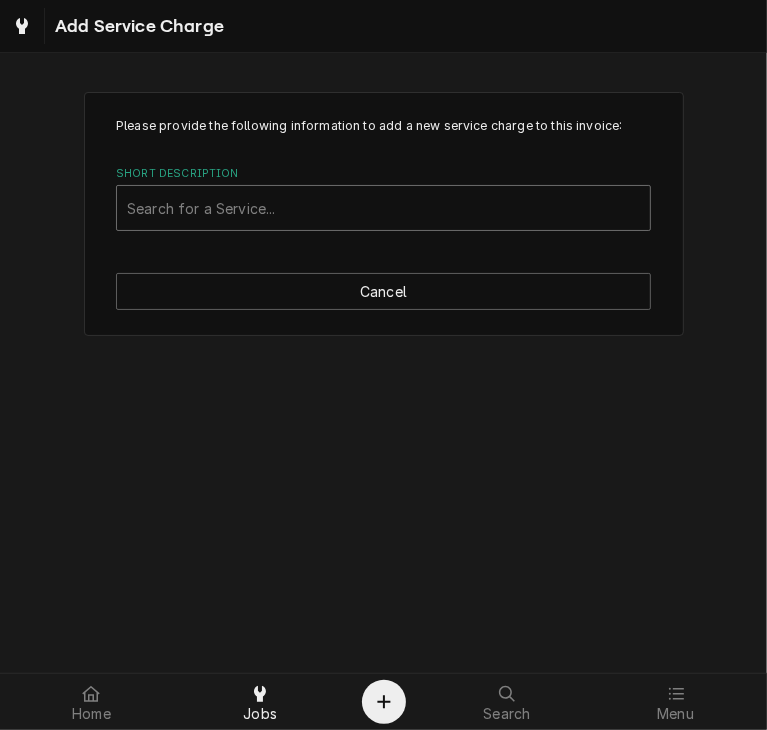 click at bounding box center [383, 208] 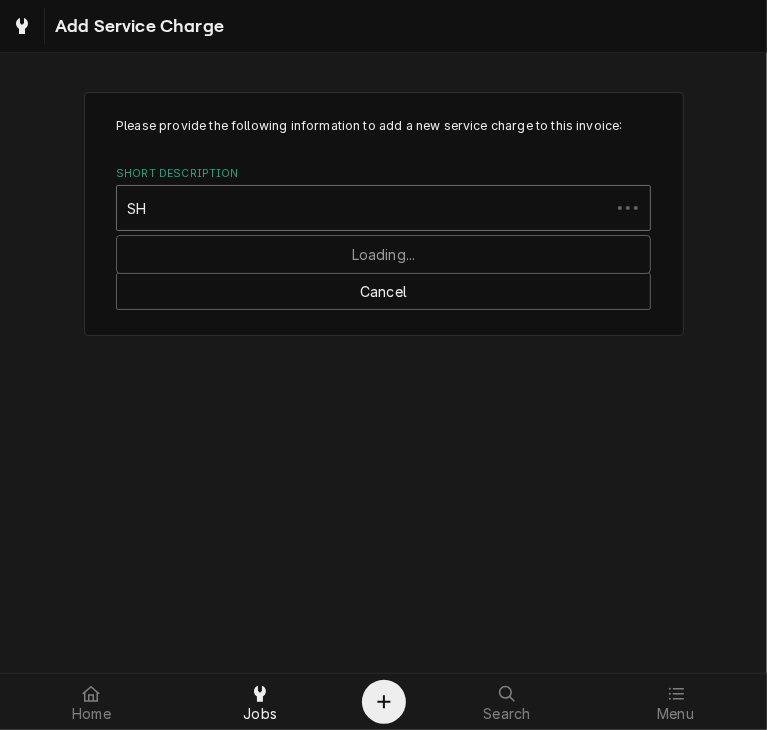 type on "S" 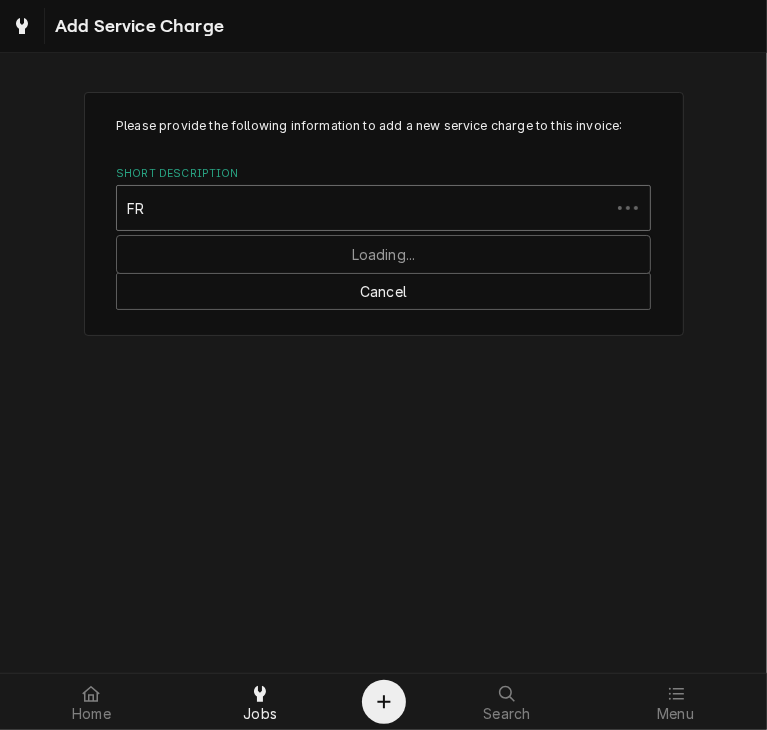 type on "F" 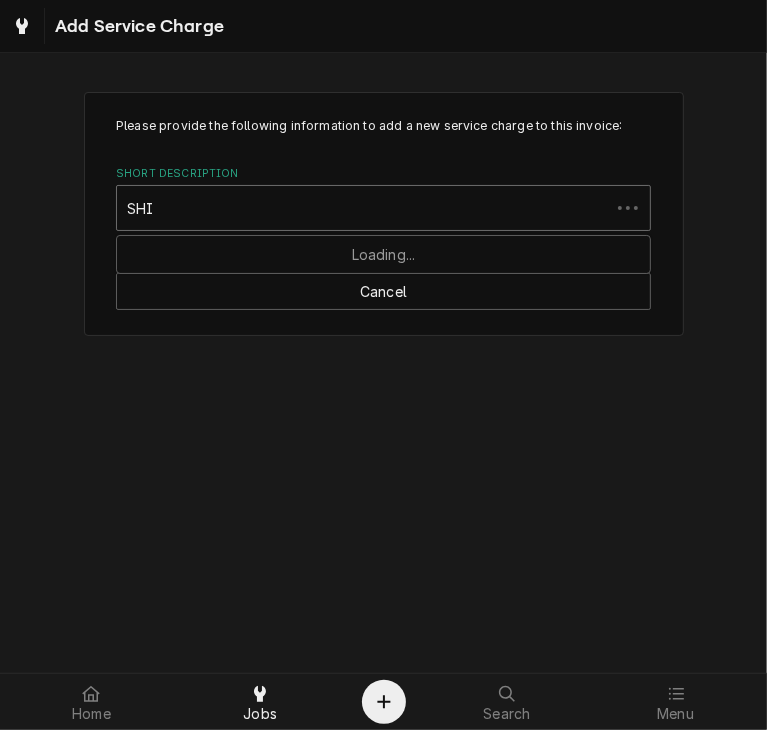 type on "SHIP" 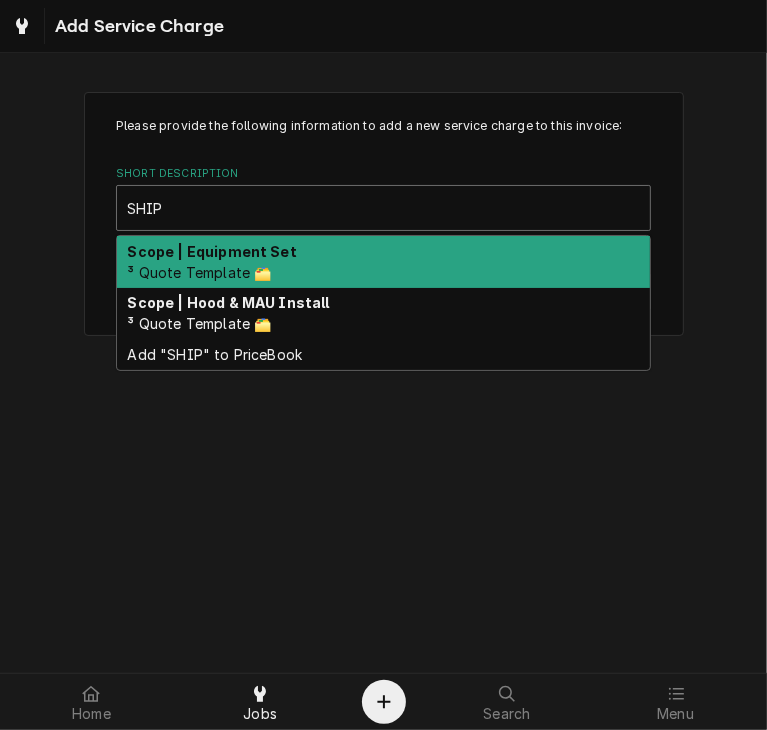 type on "x" 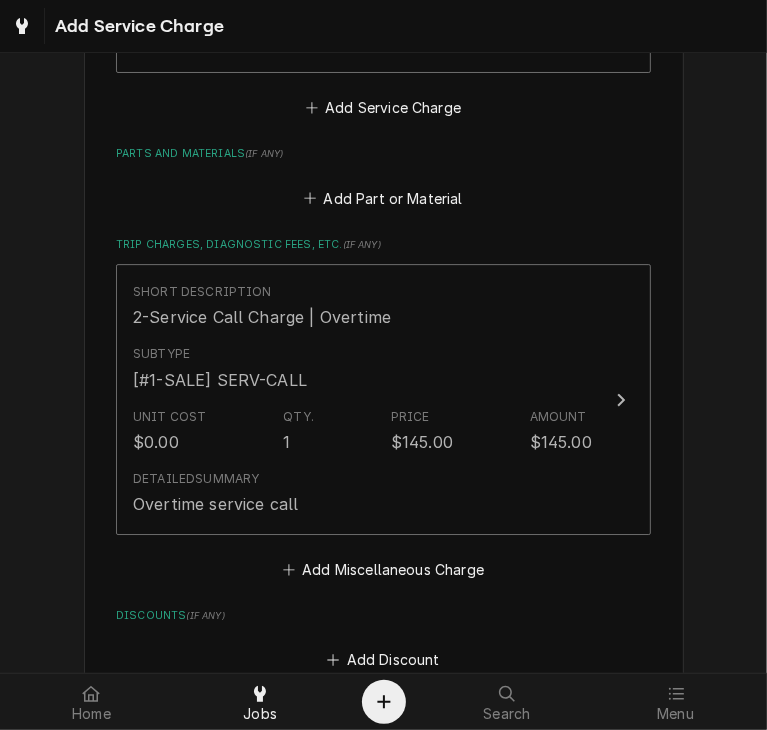 scroll, scrollTop: 3320, scrollLeft: 0, axis: vertical 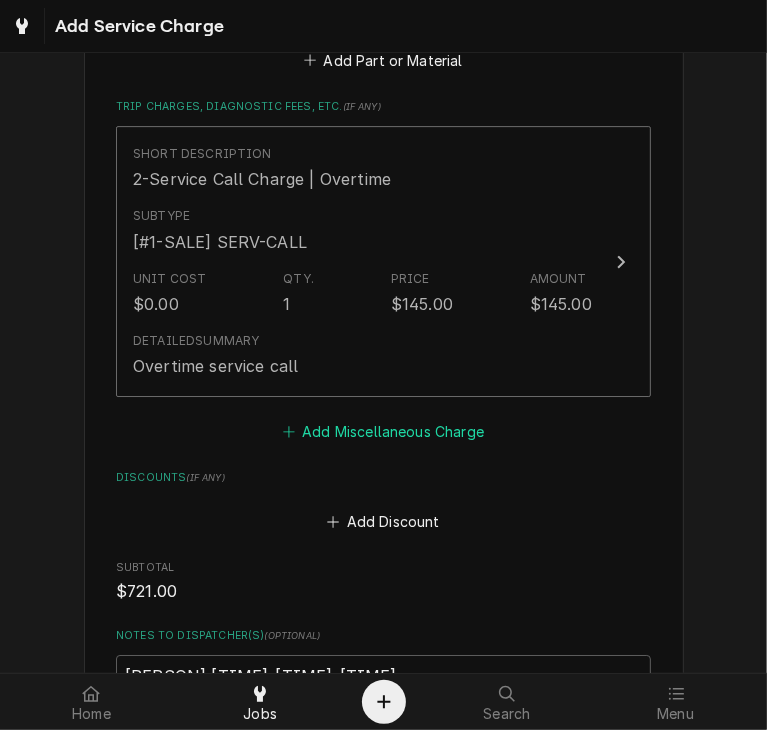 click on "Add Miscellaneous Charge" at bounding box center (383, 431) 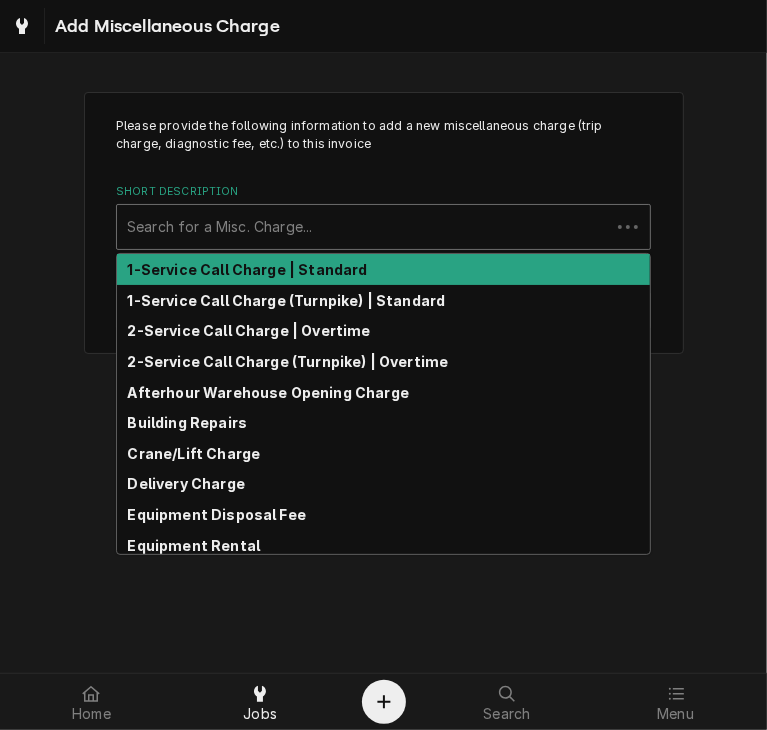 click at bounding box center [363, 227] 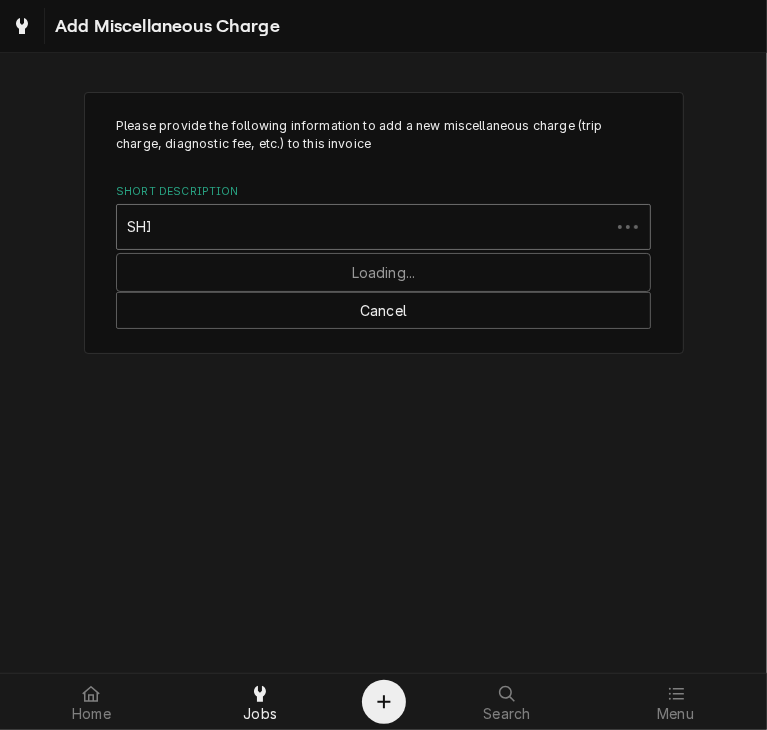 type on "SHIP" 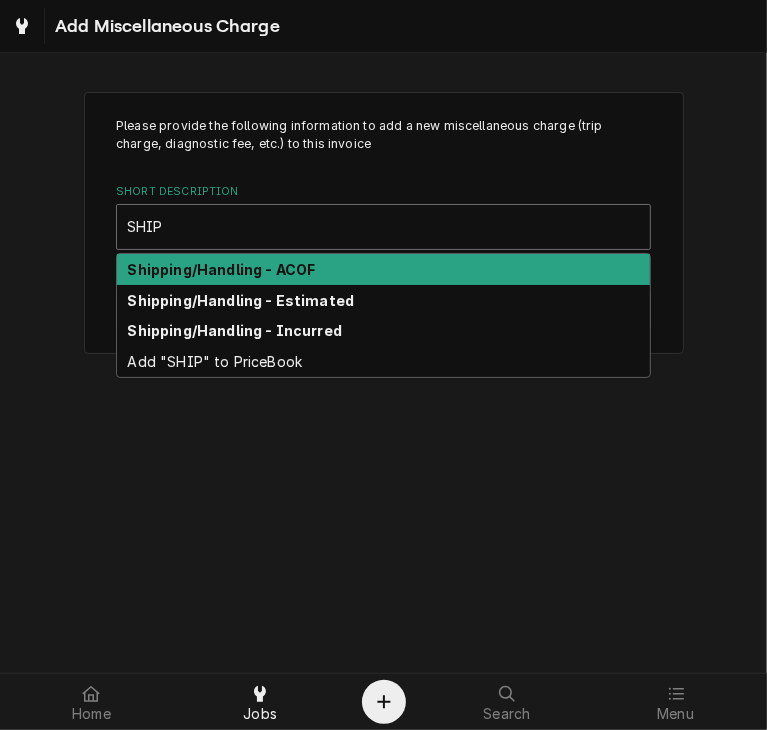 click on "Shipping/Handling - ACOF" at bounding box center (222, 269) 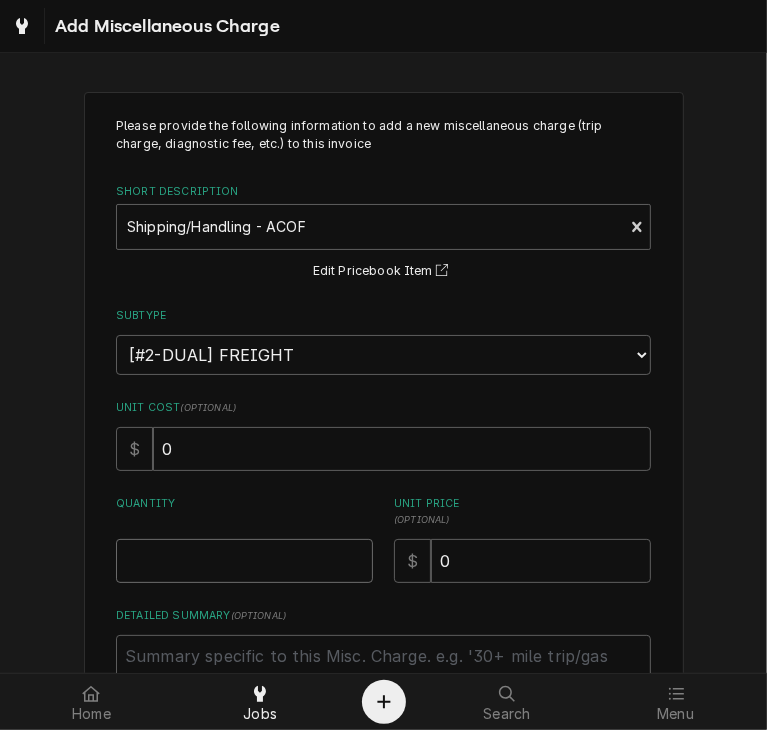 click on "Quantity" at bounding box center [244, 561] 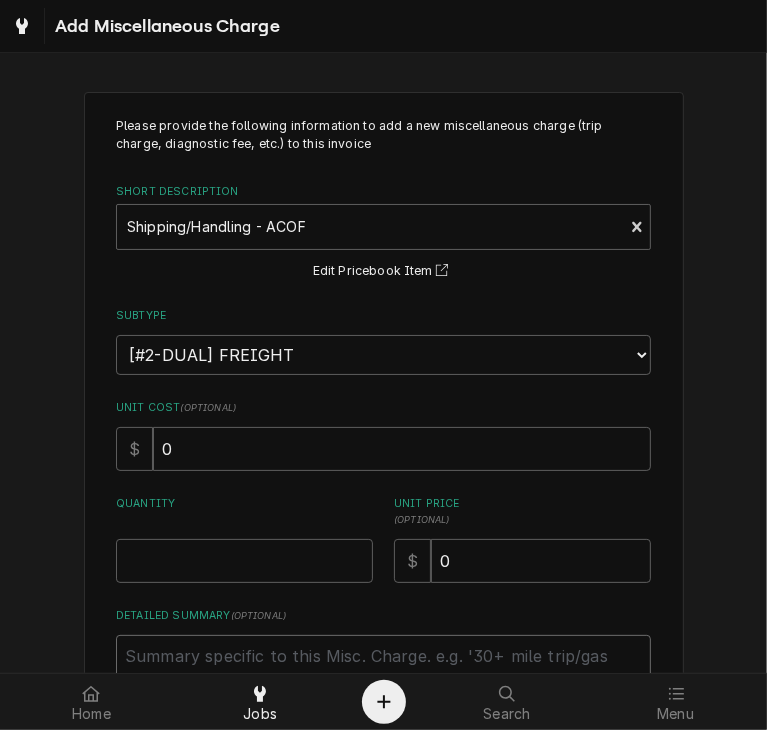 click on "Detailed Summary  ( optional )" at bounding box center [383, 680] 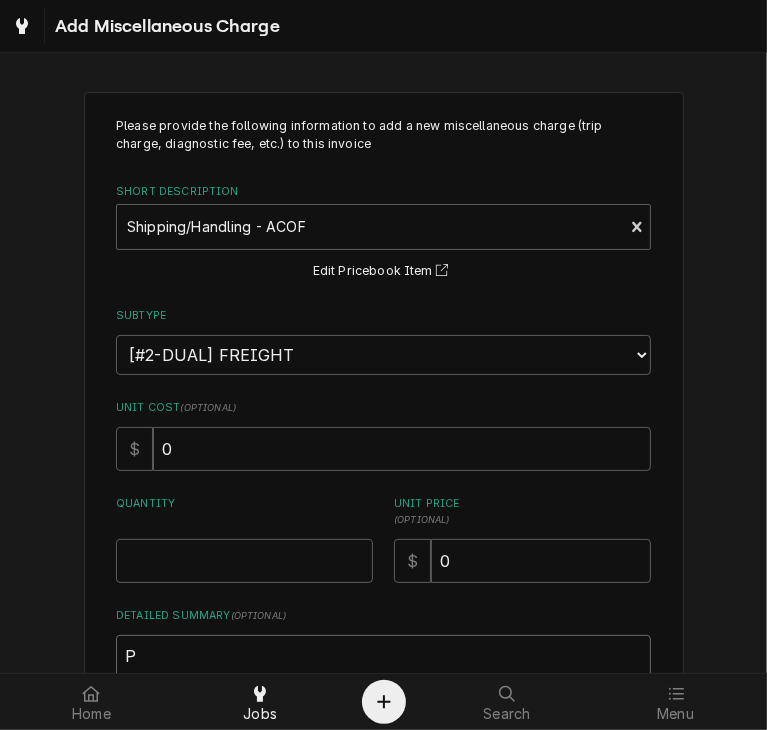 type on "x" 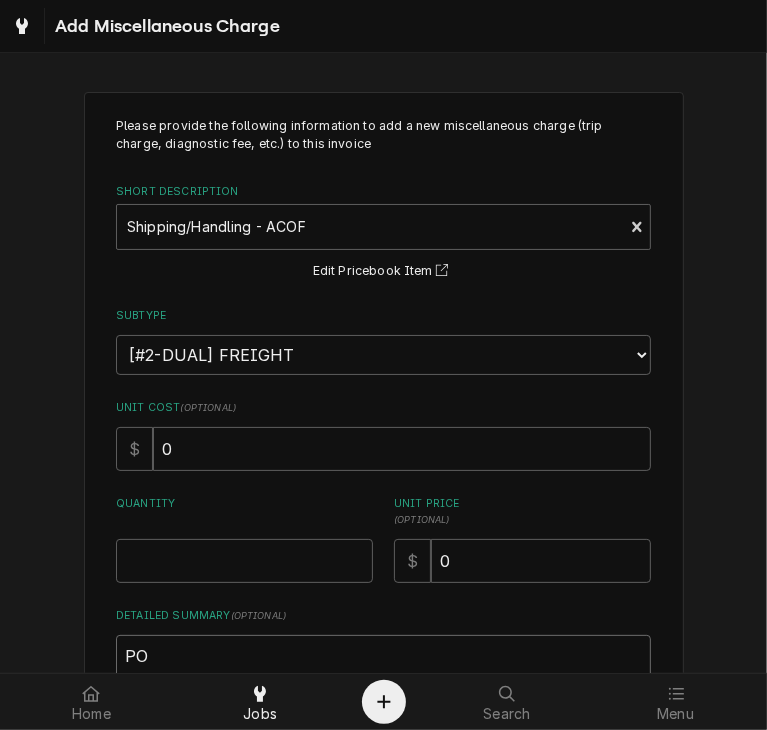type on "x" 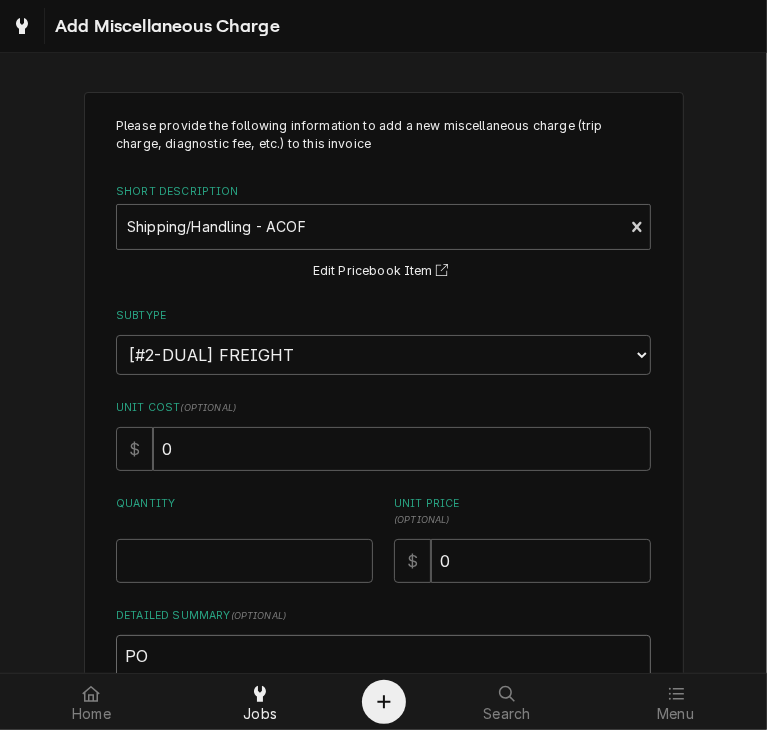 type on "PO" 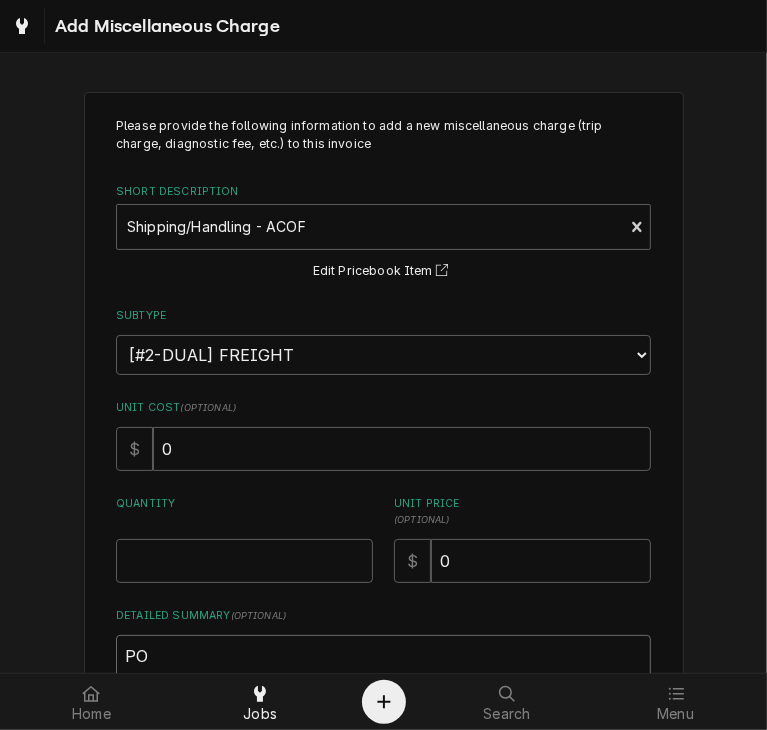 click on "PO" at bounding box center (383, 680) 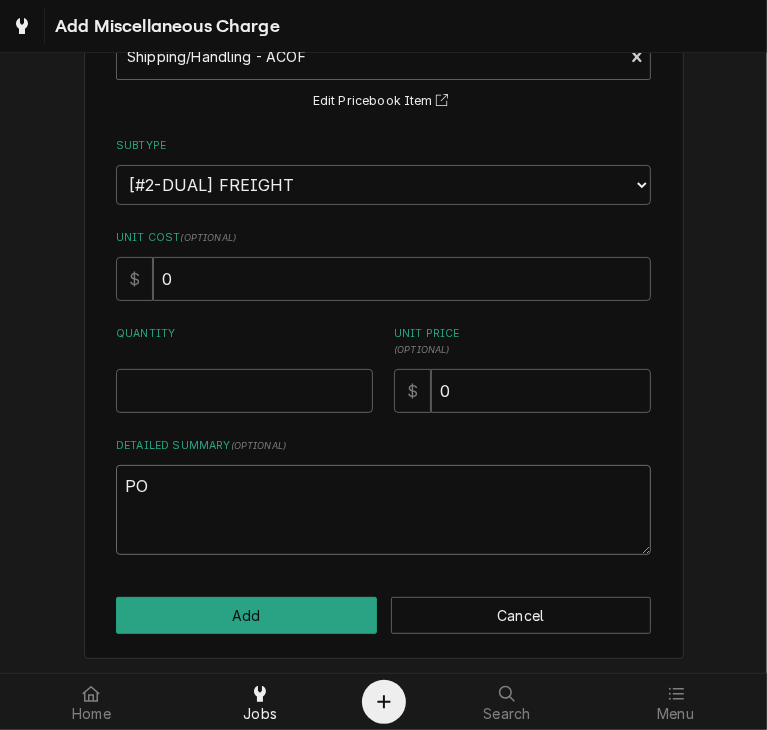 type on "x" 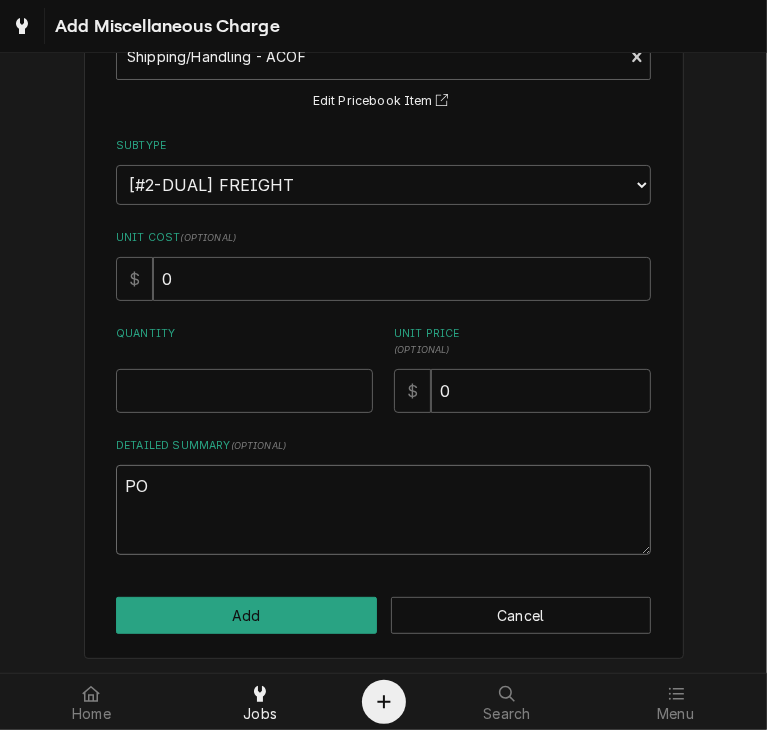 type on "PO 3" 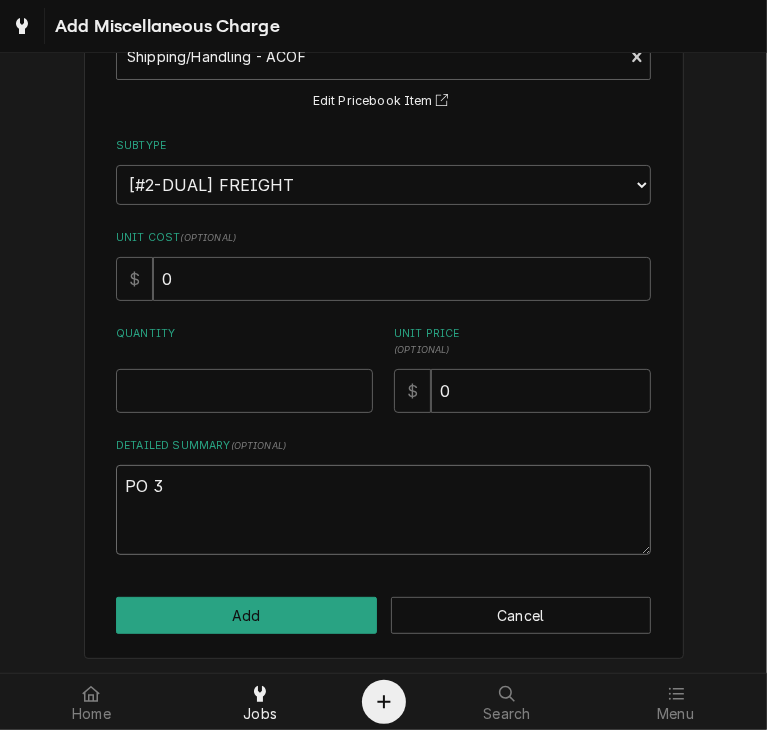 type on "x" 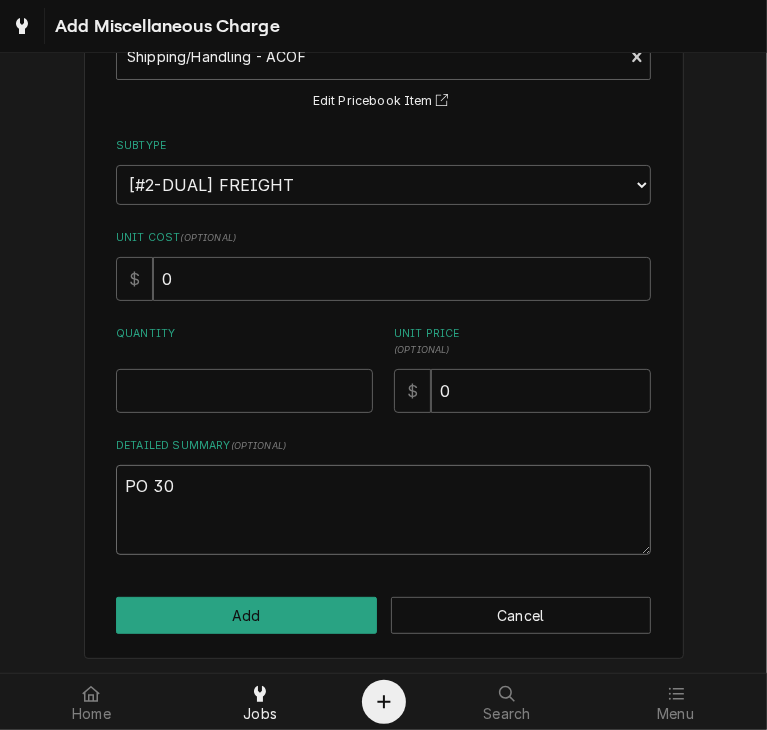 type on "x" 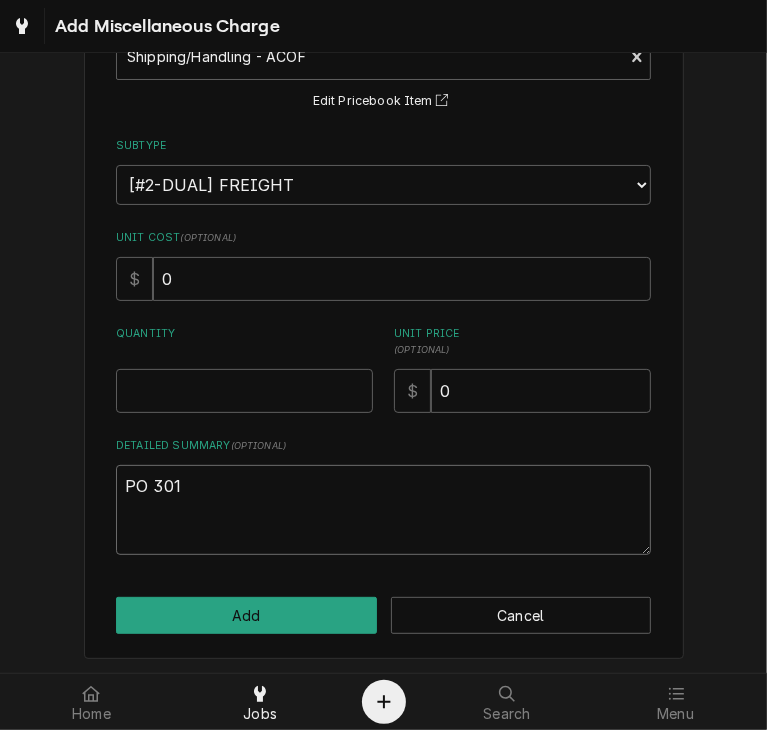 type on "x" 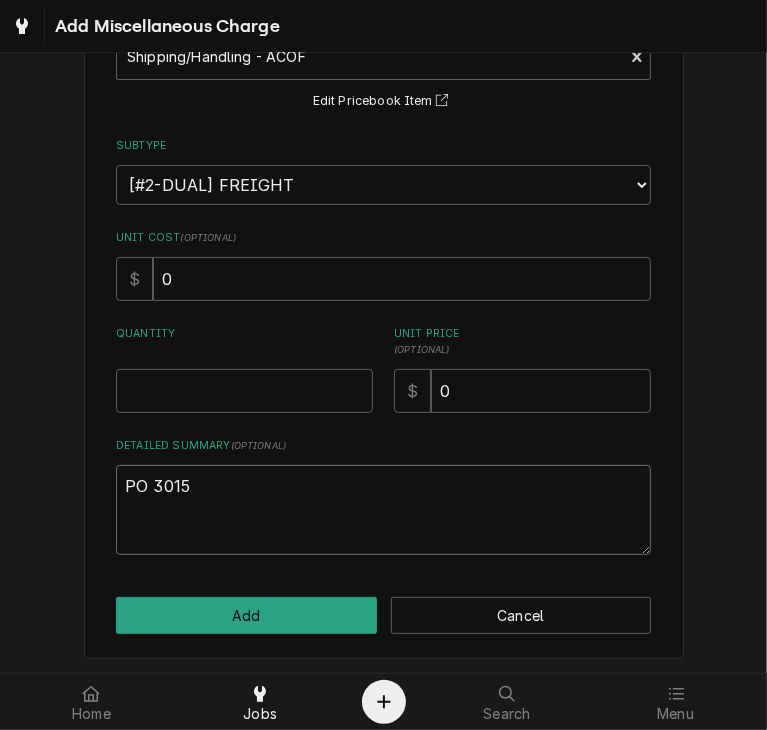 type on "x" 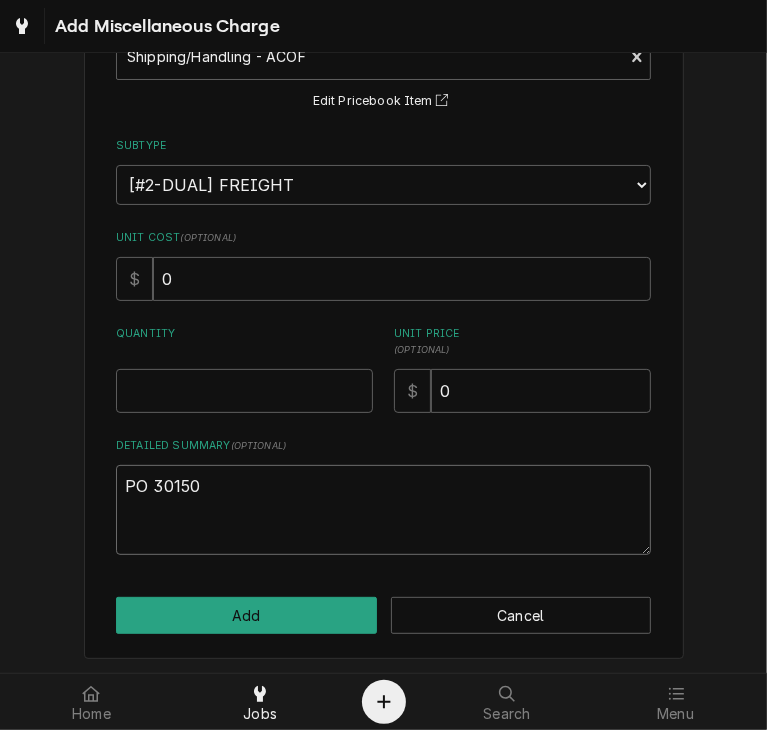type on "x" 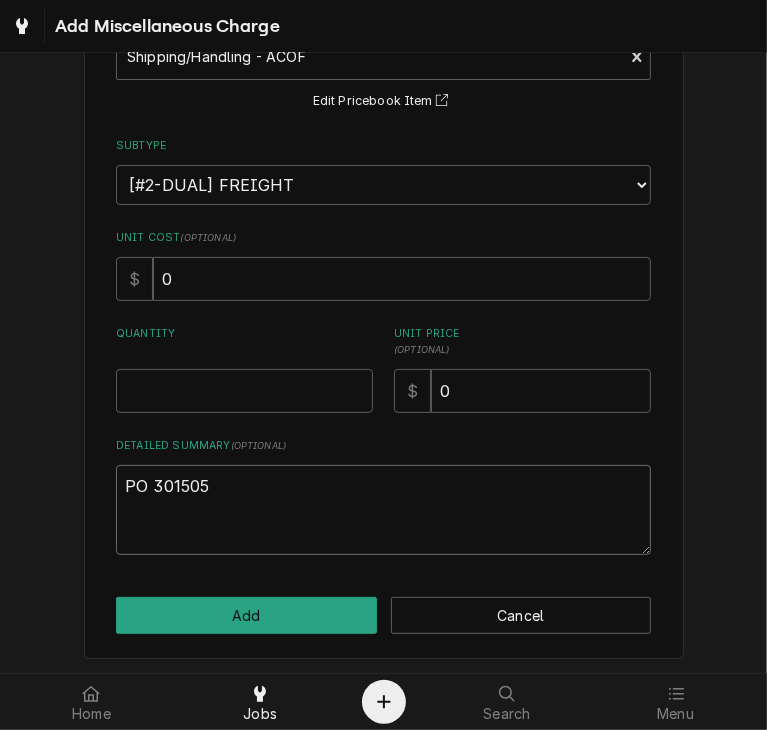 type on "x" 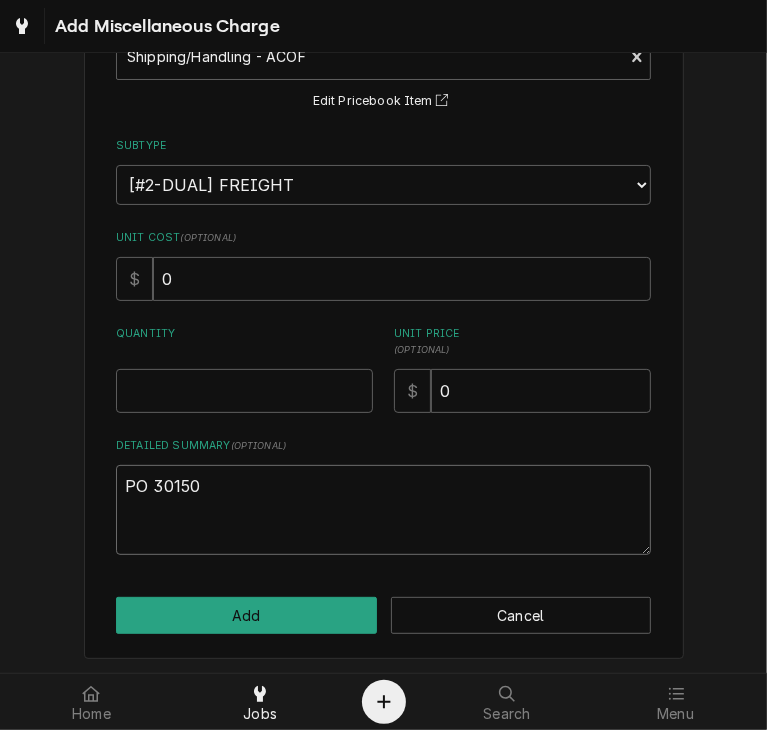 type on "x" 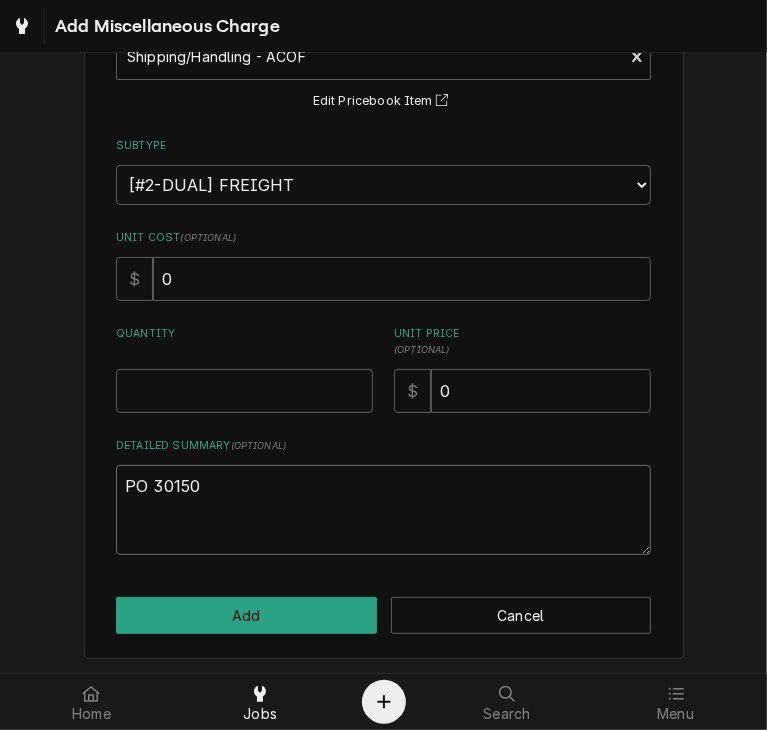 type on "PO 3015" 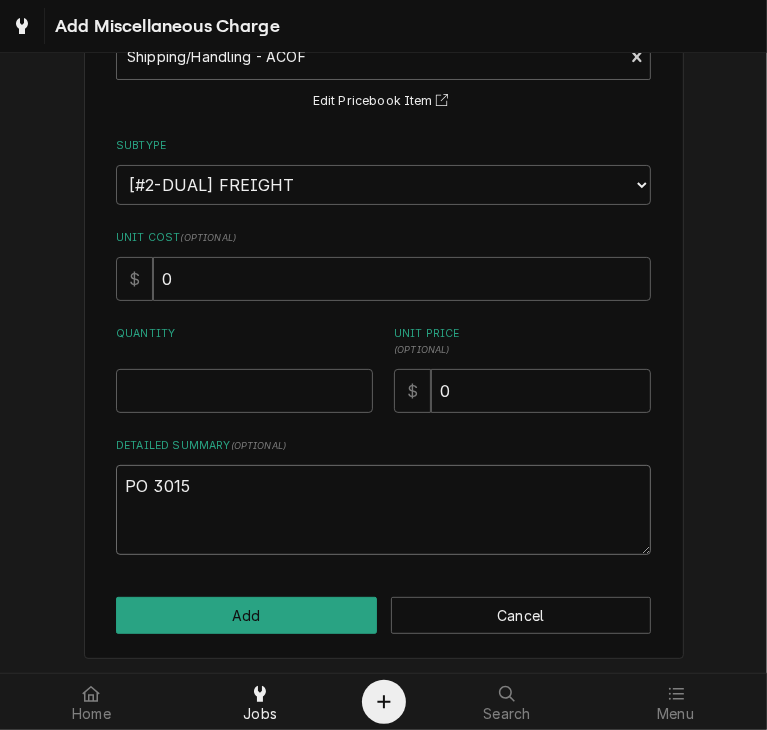type on "x" 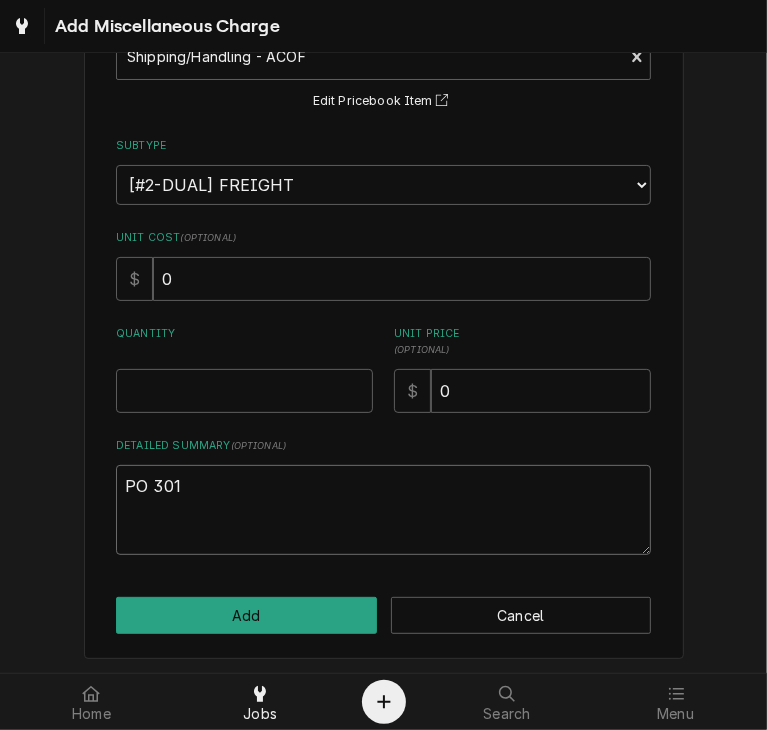 type on "x" 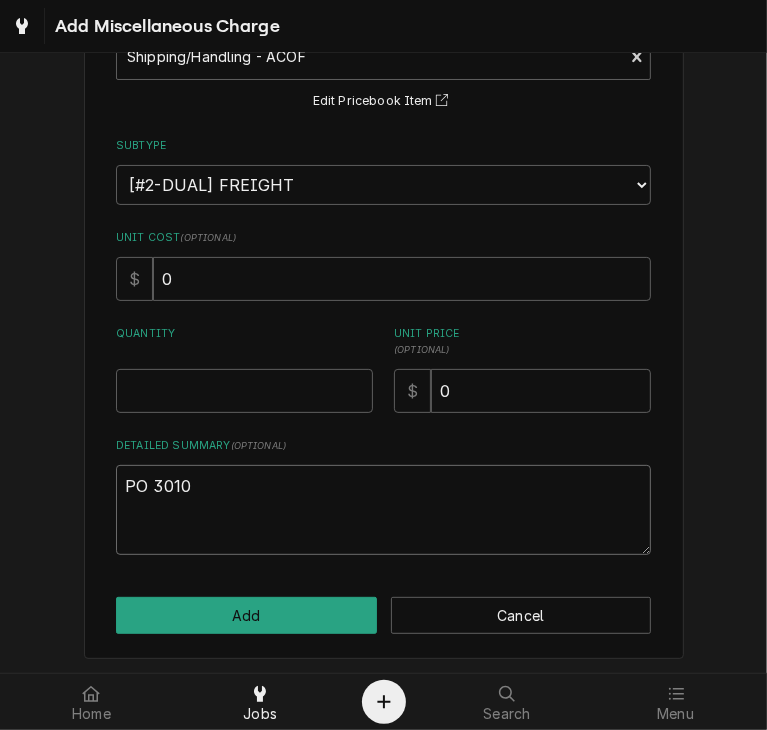 type on "x" 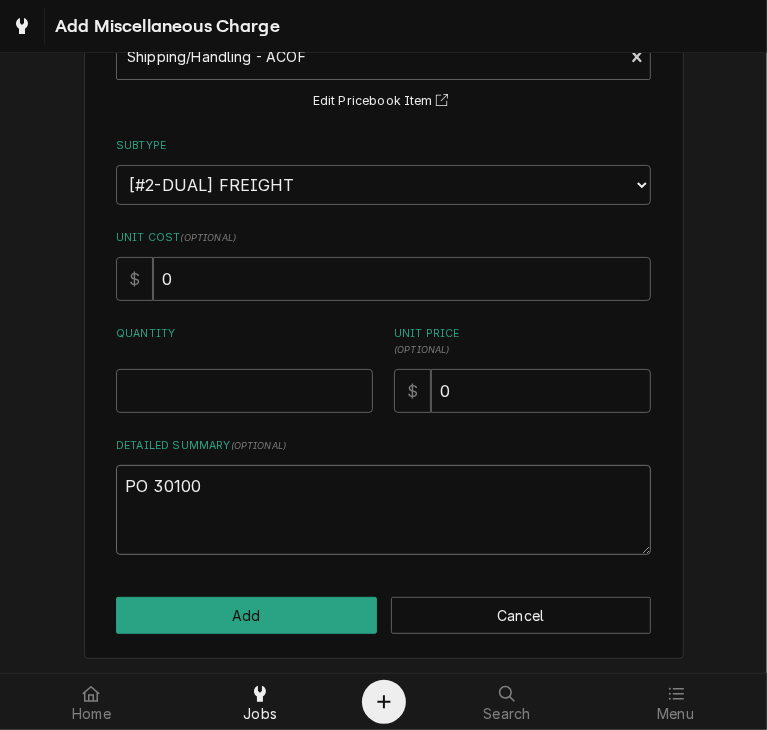 type on "x" 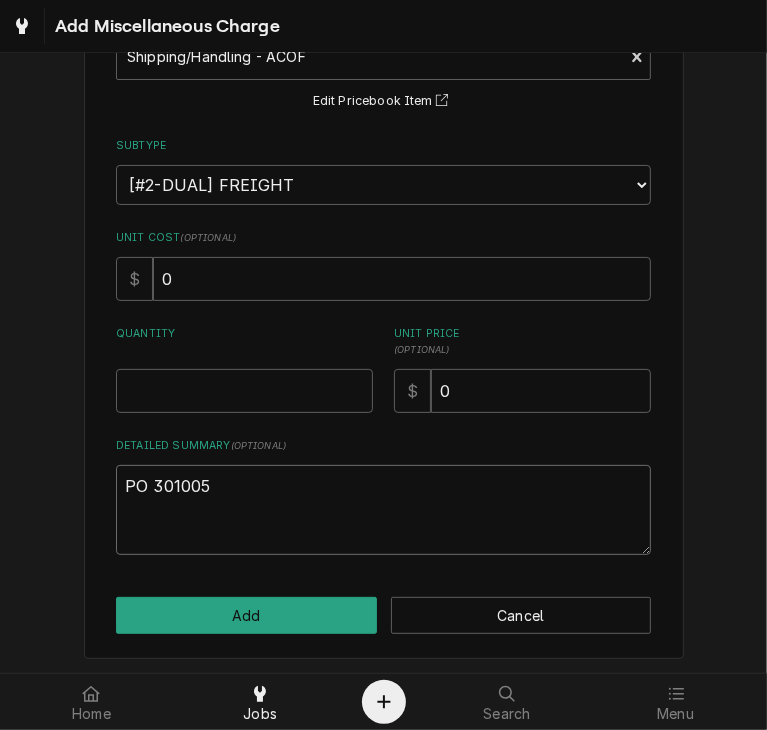 type on "x" 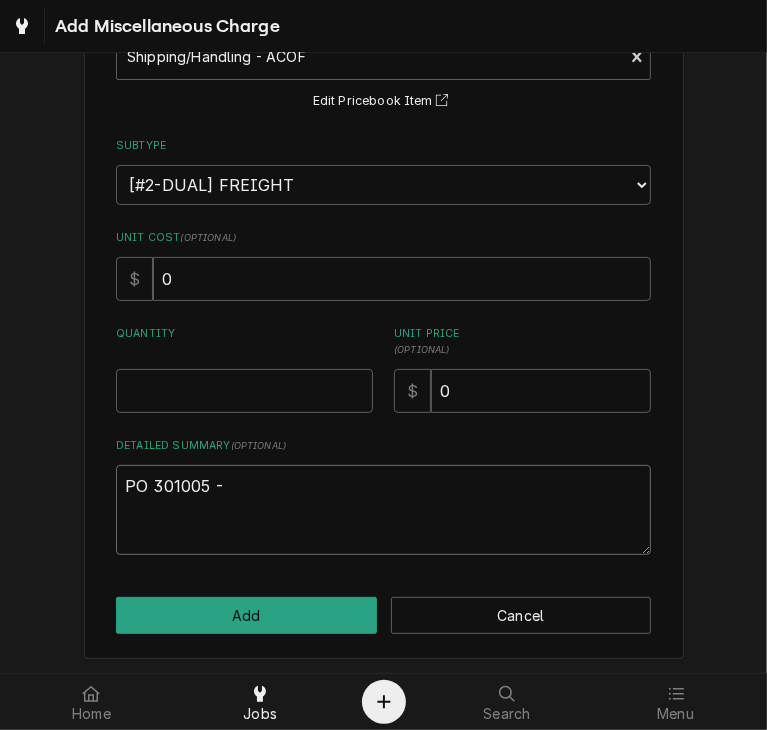 type on "x" 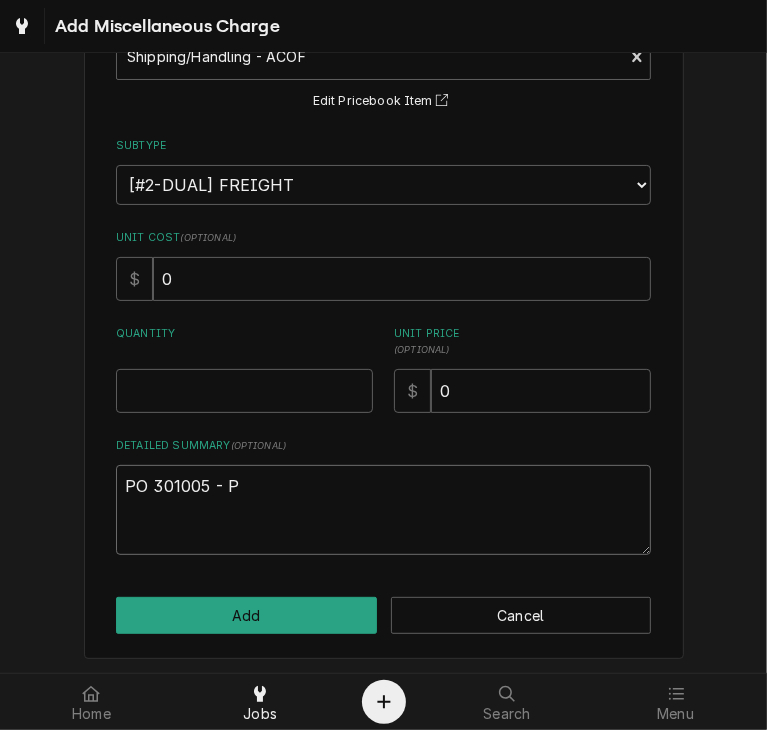 type on "x" 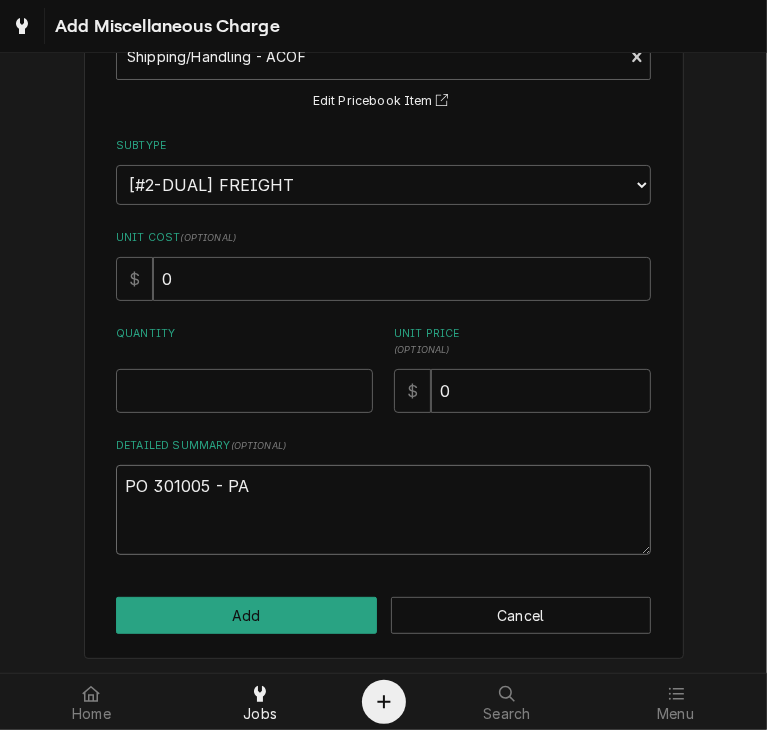 type on "x" 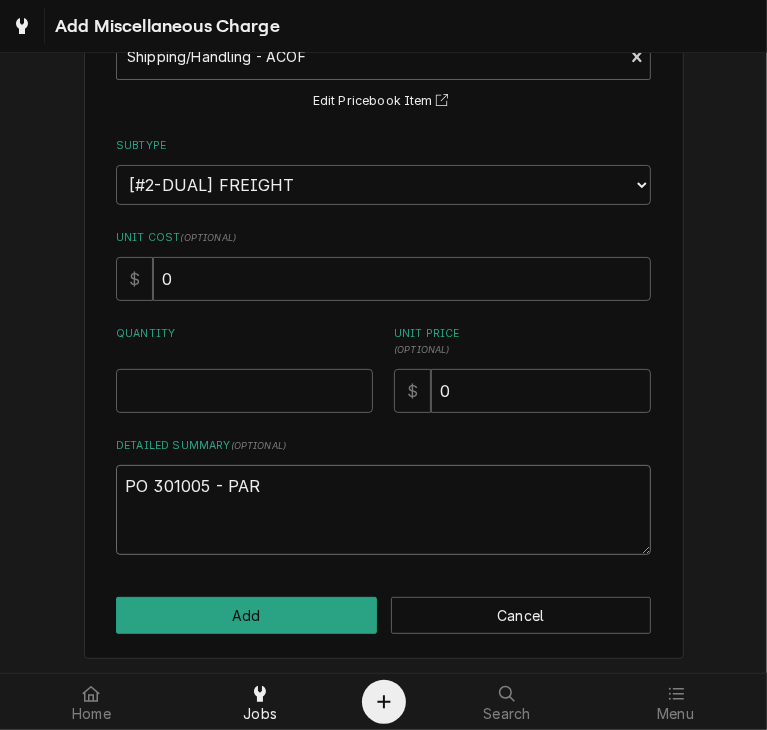 type on "x" 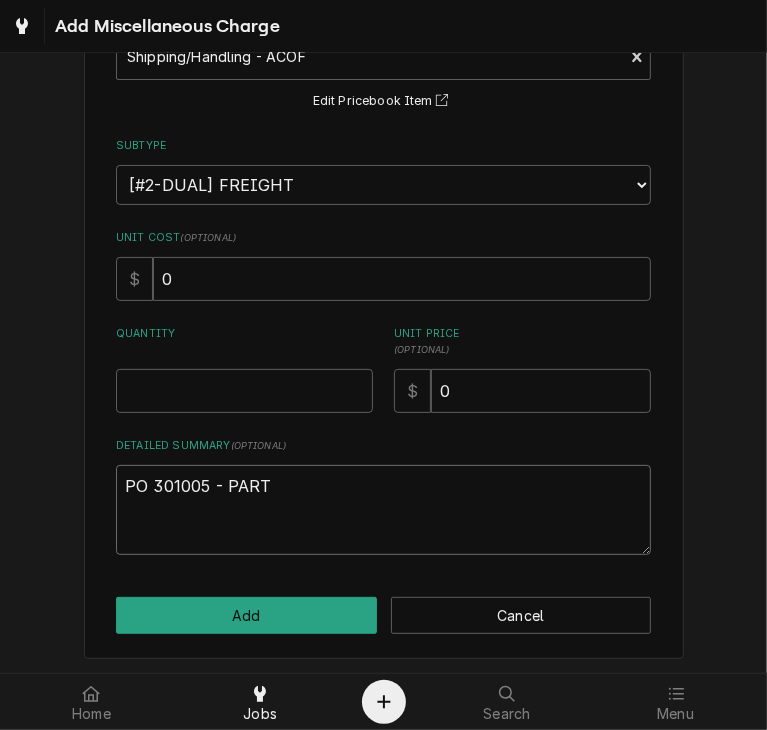 type on "x" 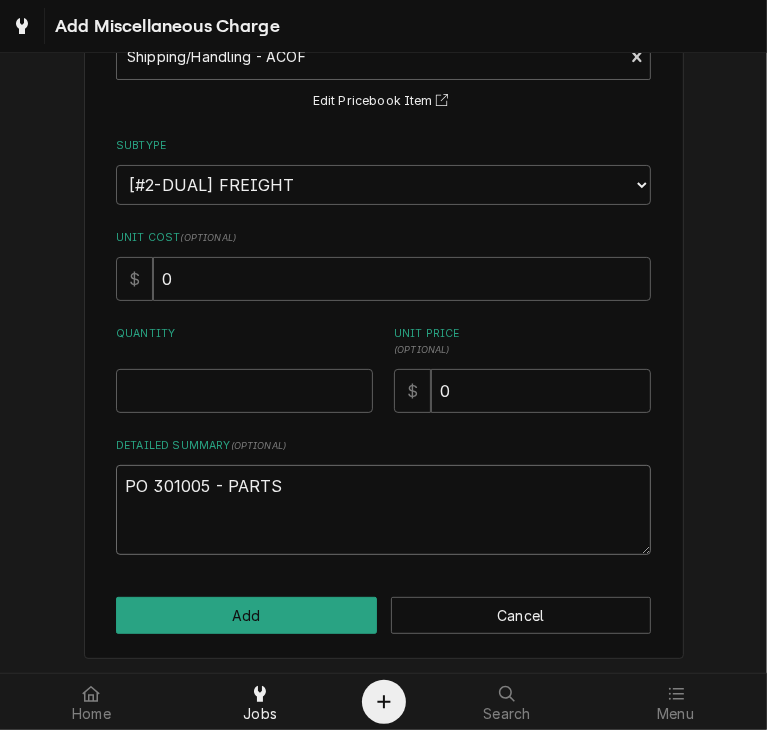 type on "x" 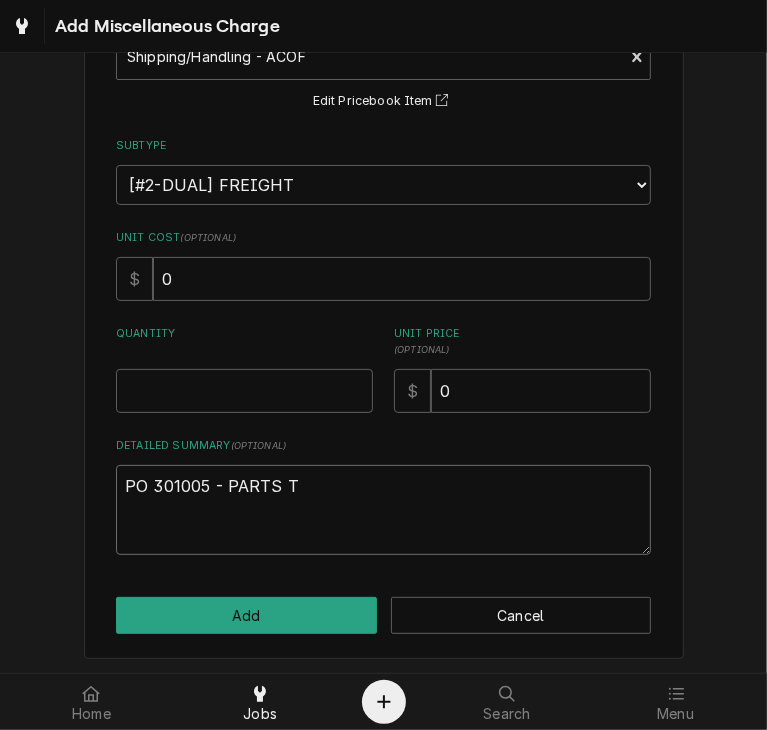 type on "x" 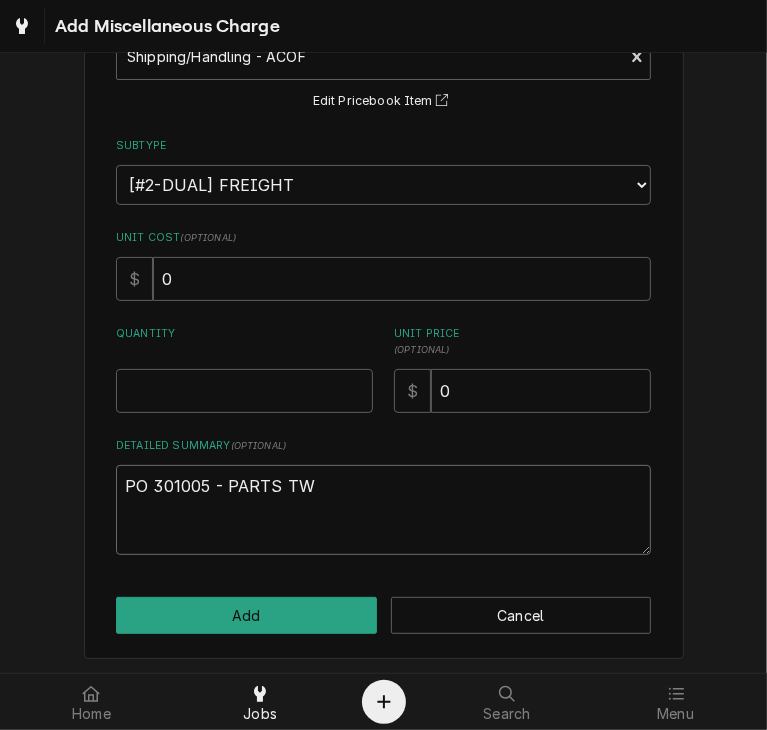type on "x" 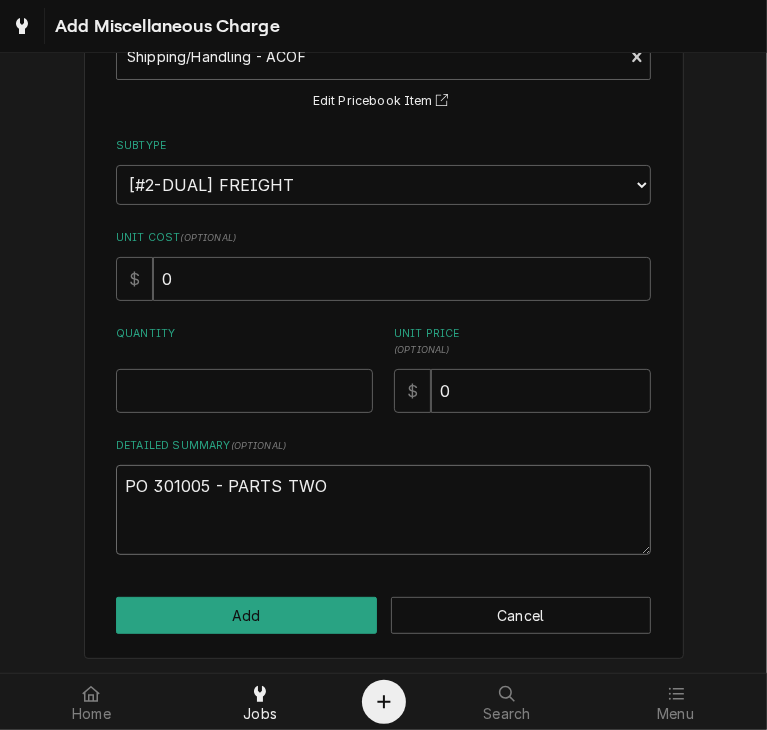 type on "x" 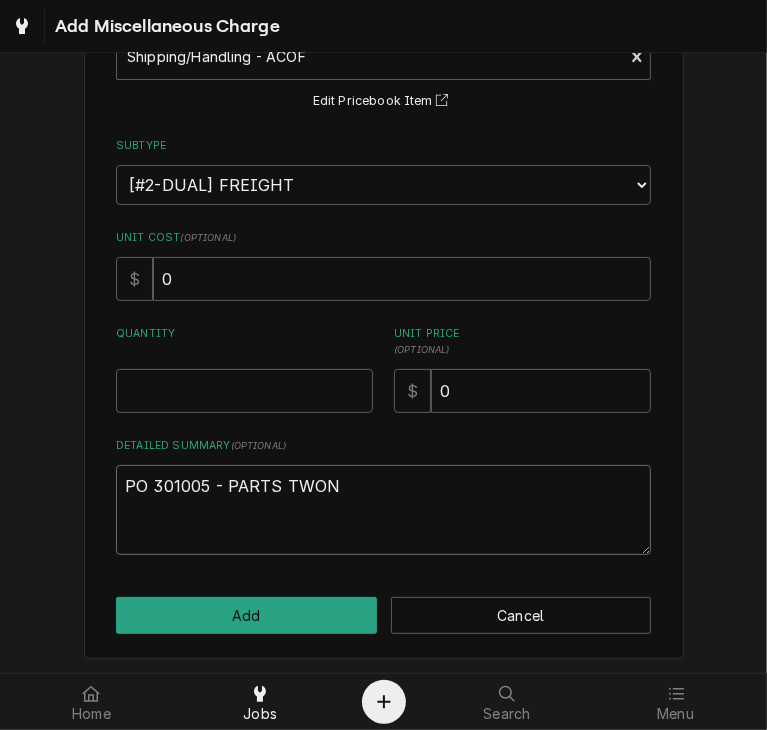 type on "x" 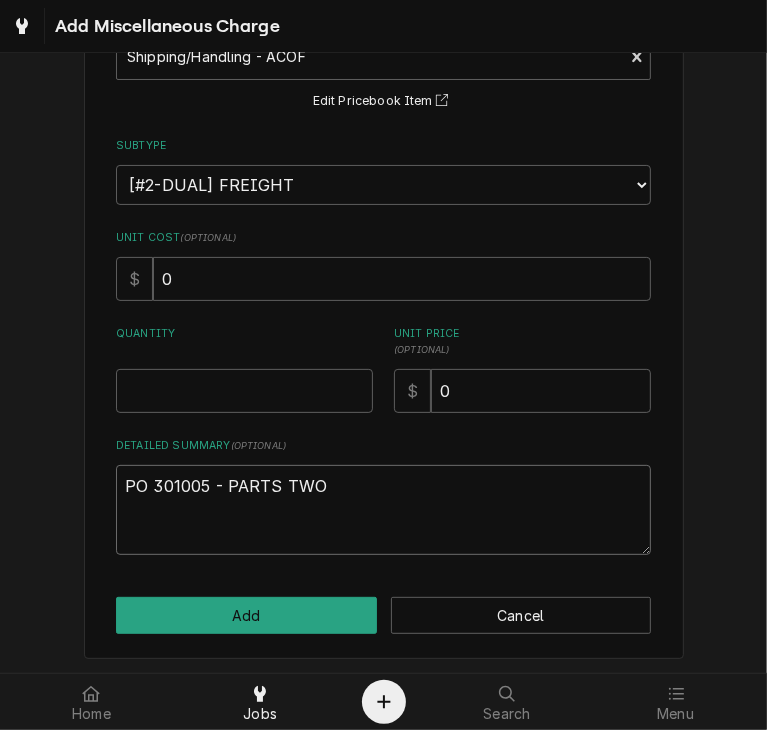 type on "x" 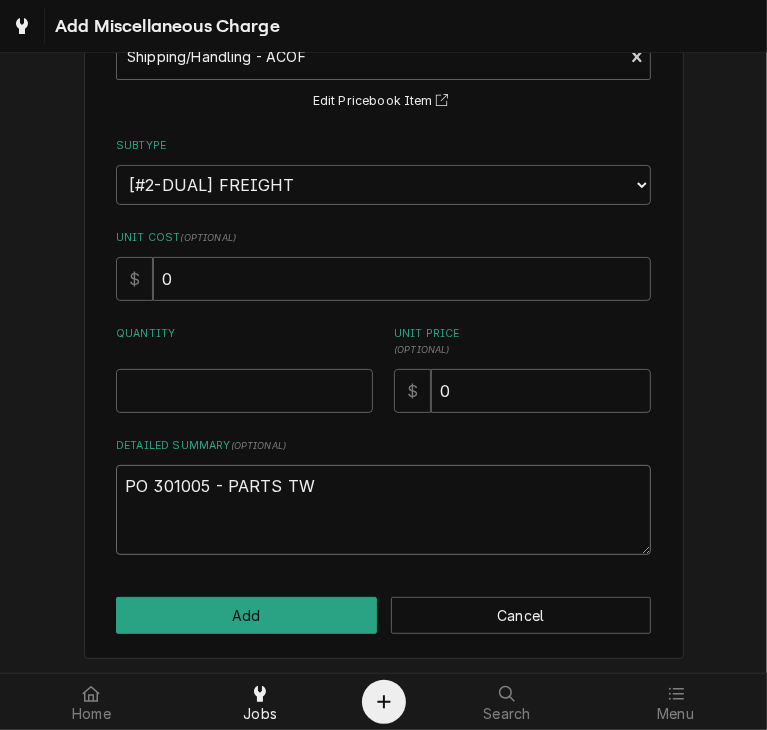 type on "x" 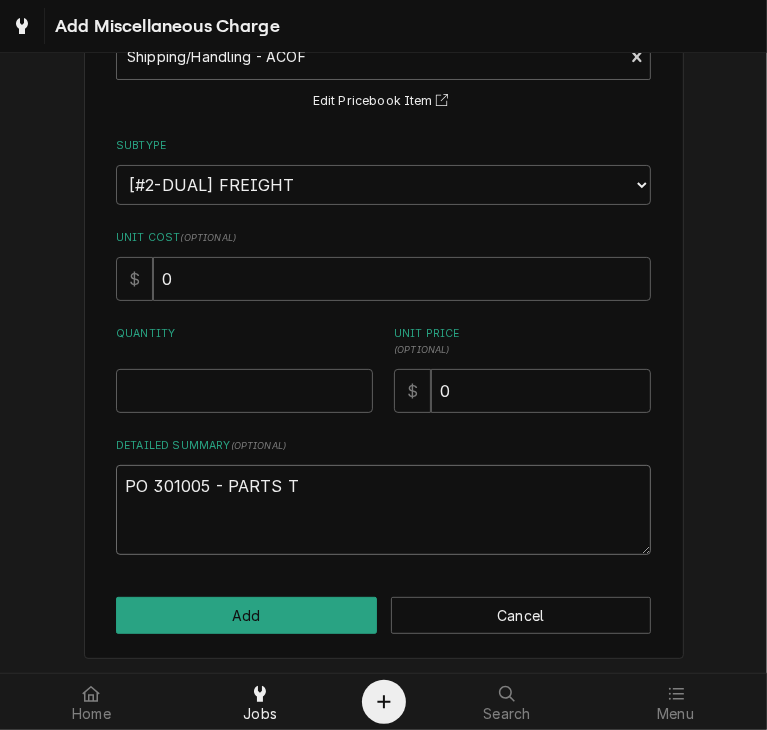 type on "x" 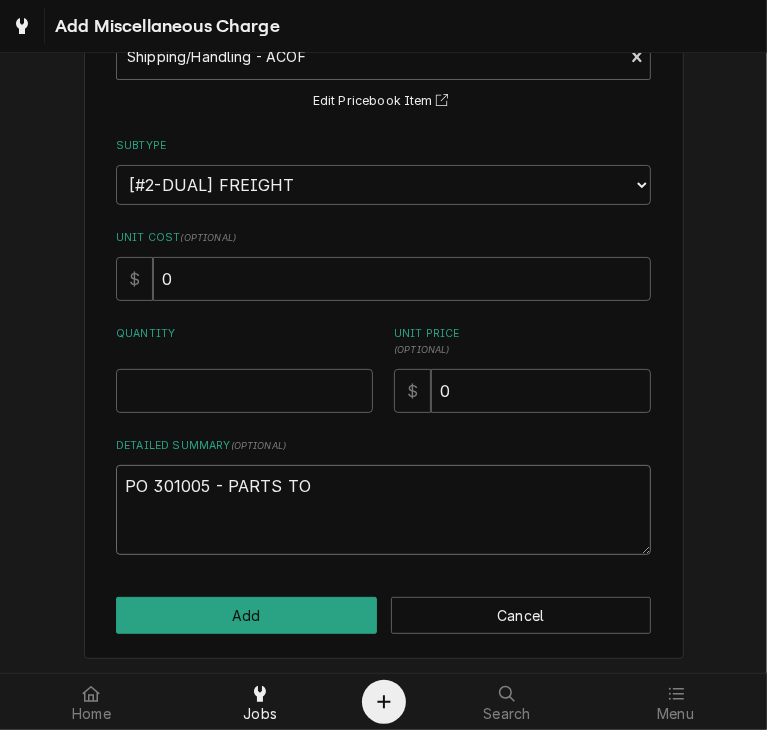 type on "x" 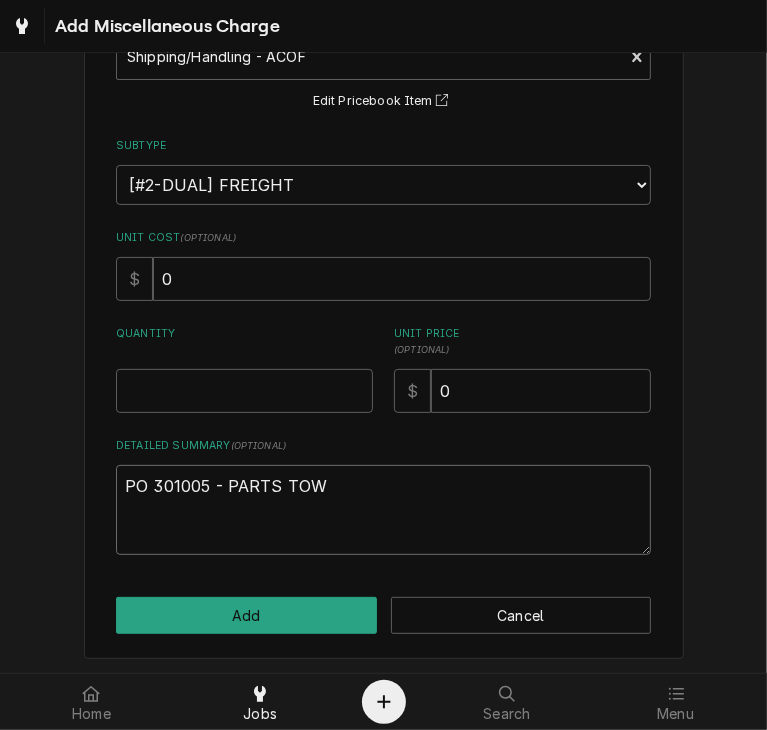 type on "x" 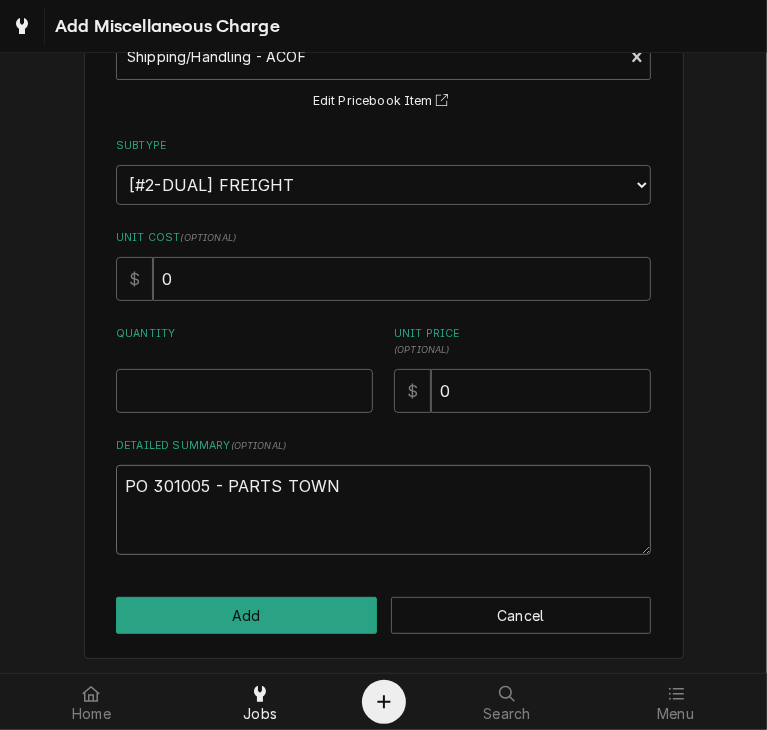 type on "PO 301005 - PARTS TOWN" 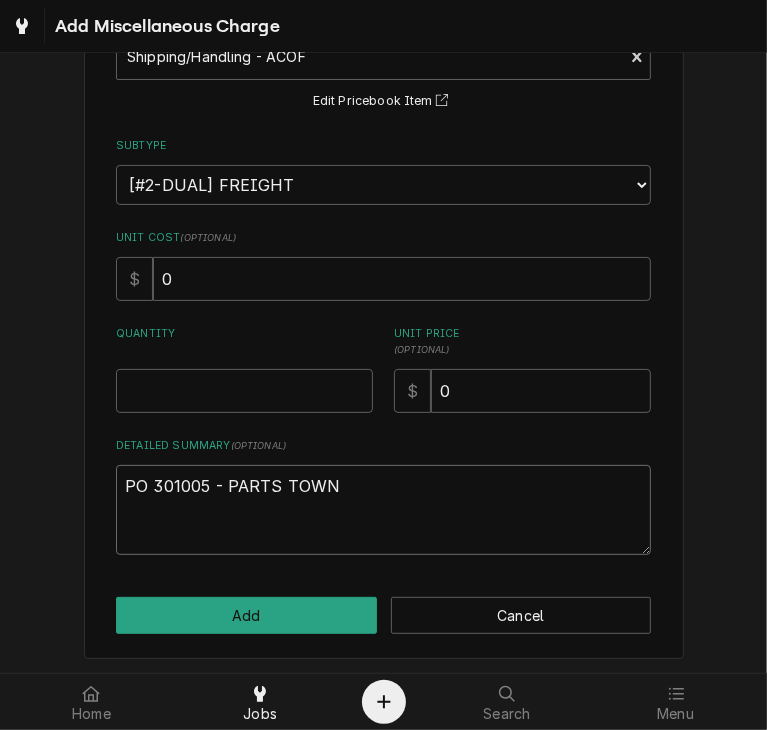 click on "PO 301005 - PARTS TOWN" at bounding box center [383, 510] 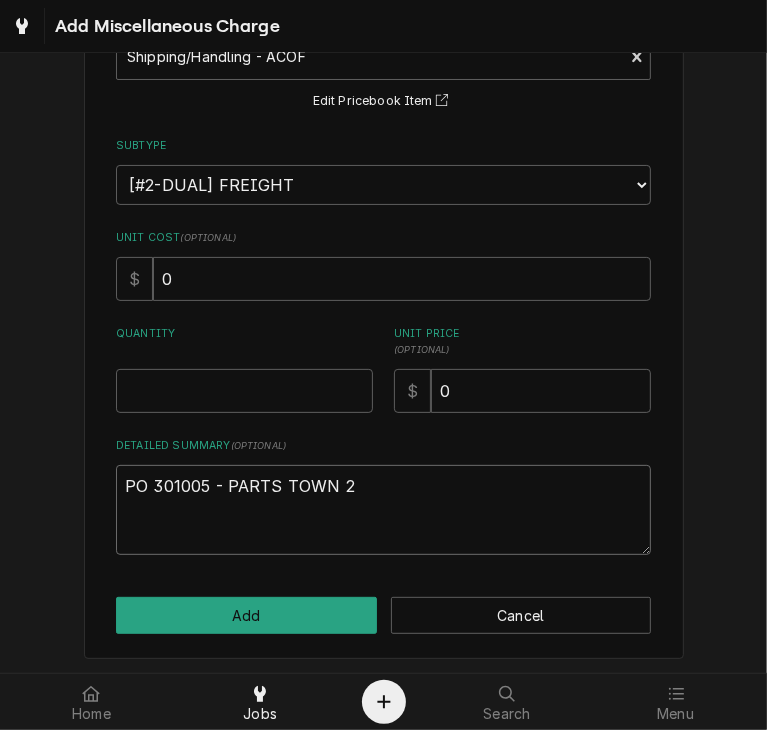 type on "x" 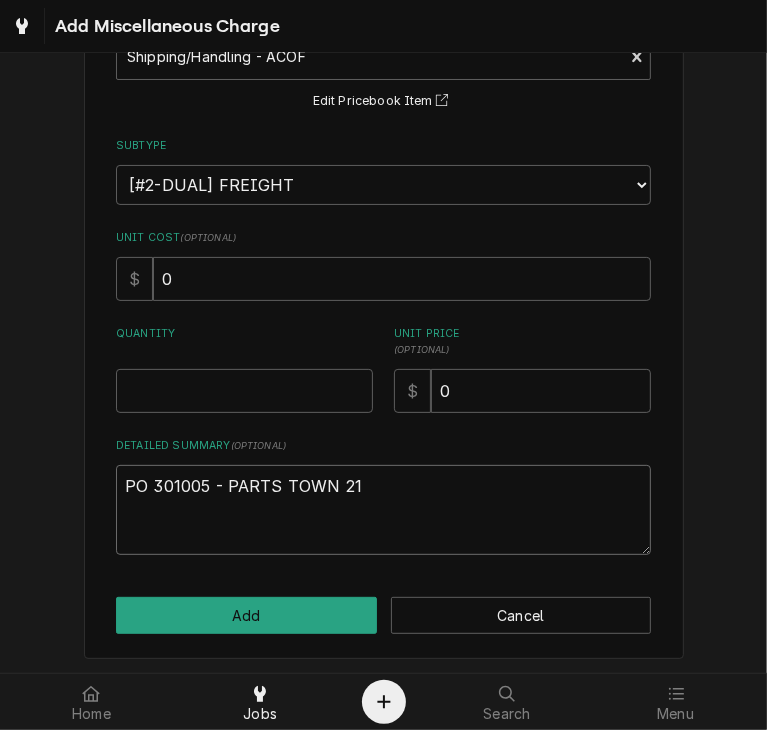 type on "x" 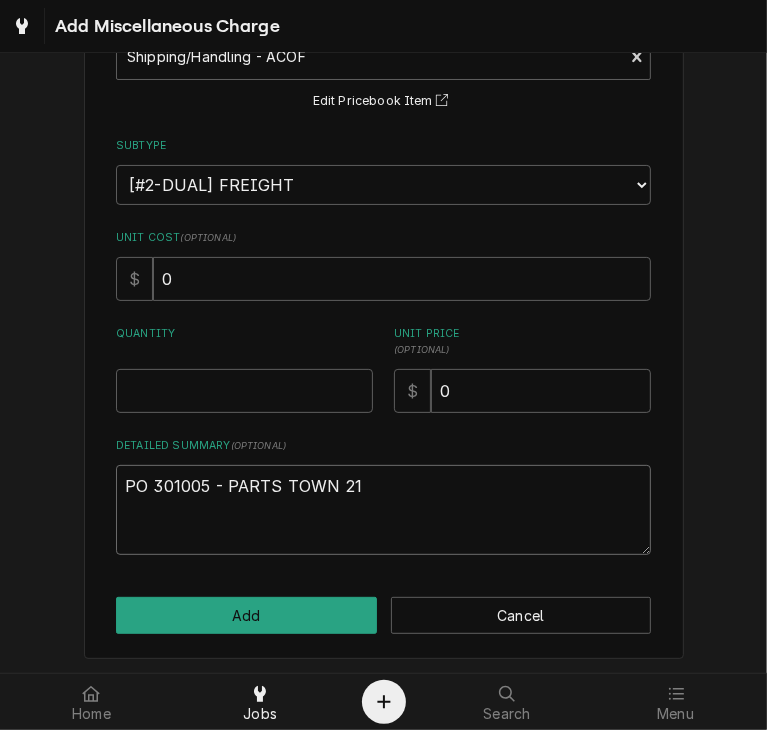 type on "PO 301005 - PARTS TOWN 2" 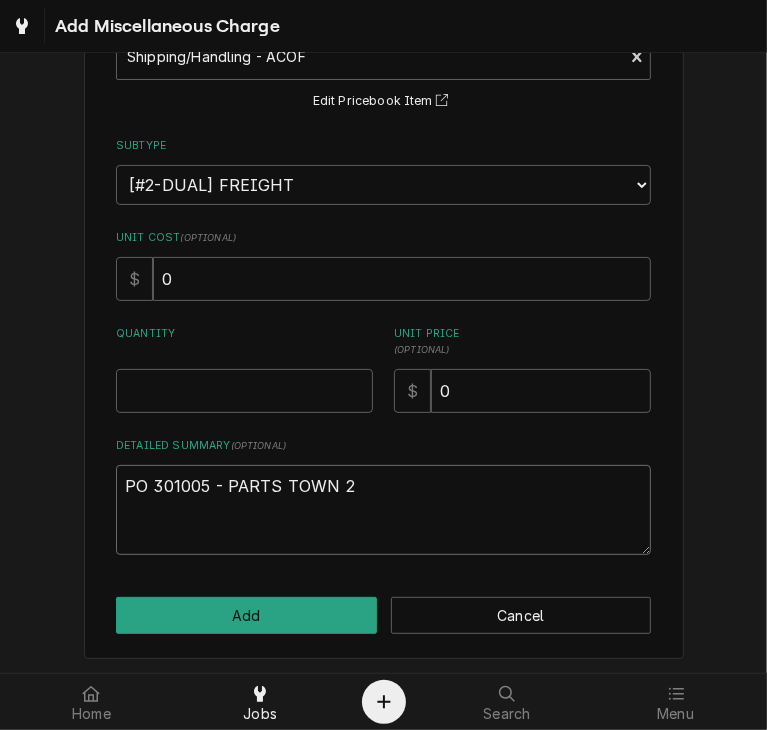 type on "x" 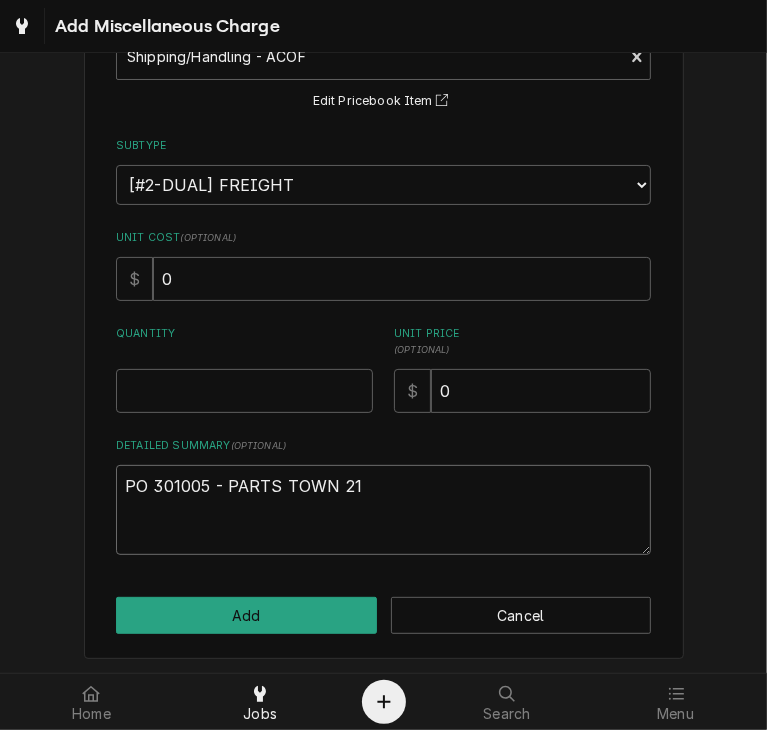 type on "x" 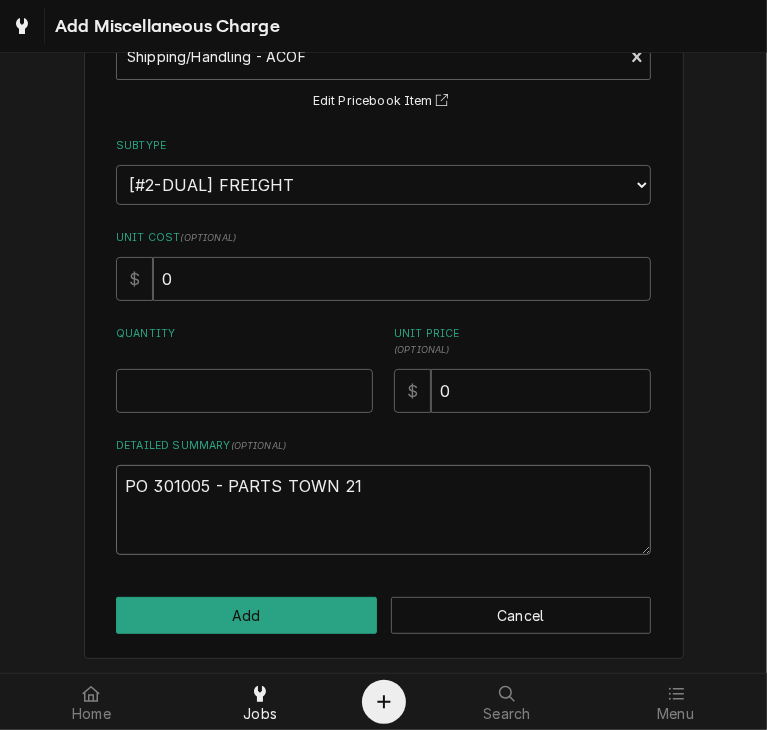 type on "PO 301005 - PARTS TOWN 210" 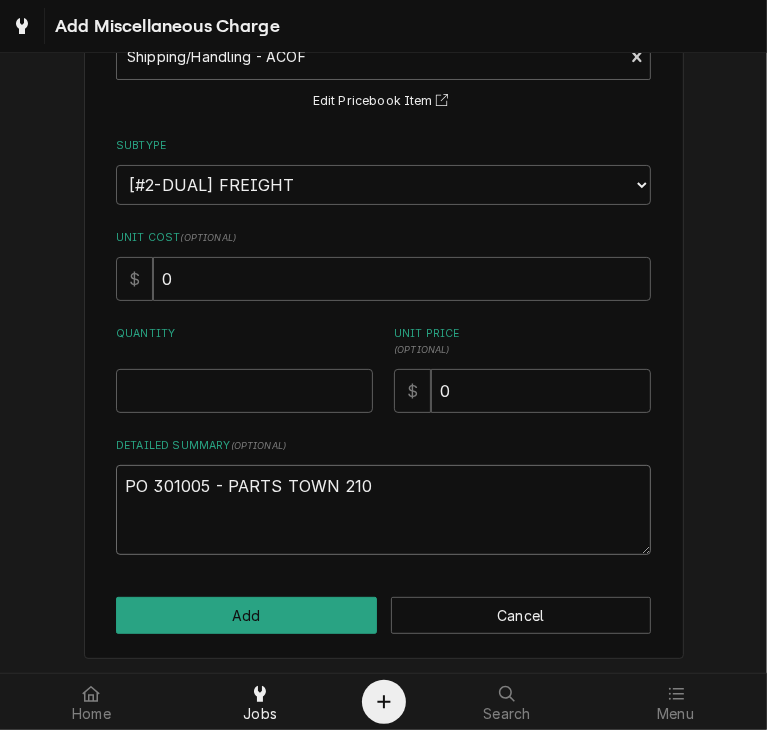 type on "x" 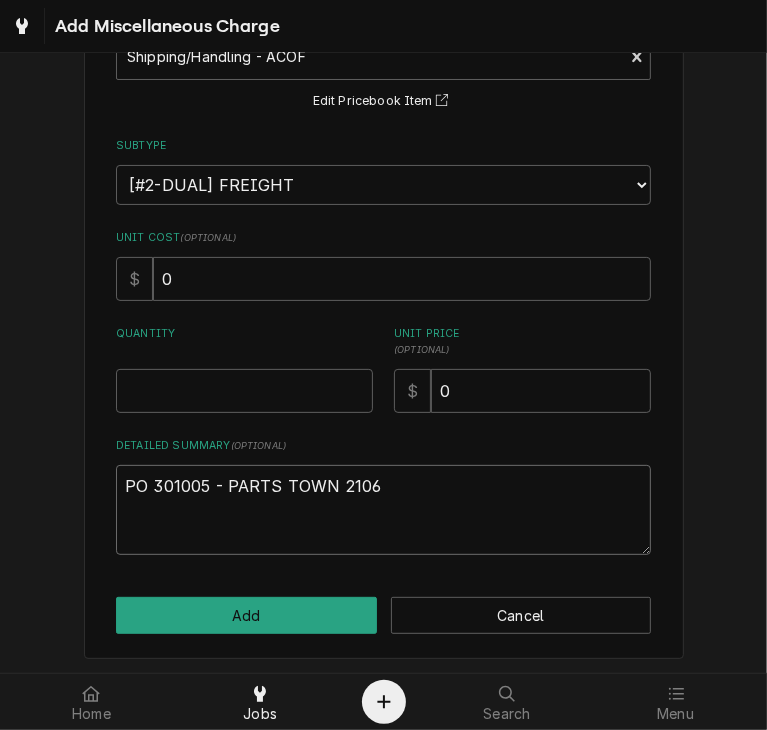 type on "x" 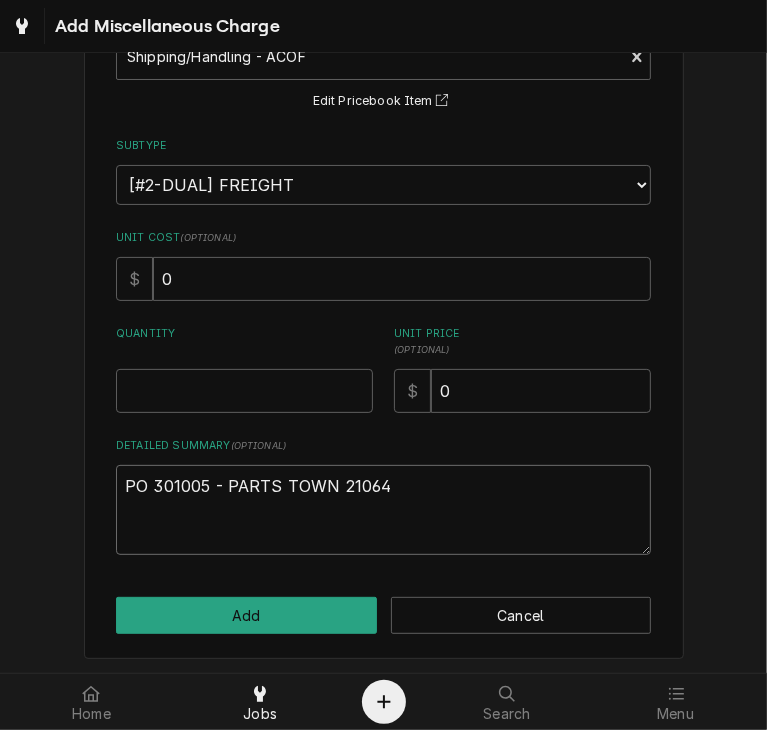 type on "x" 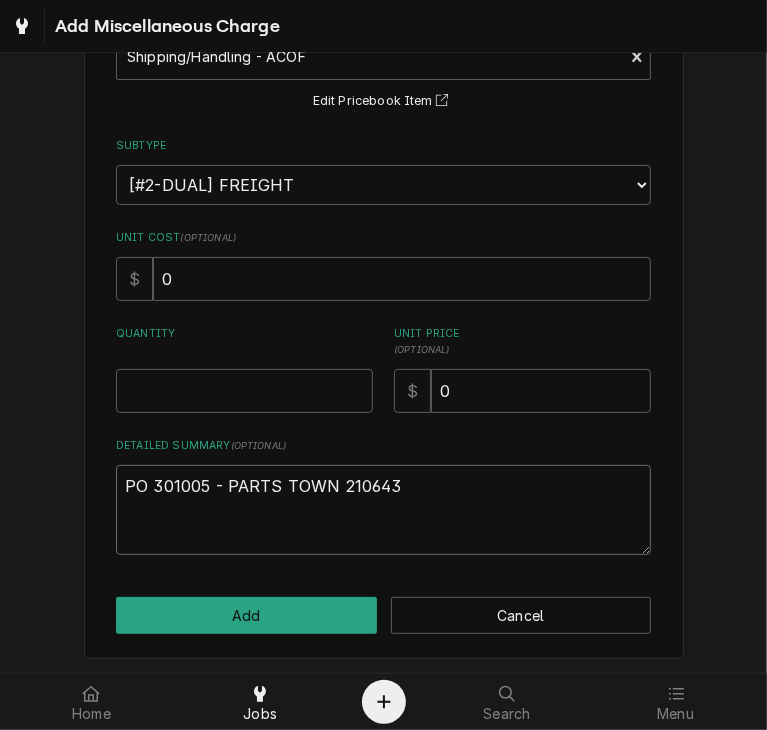 type on "x" 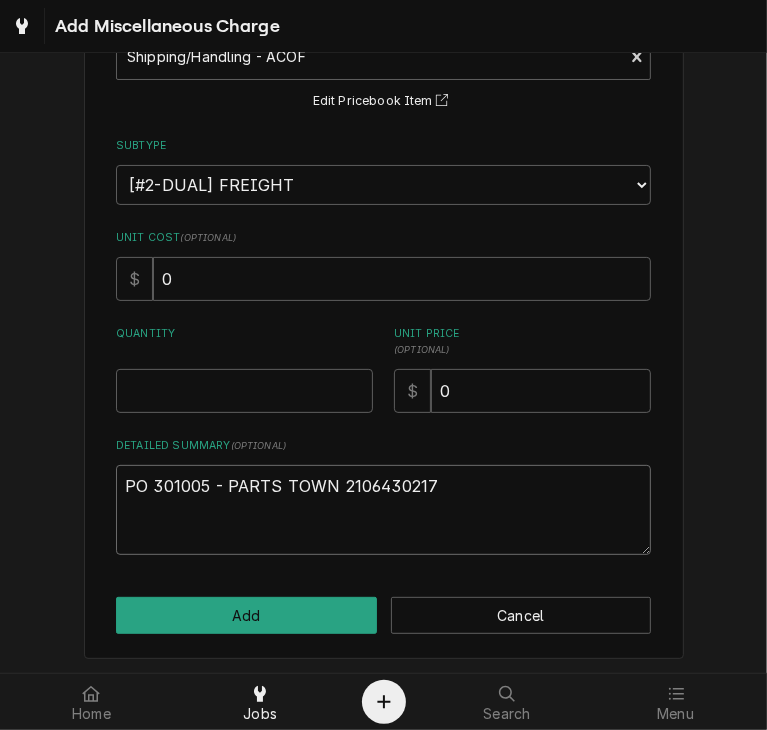 type on "x" 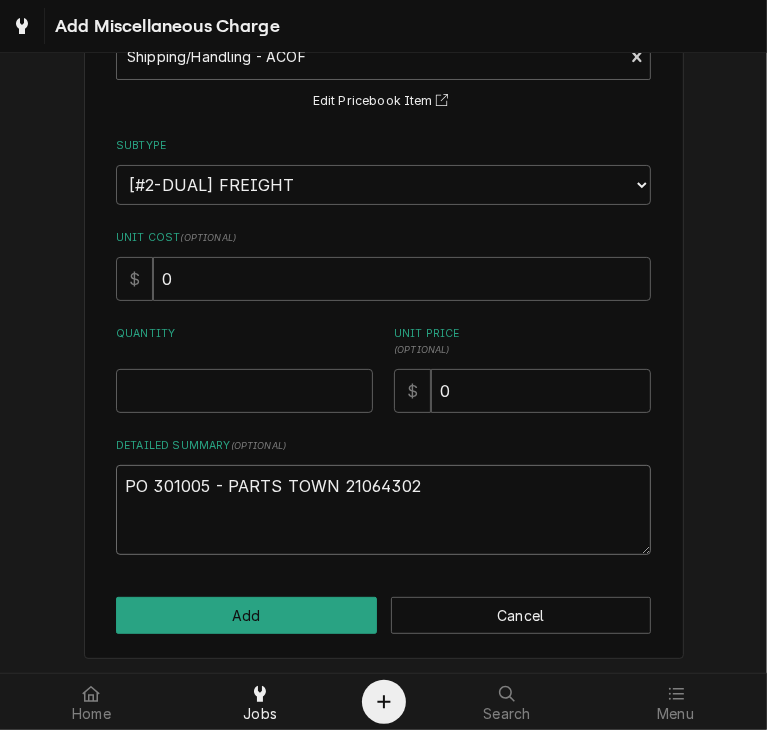 type on "x" 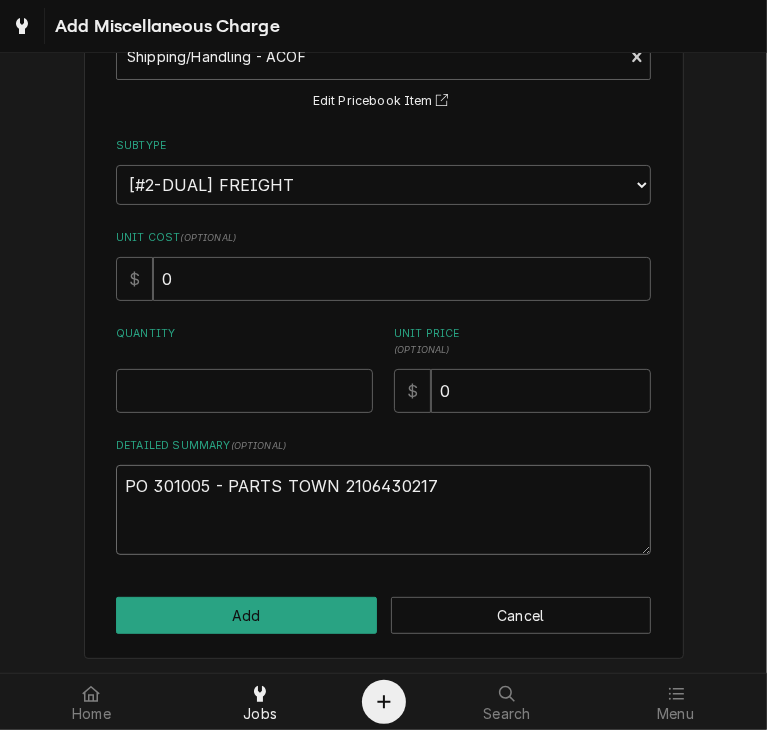 type on "x" 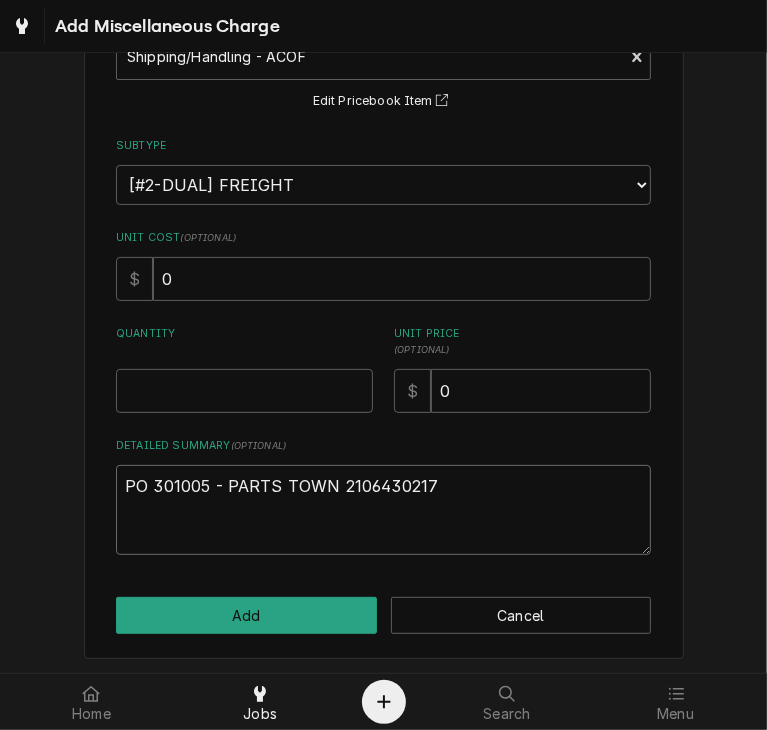 type on "x" 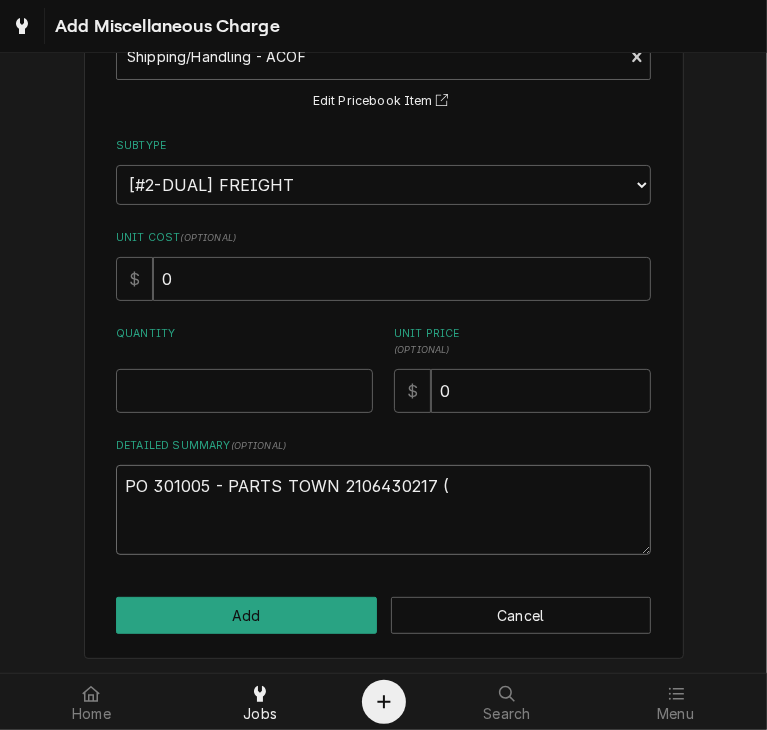 type on "PO 301005 - PARTS TOWN 2106430217 (" 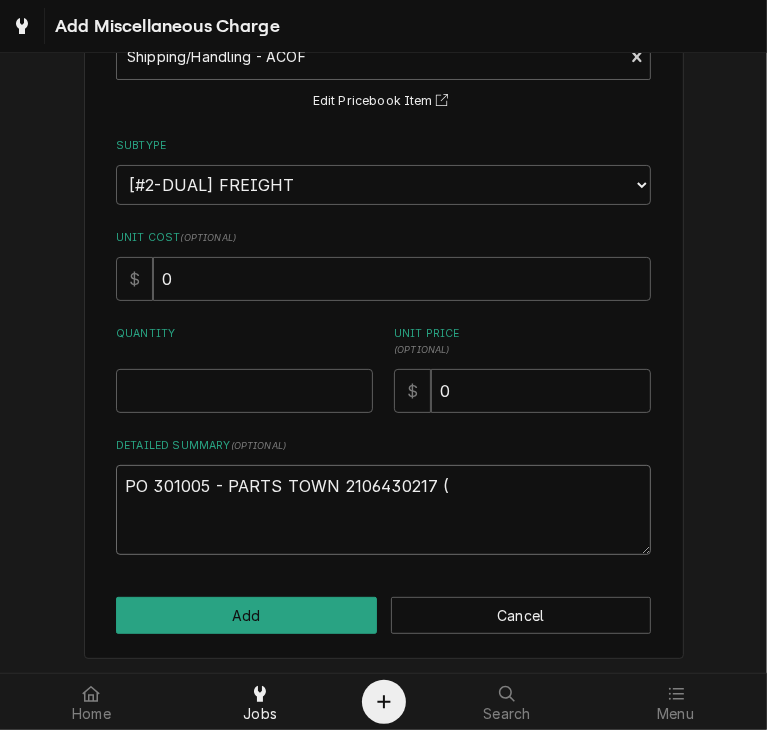click on "PO 301005 - PARTS TOWN 2106430217 (" at bounding box center (383, 510) 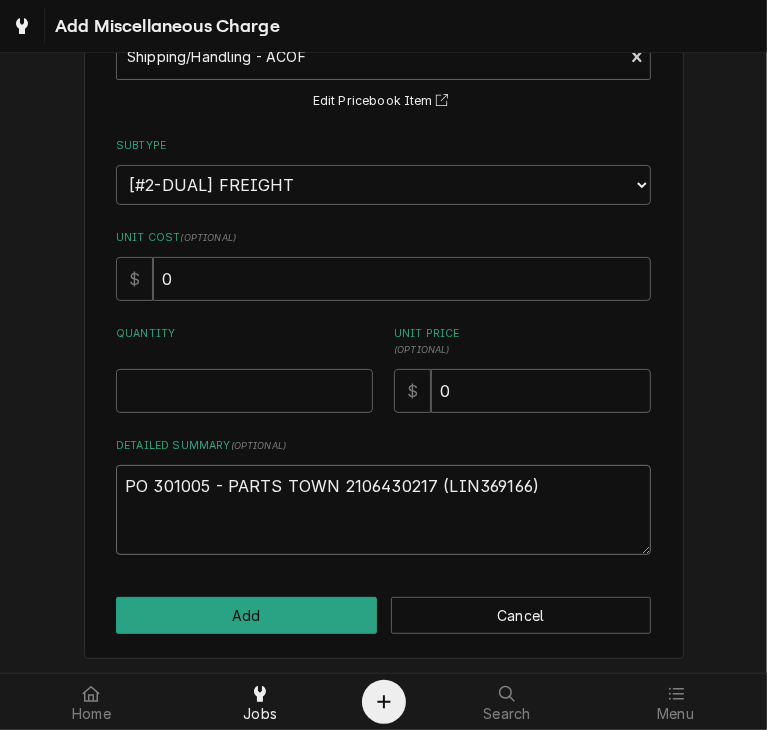 type on "x" 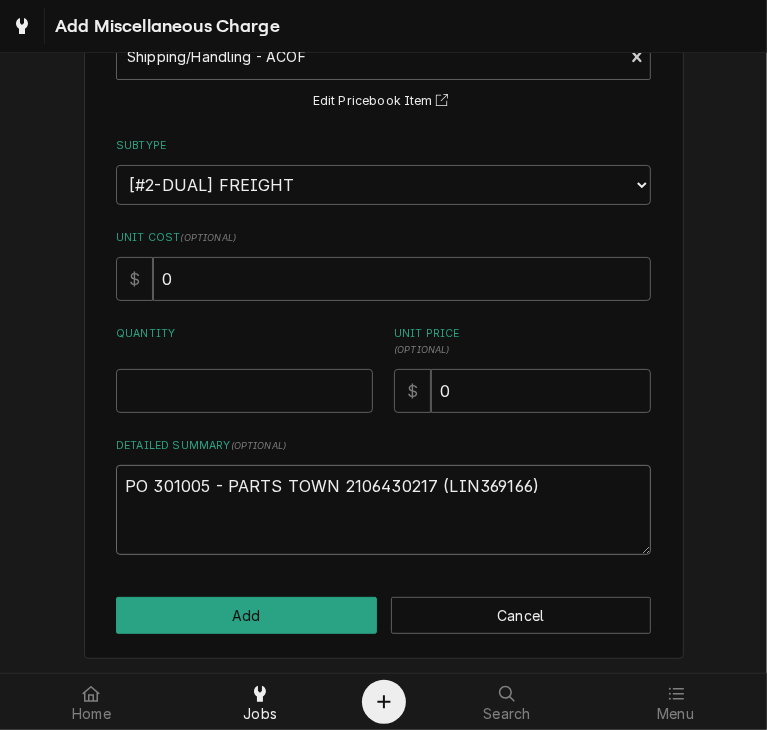 type on "PO 301005 - PARTS TOWN 2106430217 (LIN369166)" 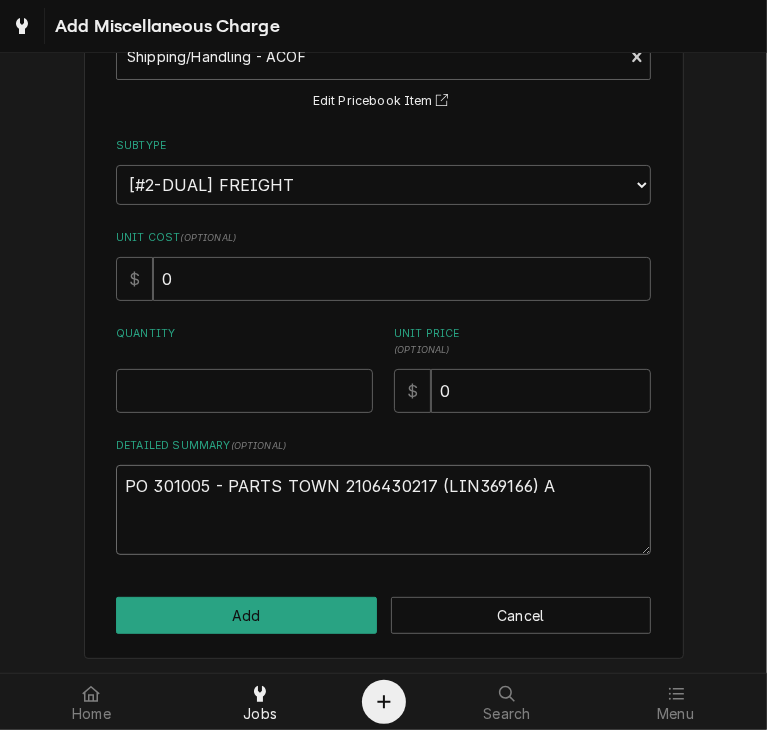 type on "x" 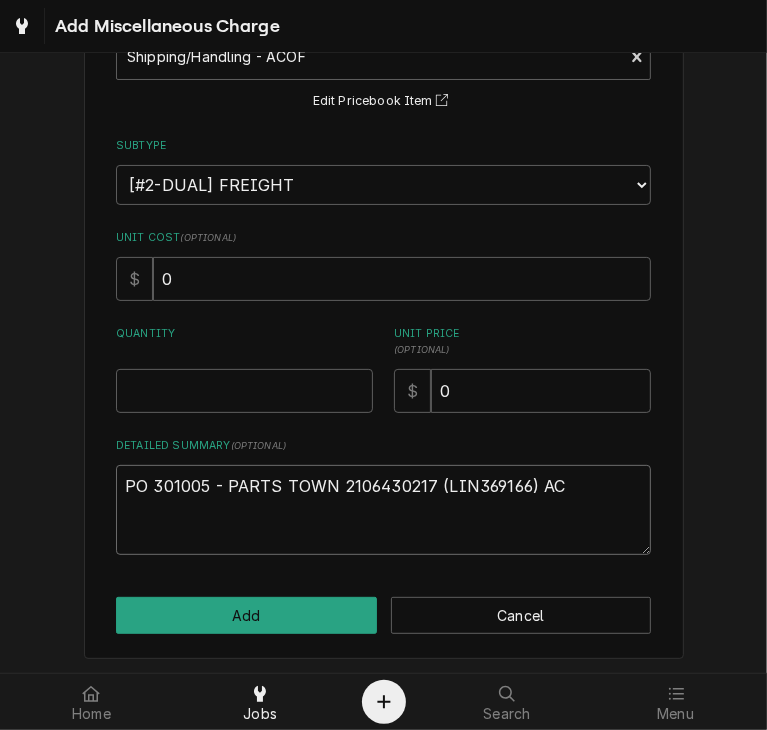 type on "x" 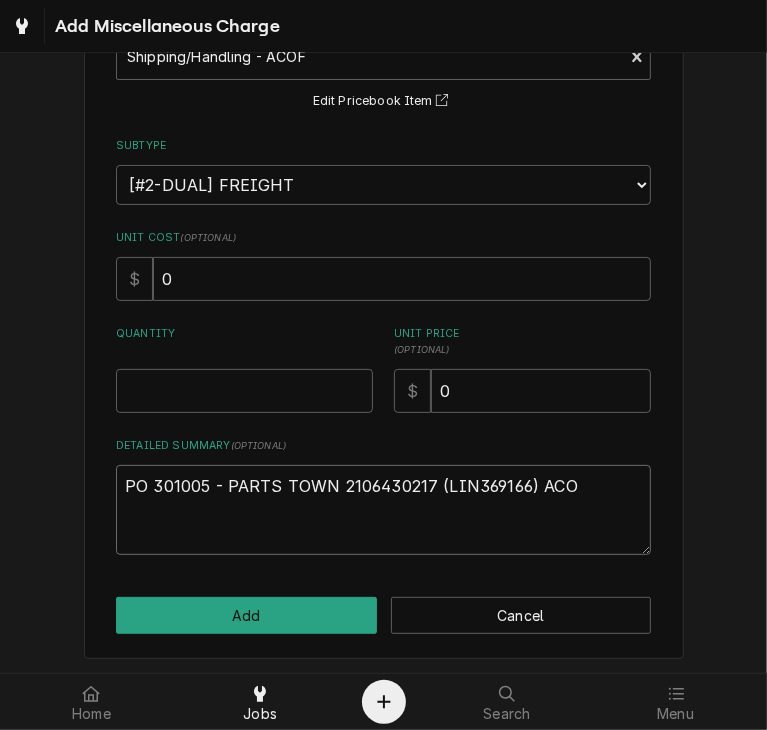 type on "x" 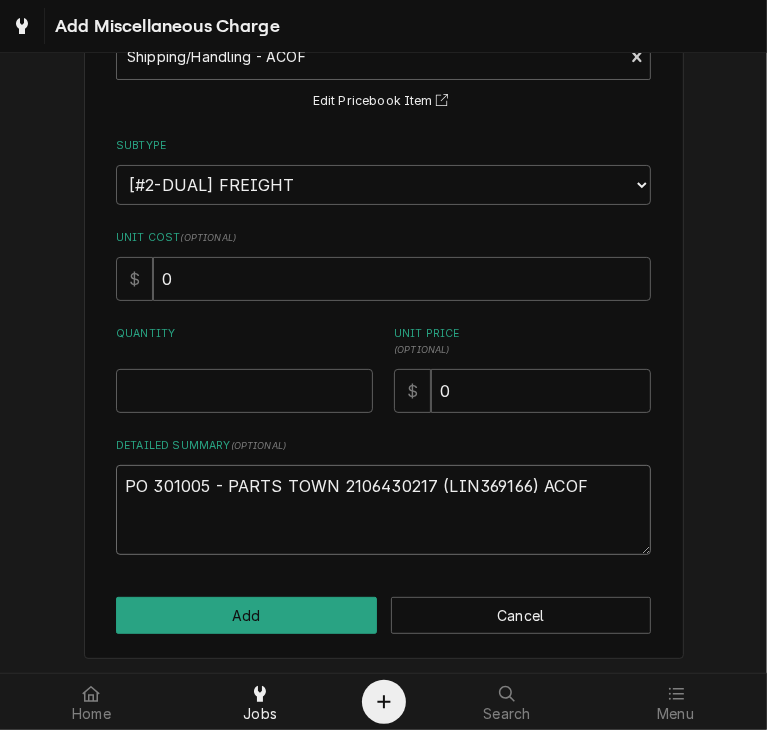 type on "x" 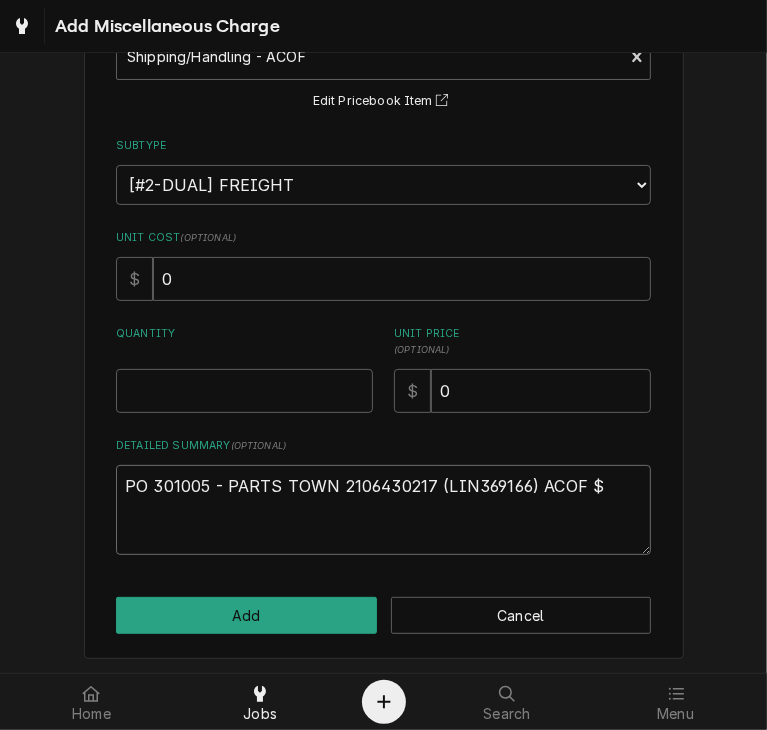 type on "PO 301005 - PARTS TOWN 2106430217 (LIN369166) ACOF $" 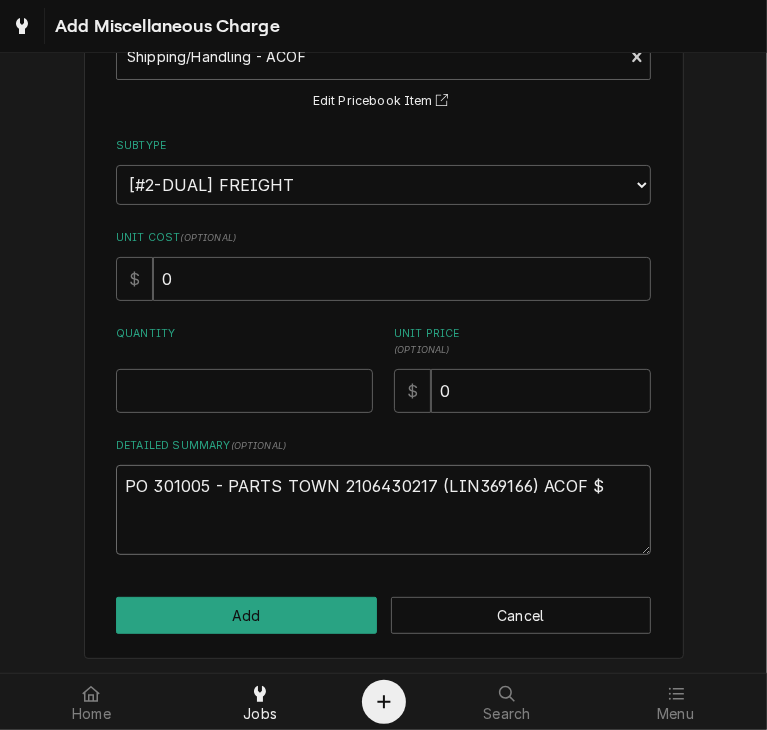 click on "PO 301005 - PARTS TOWN 2106430217 (LIN369166) ACOF $" at bounding box center [383, 510] 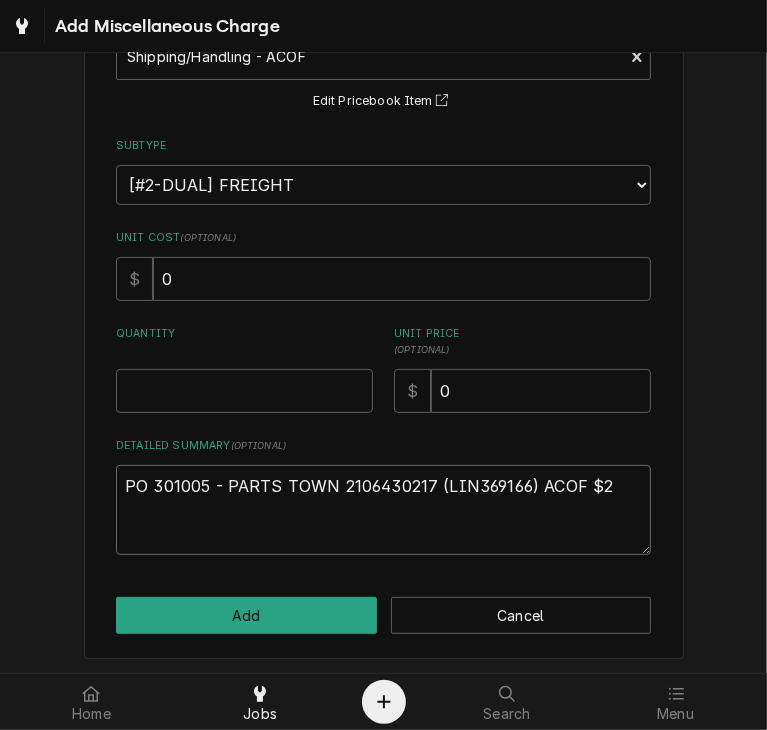 type on "x" 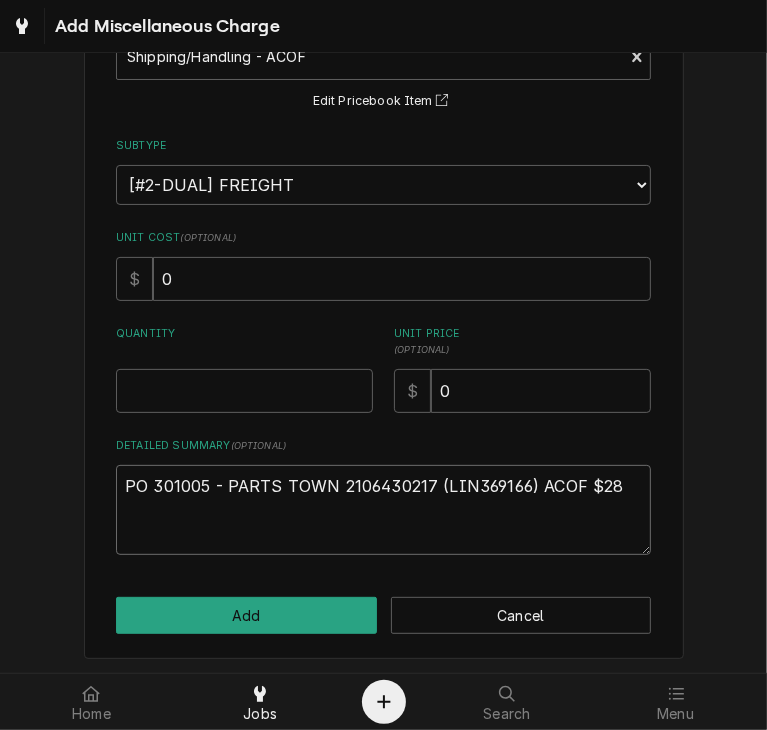 type on "x" 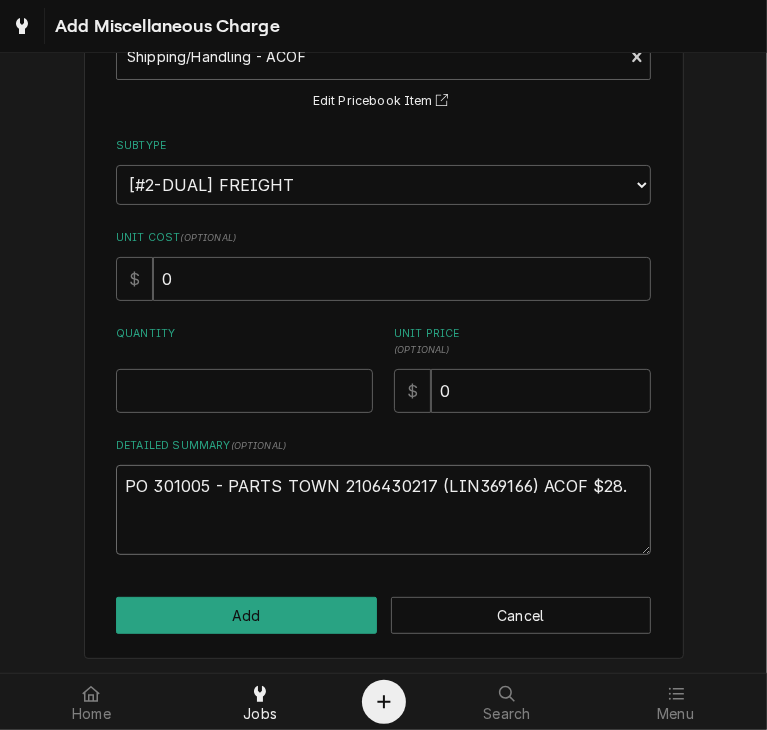 type on "x" 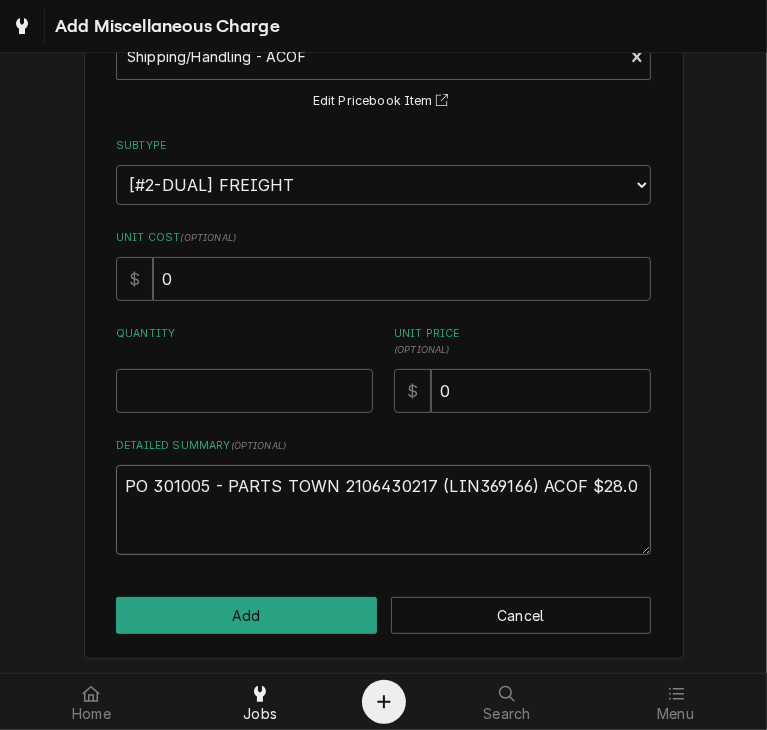 type on "x" 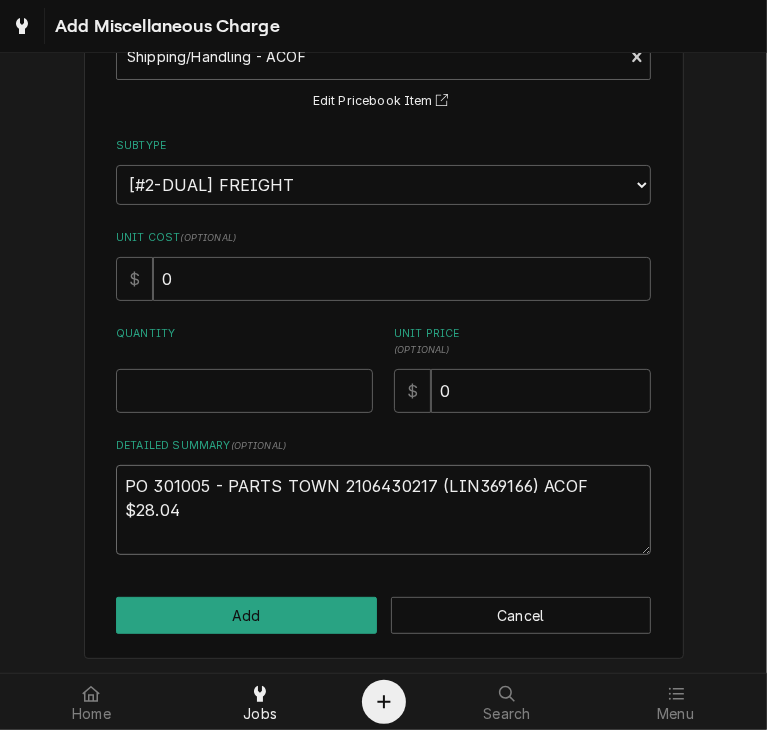 type on "x" 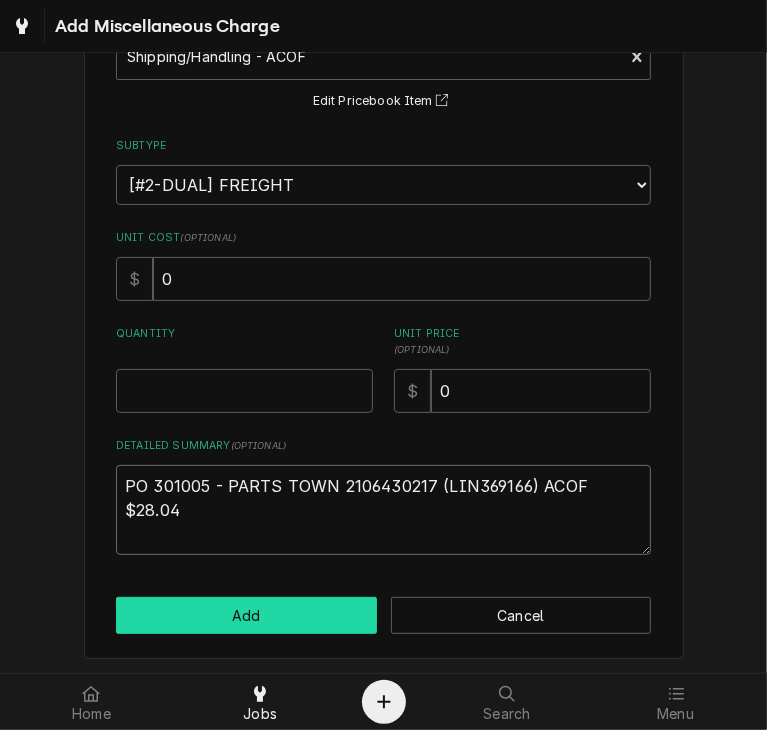 type on "PO 301005 - PARTS TOWN 2106430217 (LIN369166) ACOF $28.04" 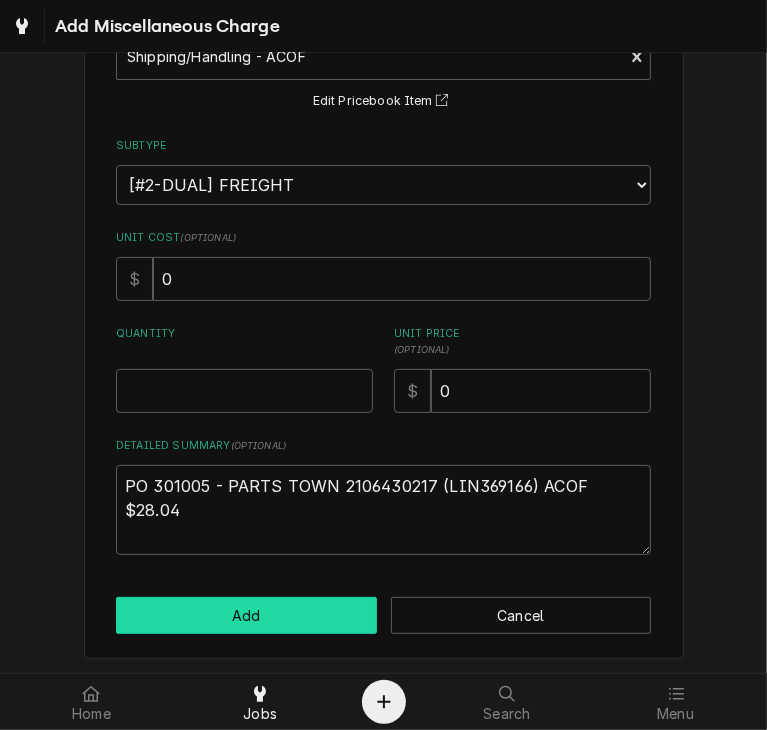 click on "Add" at bounding box center (246, 615) 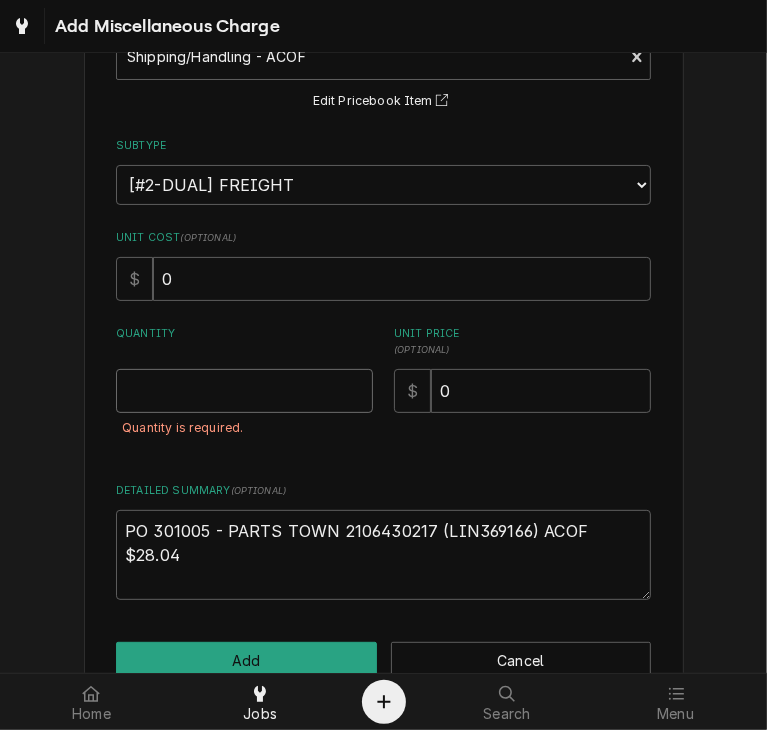 click on "Quantity" at bounding box center [244, 391] 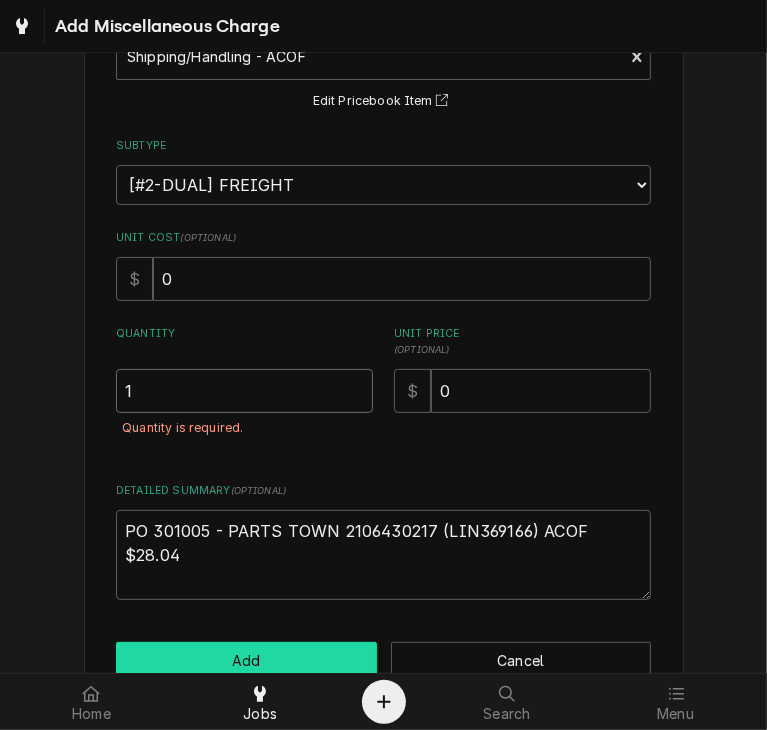 type on "1" 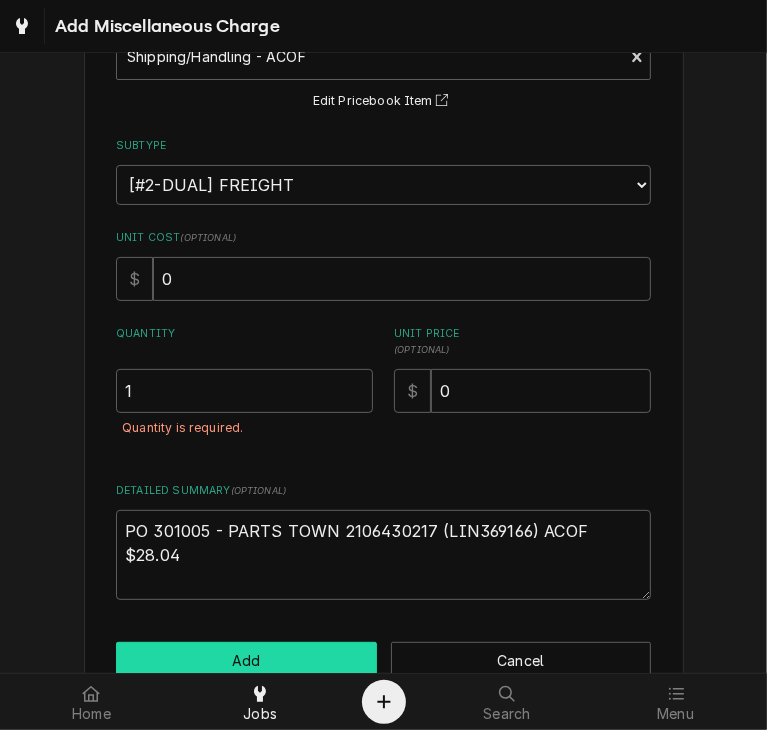 click on "Add" at bounding box center (246, 660) 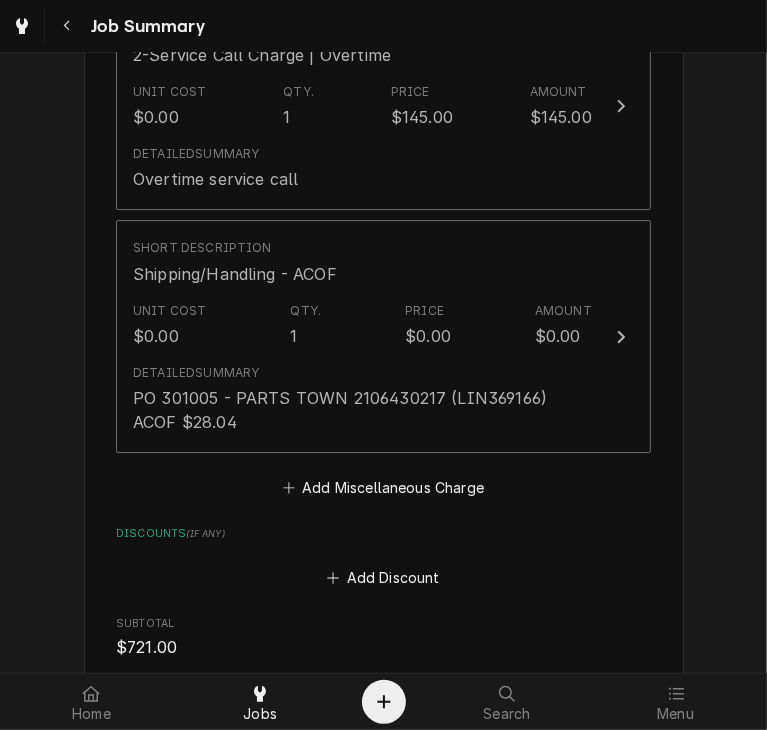 scroll, scrollTop: 3444, scrollLeft: 0, axis: vertical 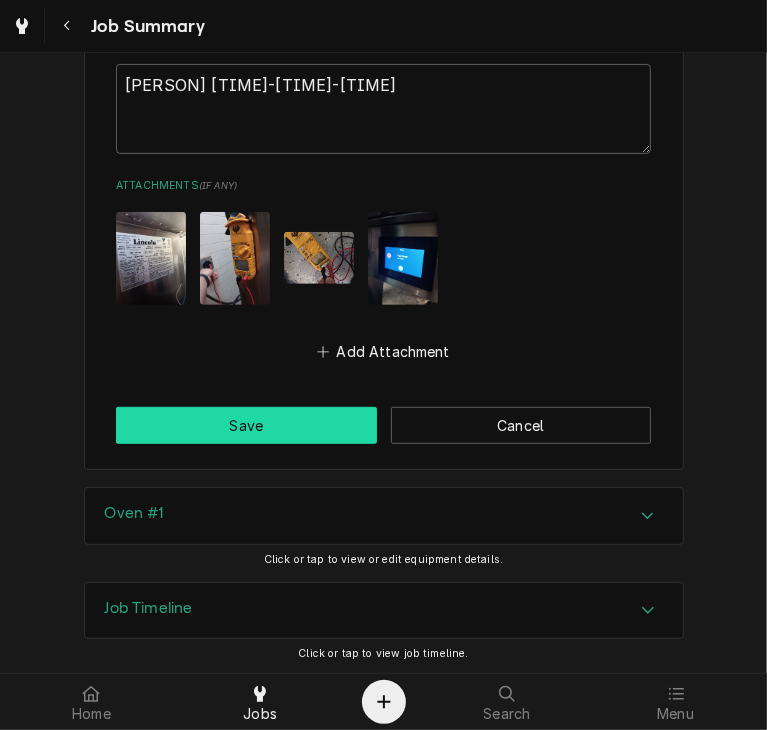 click on "Save" at bounding box center [246, 425] 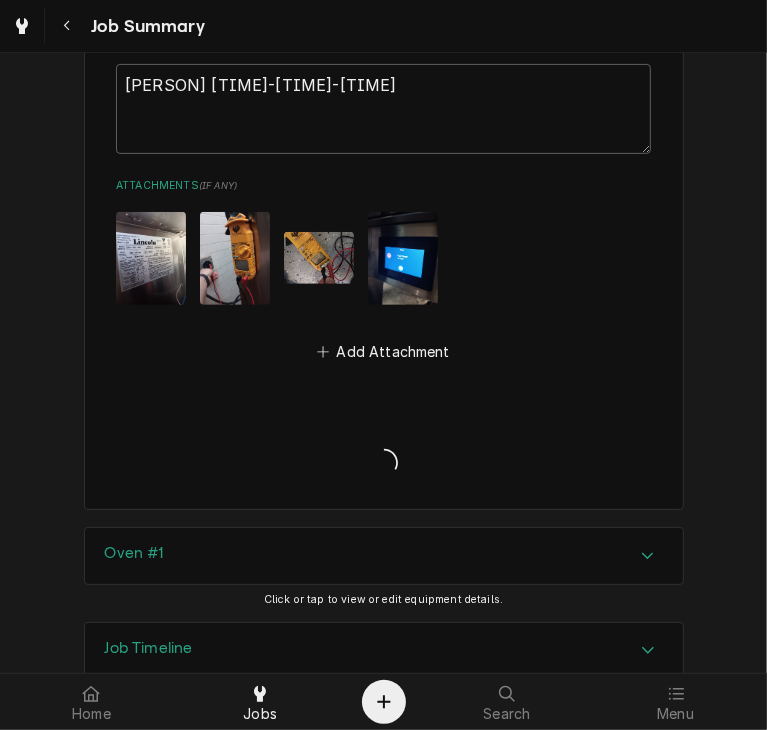 type on "x" 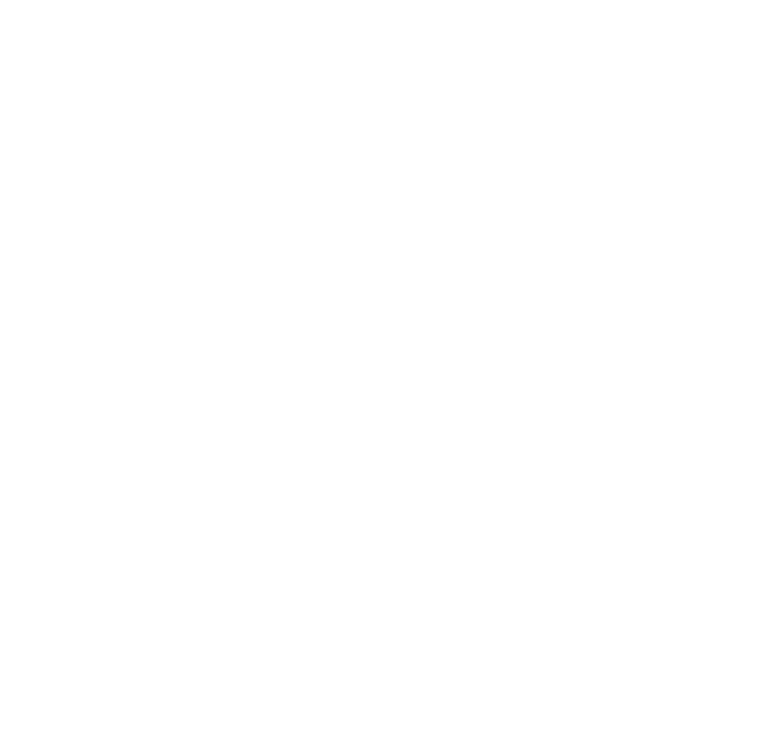 scroll, scrollTop: 0, scrollLeft: 0, axis: both 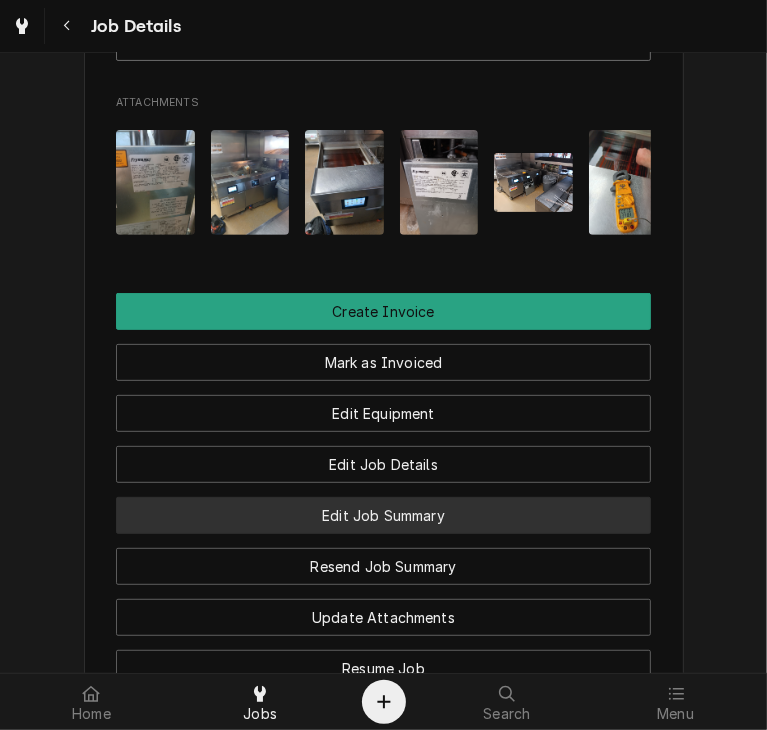 click on "Edit Job Summary" at bounding box center [383, 515] 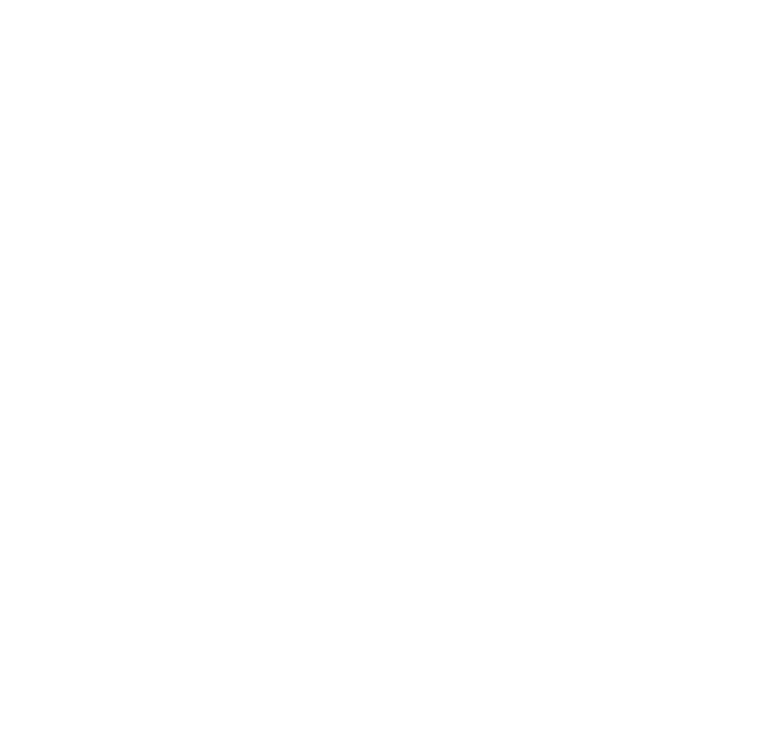 scroll, scrollTop: 0, scrollLeft: 0, axis: both 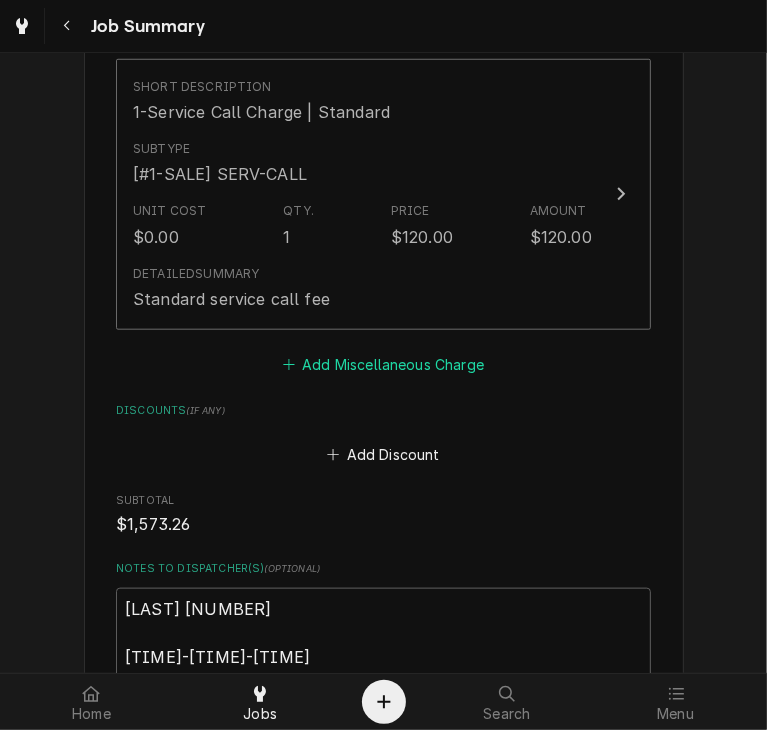click on "Add Miscellaneous Charge" at bounding box center (383, 364) 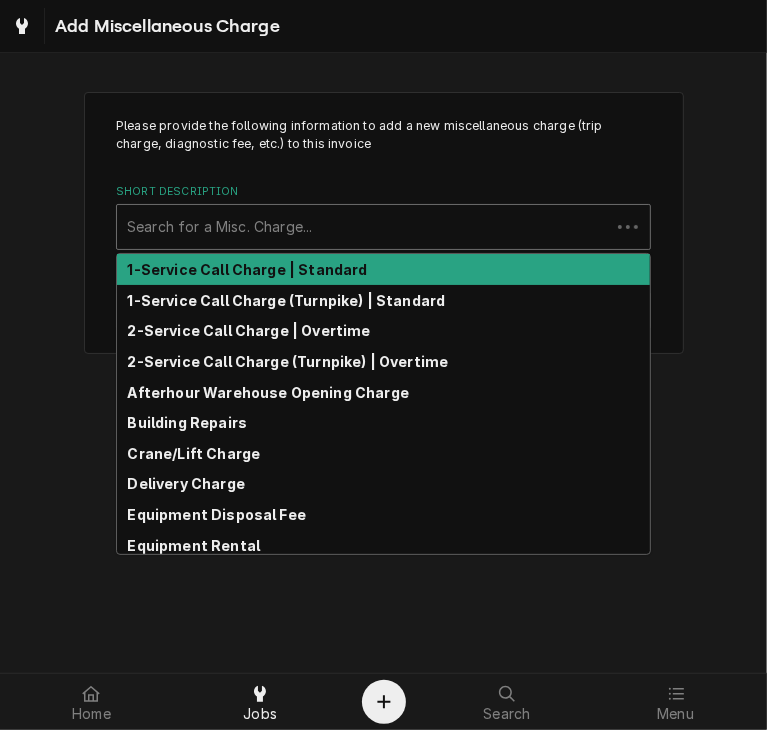 click at bounding box center (363, 227) 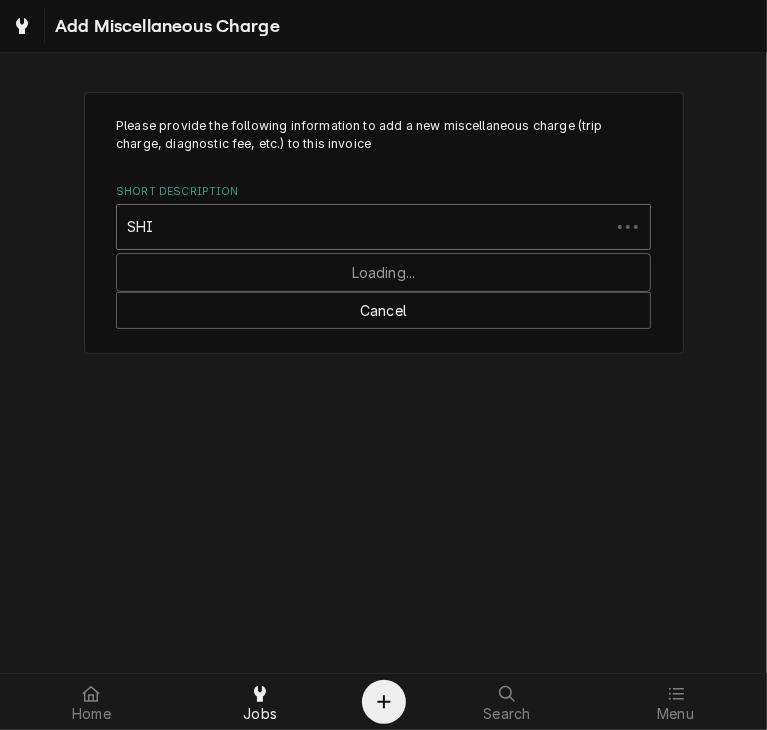 type on "SHIP" 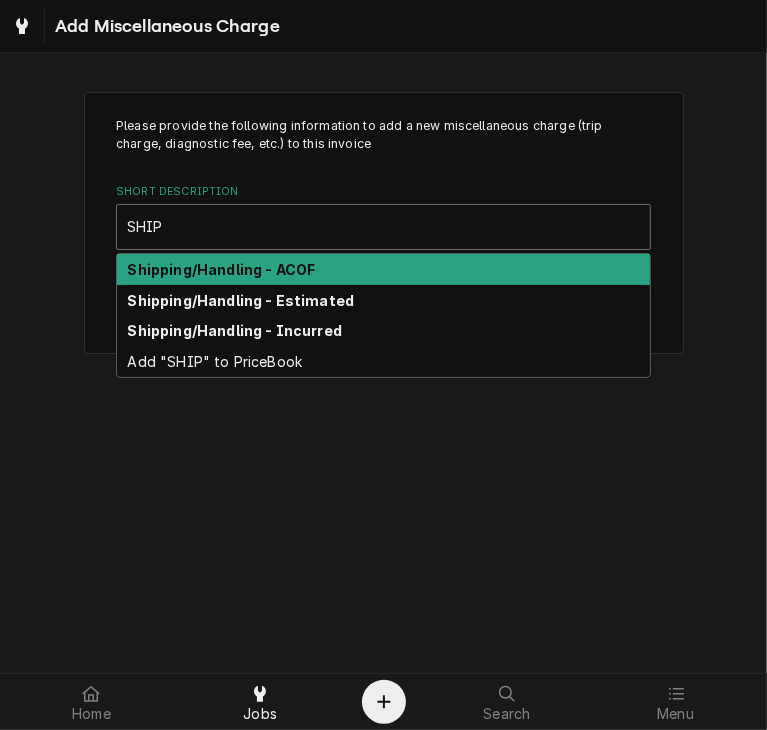 click on "Shipping/Handling - ACOF" at bounding box center (222, 269) 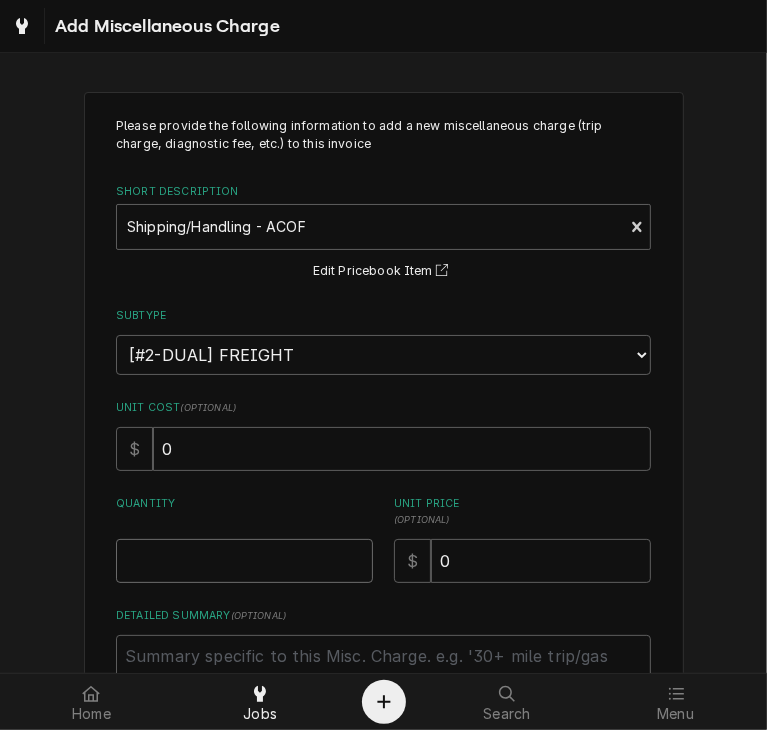 click on "Quantity" at bounding box center [244, 561] 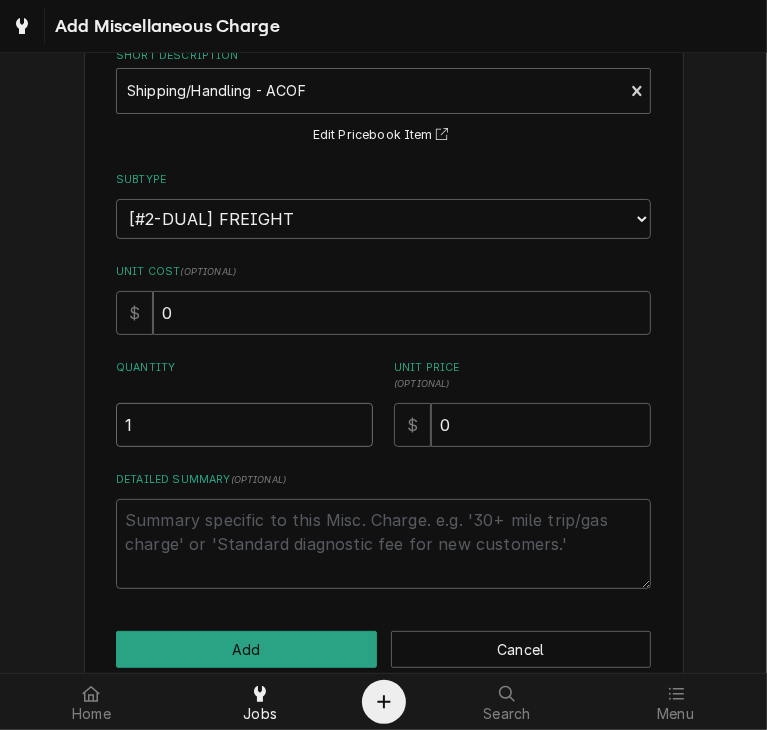 scroll, scrollTop: 155, scrollLeft: 0, axis: vertical 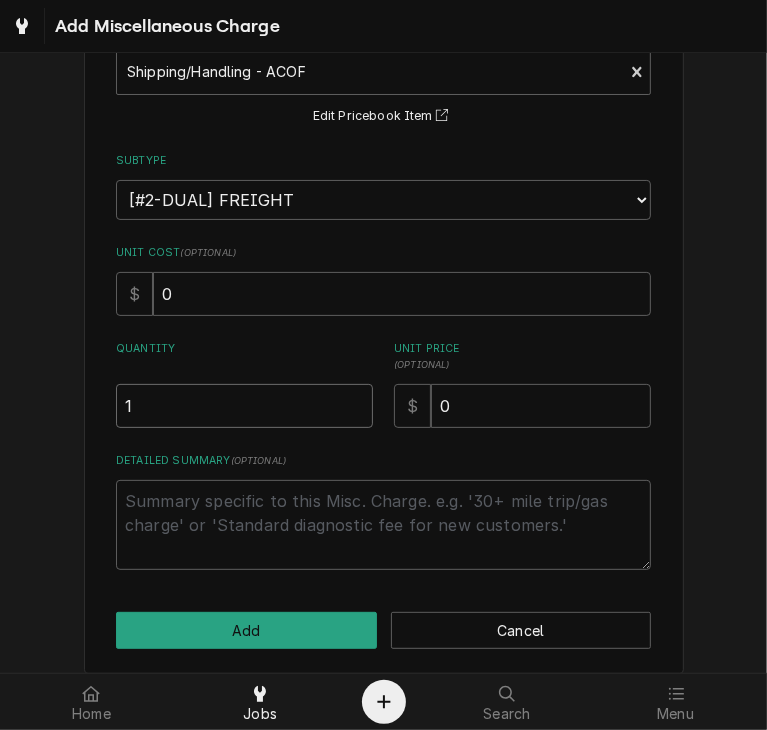 type on "1" 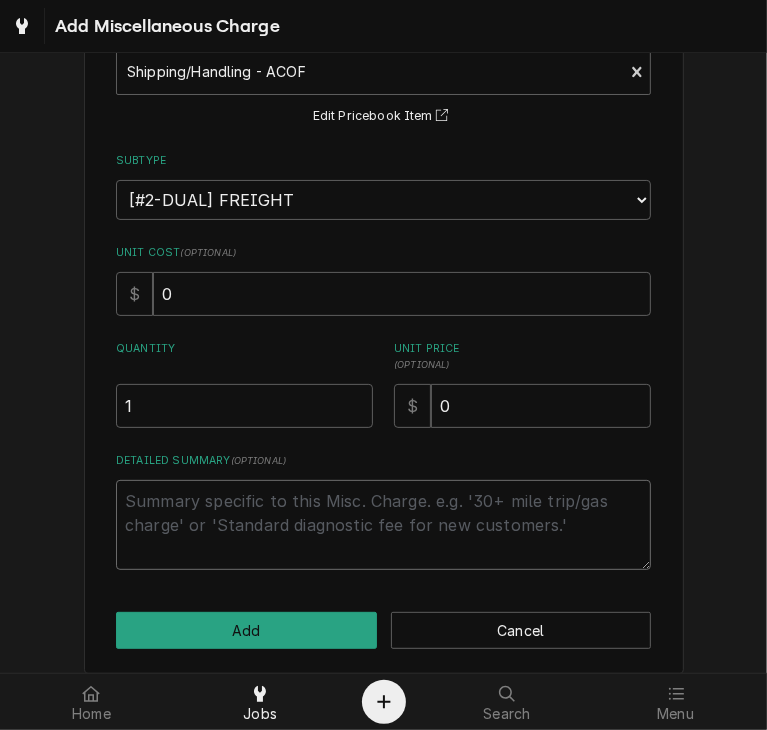 click on "Detailed Summary  ( optional )" at bounding box center [383, 525] 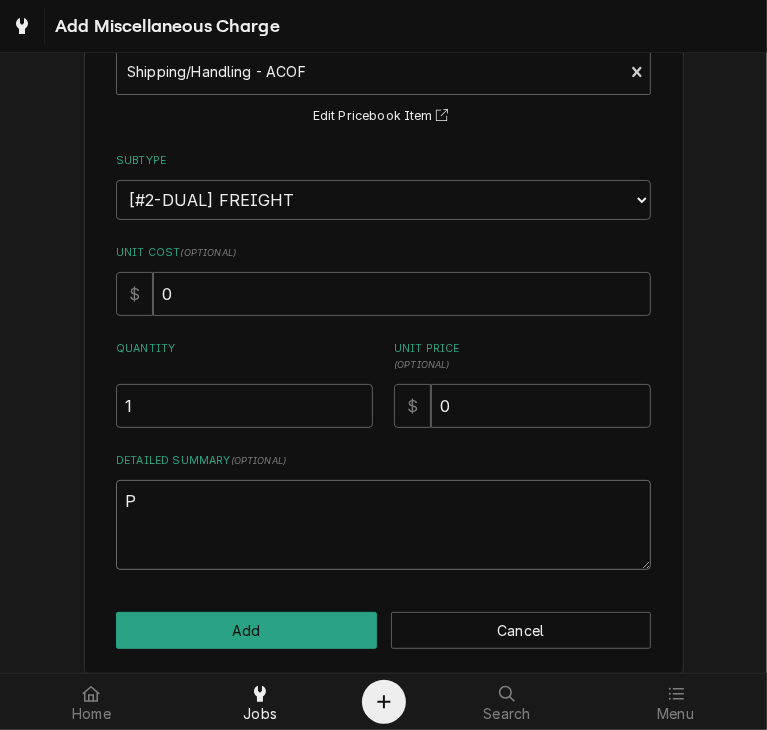 type on "x" 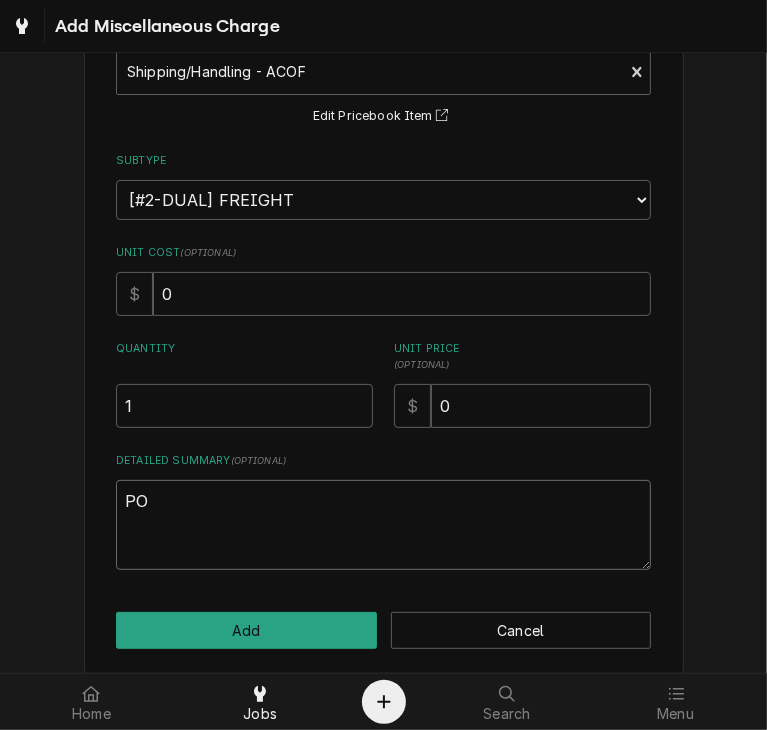 type on "x" 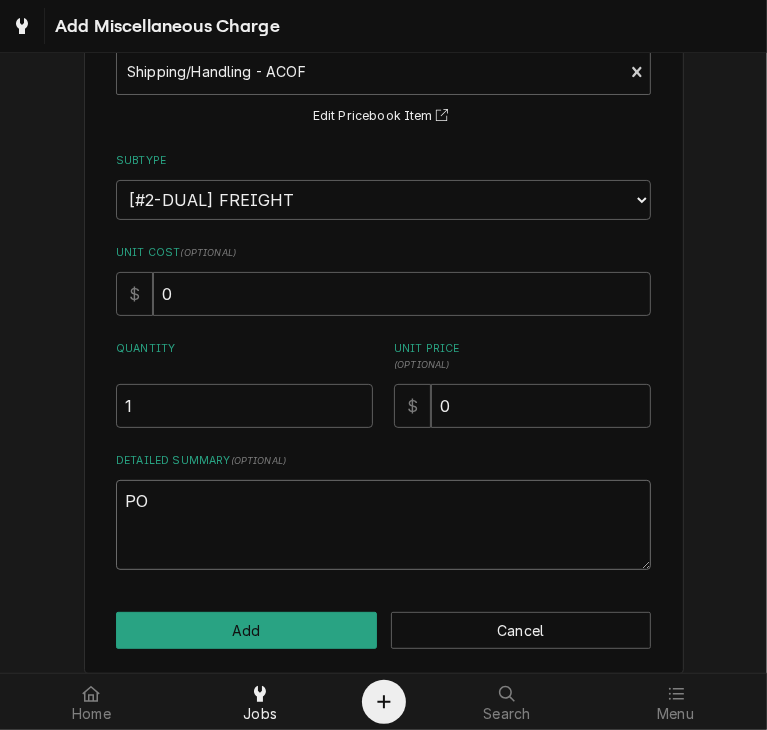type on "x" 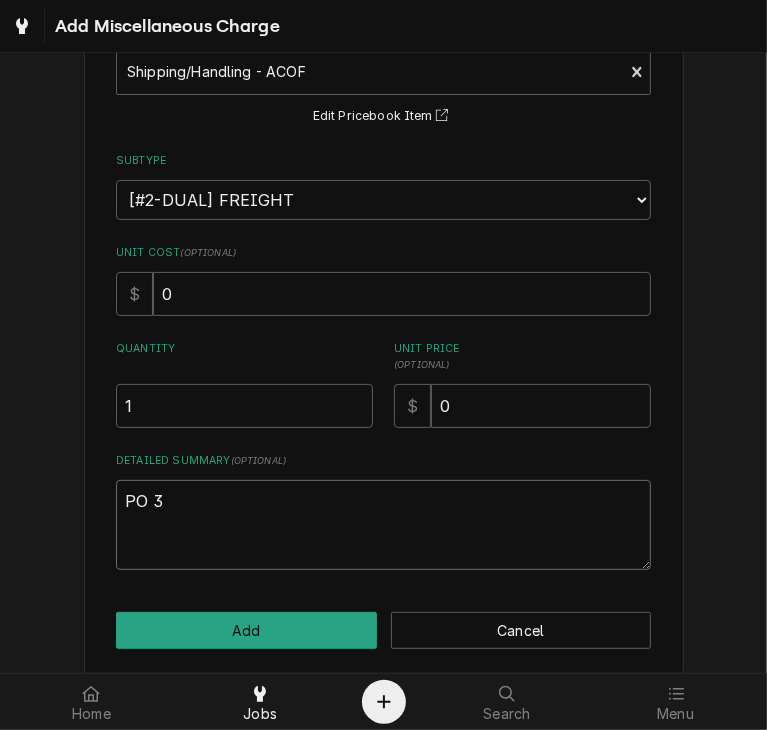 type on "x" 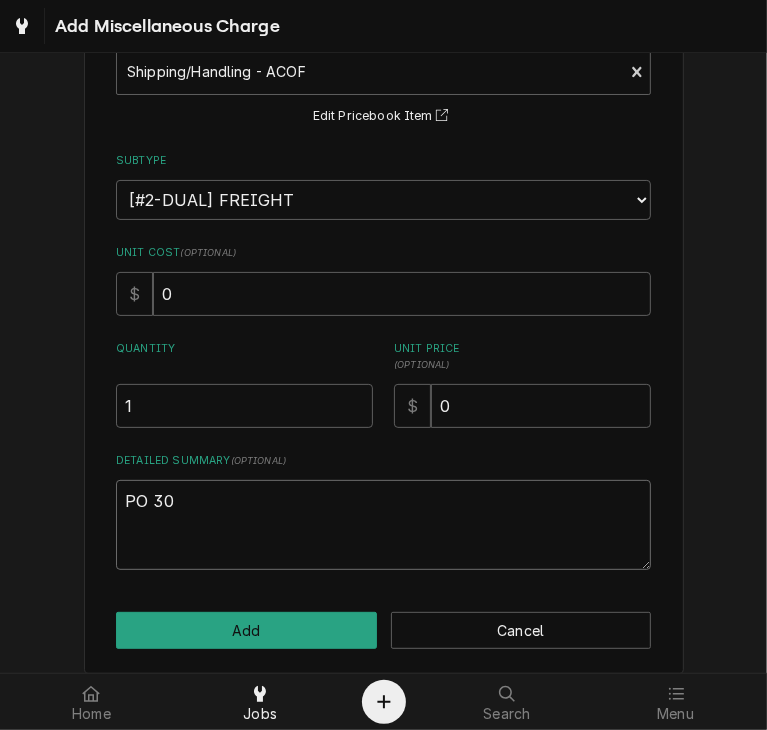 type on "x" 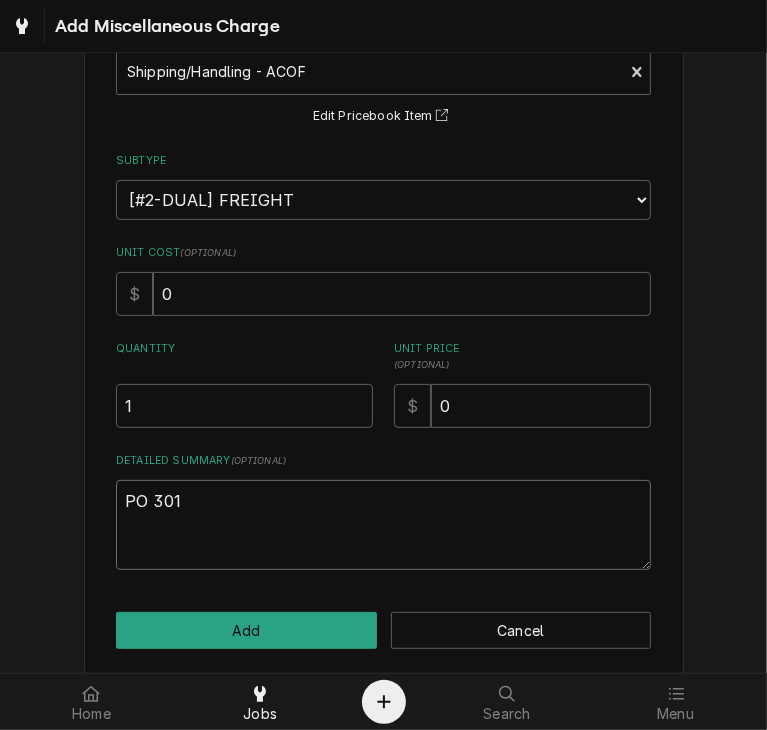 type on "x" 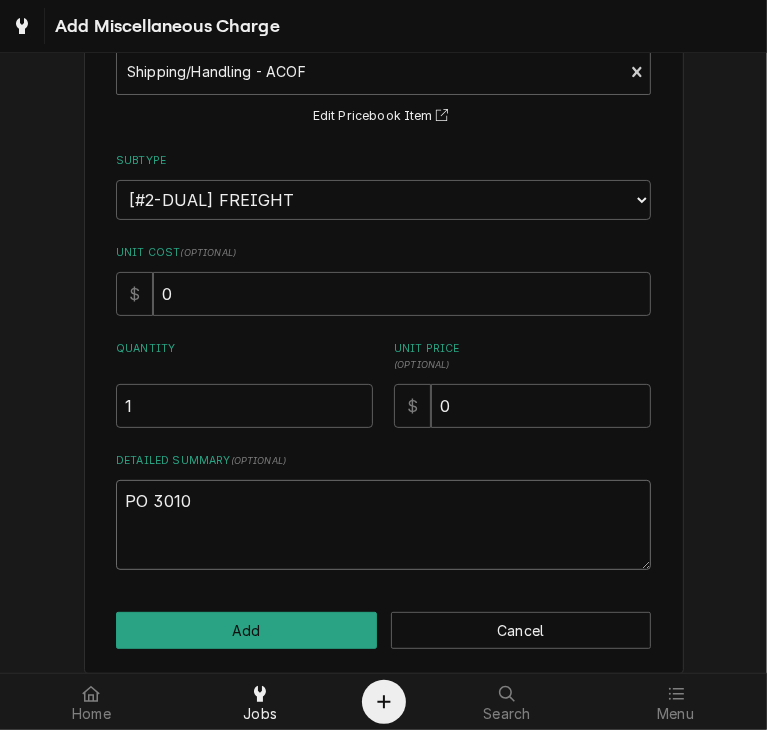 type on "x" 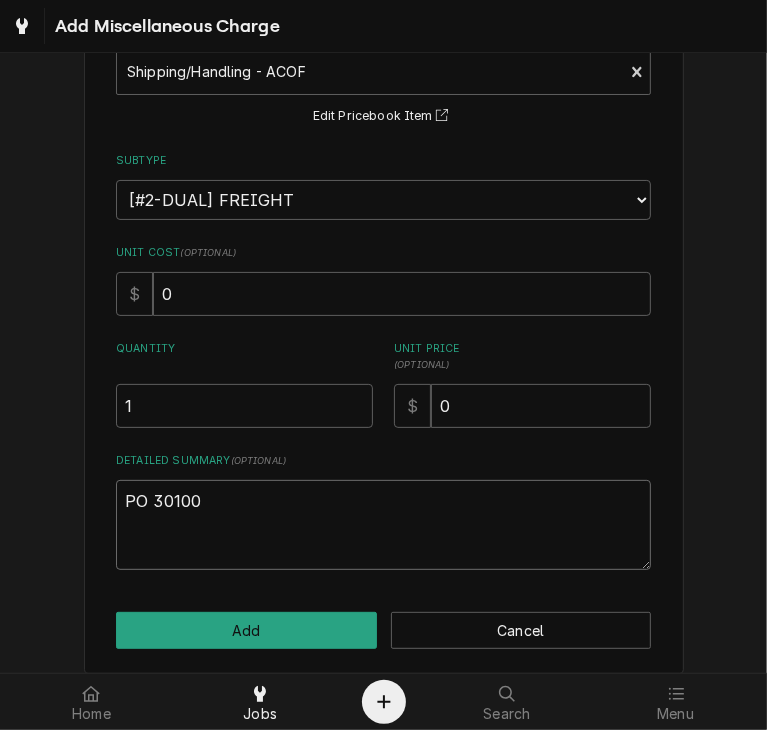type on "x" 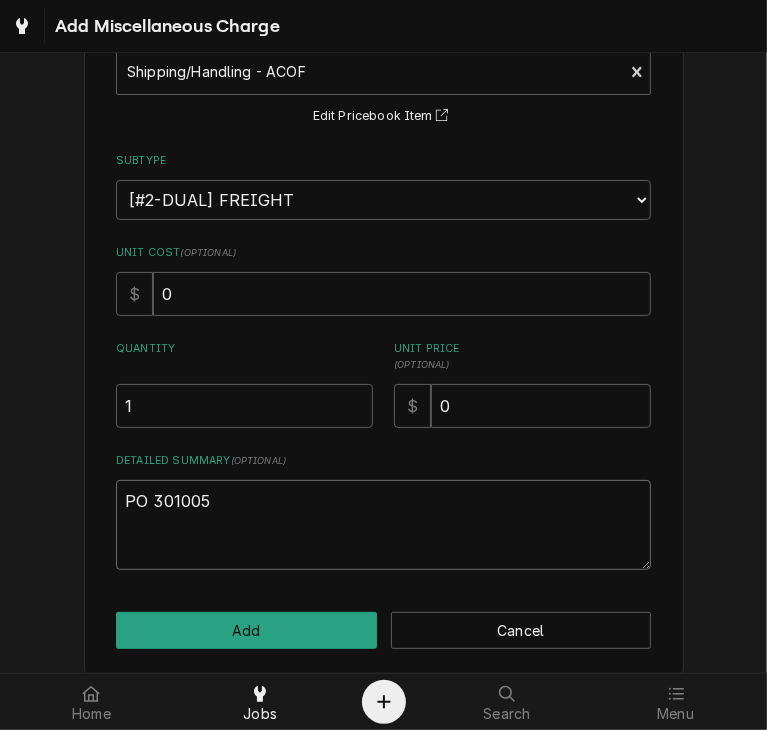 type on "x" 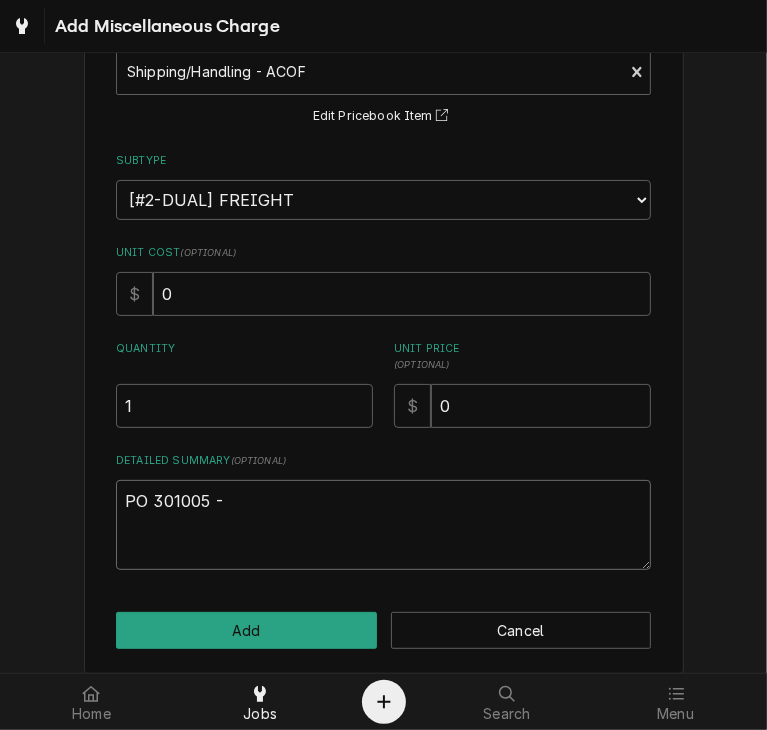 type on "x" 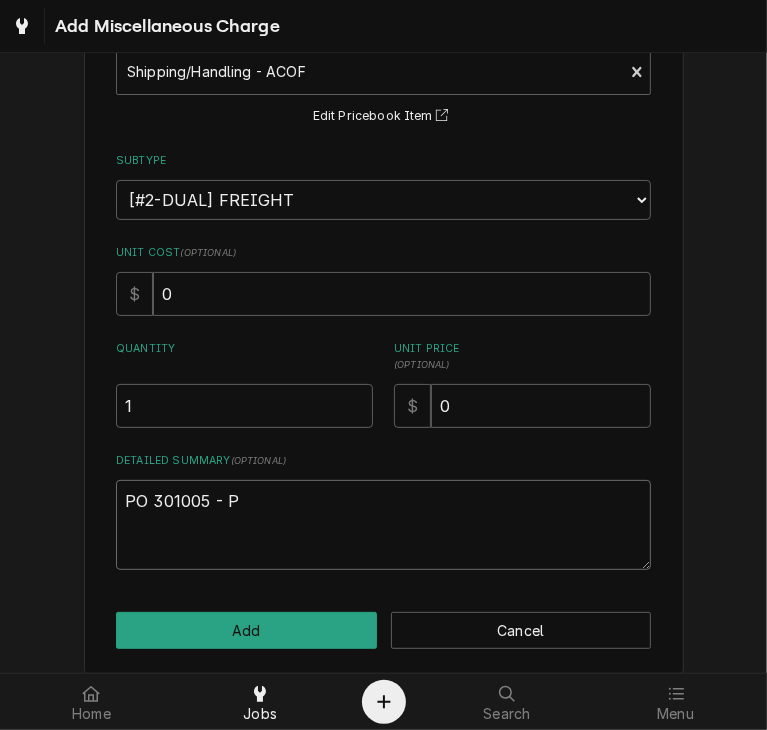 type on "x" 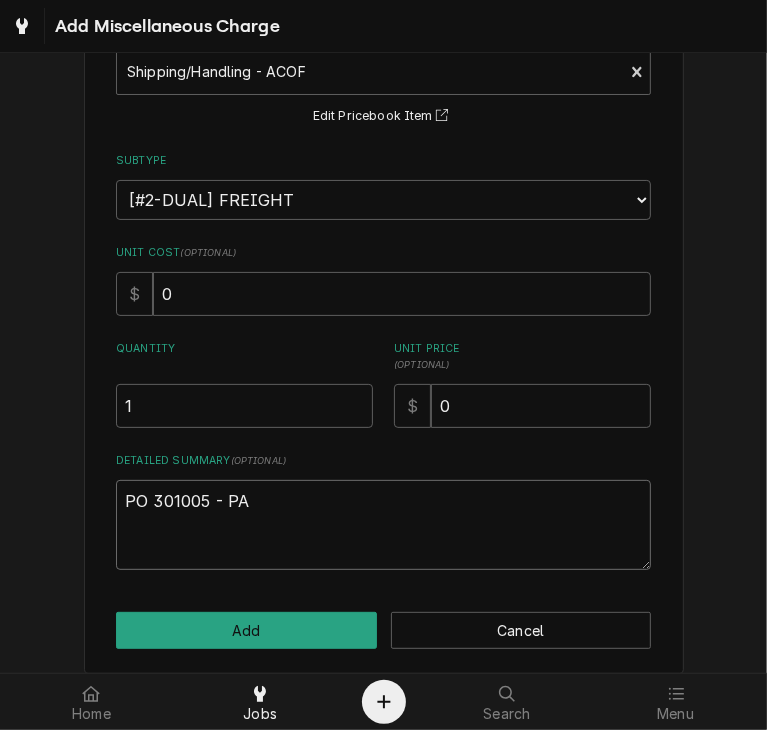 type on "x" 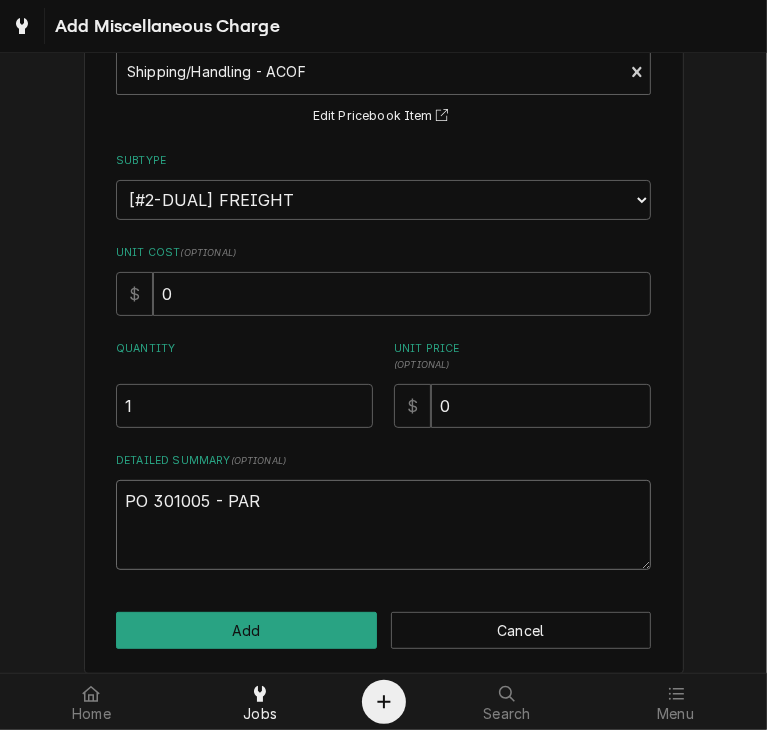 type on "x" 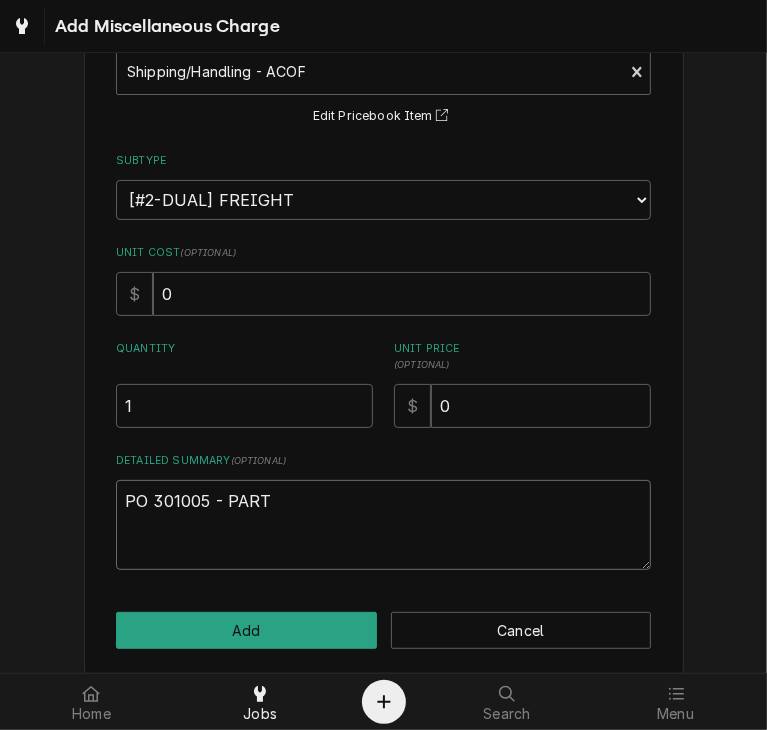 type on "x" 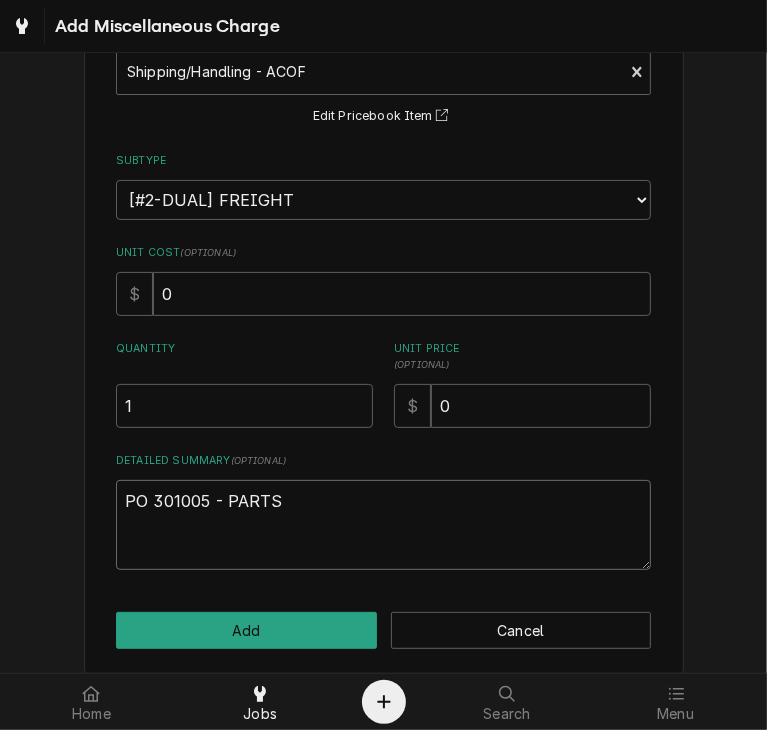 type on "x" 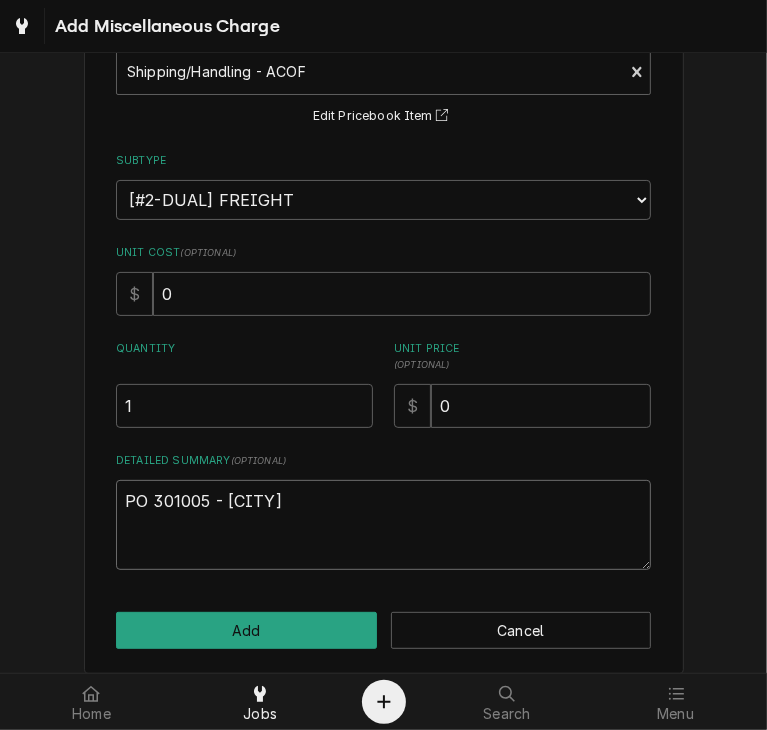 type on "x" 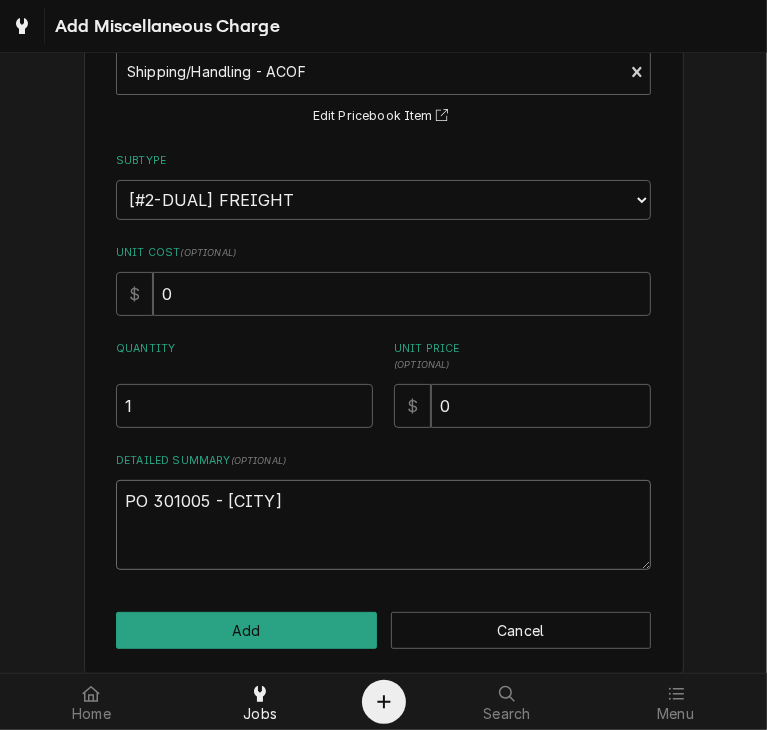 type on "PO 301005 - [CITY]" 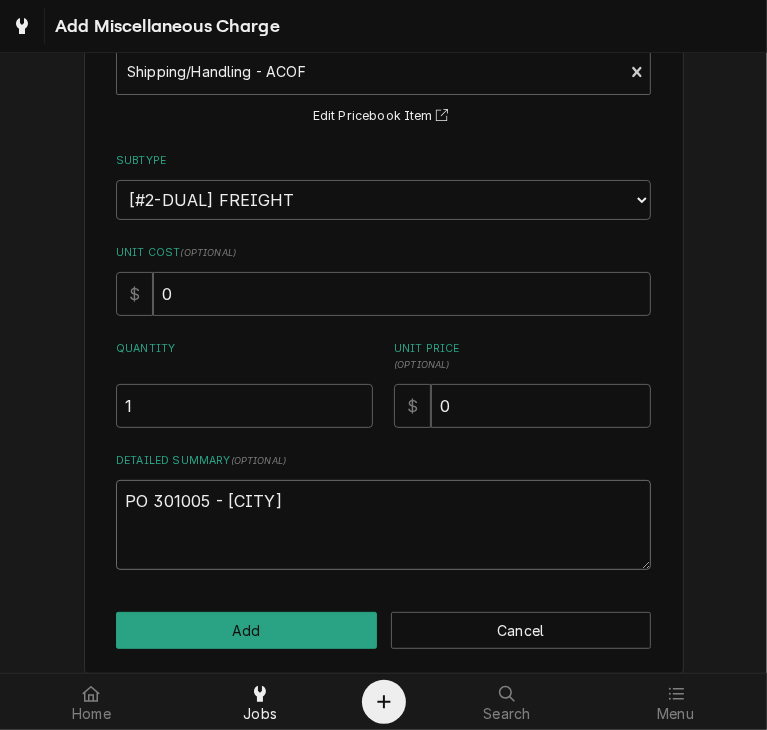 click on "PO 301005 - PARTSTOWN" at bounding box center (383, 525) 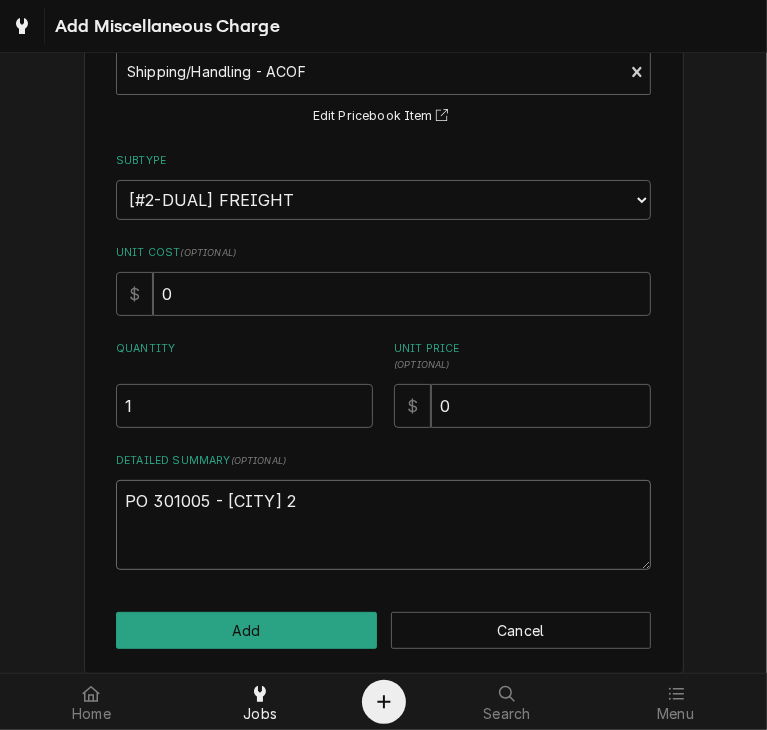 type on "x" 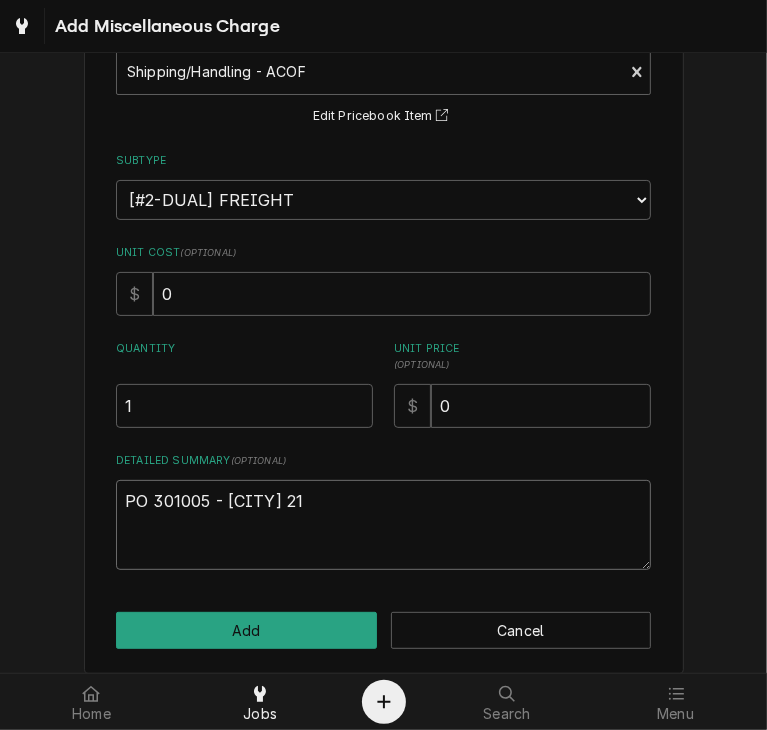 type on "x" 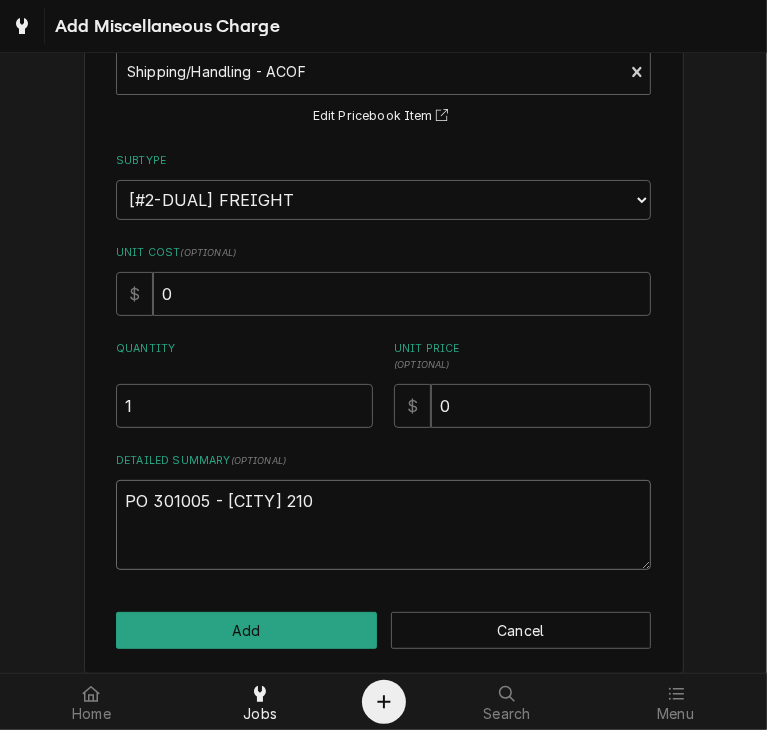 type on "x" 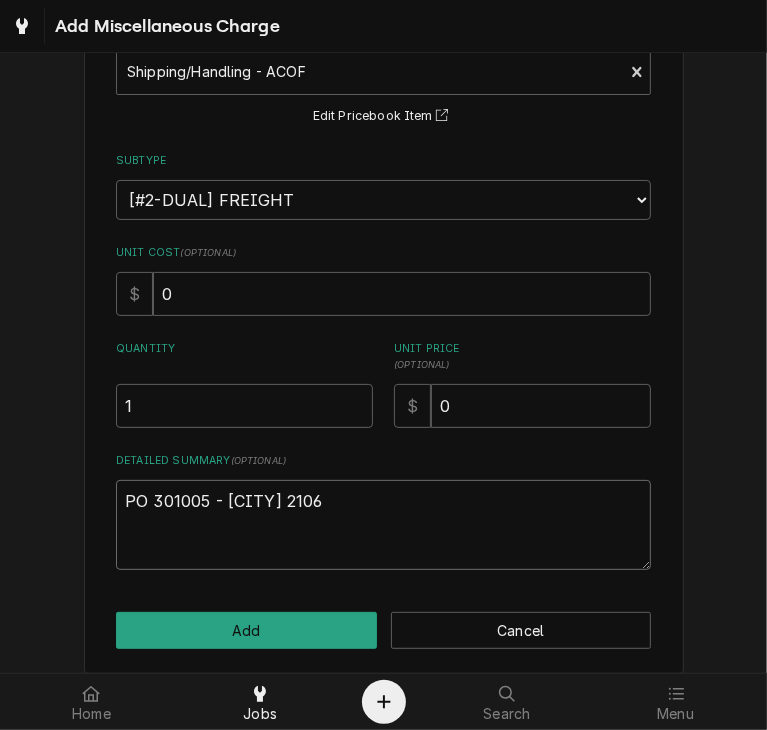 type on "x" 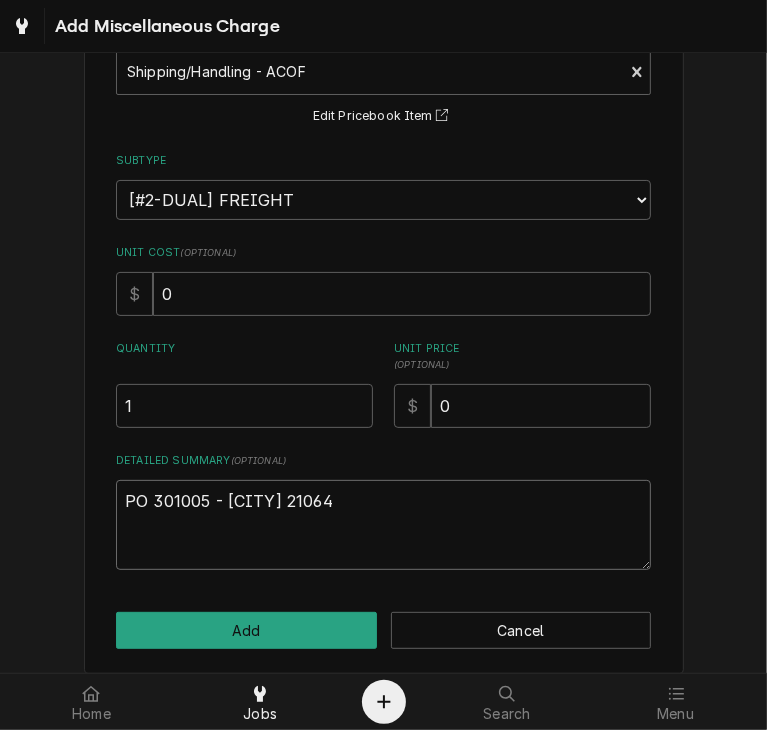 type on "x" 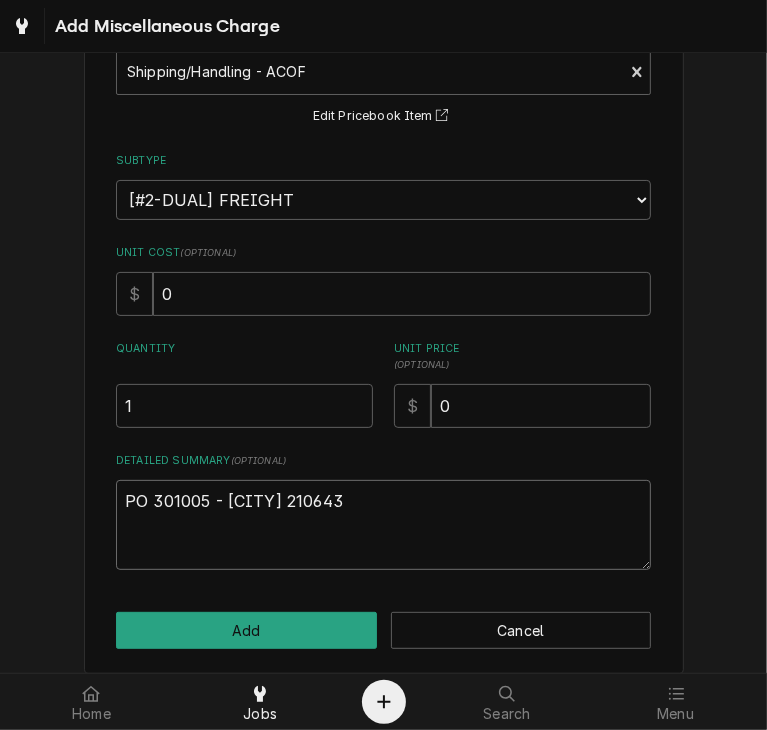 type on "x" 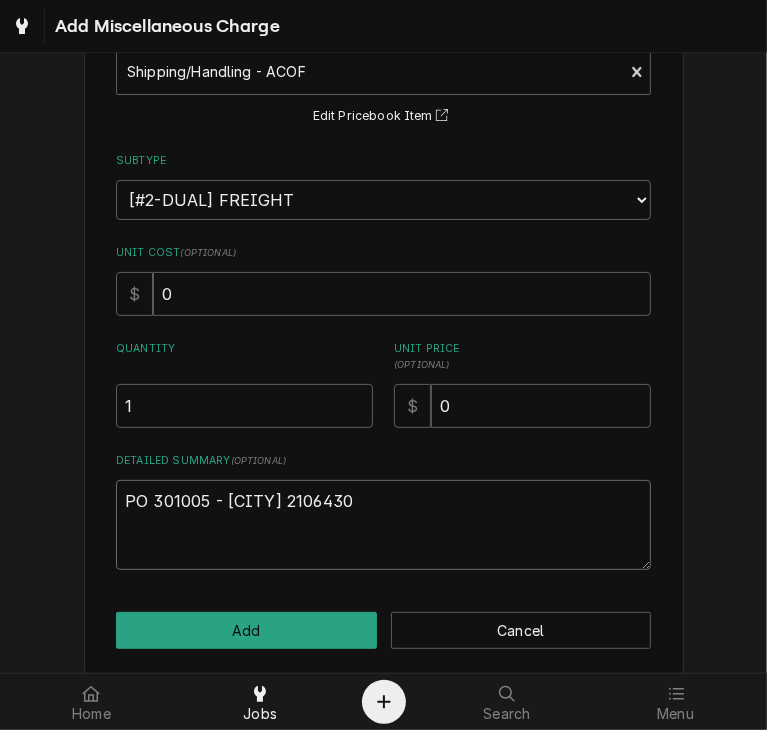 type on "x" 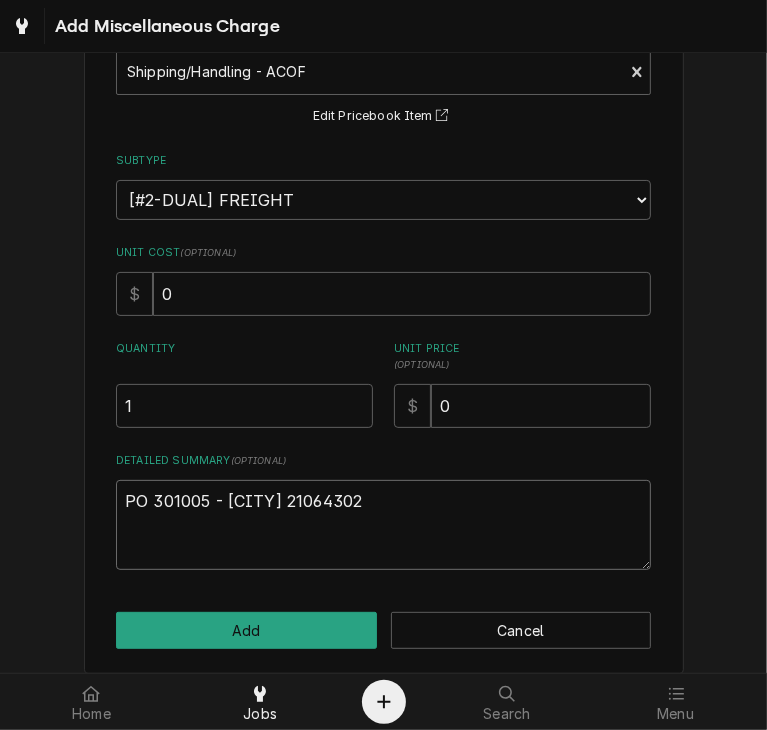 type on "x" 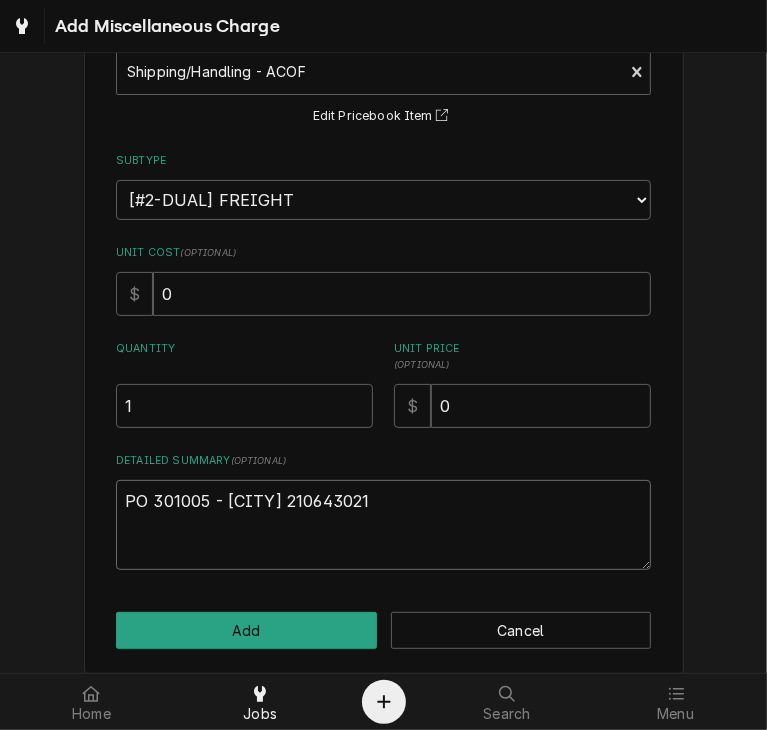 type on "x" 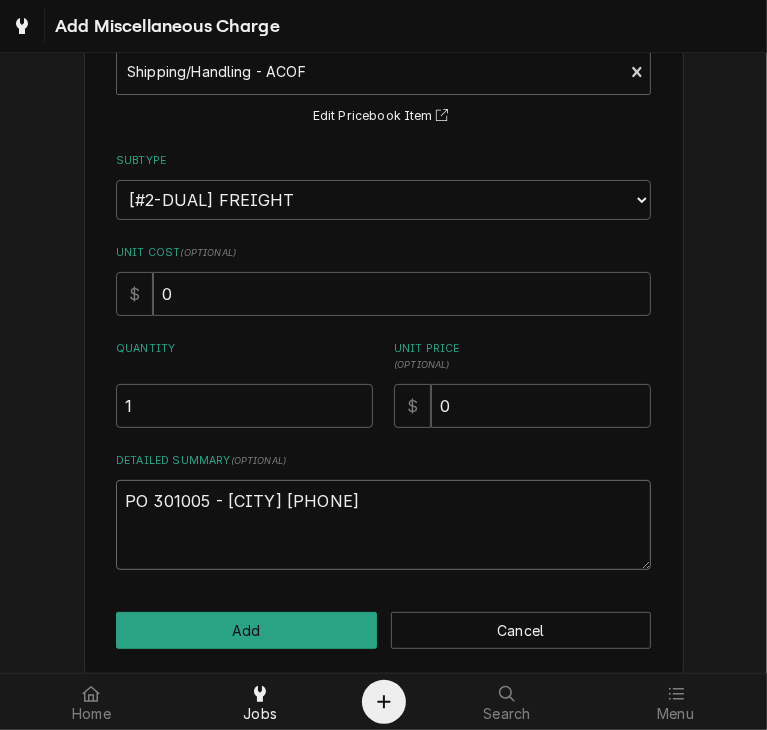 type on "x" 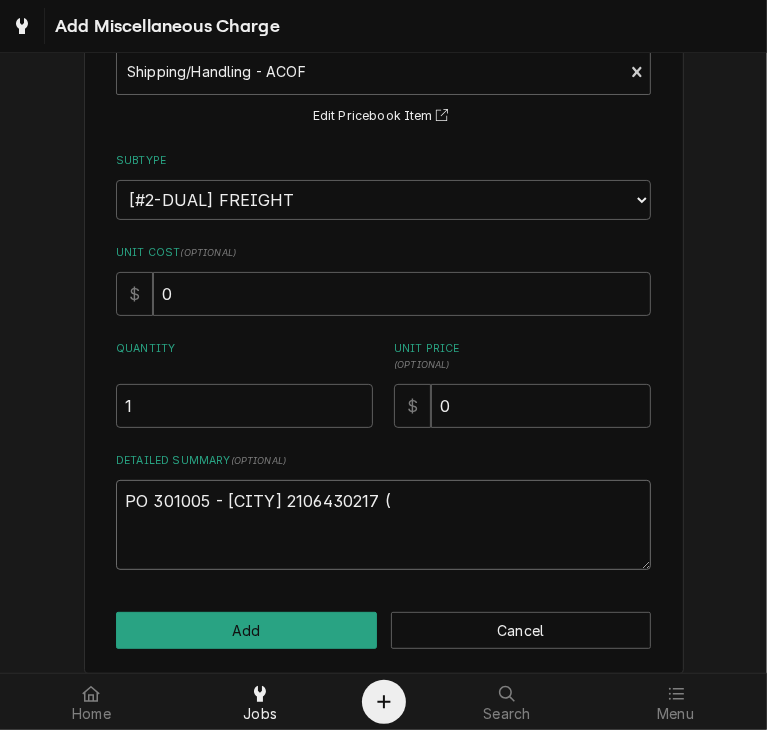 type on "PO 301005 - PARTSTOWN 2106430217 (" 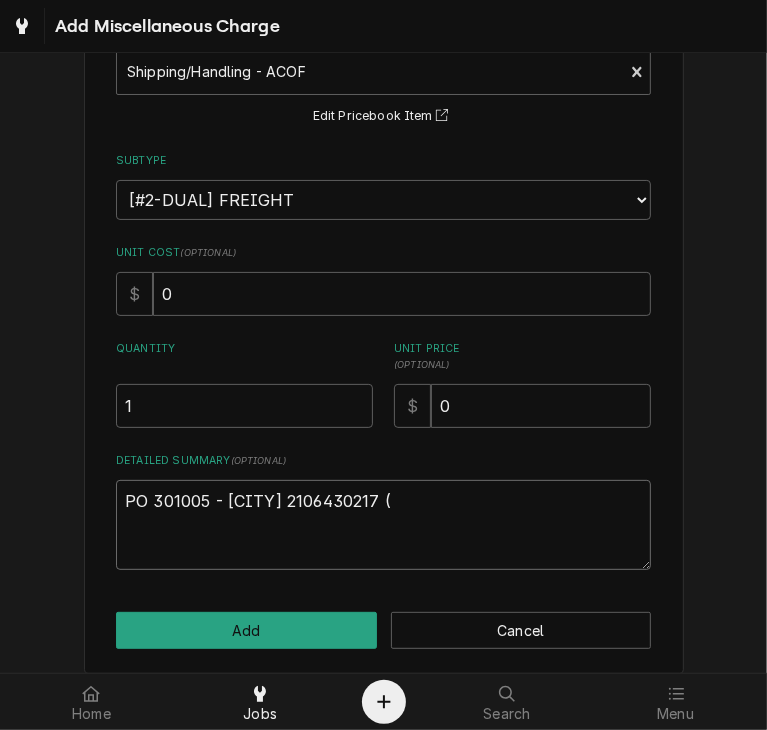 click on "PO 301005 - PARTSTOWN 2106430217 (" at bounding box center (383, 525) 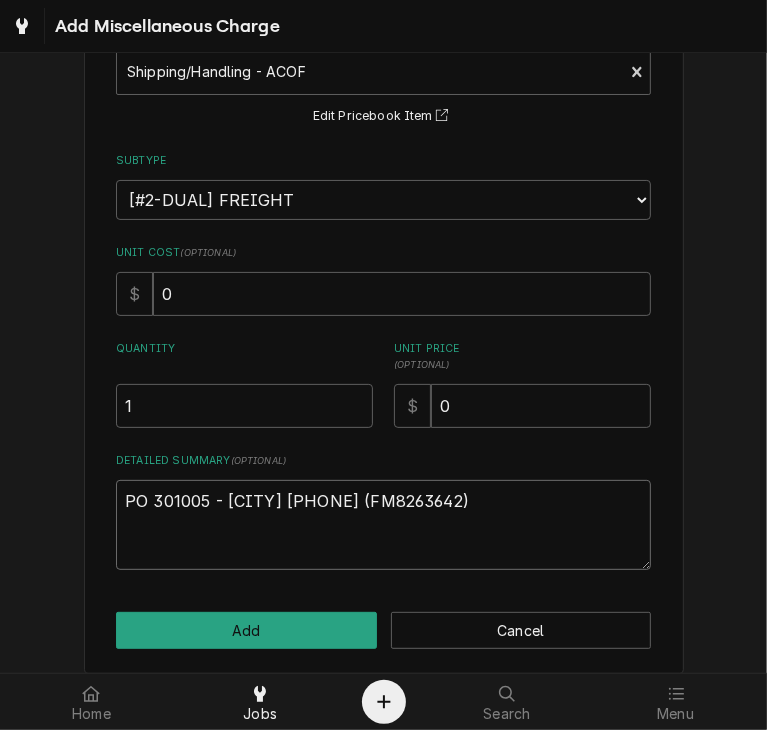 type on "x" 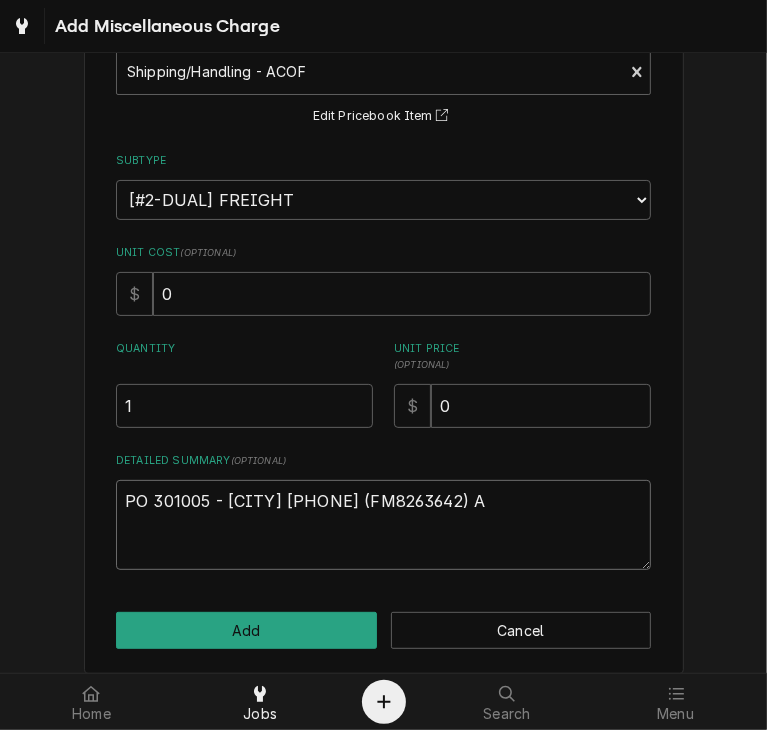 type on "x" 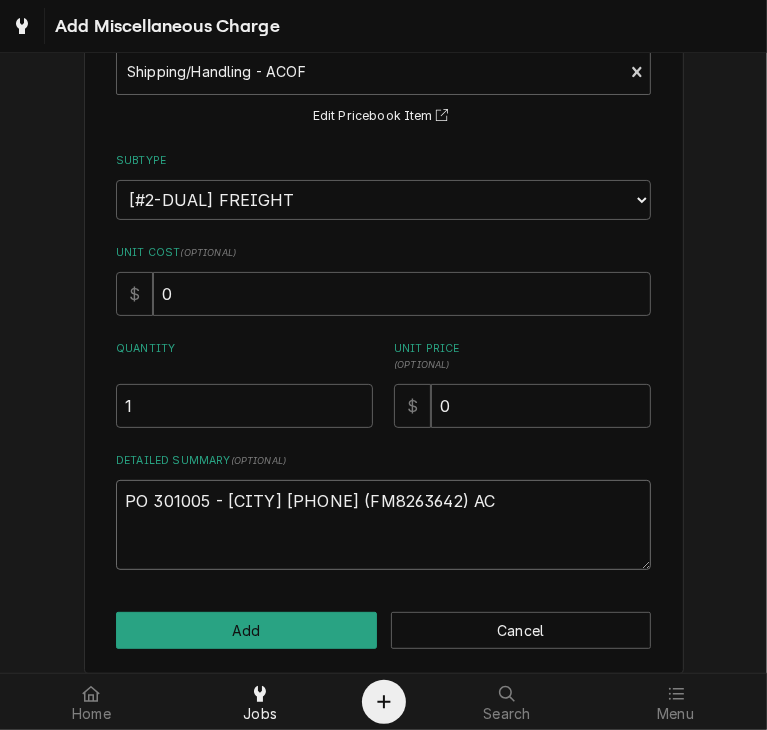 type on "PO 301005 - PARTSTOWN 2106430217 (FM8263642) ACO" 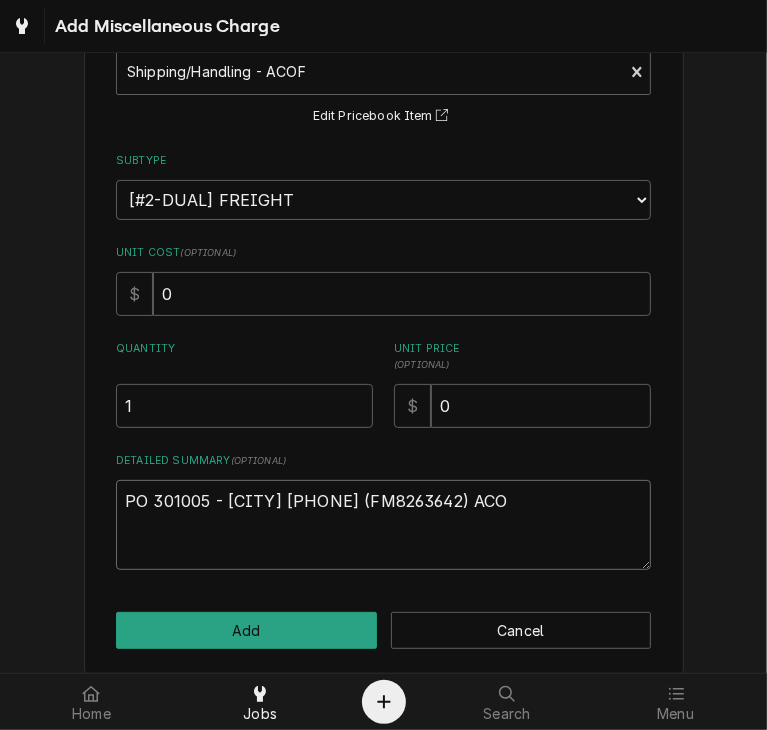 type on "x" 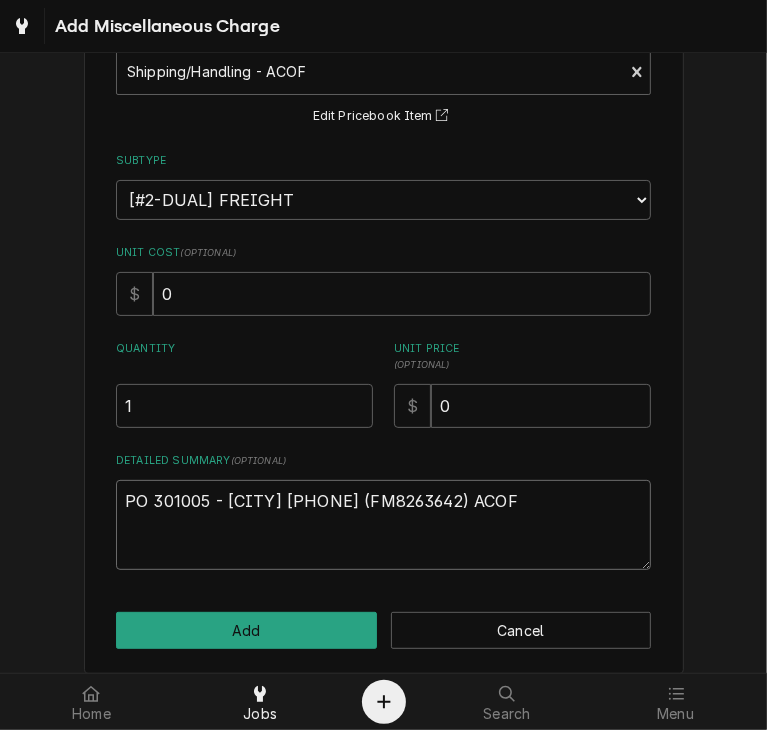 type on "x" 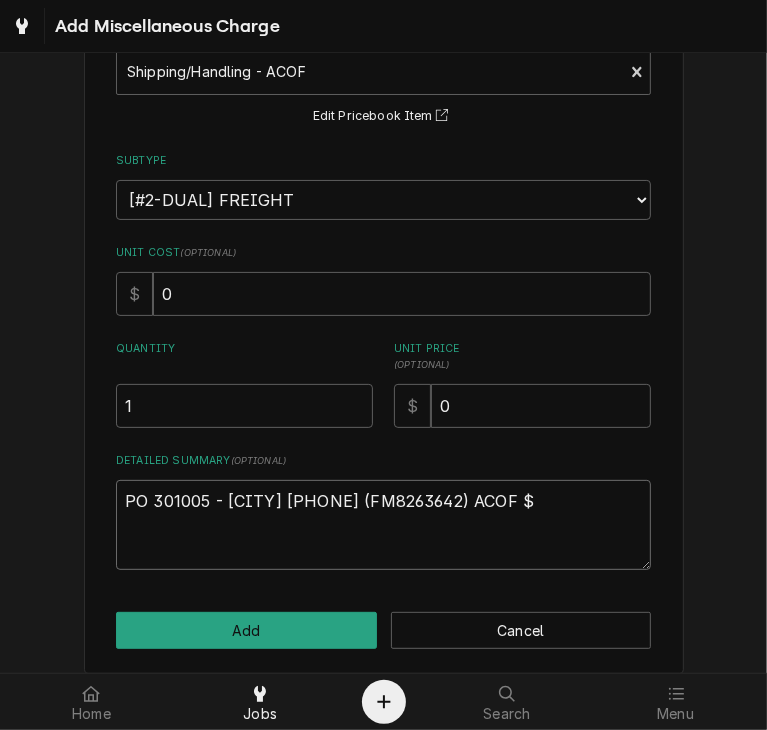 type on "PO 301005 - PARTSTOWN 2106430217 (FM8263642) ACOF $" 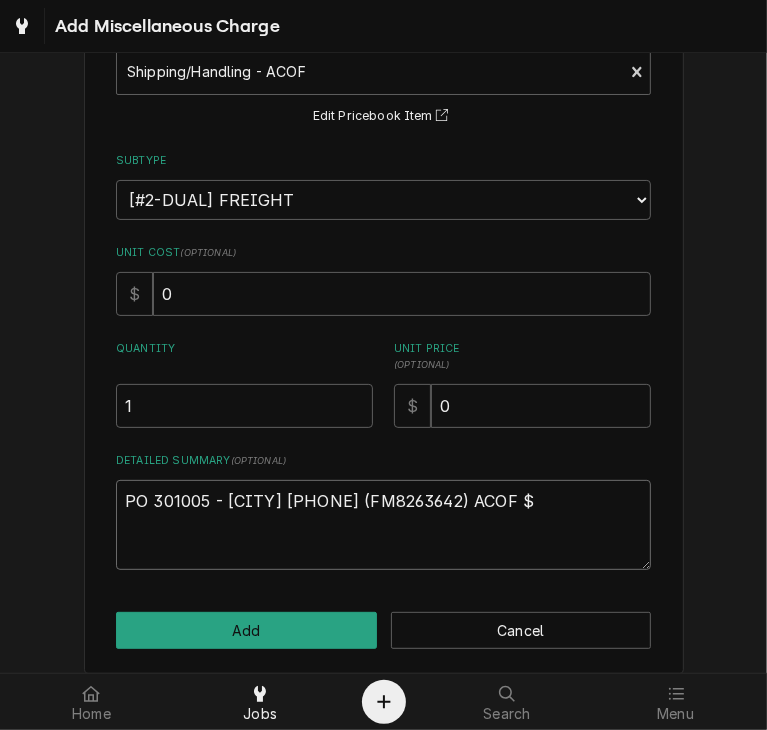 click on "PO 301005 - PARTSTOWN 2106430217 (FM8263642) ACOF $" at bounding box center [383, 525] 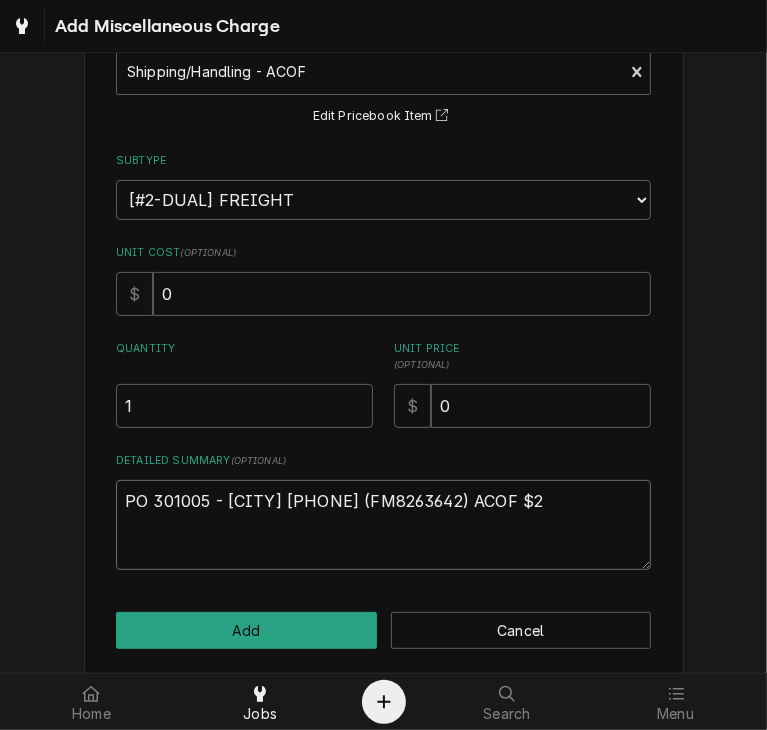 type on "x" 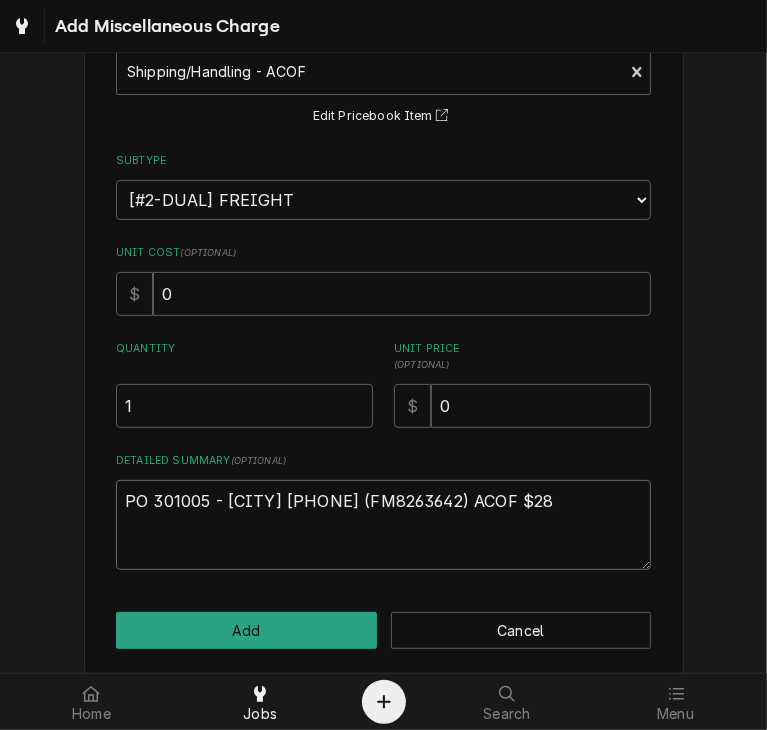 type on "x" 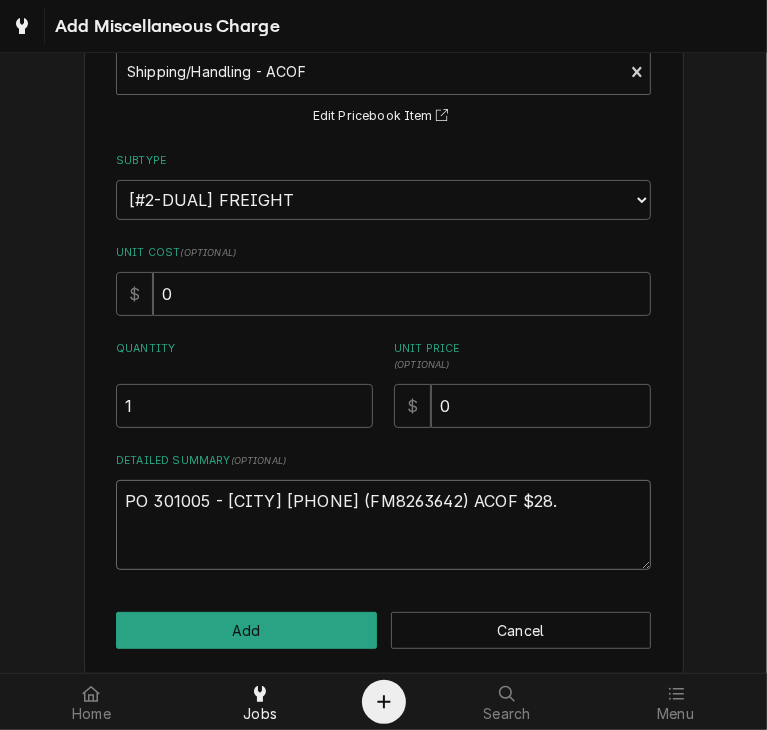 type on "x" 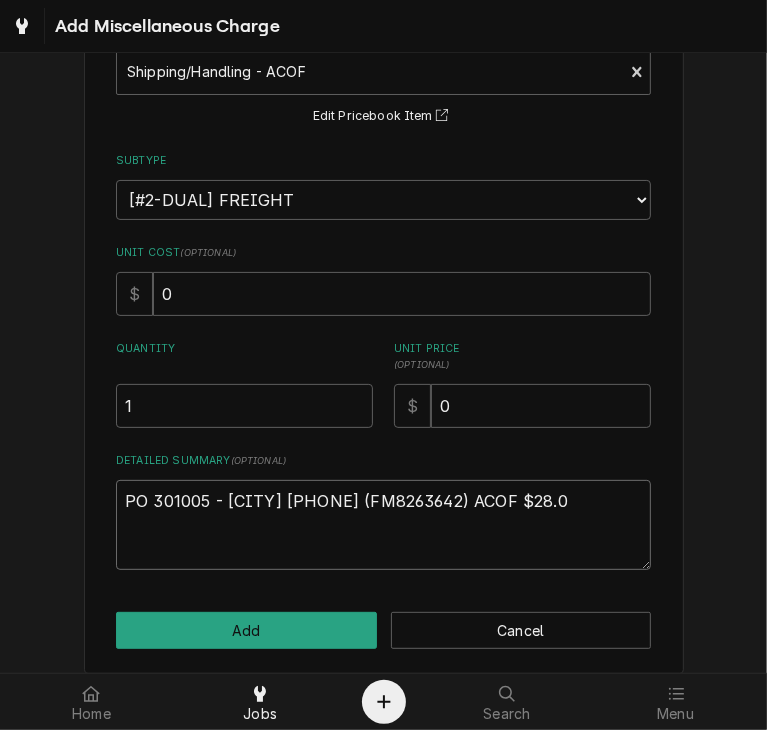type on "x" 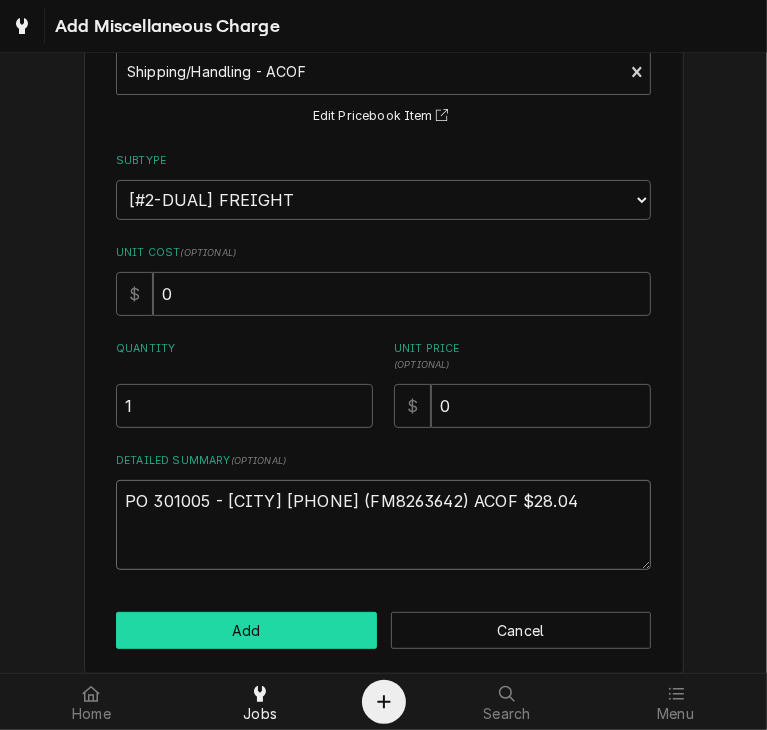type on "PO 301005 - PARTSTOWN 2106430217 (FM8263642) ACOF $28.04" 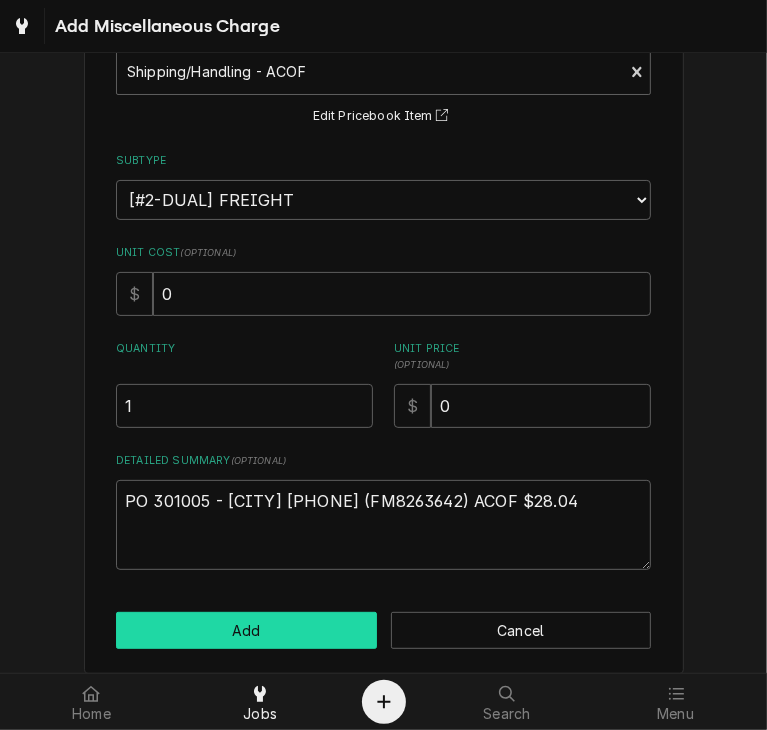 click on "Add" at bounding box center (246, 630) 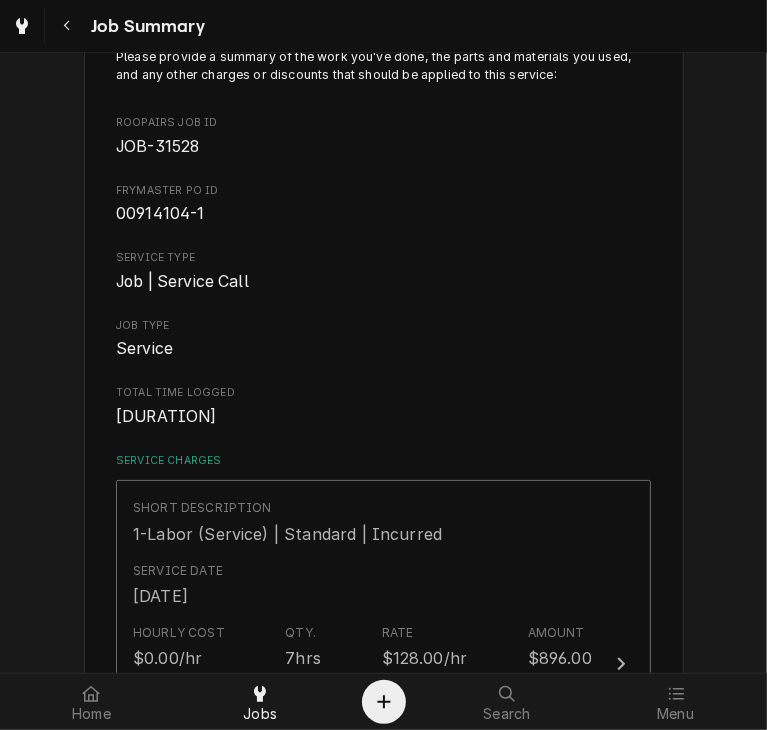 scroll, scrollTop: 5166, scrollLeft: 0, axis: vertical 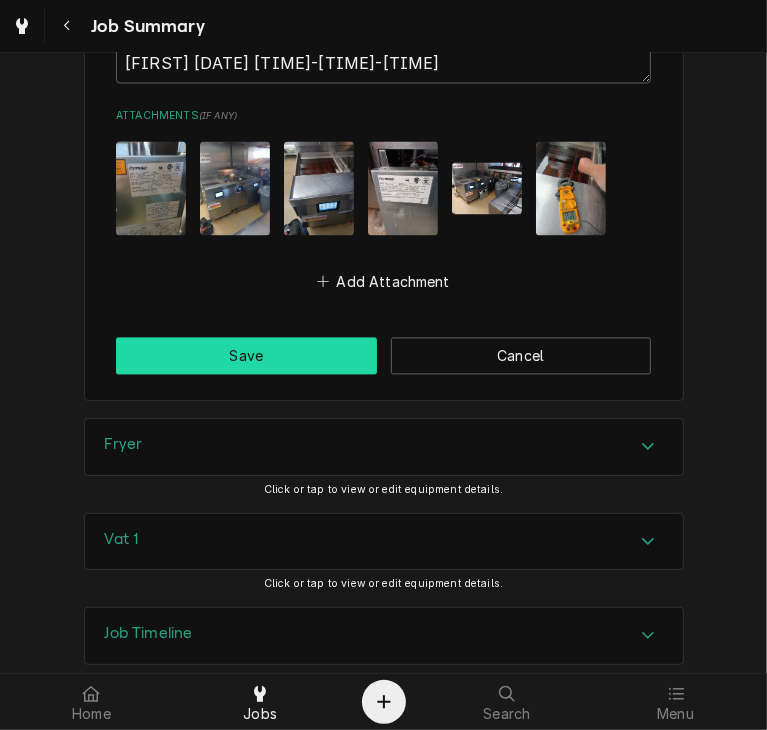 click on "Save" at bounding box center (246, 356) 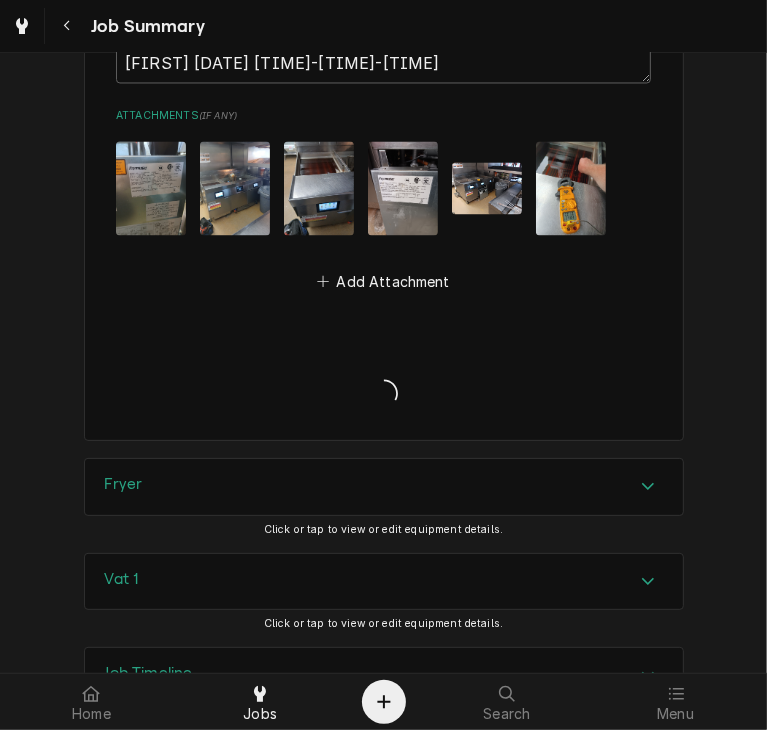 type on "x" 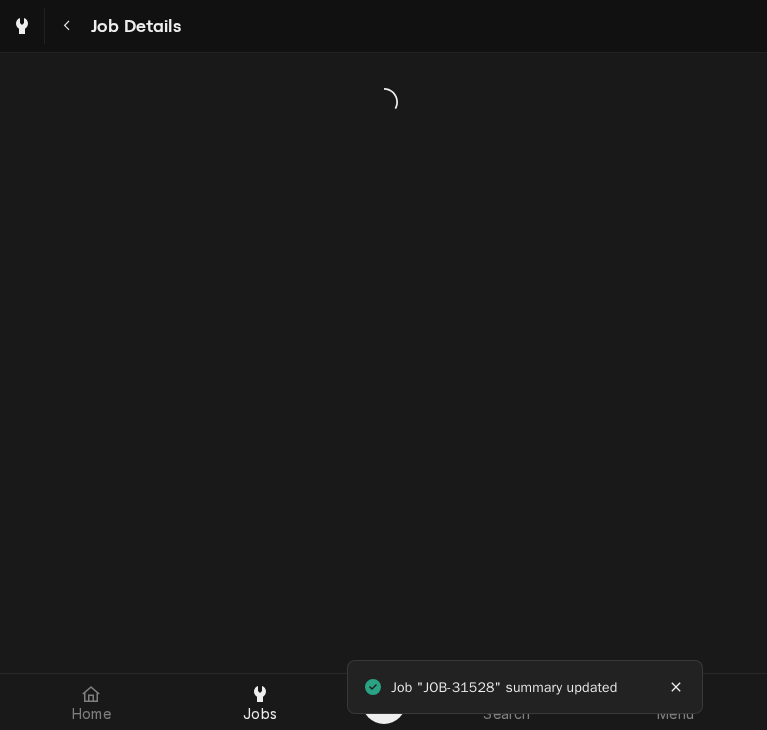 scroll, scrollTop: 0, scrollLeft: 0, axis: both 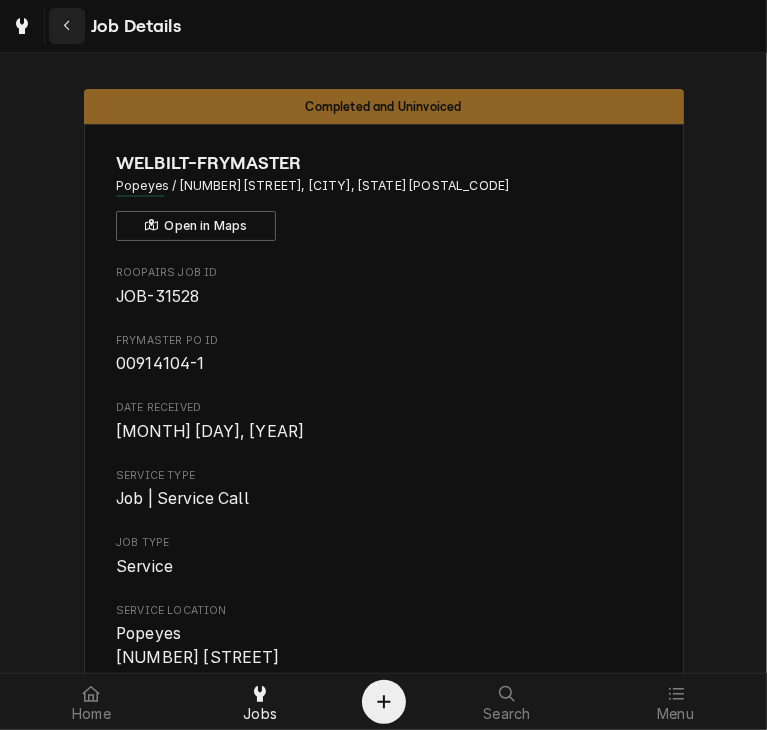 click 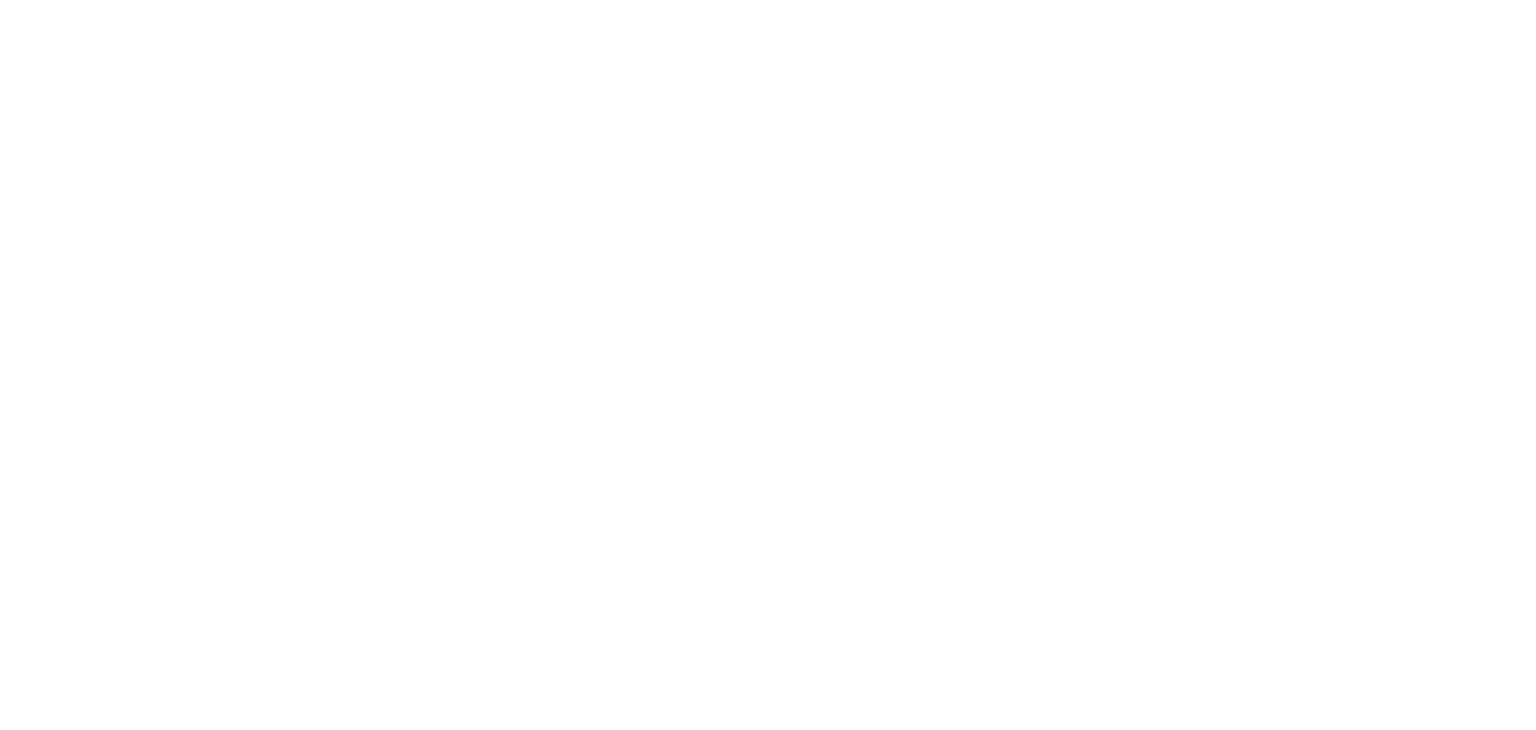 scroll, scrollTop: 0, scrollLeft: 0, axis: both 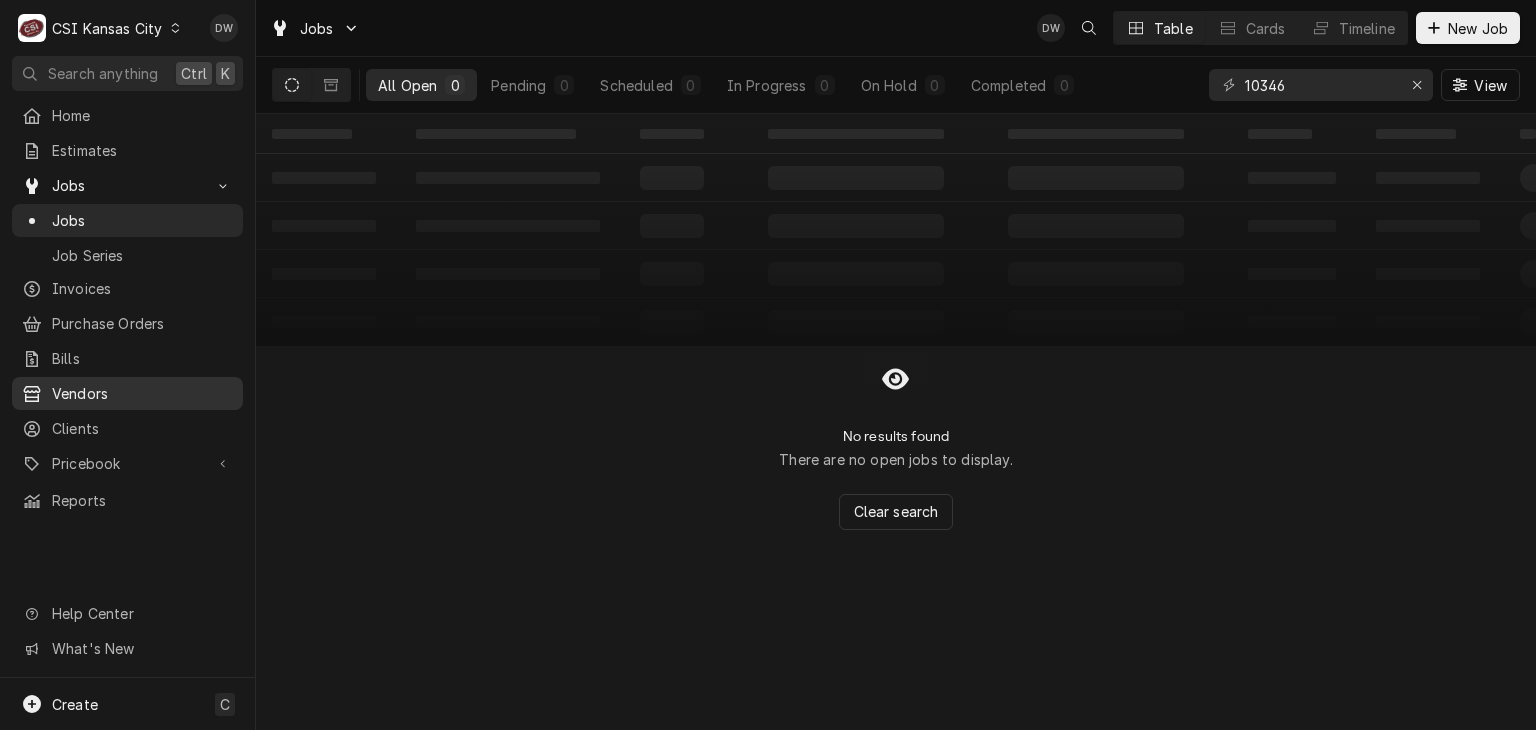 click on "Vendors" at bounding box center (142, 393) 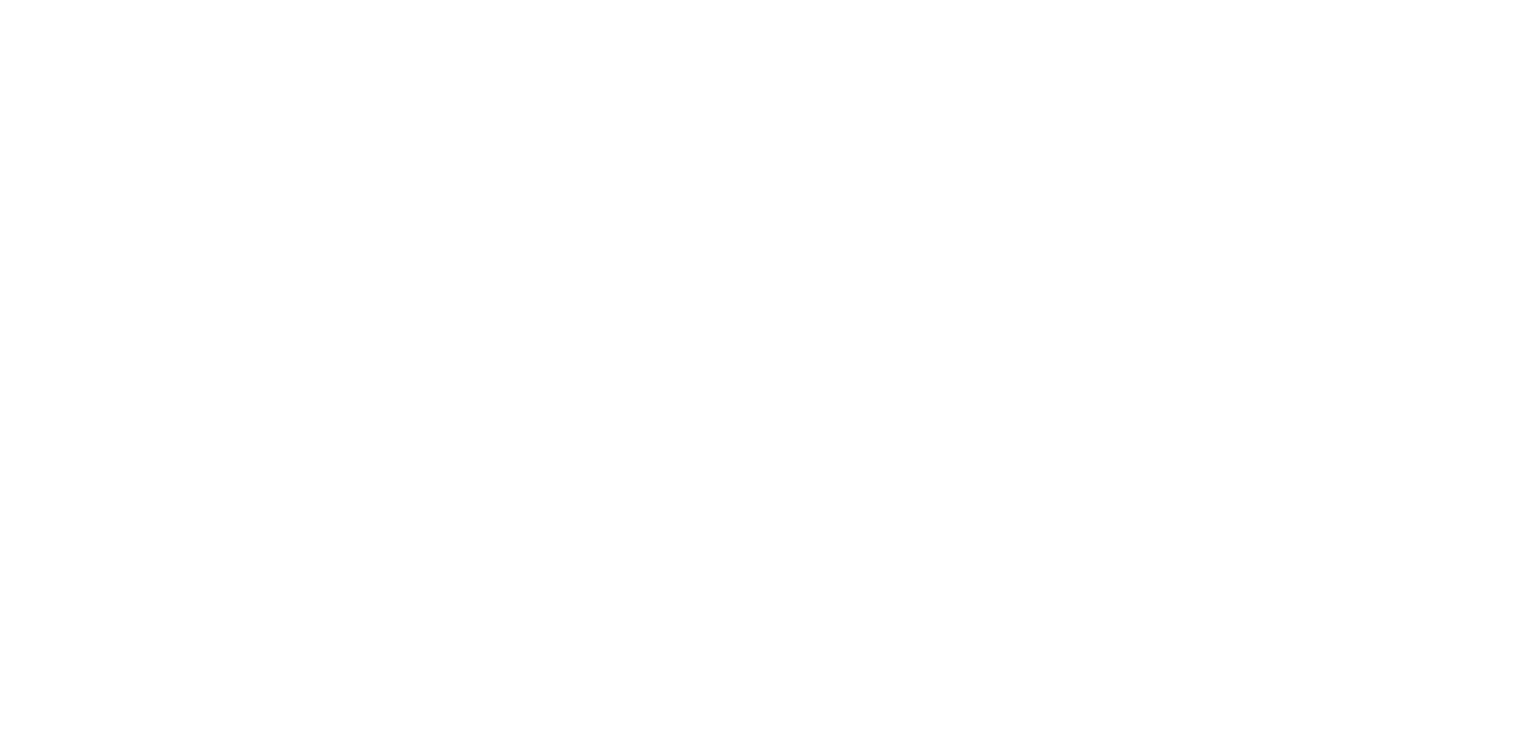 scroll, scrollTop: 0, scrollLeft: 0, axis: both 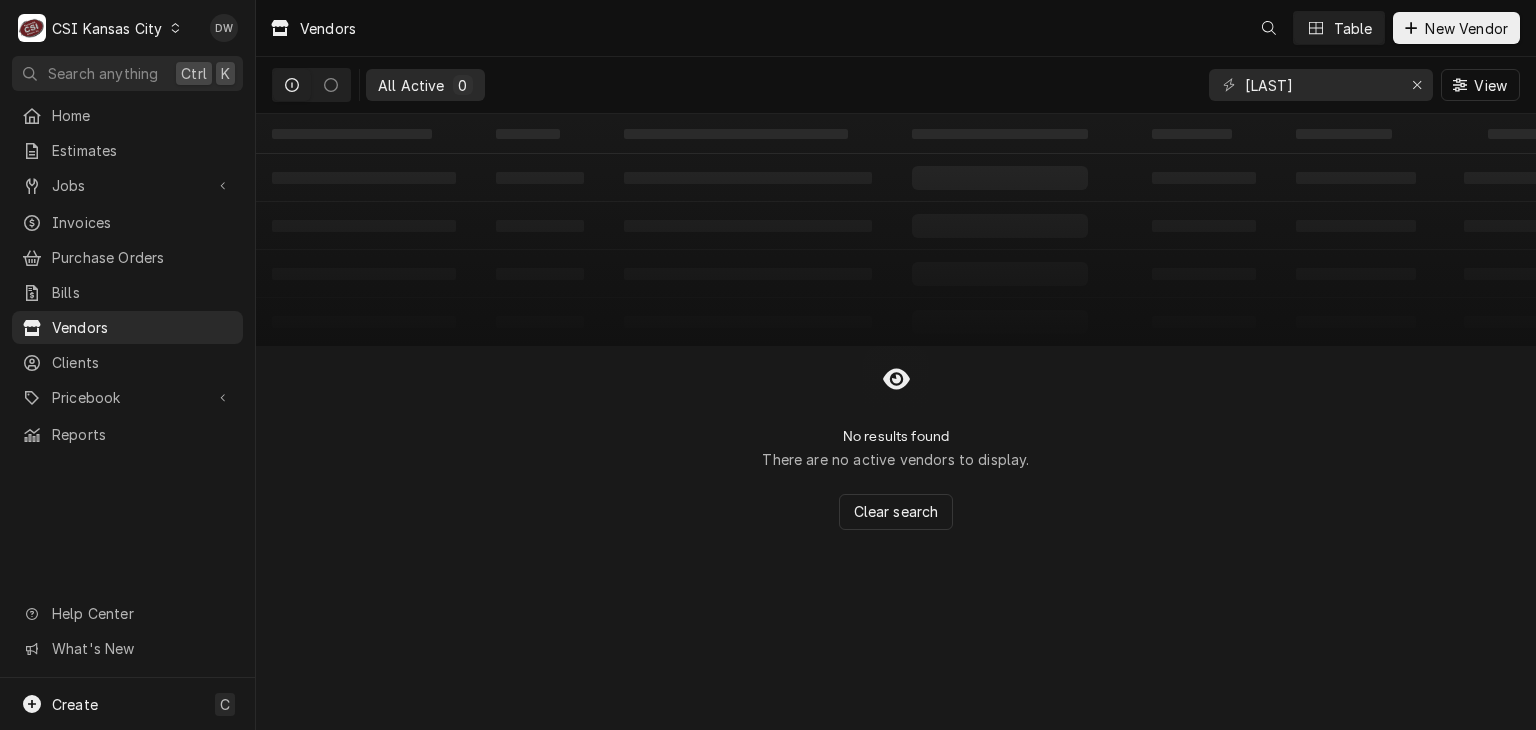 click on "Pricebook" at bounding box center (127, 397) 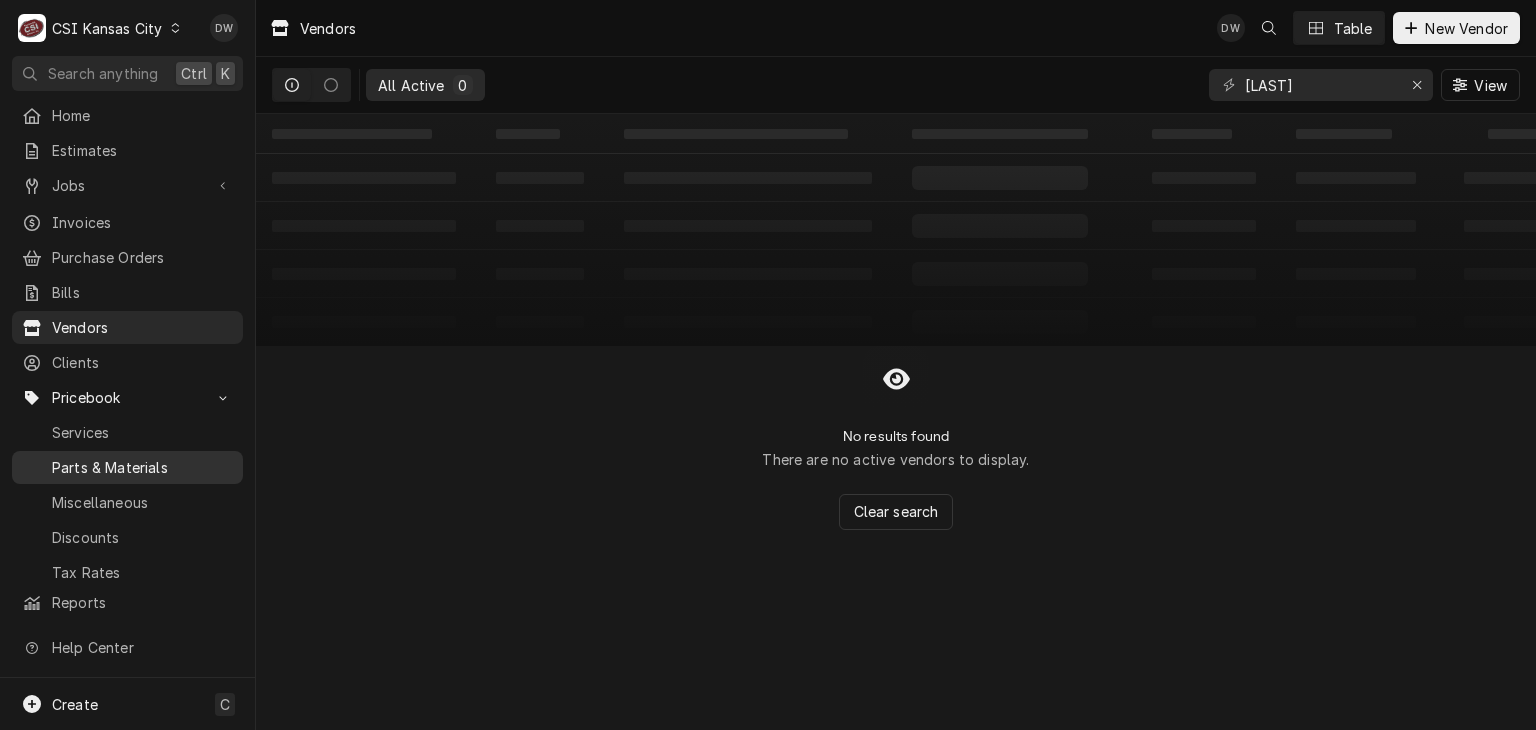 click on "Parts & Materials" at bounding box center (127, 467) 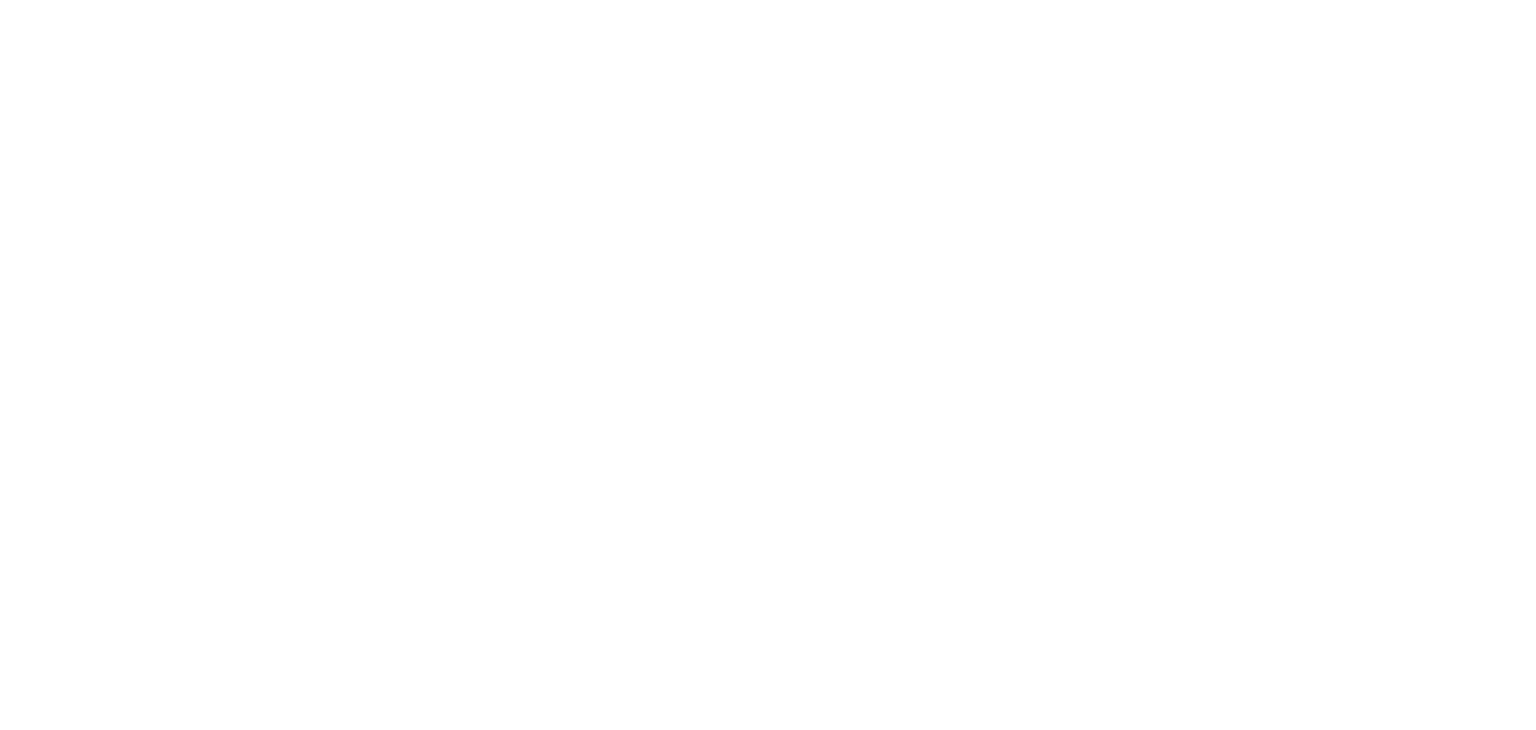 scroll, scrollTop: 0, scrollLeft: 0, axis: both 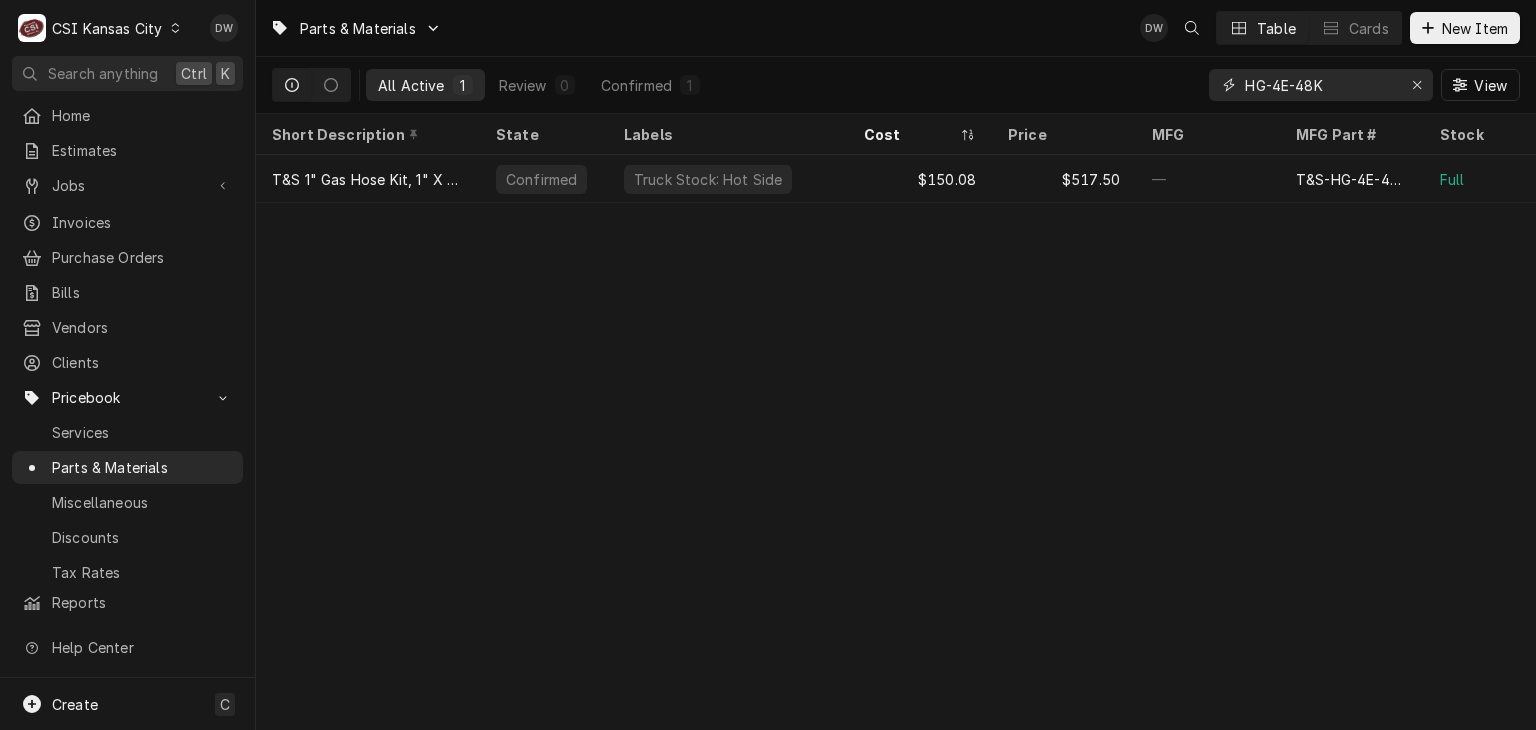 drag, startPoint x: 1336, startPoint y: 88, endPoint x: 1180, endPoint y: 92, distance: 156.05127 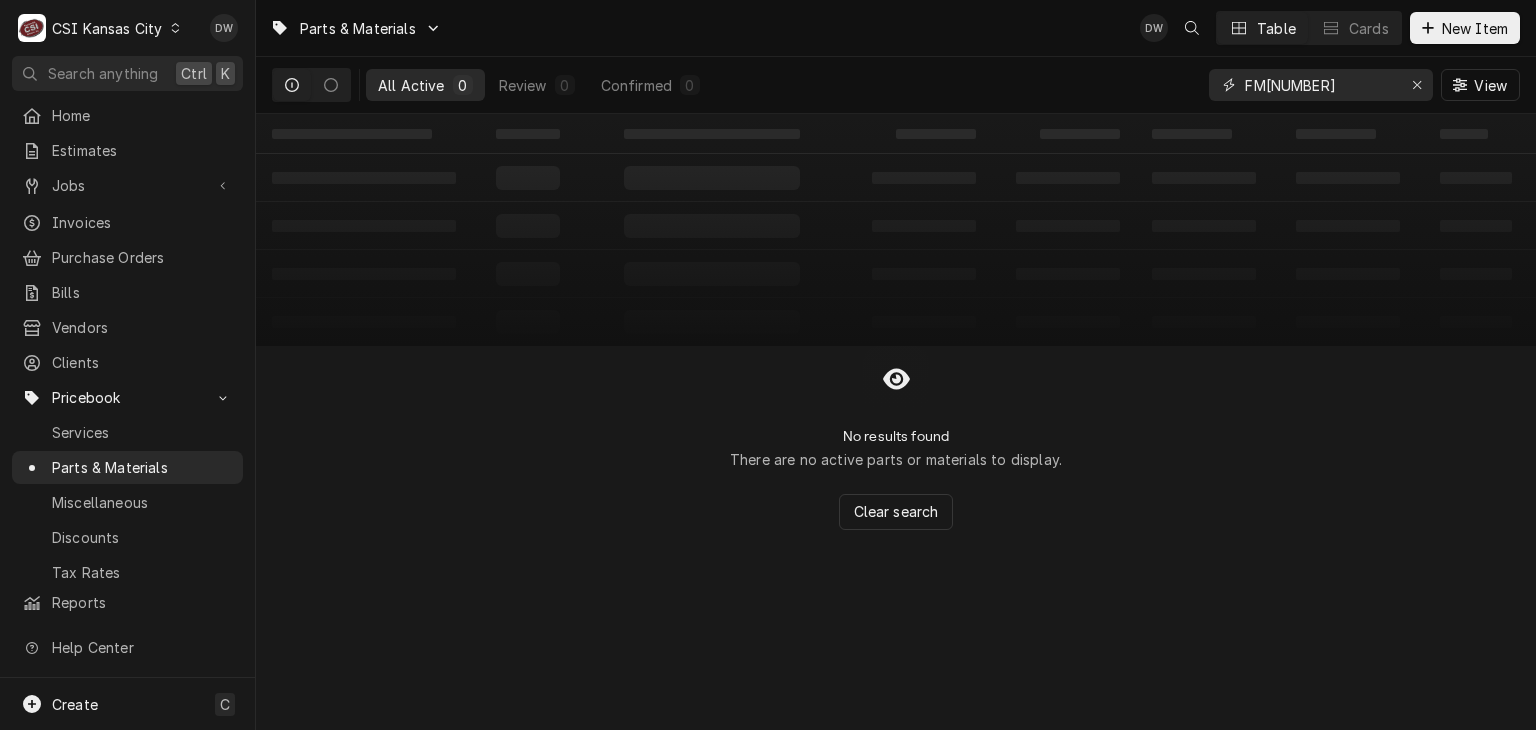 drag, startPoint x: 1337, startPoint y: 84, endPoint x: 1145, endPoint y: 92, distance: 192.1666 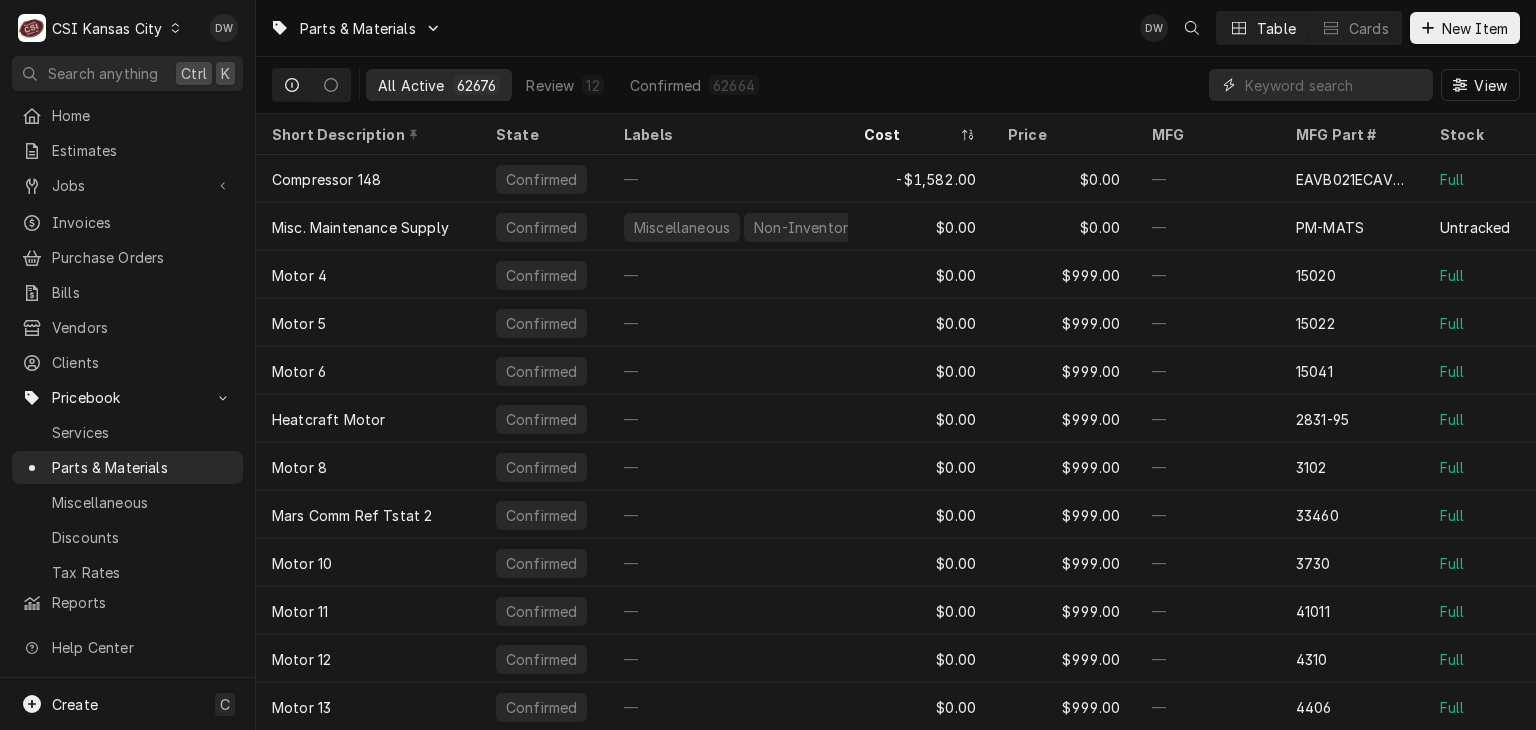 click at bounding box center [1334, 85] 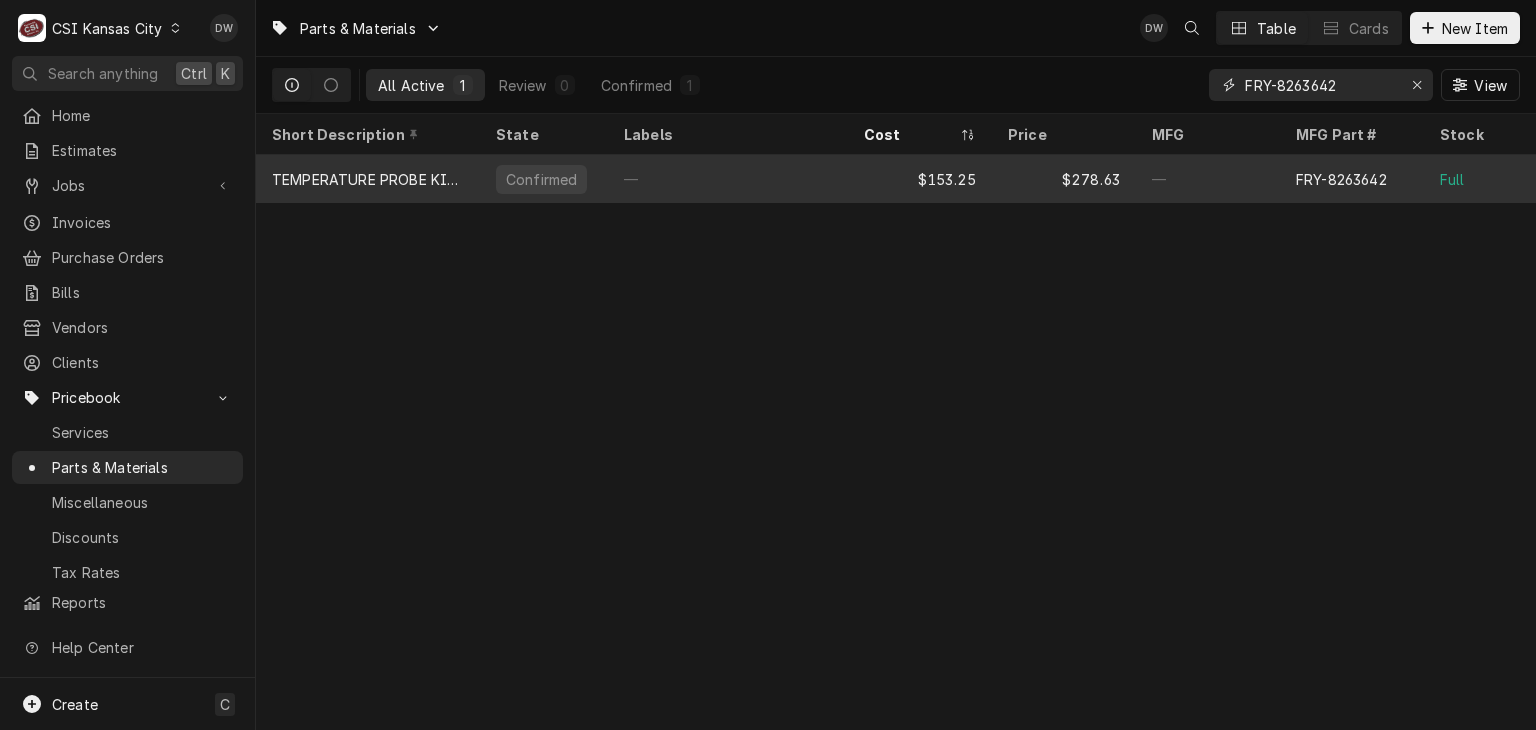 type on "FRY-8263642" 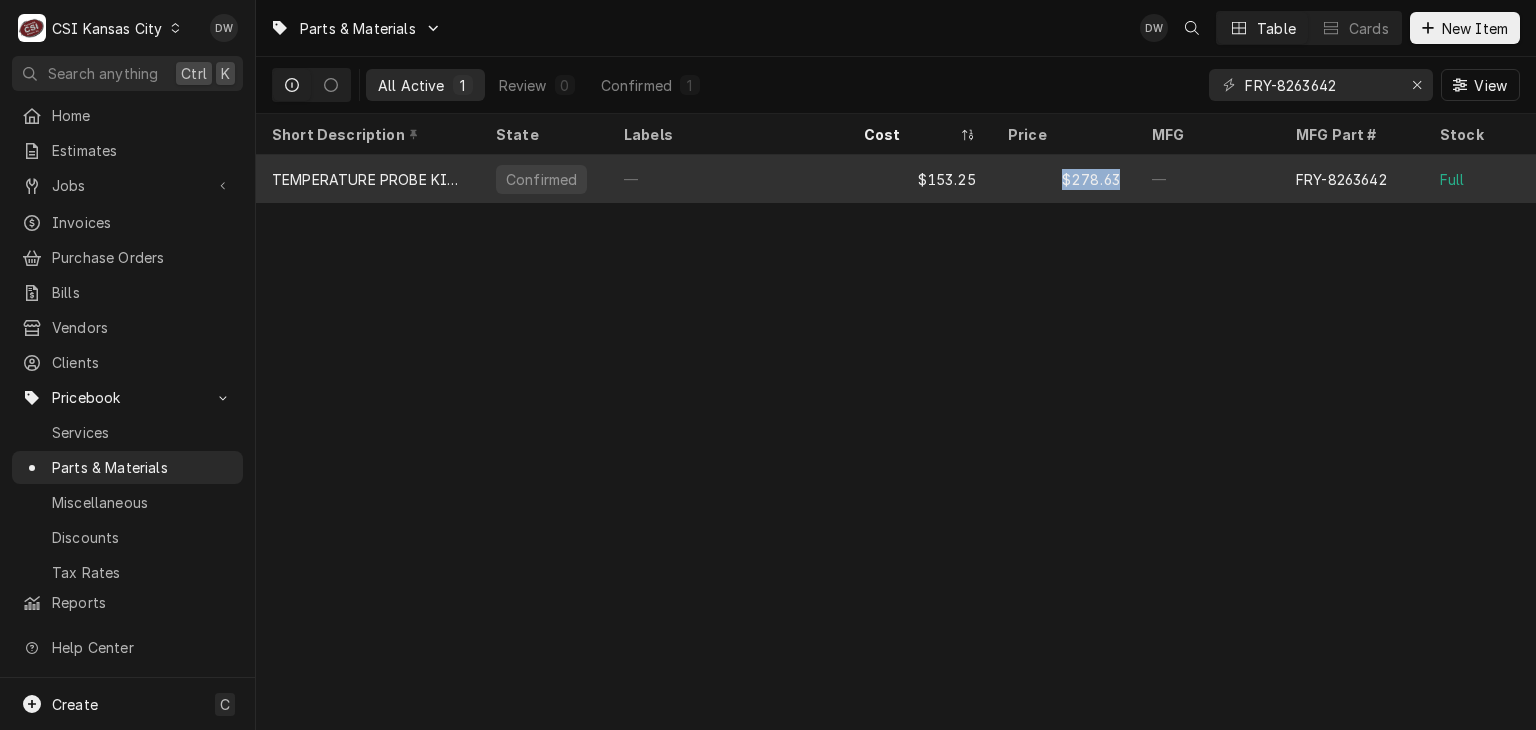 drag, startPoint x: 1124, startPoint y: 172, endPoint x: 1047, endPoint y: 176, distance: 77.10383 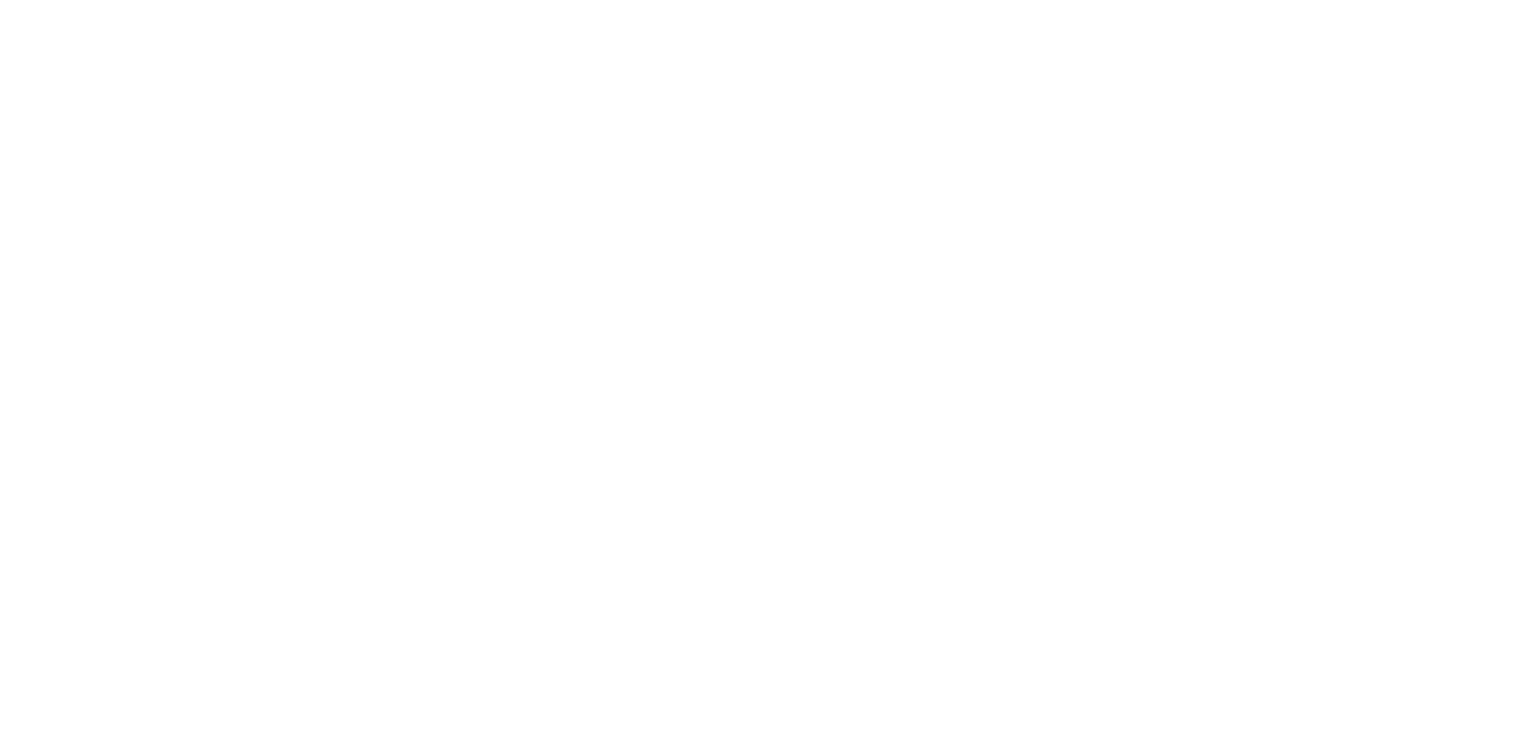 scroll, scrollTop: 0, scrollLeft: 0, axis: both 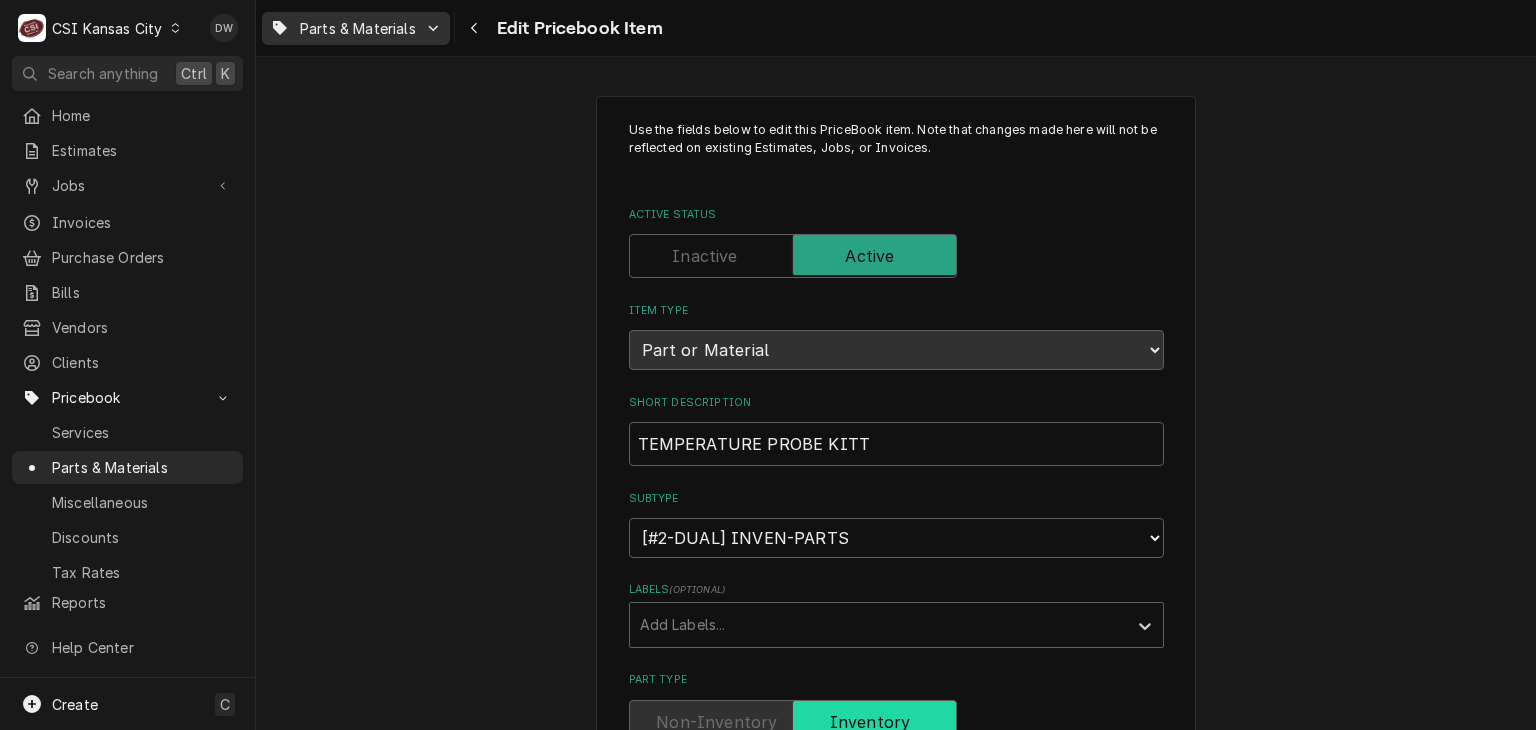 click on "Parts & Materials" at bounding box center [358, 28] 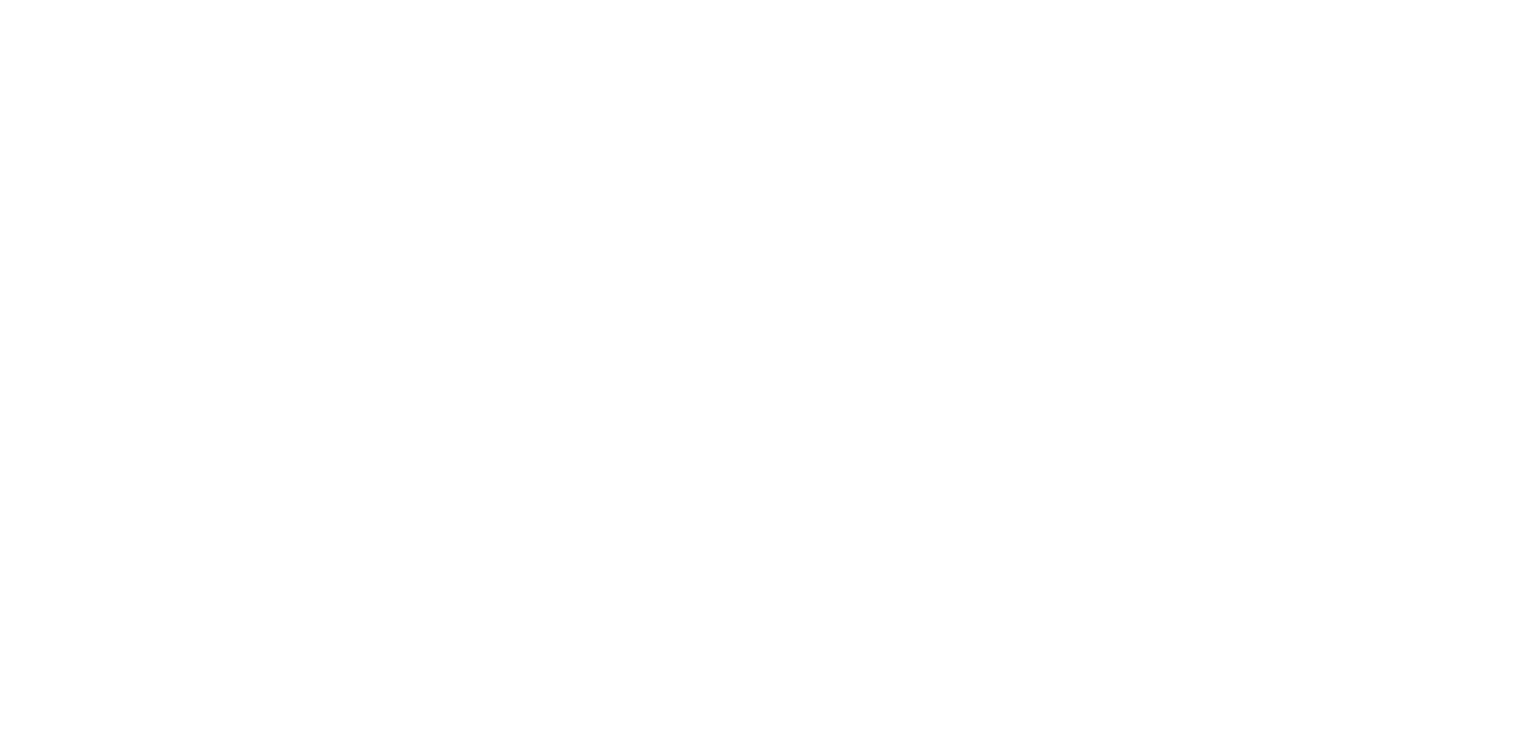 scroll, scrollTop: 0, scrollLeft: 0, axis: both 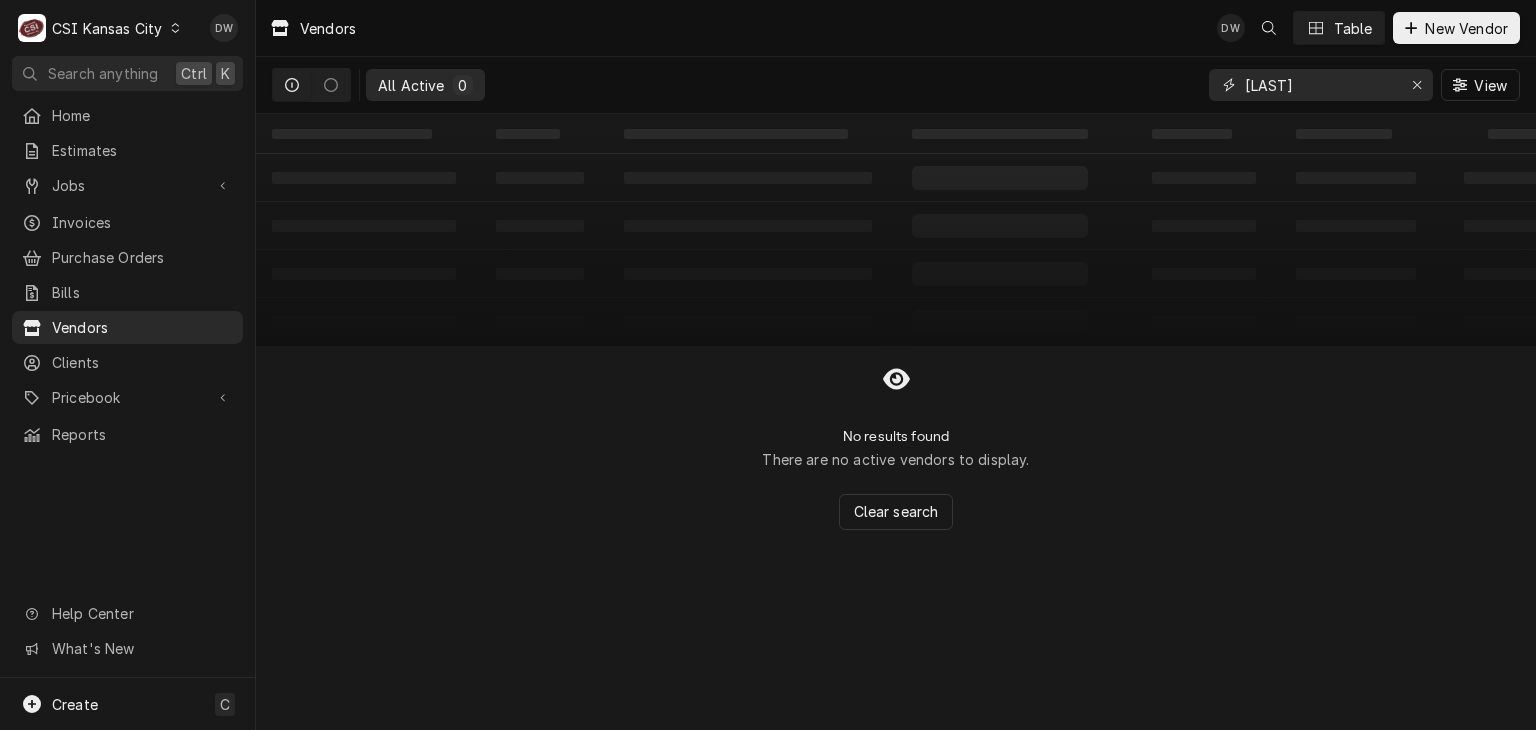 drag, startPoint x: 1311, startPoint y: 95, endPoint x: 1124, endPoint y: 105, distance: 187.26718 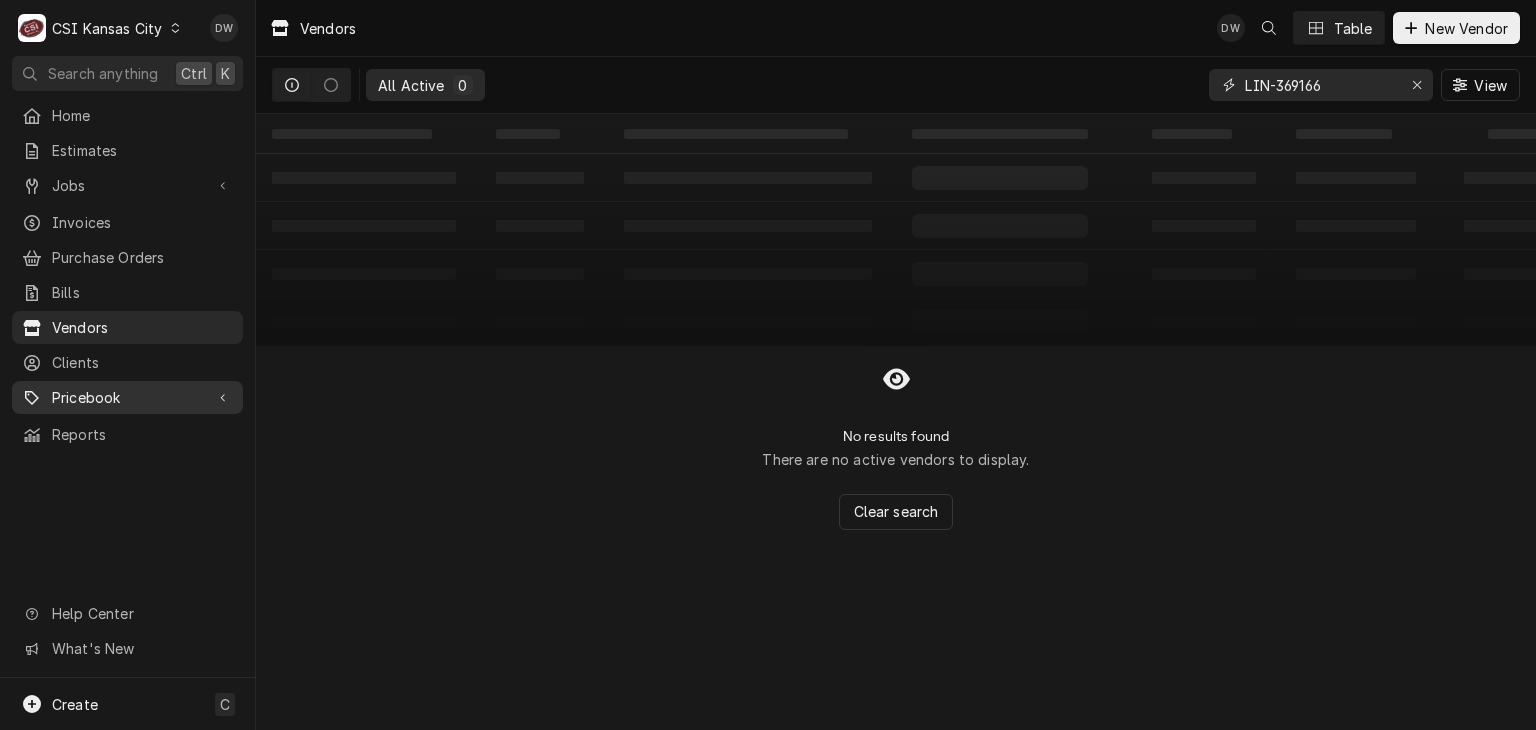 type on "LIN-369166" 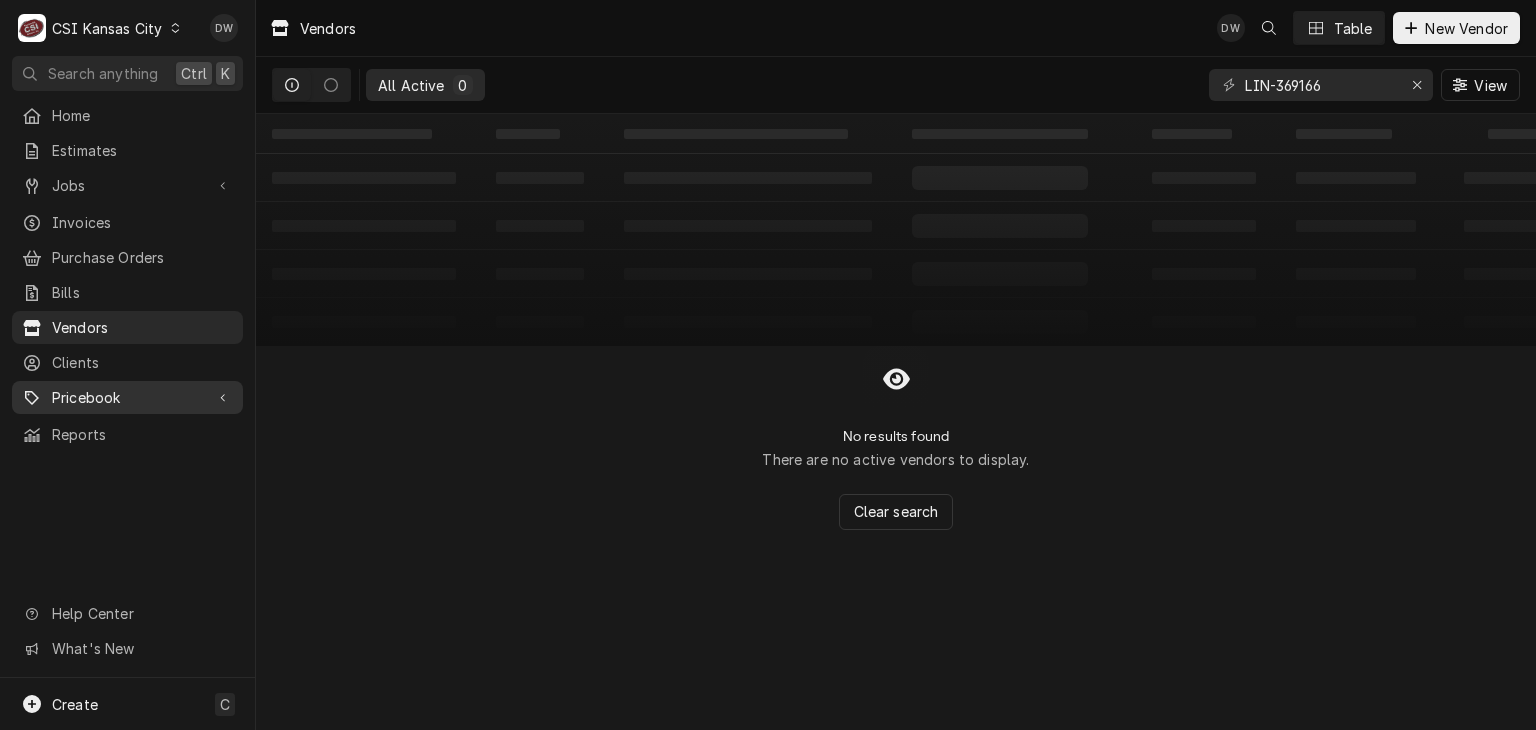 click on "Pricebook" at bounding box center [127, 397] 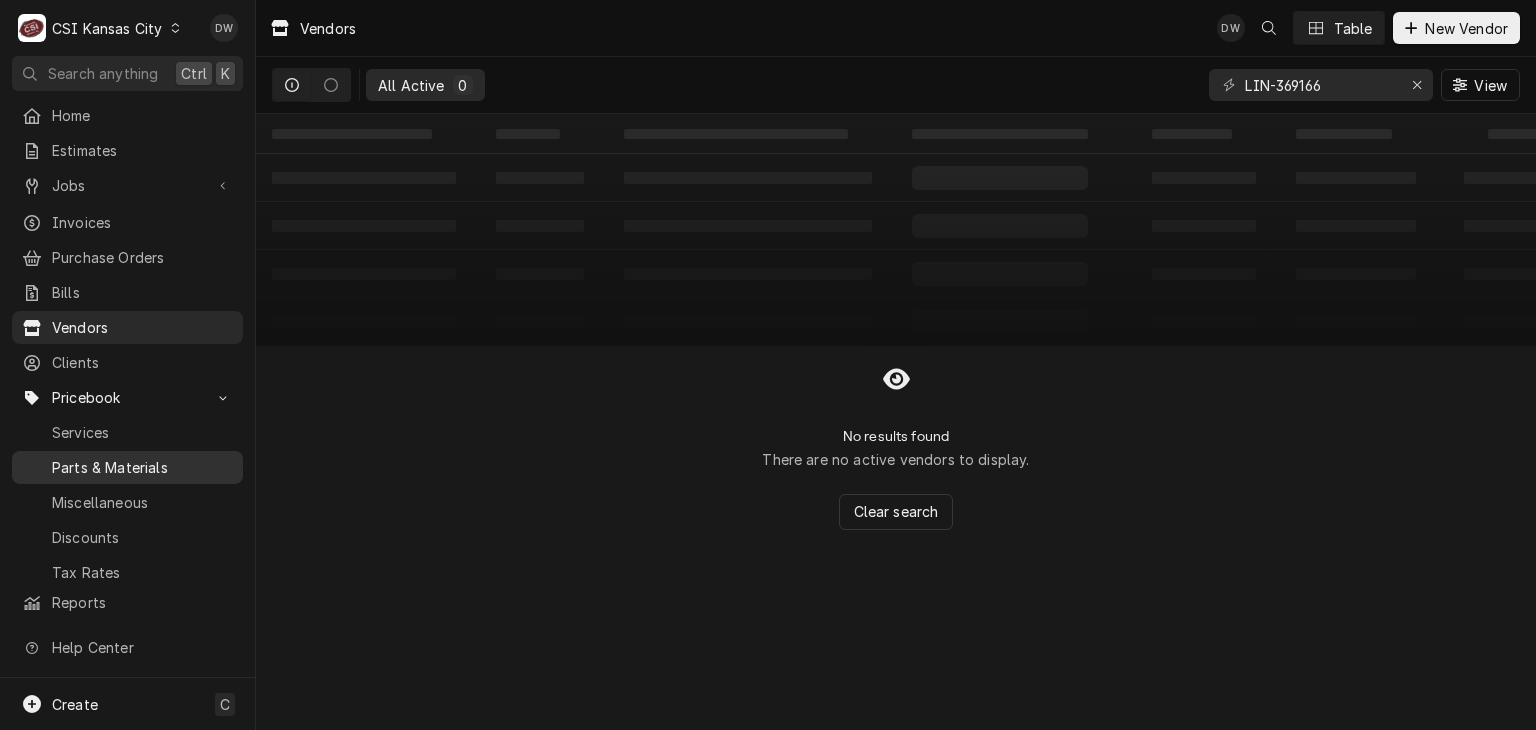 click on "Parts & Materials" at bounding box center (142, 467) 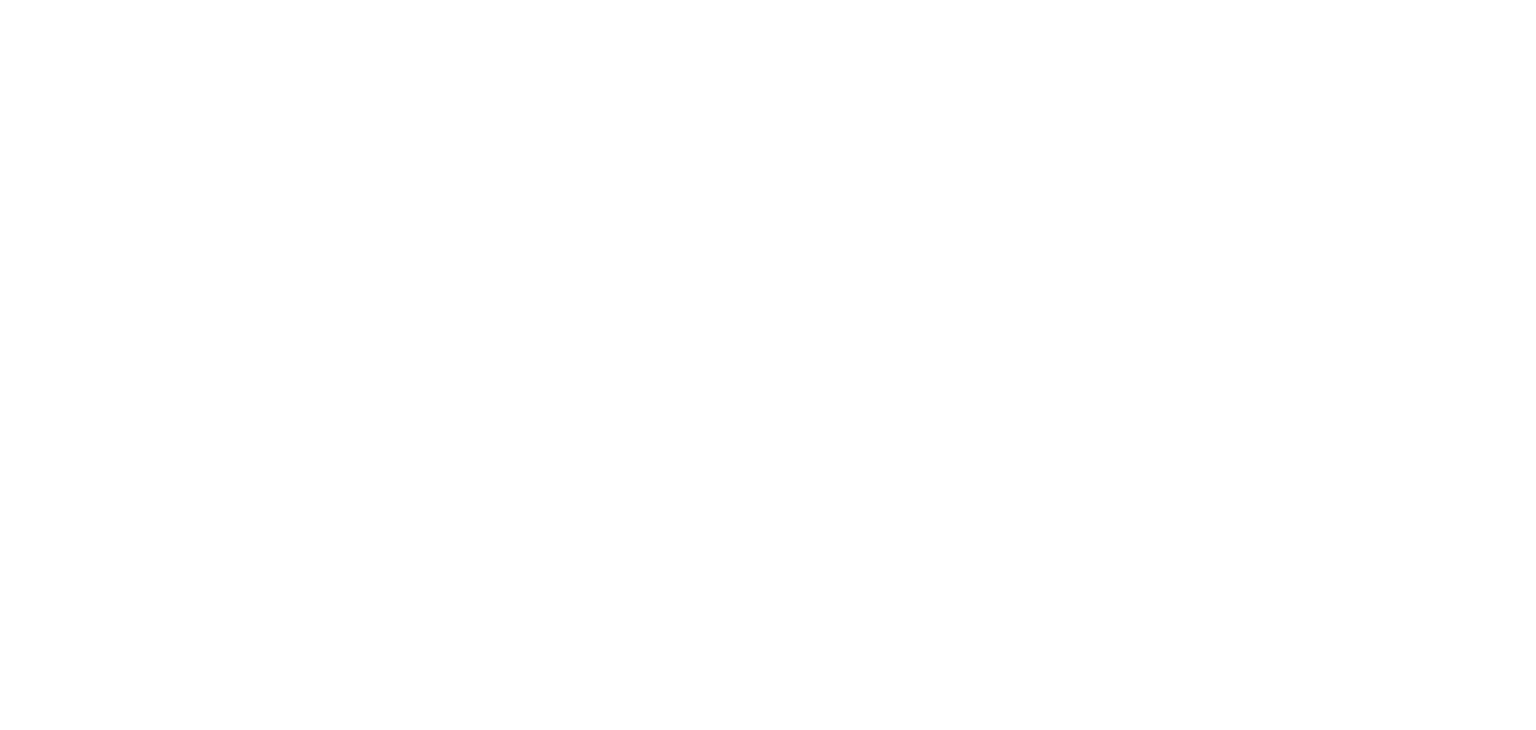 scroll, scrollTop: 0, scrollLeft: 0, axis: both 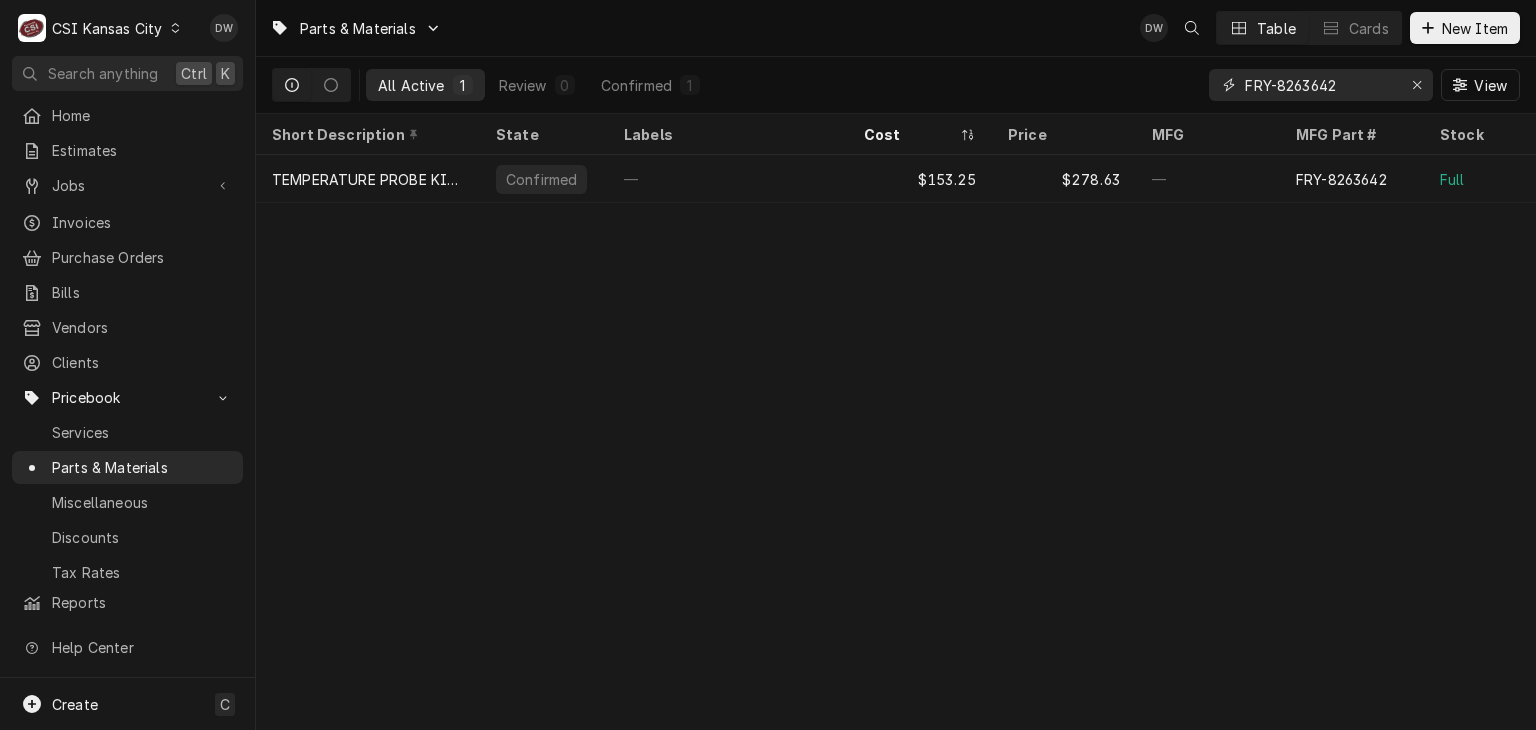 drag, startPoint x: 1341, startPoint y: 87, endPoint x: 1132, endPoint y: 98, distance: 209.28928 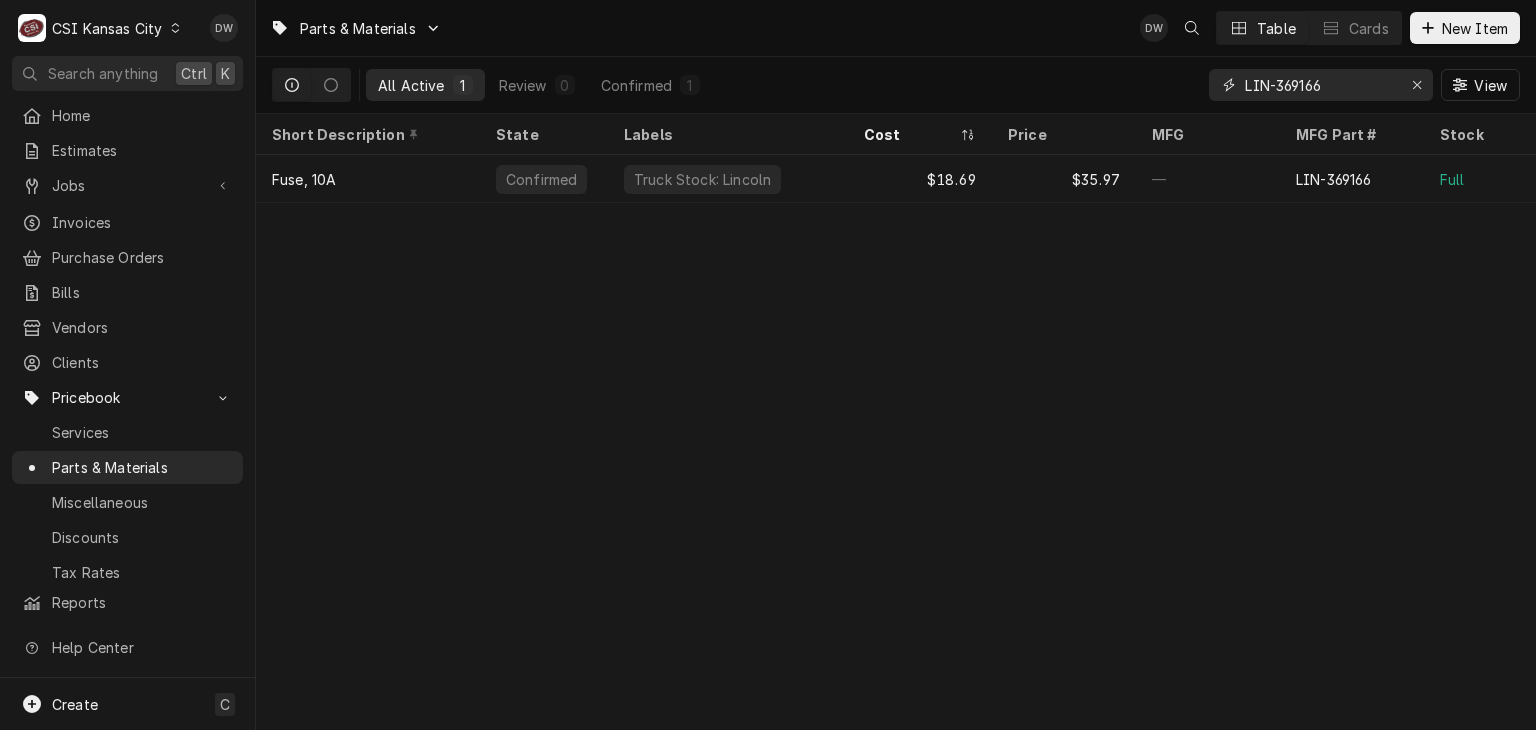 type on "LIN-369166" 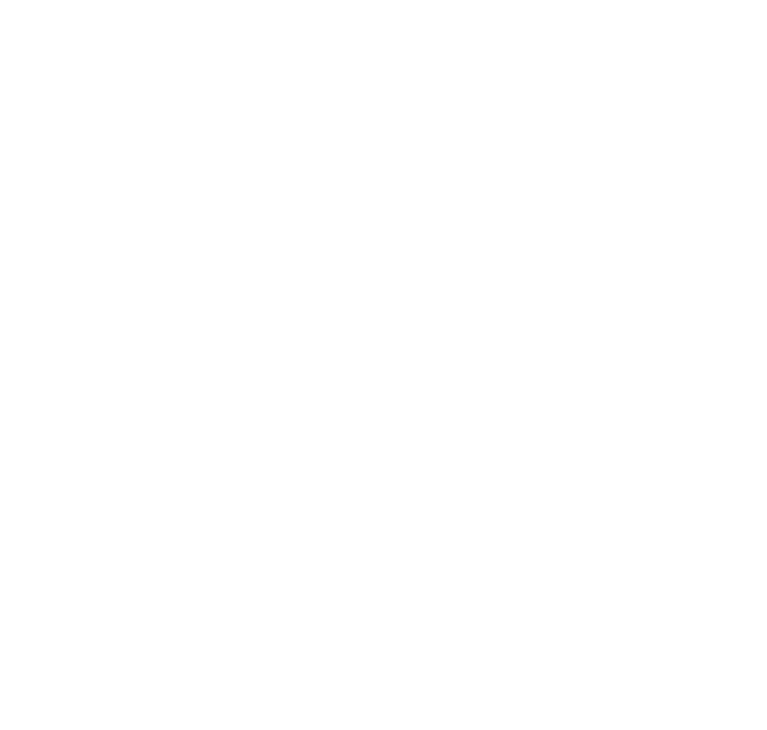 scroll, scrollTop: 0, scrollLeft: 0, axis: both 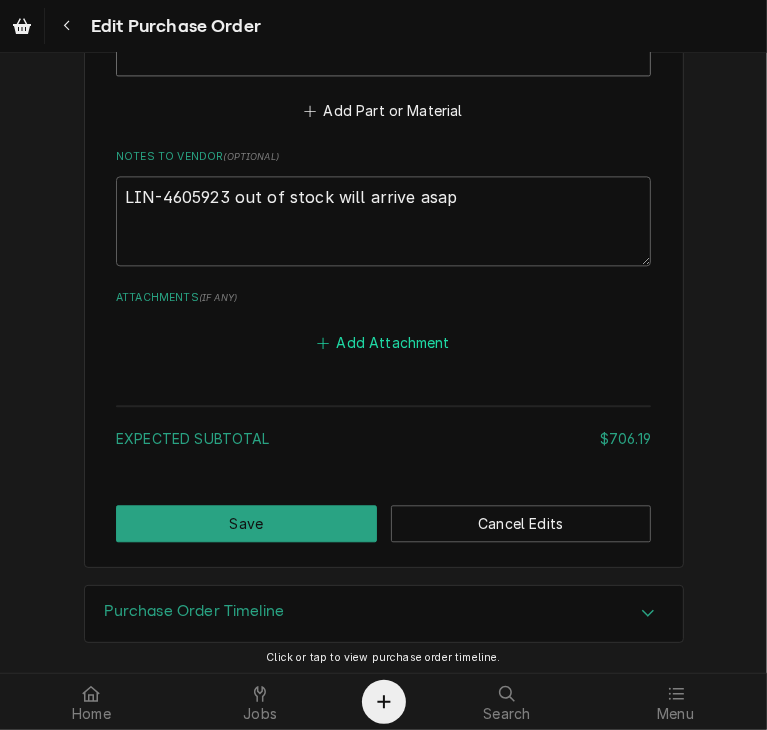 click on "Add Attachment" at bounding box center (384, 342) 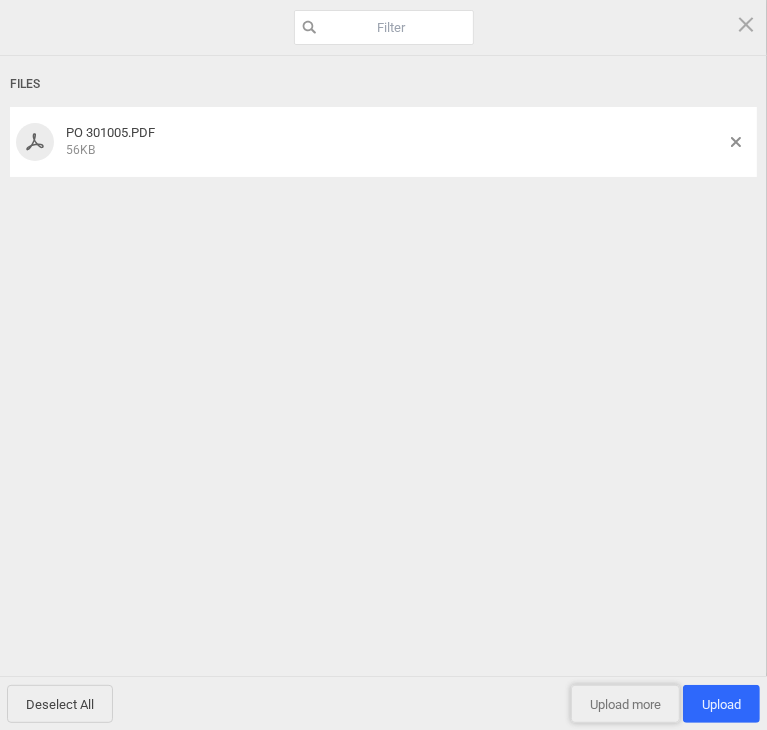 click on "Upload more" at bounding box center (625, 704) 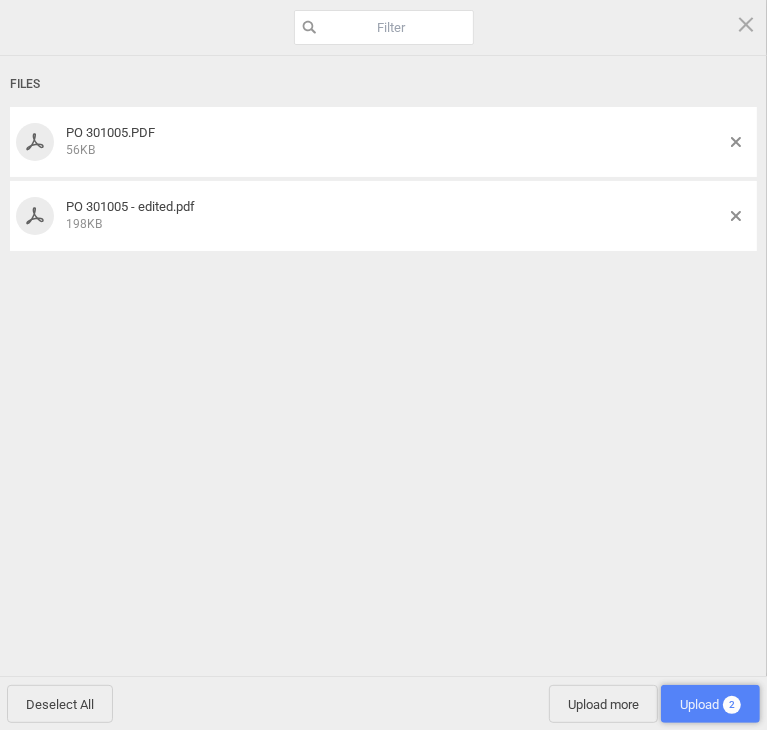 click on "Upload
2" at bounding box center (710, 704) 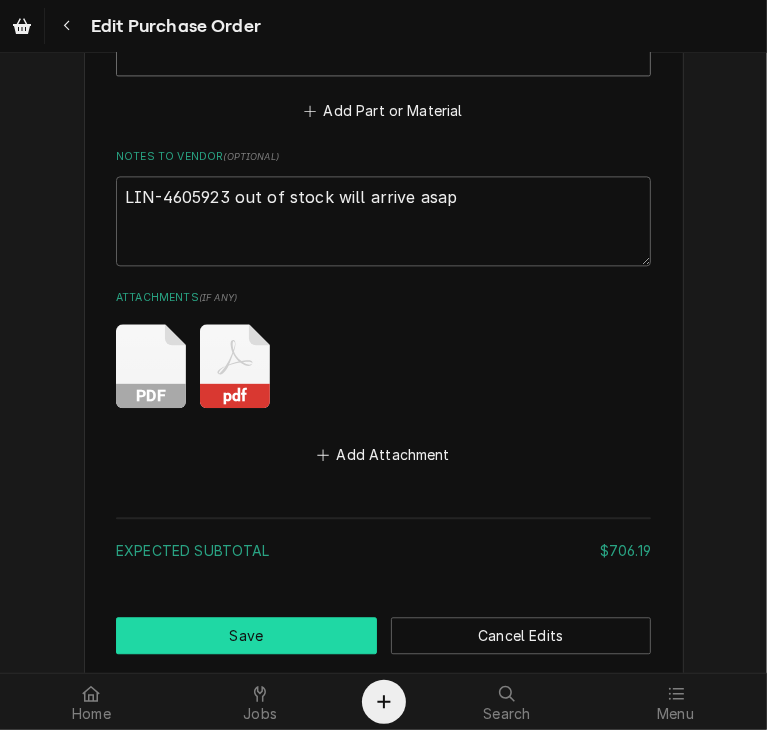 click on "Save" at bounding box center [246, 635] 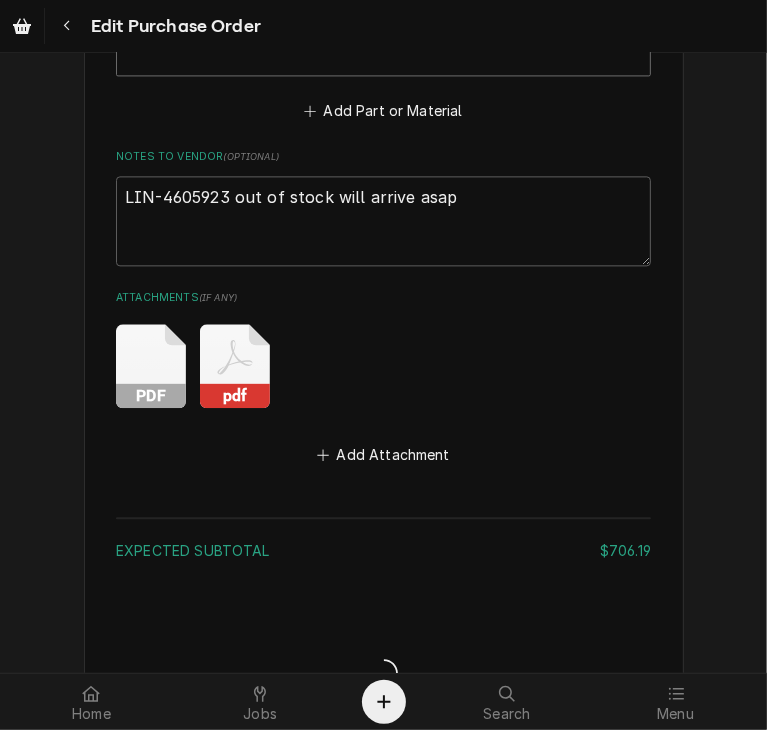 type on "x" 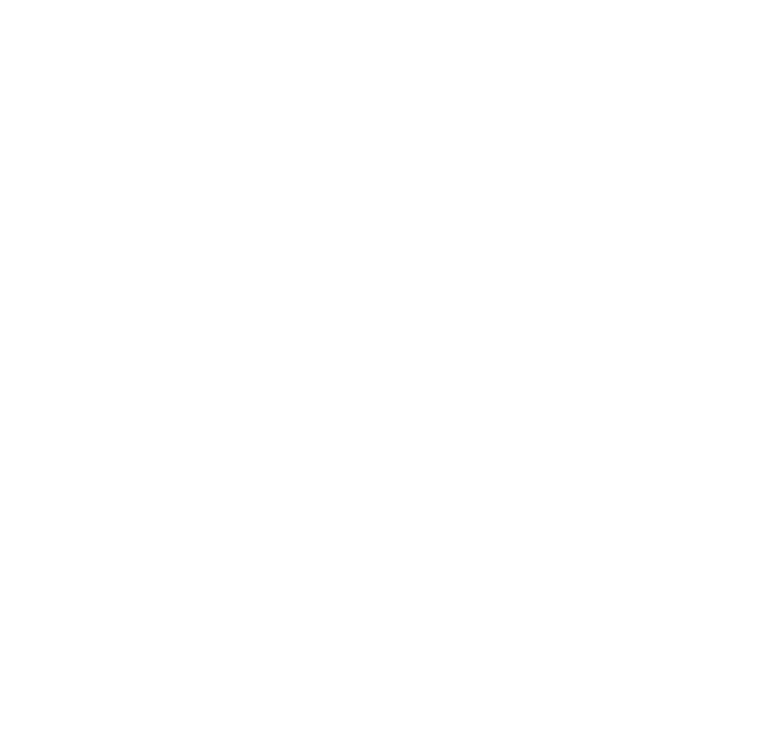 scroll, scrollTop: 0, scrollLeft: 0, axis: both 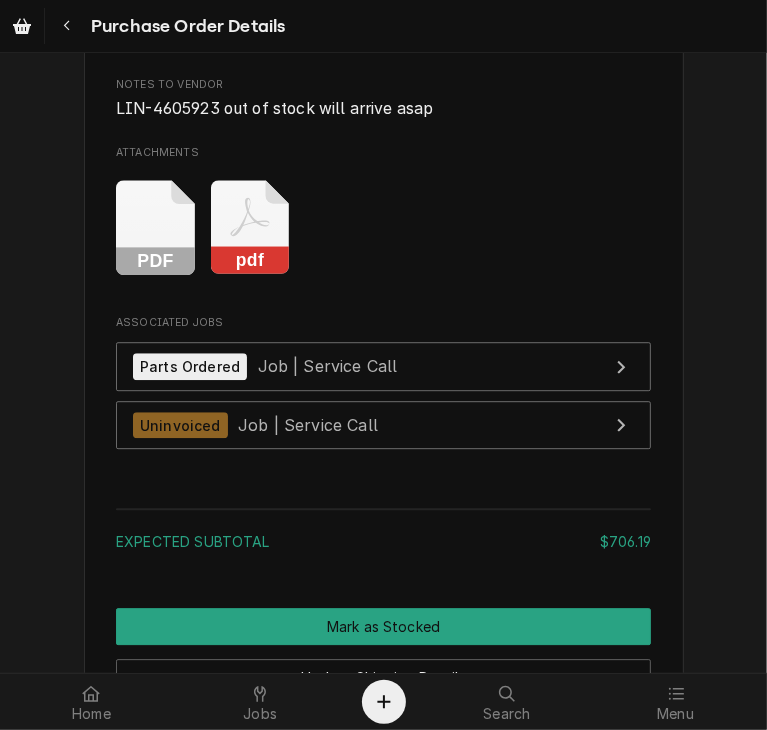 click 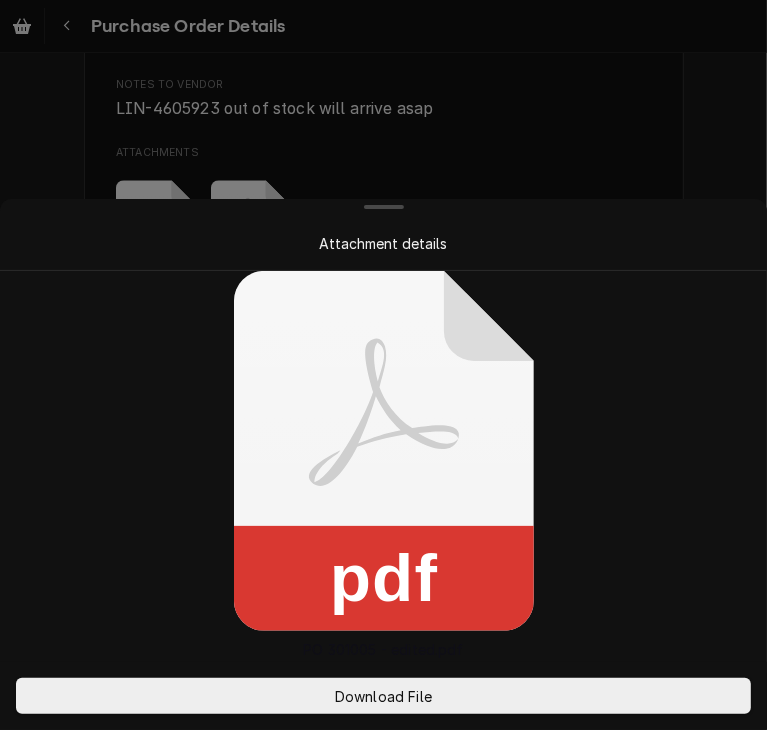 click on "Attachment details pdf PO 301005 - edited.pdf  Download File" at bounding box center (383, 365) 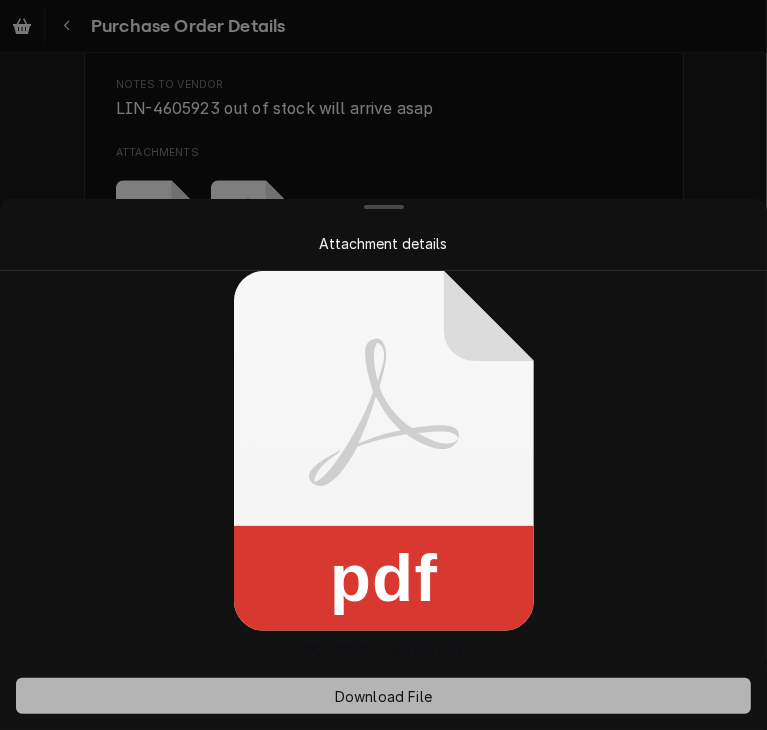 click on "Download File" at bounding box center [383, 696] 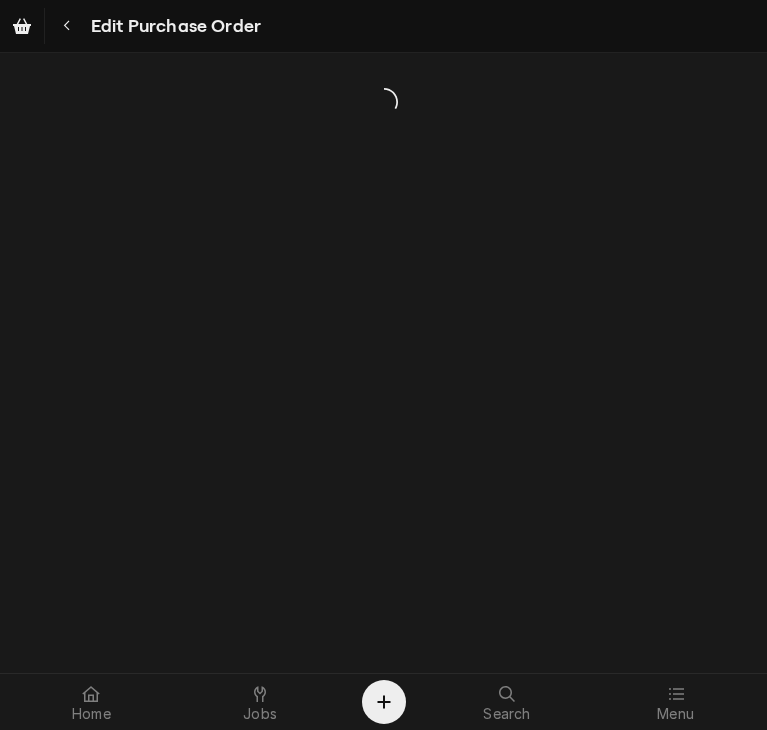 scroll, scrollTop: 0, scrollLeft: 0, axis: both 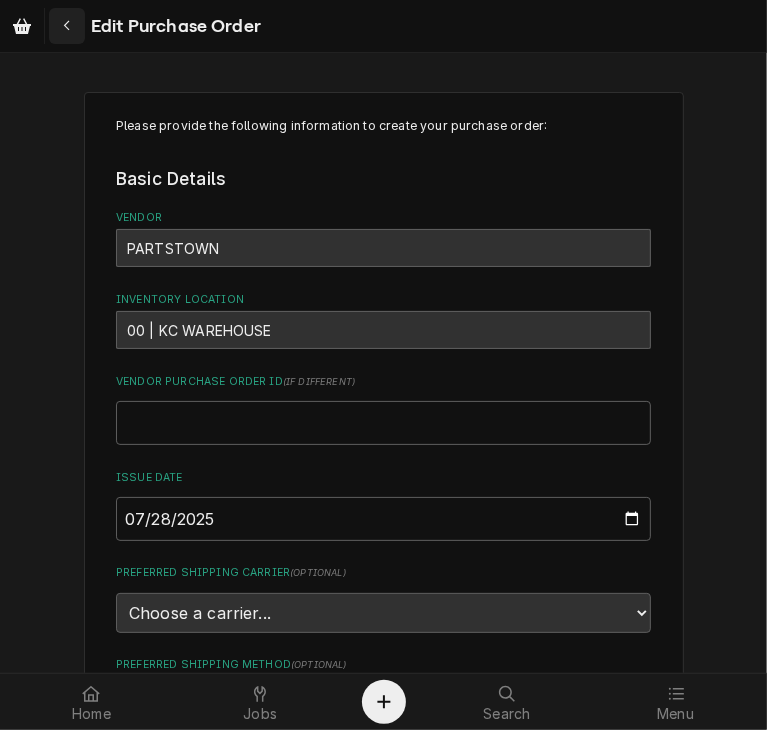 click at bounding box center [67, 26] 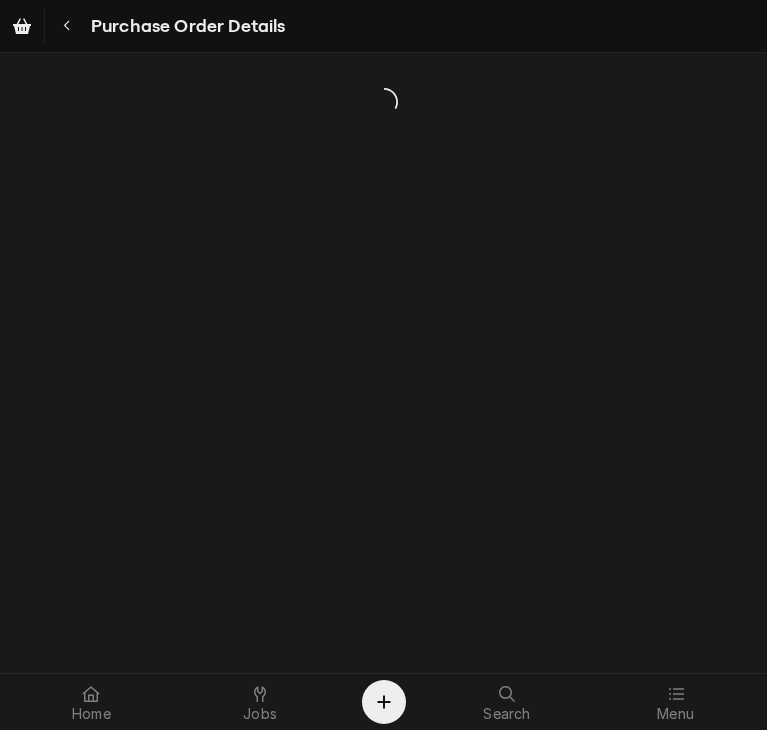scroll, scrollTop: 0, scrollLeft: 0, axis: both 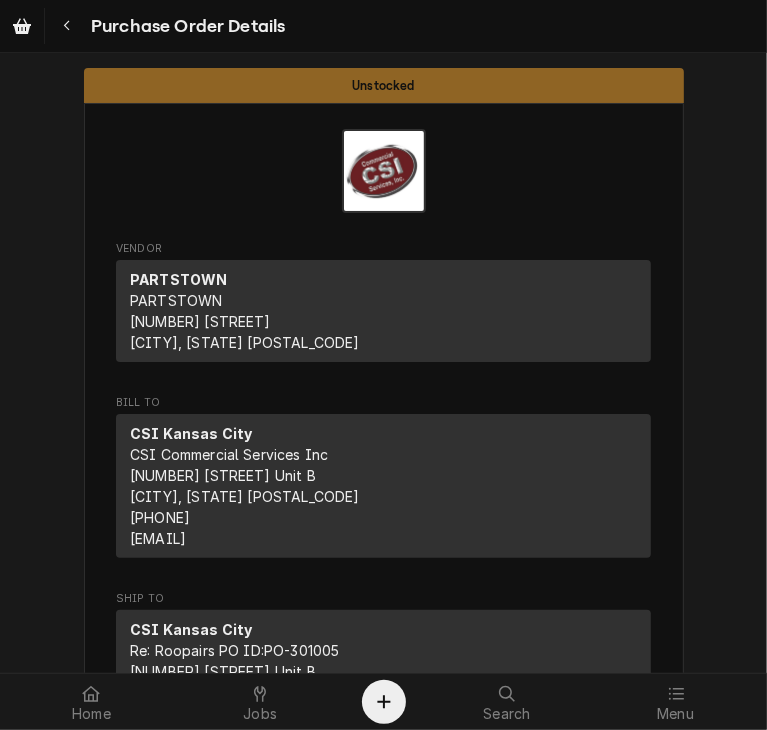 click at bounding box center (67, 26) 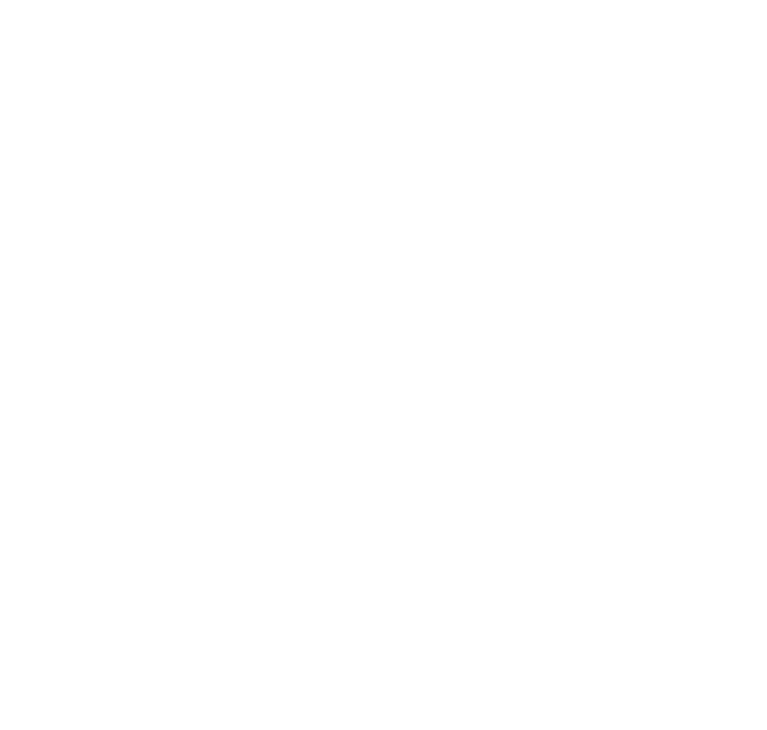 scroll, scrollTop: 0, scrollLeft: 0, axis: both 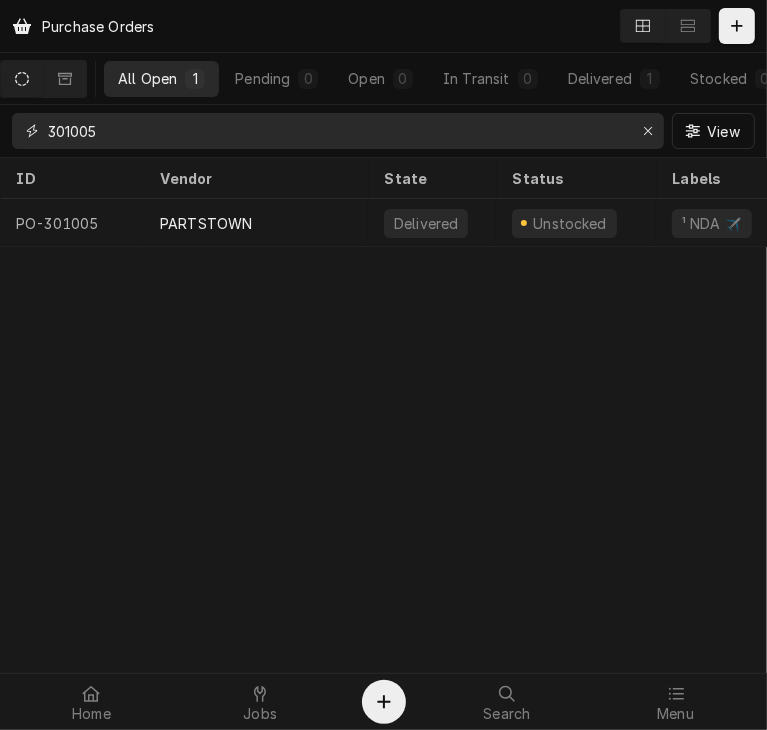 click on "301005" at bounding box center [337, 131] 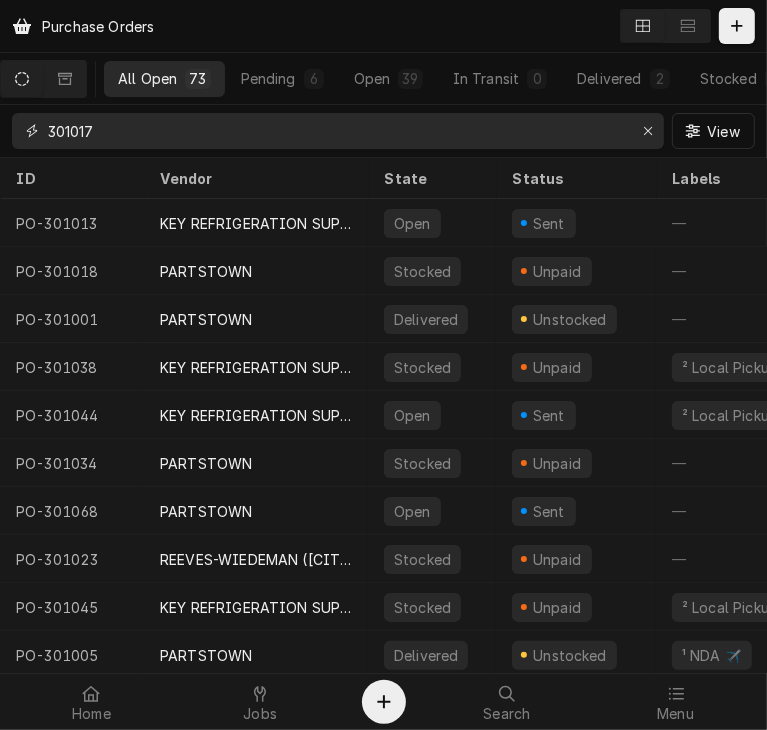 type on "301017" 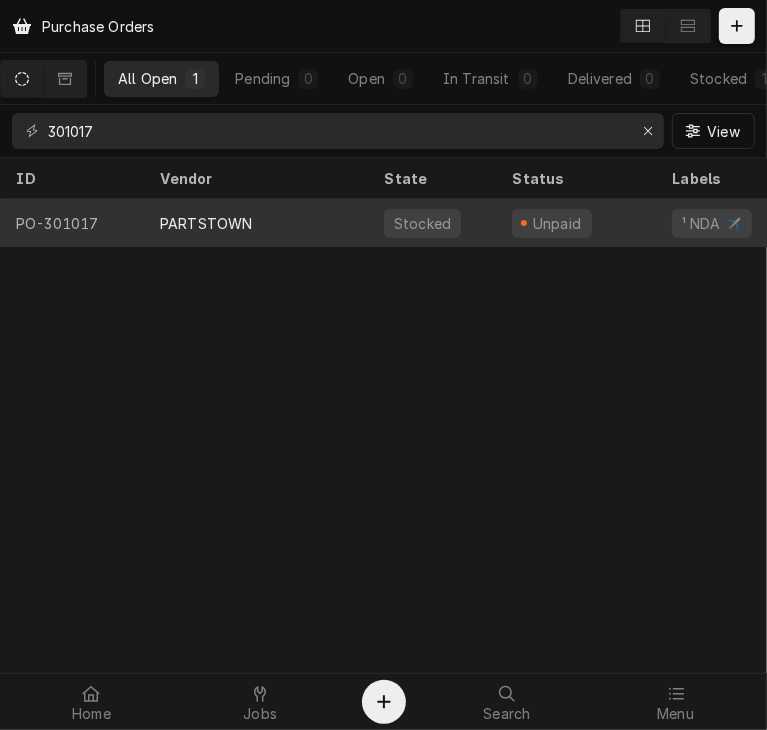click on "PARTSTOWN" at bounding box center (256, 223) 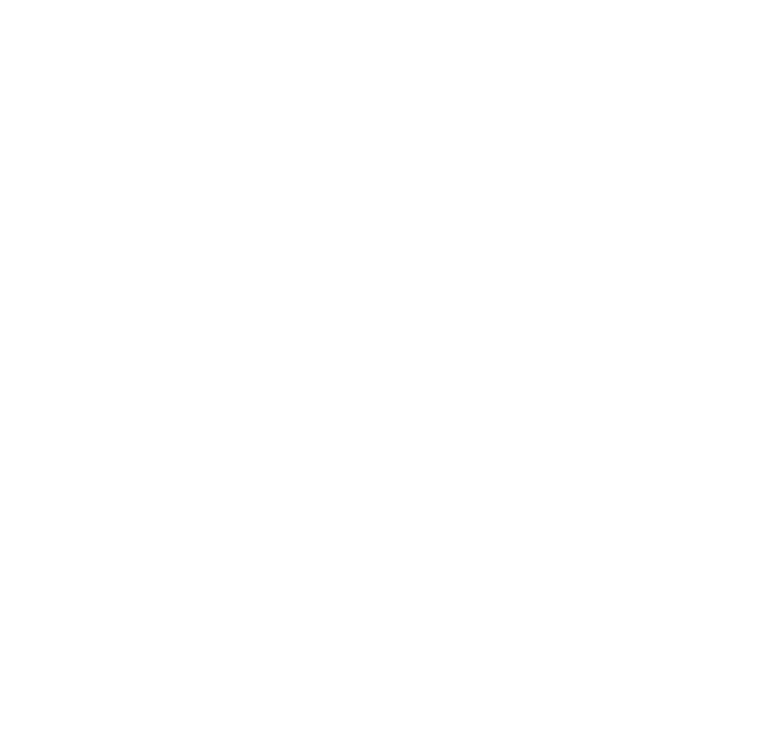scroll, scrollTop: 0, scrollLeft: 0, axis: both 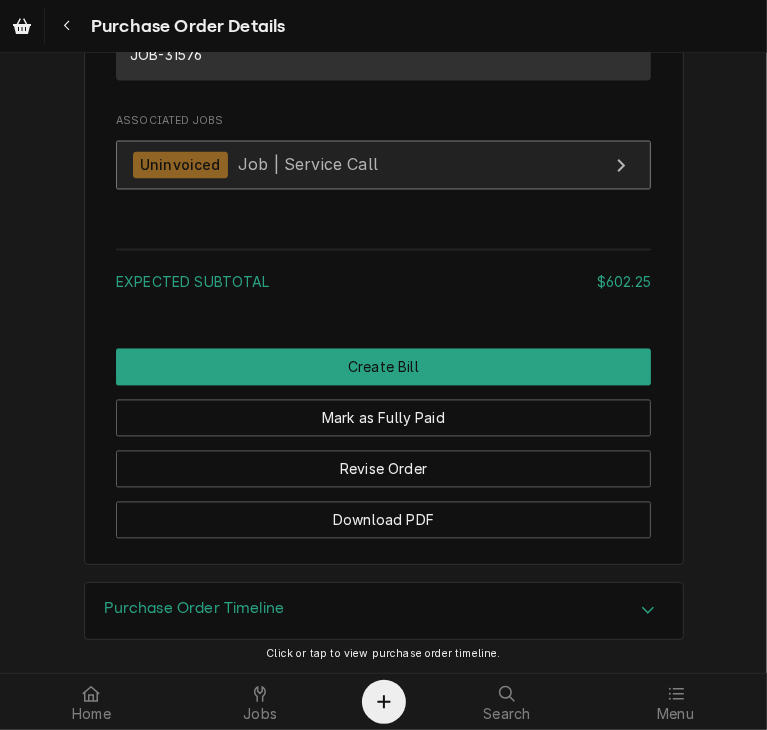 click on "Uninvoiced Job | Service Call" at bounding box center (383, 165) 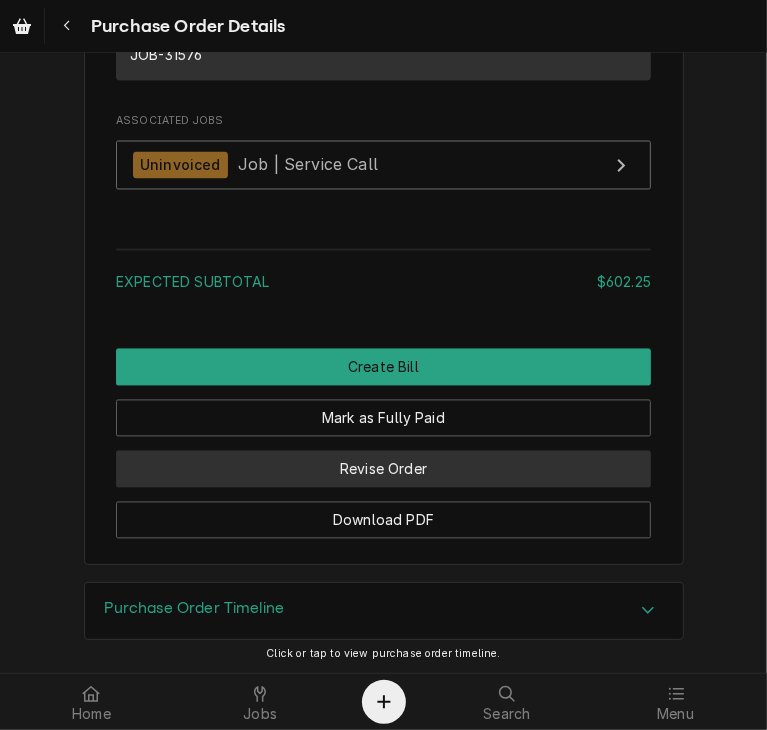 click on "Revise Order" at bounding box center (383, 469) 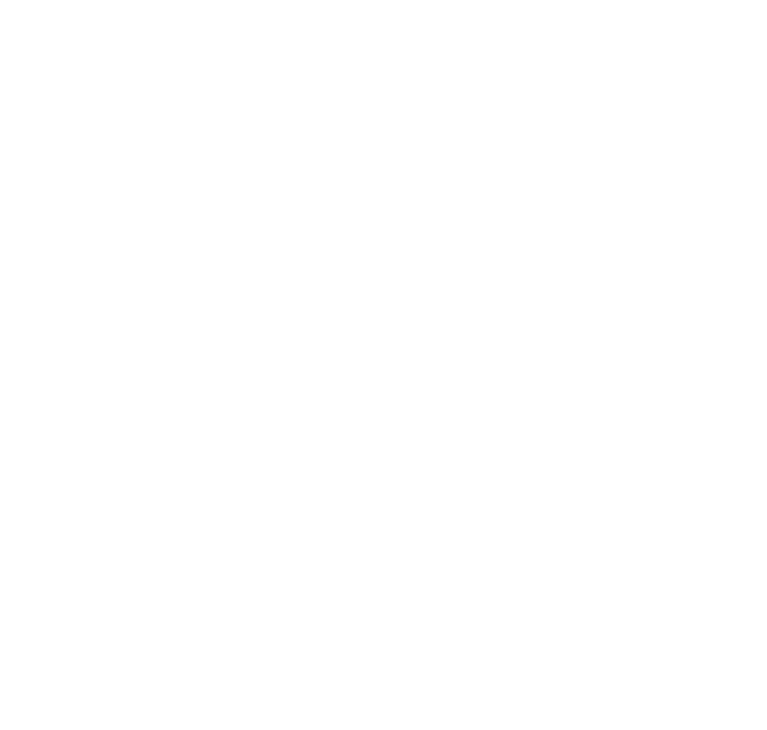 scroll, scrollTop: 0, scrollLeft: 0, axis: both 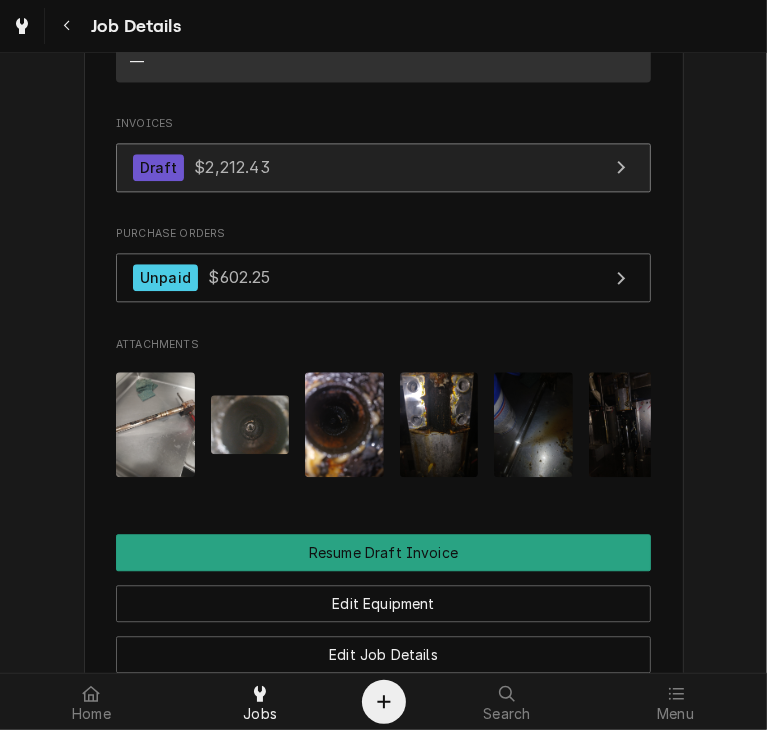 click on "Draft" at bounding box center (158, 167) 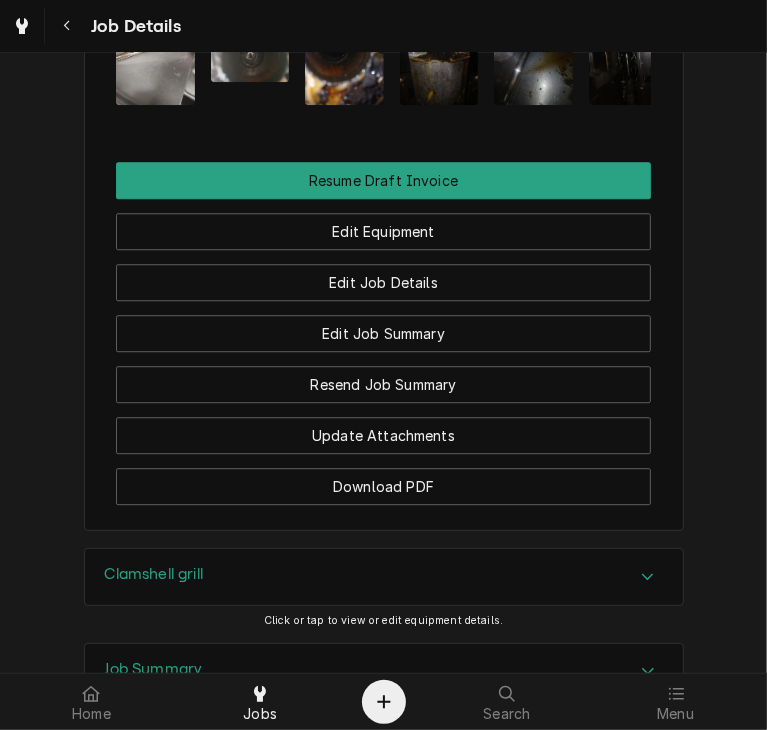 scroll, scrollTop: 2722, scrollLeft: 0, axis: vertical 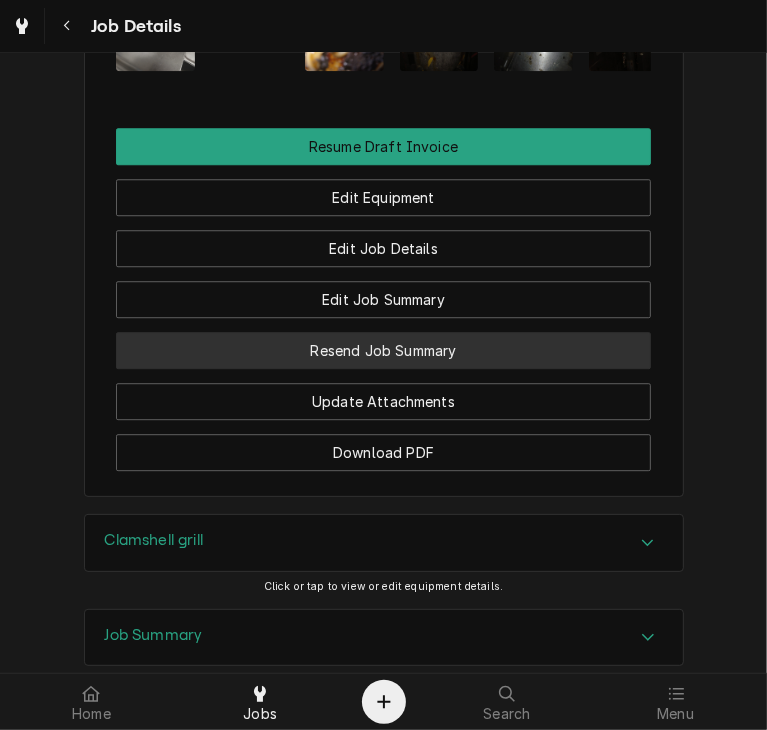 click on "Resend Job Summary" at bounding box center [383, 350] 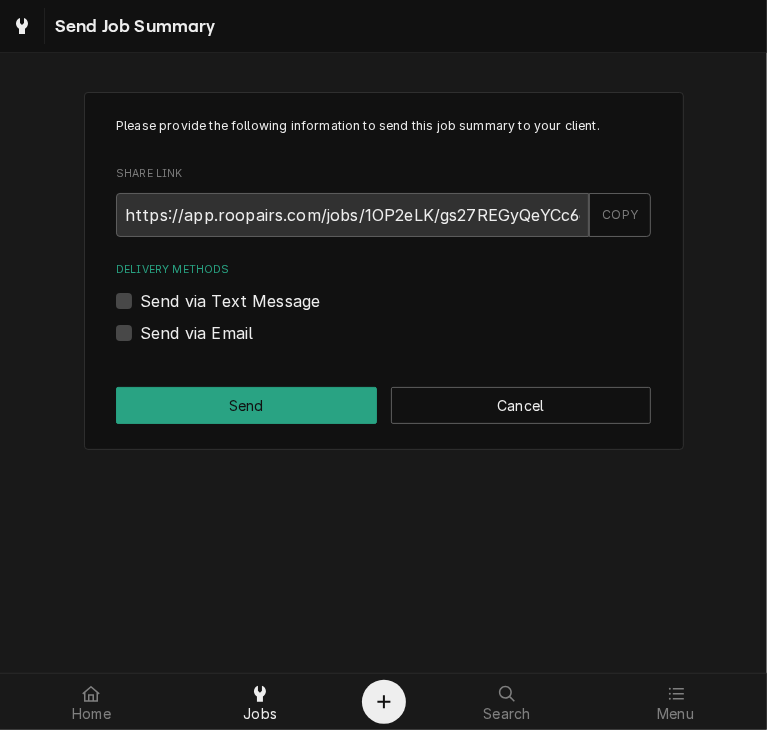 scroll, scrollTop: 0, scrollLeft: 0, axis: both 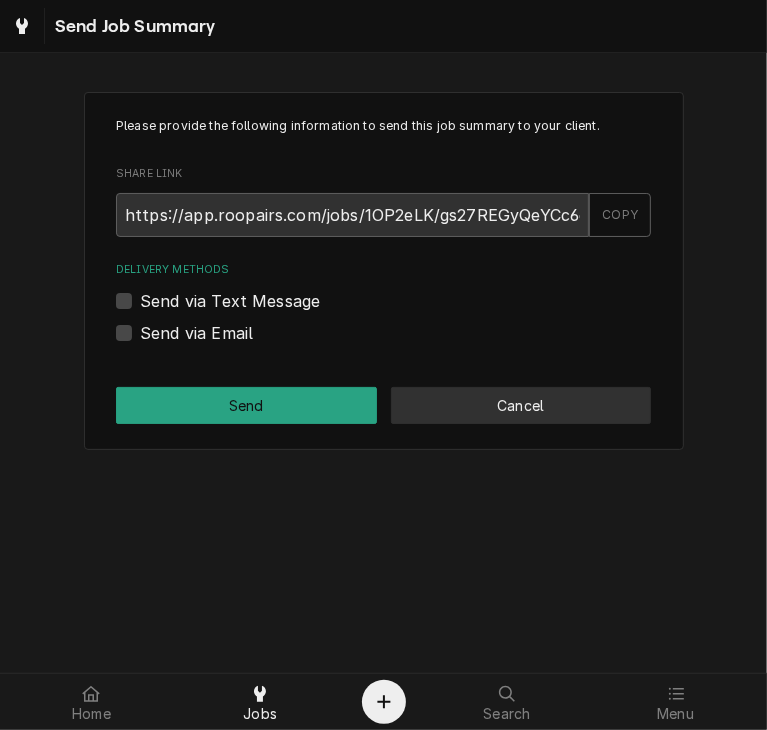 click on "Cancel" at bounding box center (521, 405) 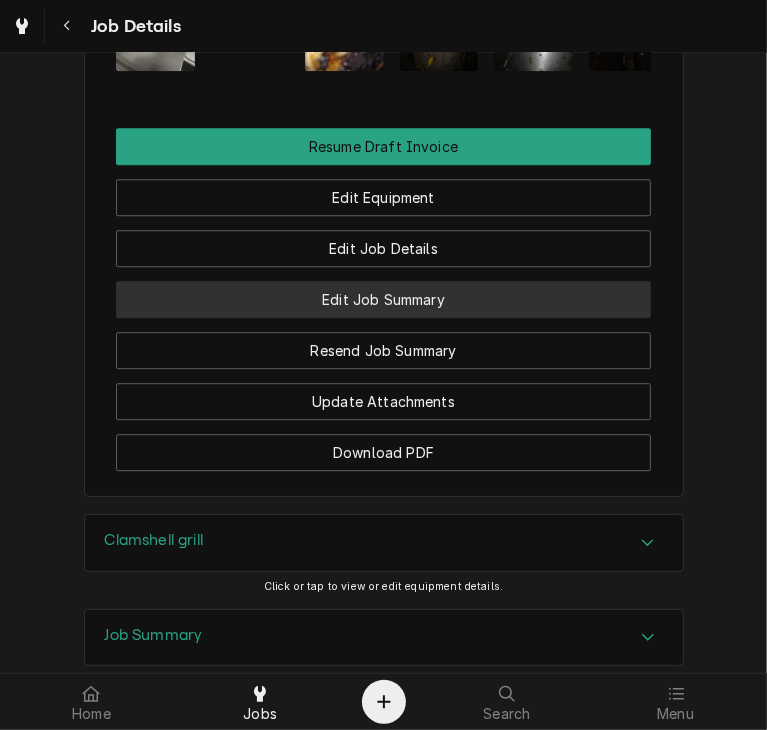 click on "Edit Job Summary" at bounding box center (383, 299) 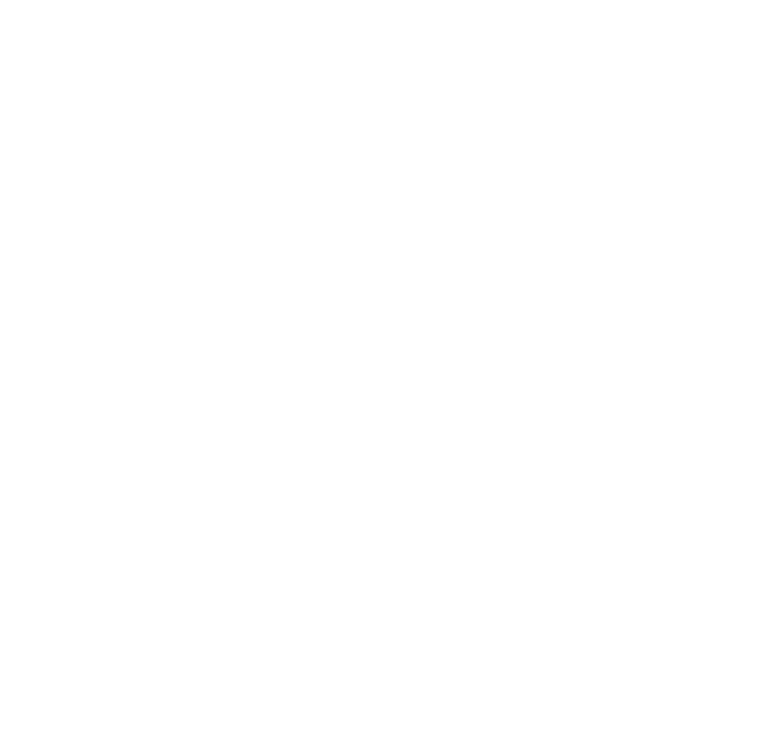 scroll, scrollTop: 0, scrollLeft: 0, axis: both 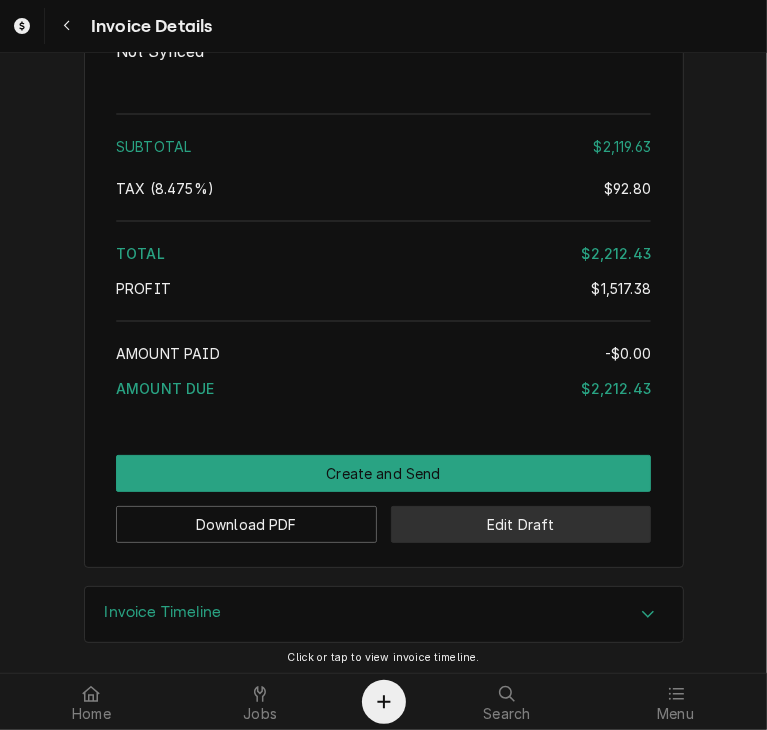 click on "Edit Draft" at bounding box center (521, 524) 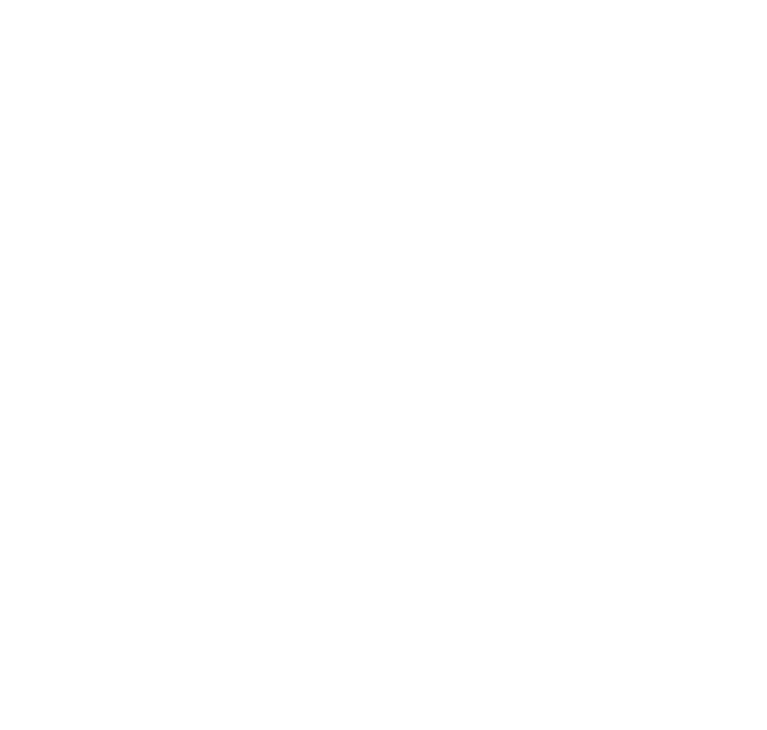 scroll, scrollTop: 0, scrollLeft: 0, axis: both 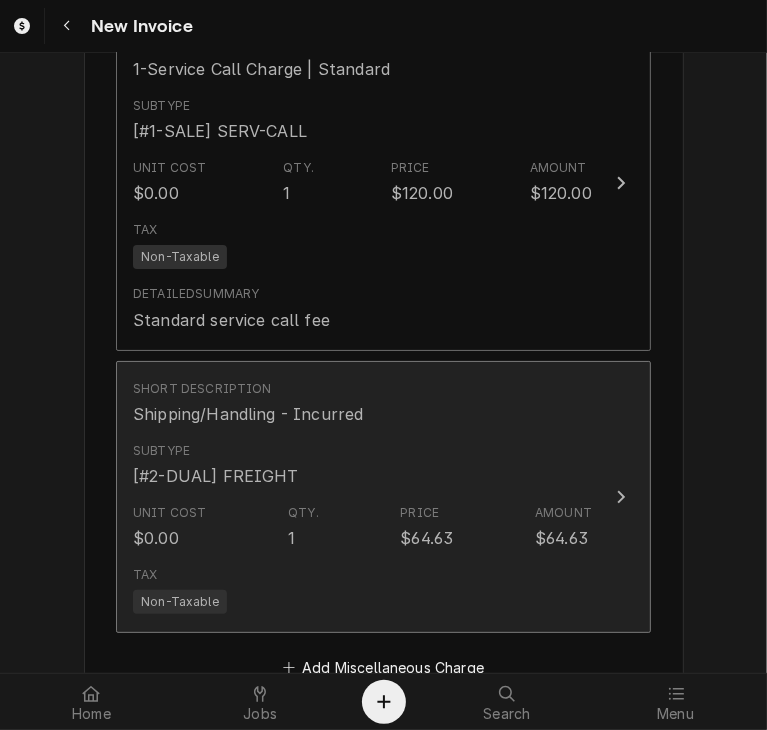 click 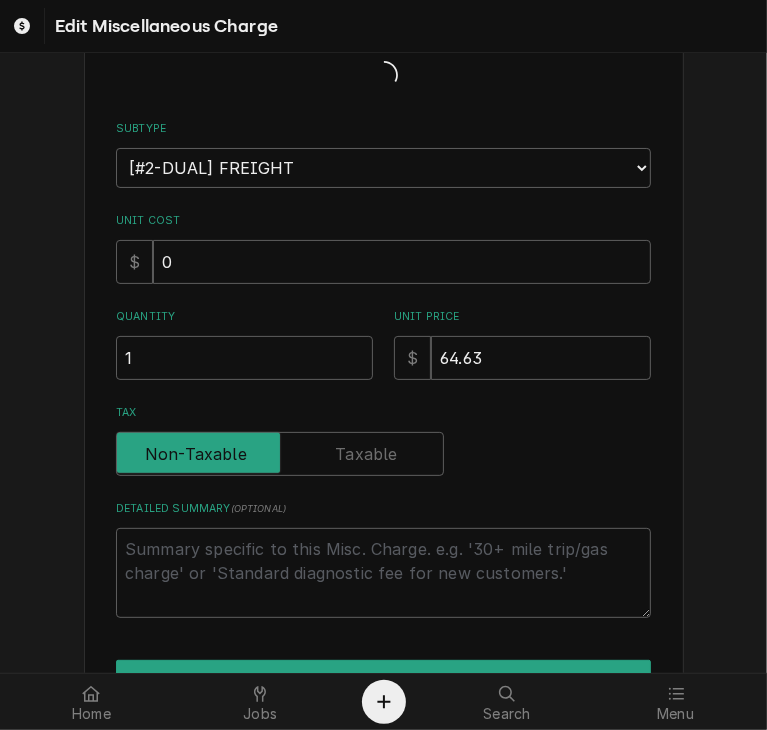 scroll, scrollTop: 0, scrollLeft: 0, axis: both 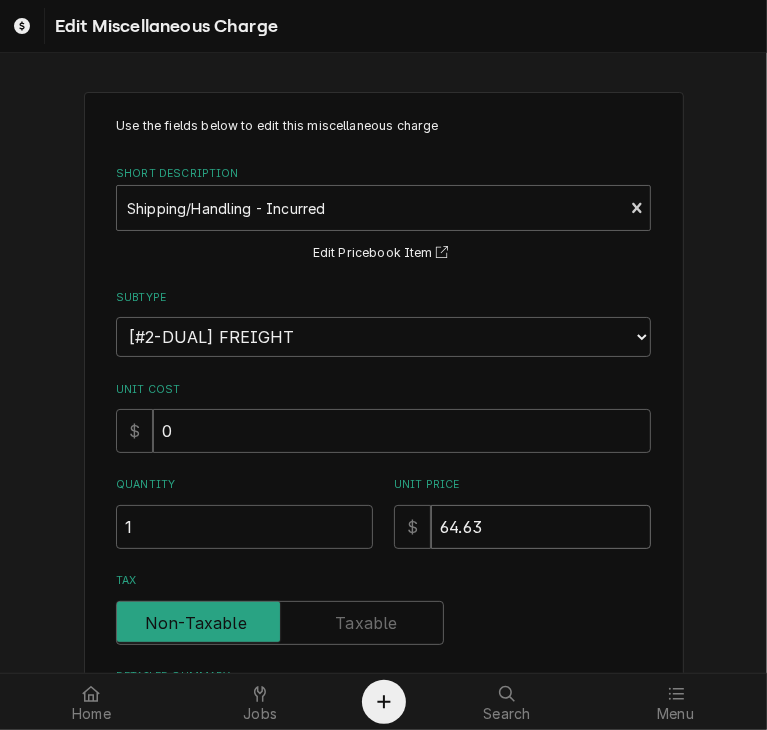 click on "64.63" at bounding box center [541, 527] 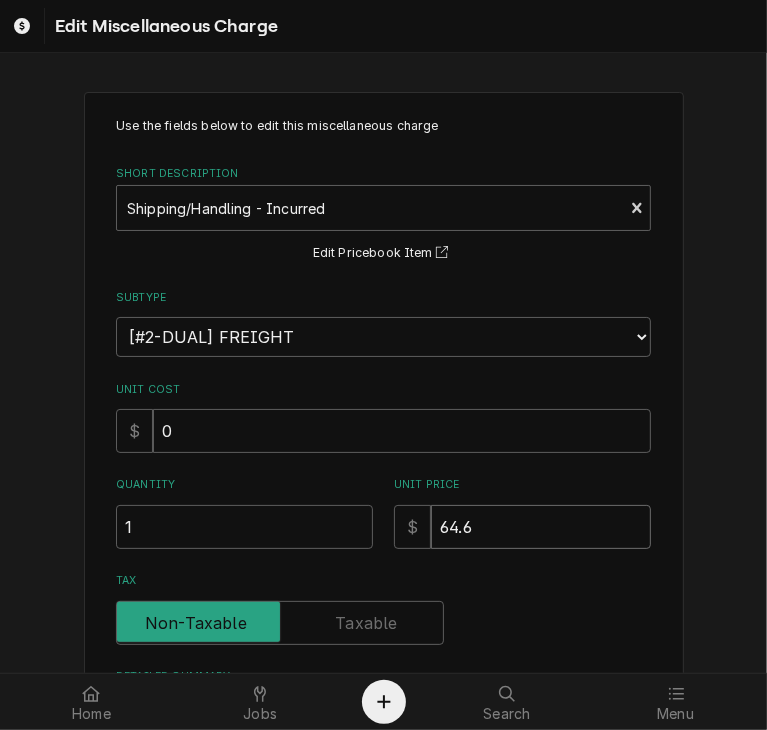 type on "x" 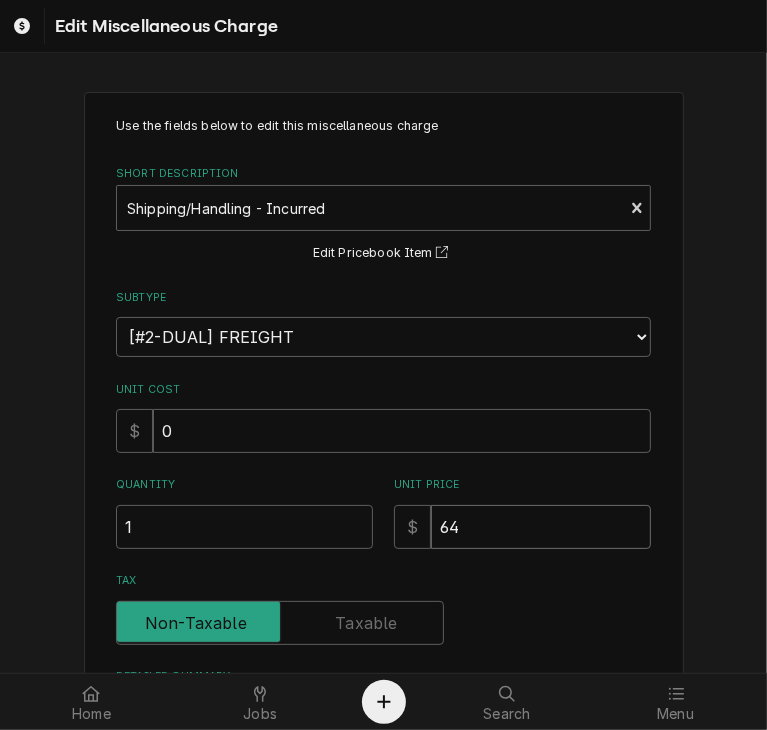 type on "x" 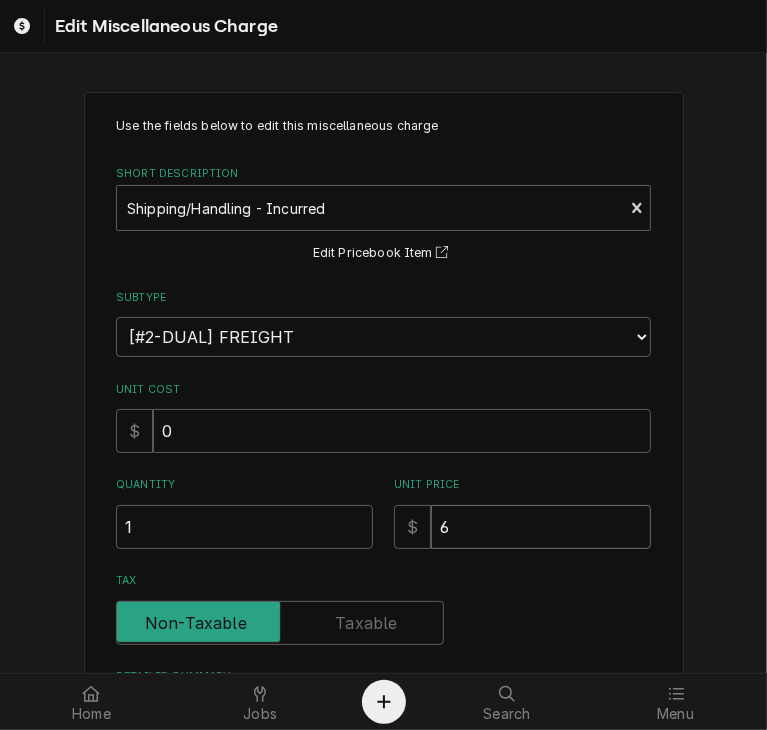 type on "x" 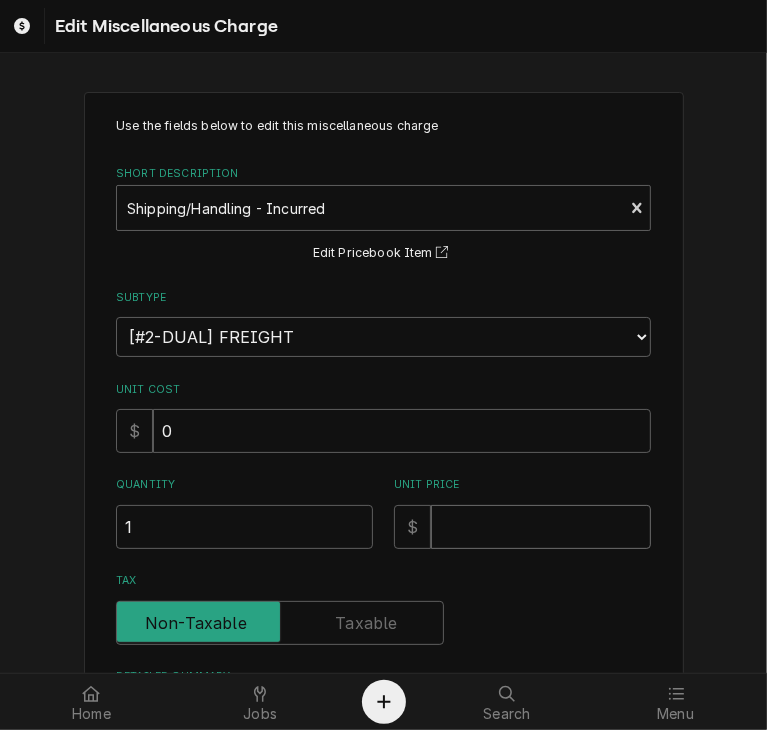 type on "x" 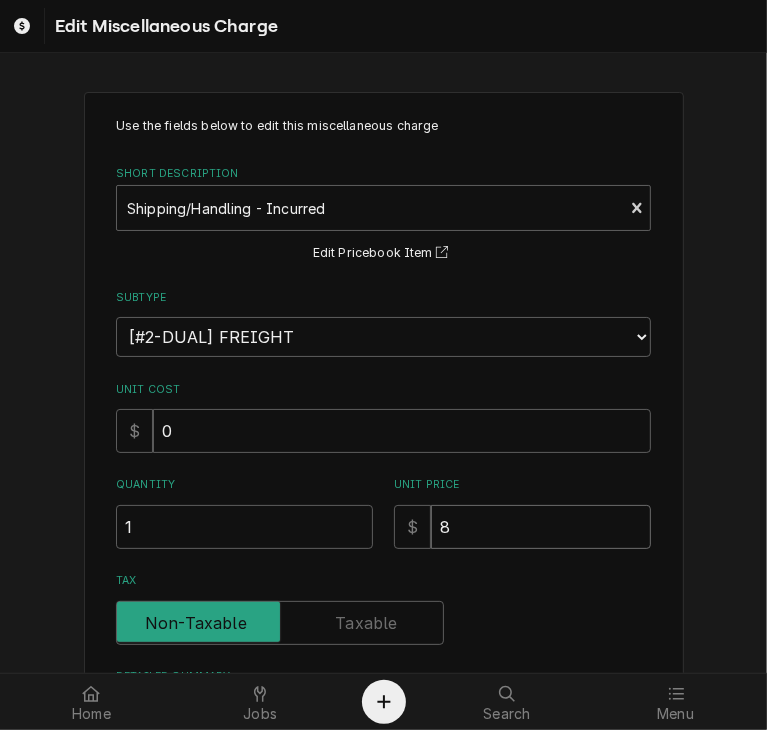 type on "x" 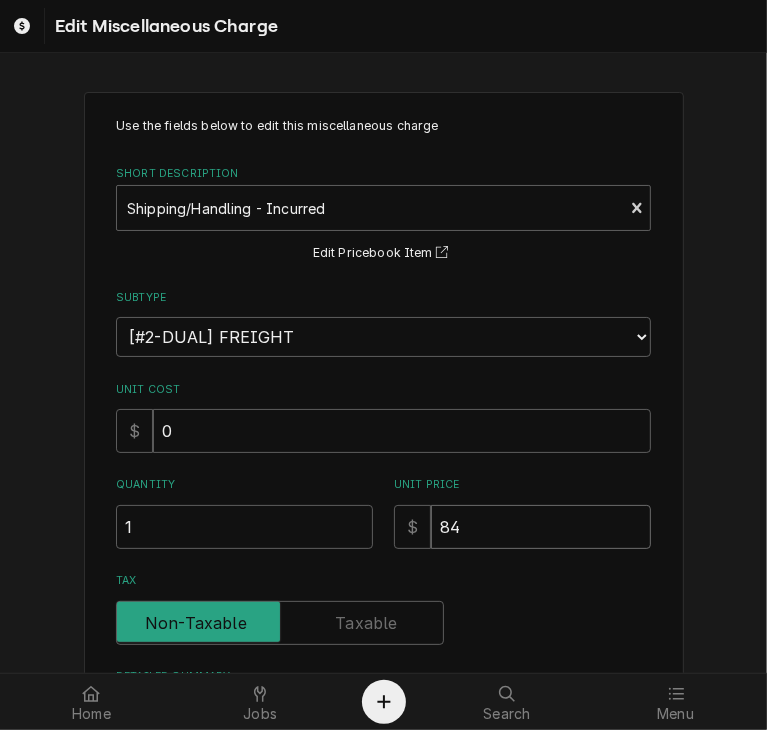 type on "x" 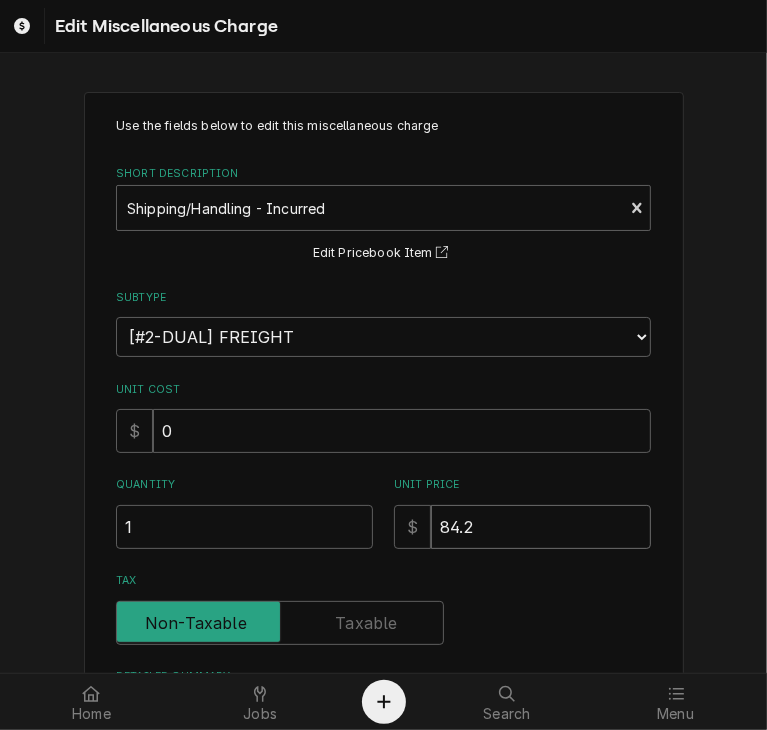 type on "x" 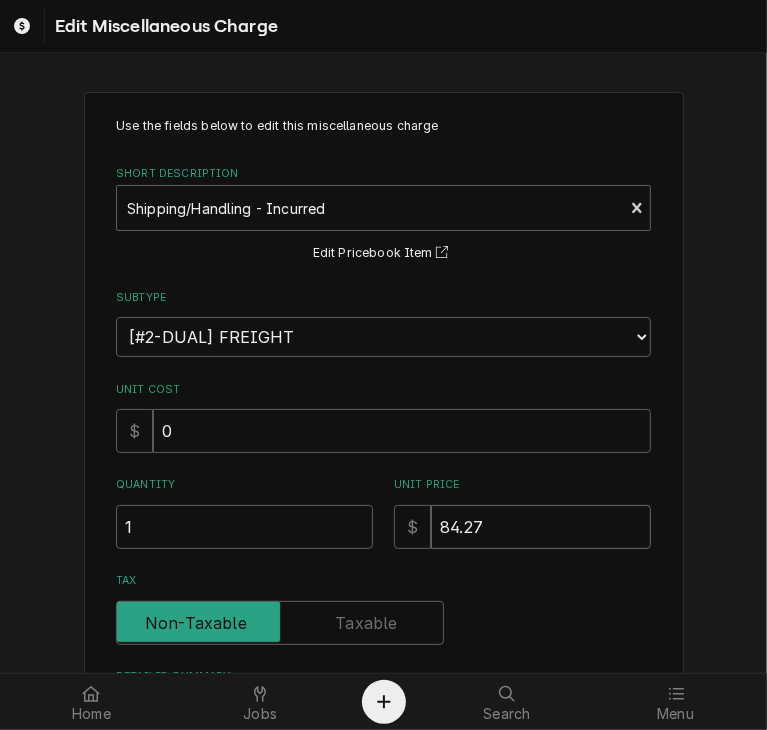 type on "84.27" 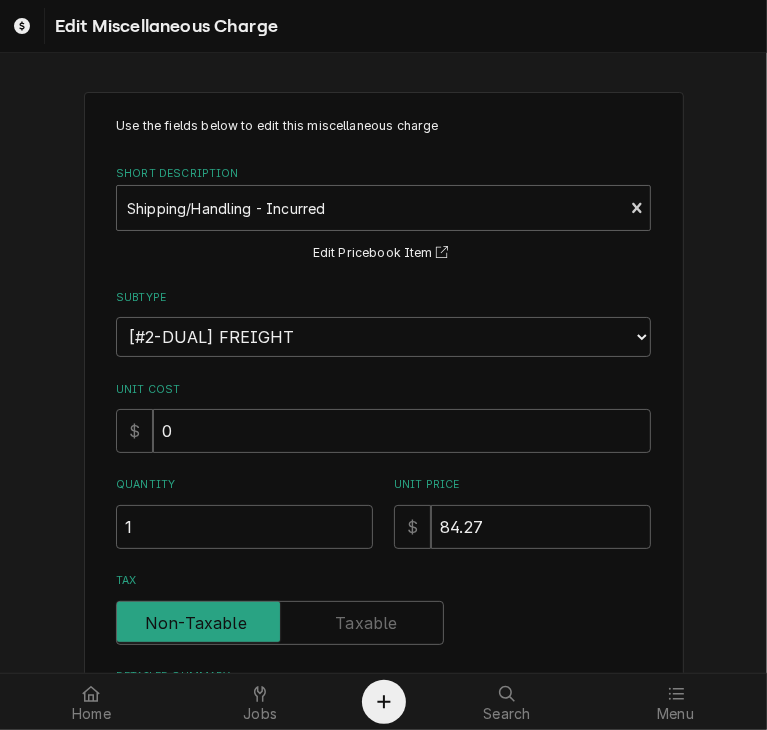 click on "Use the fields below to edit this miscellaneous charge Short Description Shipping/Handling - Incurred Edit Pricebook Item    Subtype Choose a subtype... [#1-SALE] LEASING-3 [#1-SALE] REF/TORCH [#1-SALE] SERV-CALL [#1-SALE] TRAVEL-MILE [#2-DUAL] AFTERHRS-WH-CHG-3 [#2-DUAL] CONT-LABR [#2-DUAL] CRANE-LIFT-3 [#2-DUAL] EQUIP-DISP [#2-DUAL] EQUIP-RENT [#2-DUAL] FREIGHT [#2-DUAL] PER-DIEM [#2-DUAL] PERMIT [#2-DUAL] PROJ-CONT-LABR [#2-DUAL] RESTOCK [#2-DUAL] WELDING [#3-BILL] AUTOMOBILE [#3-BILL] BLDG-REPAIR [#3-BILL] OFFICE-SUPPLY [#3-BILL] SALES-TAX [#3-BILL] UNIFORMS Unit Cost $ 0 Quantity 1 Unit Price $ 84.27 Tax Detailed Summary  ( optional ) Save Delete Cancel" at bounding box center [384, 517] 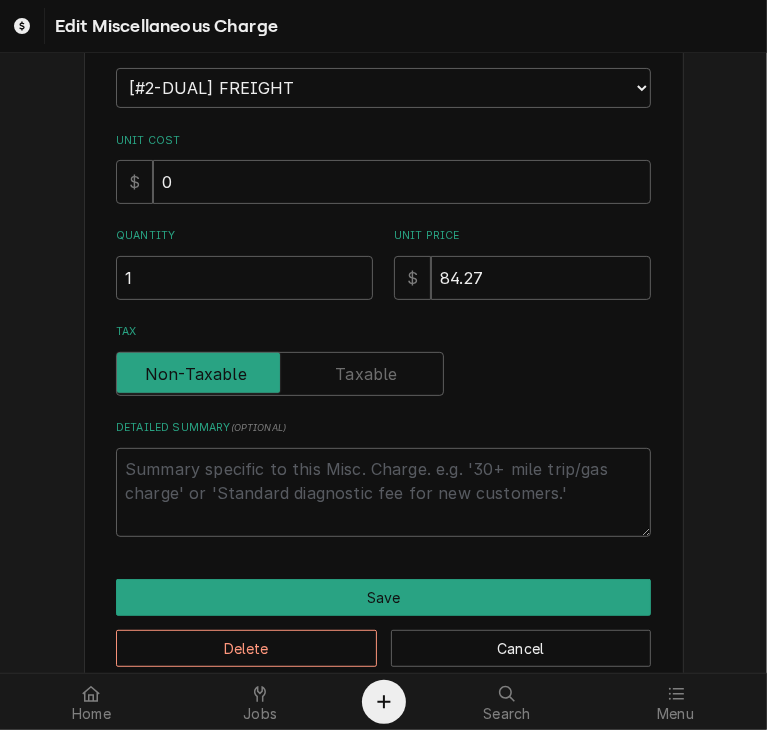 scroll, scrollTop: 283, scrollLeft: 0, axis: vertical 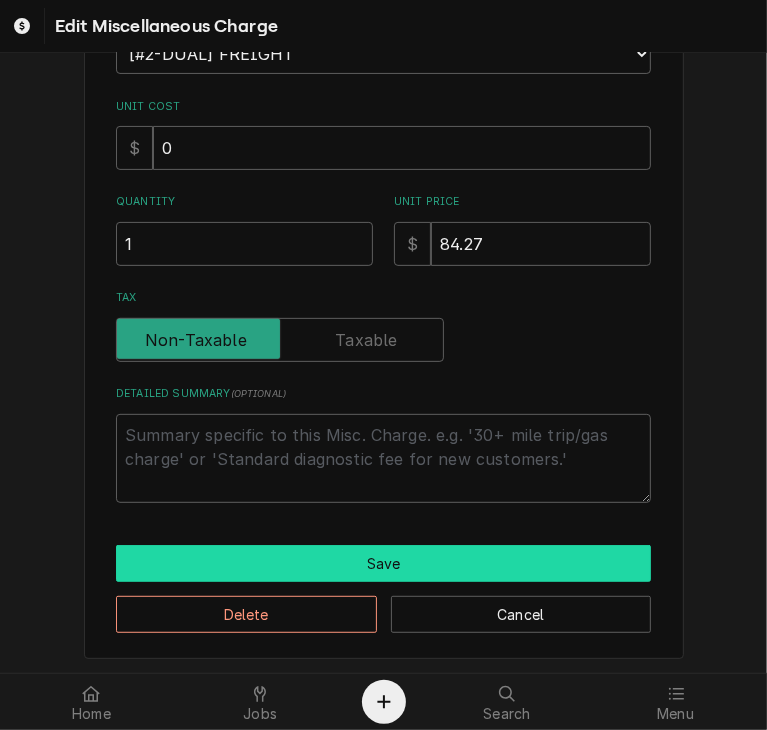 click on "Save" at bounding box center (383, 563) 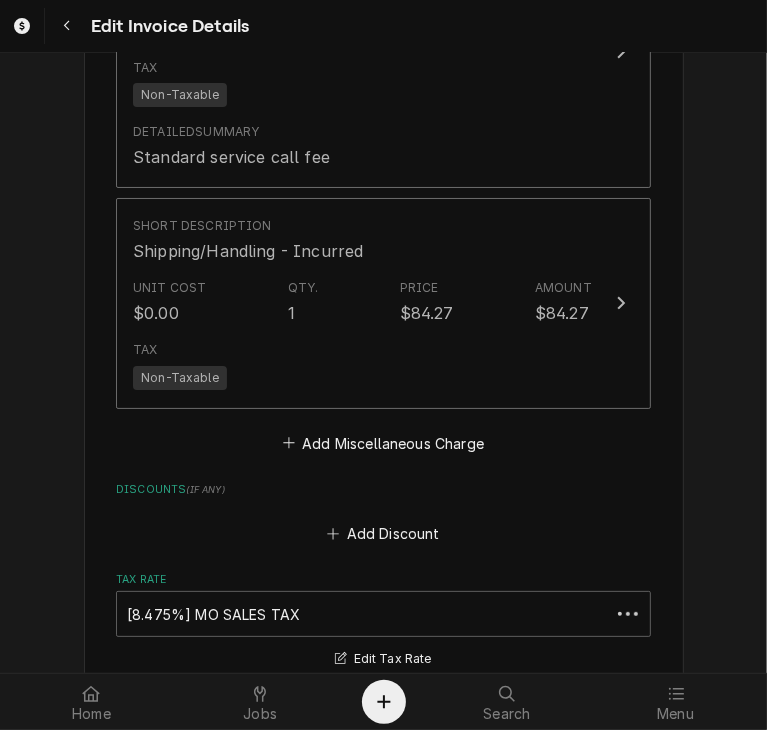 scroll, scrollTop: 4005, scrollLeft: 0, axis: vertical 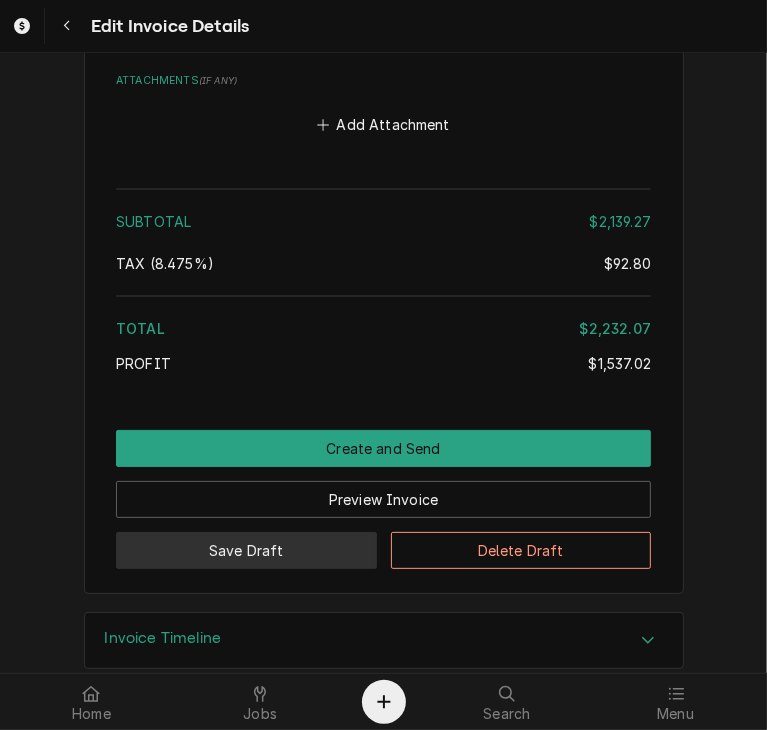 click on "Save Draft" at bounding box center [246, 550] 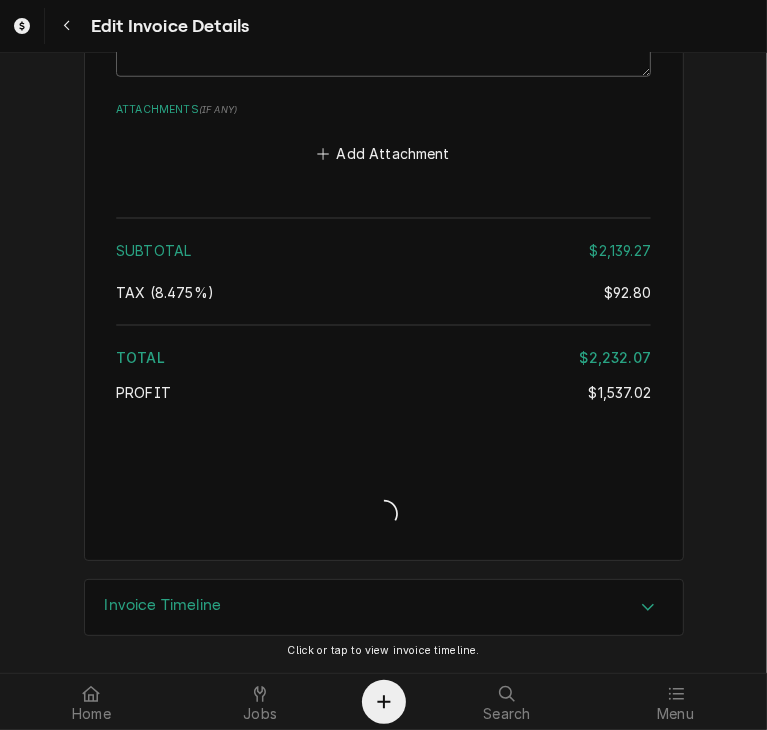 scroll, scrollTop: 4772, scrollLeft: 0, axis: vertical 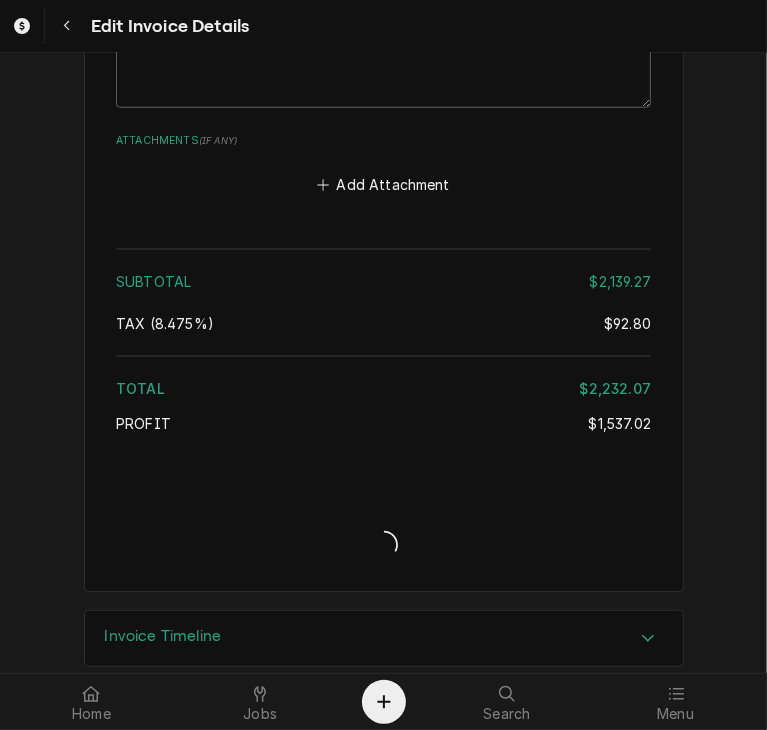 type on "x" 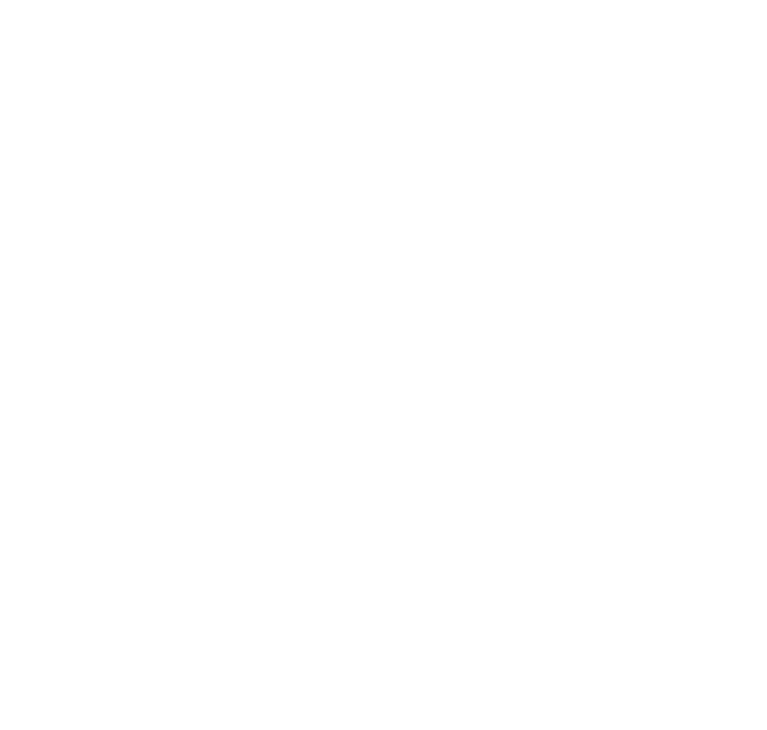 scroll, scrollTop: 0, scrollLeft: 0, axis: both 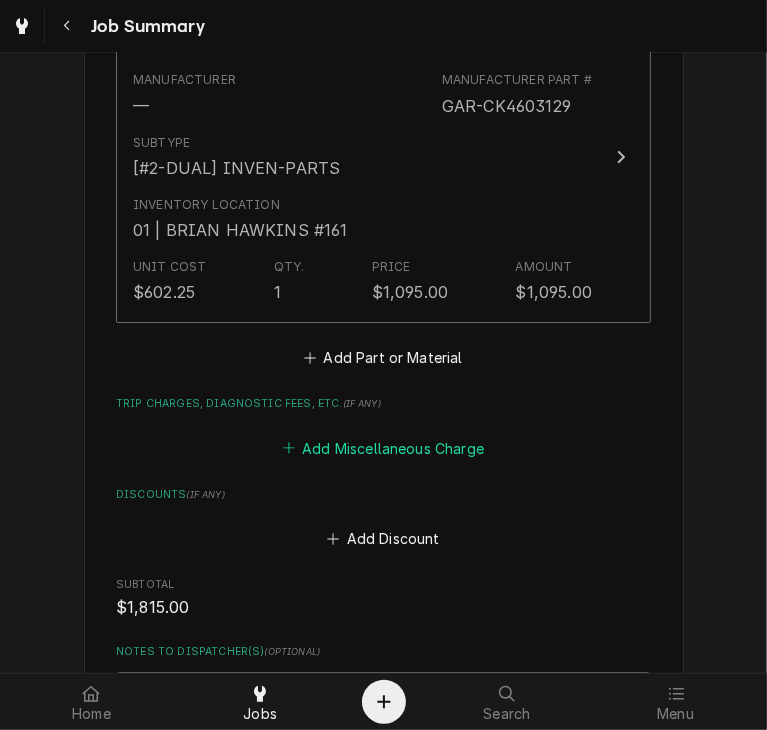click on "Add Miscellaneous Charge" at bounding box center (383, 448) 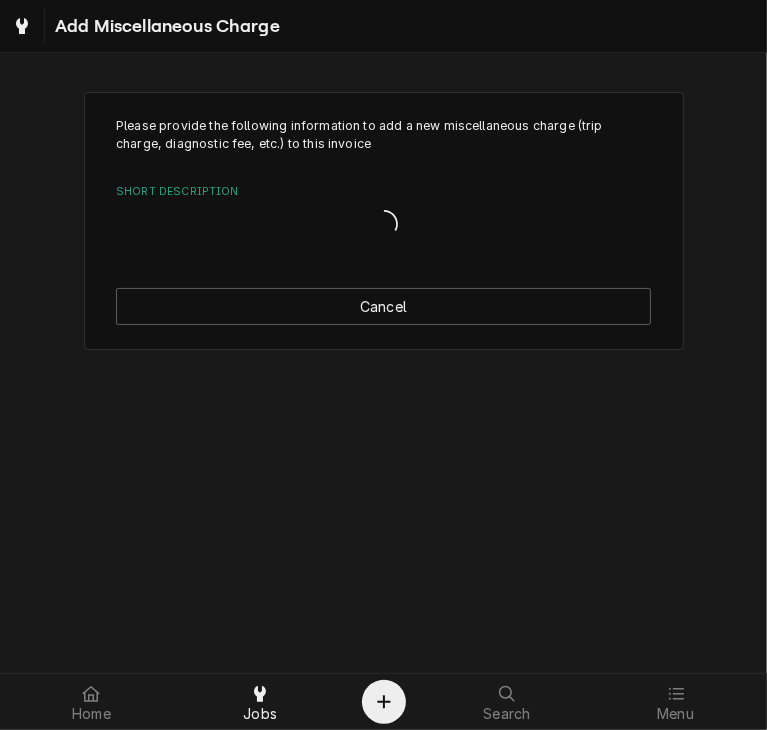 scroll, scrollTop: 0, scrollLeft: 0, axis: both 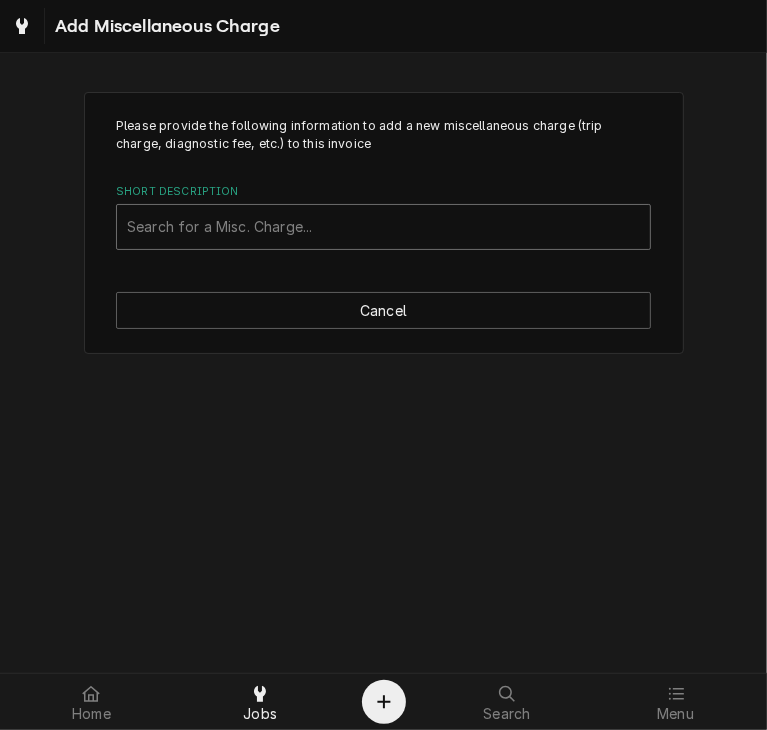 click at bounding box center (383, 227) 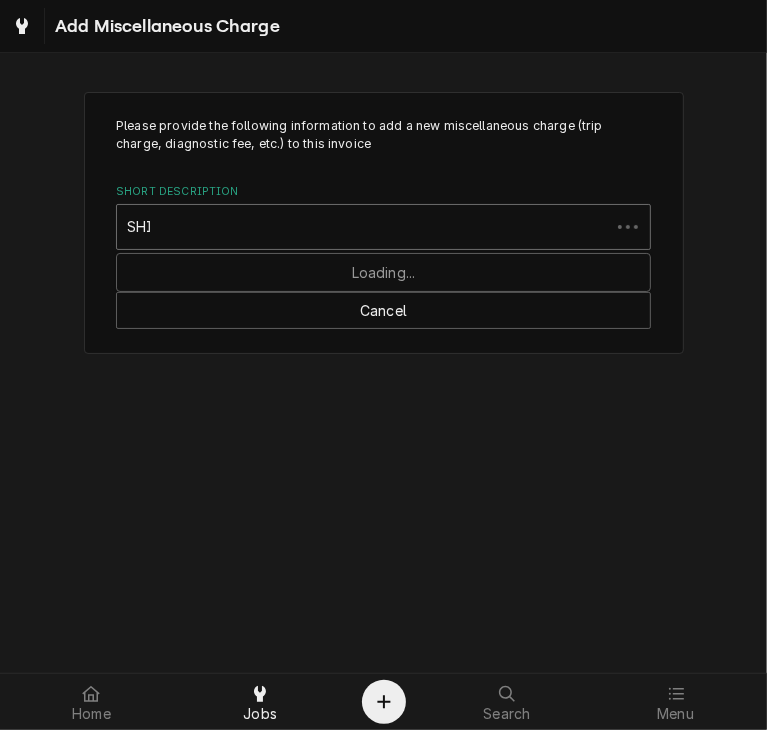 type on "SHIP" 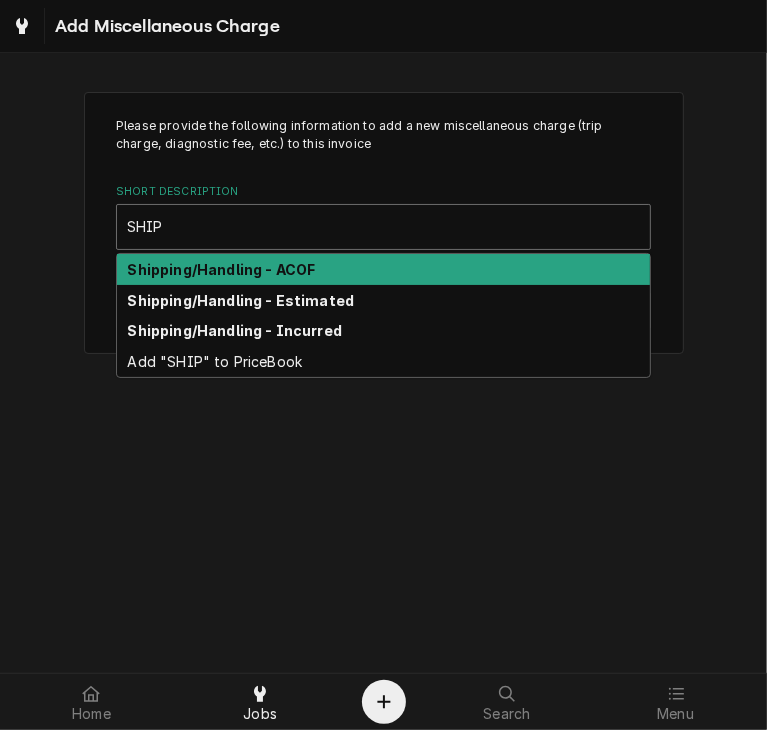 click on "Shipping/Handling - ACOF" at bounding box center [222, 269] 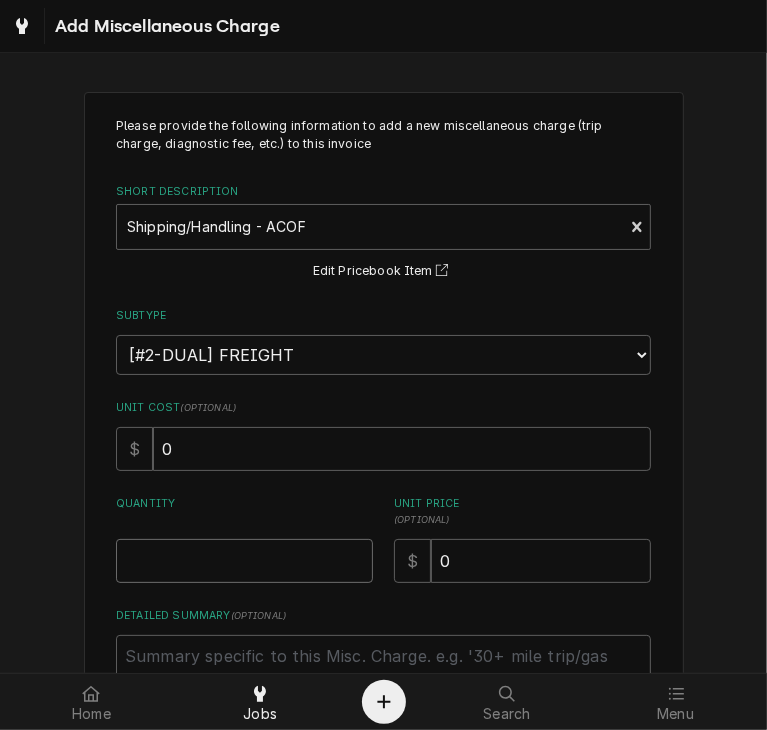 click on "Quantity" at bounding box center [244, 561] 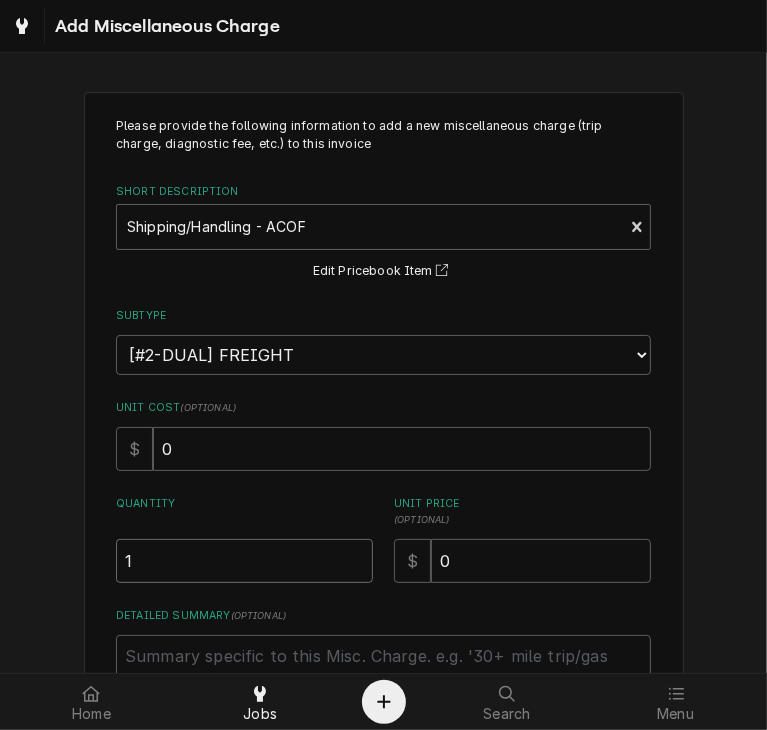 type on "1" 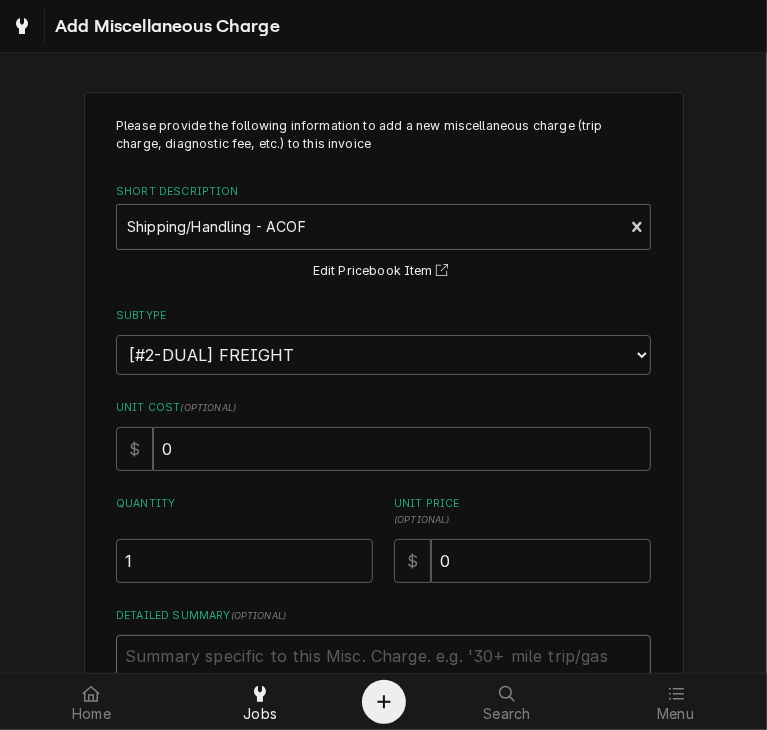 click on "Detailed Summary  ( optional )" at bounding box center (383, 680) 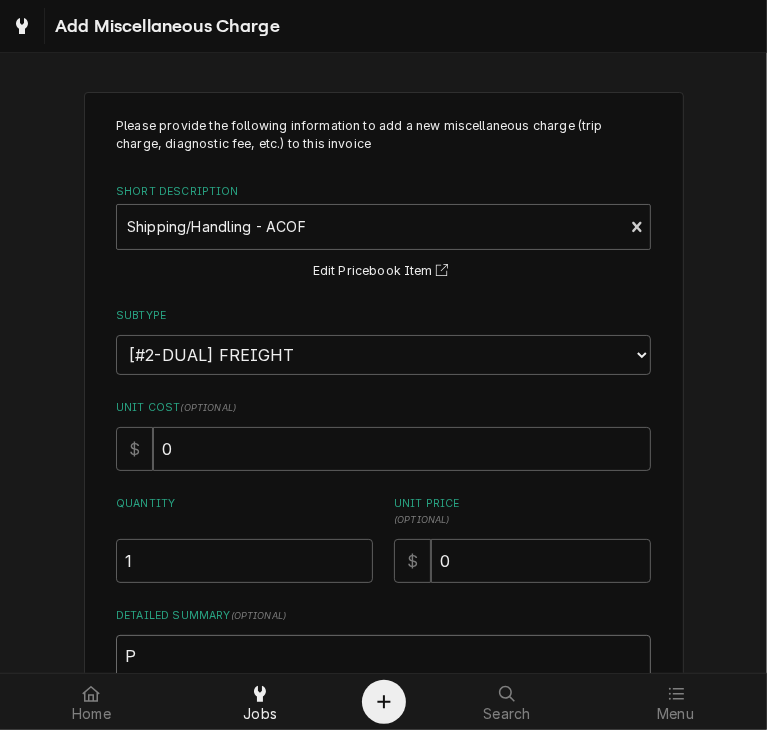 type on "x" 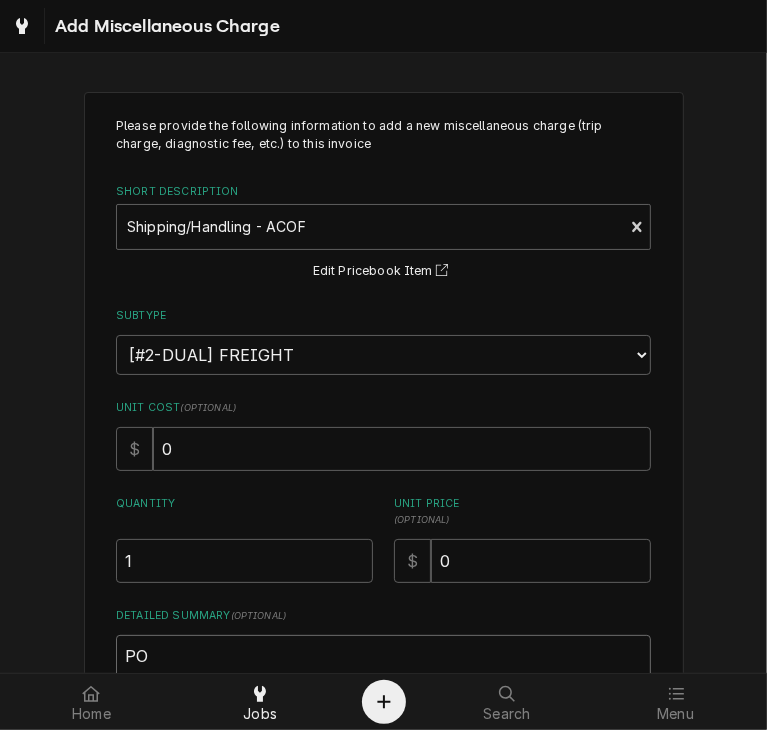 type on "x" 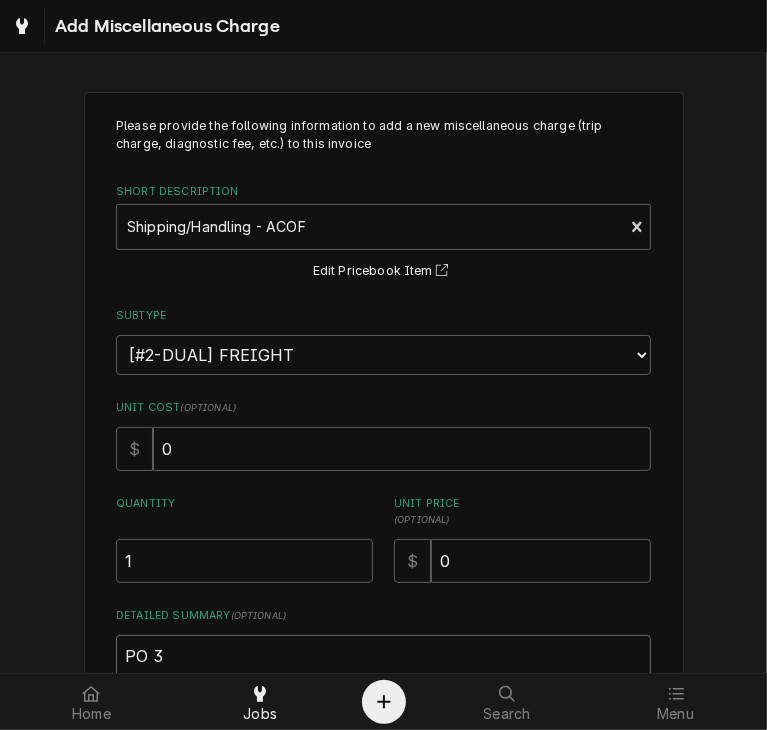 type on "x" 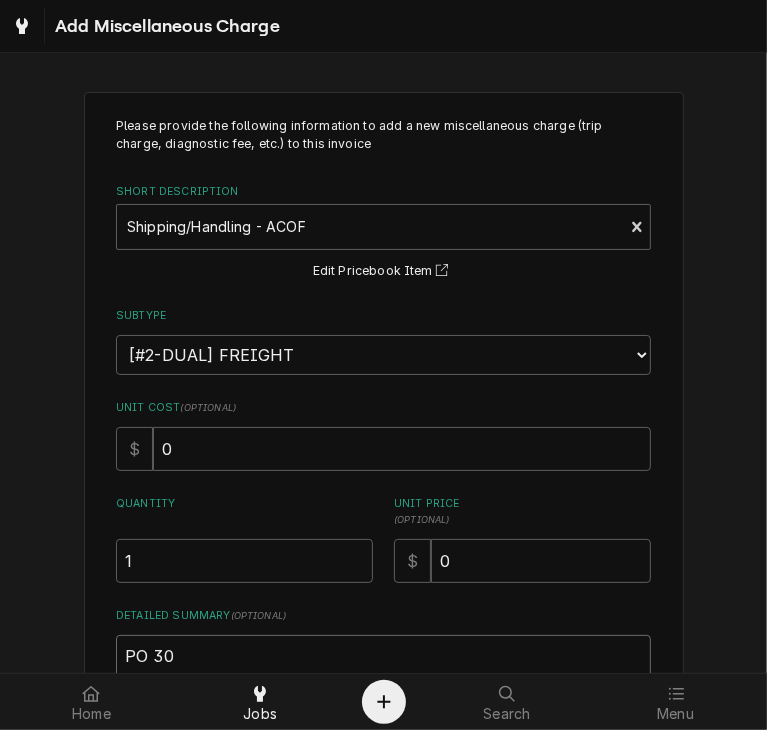type on "x" 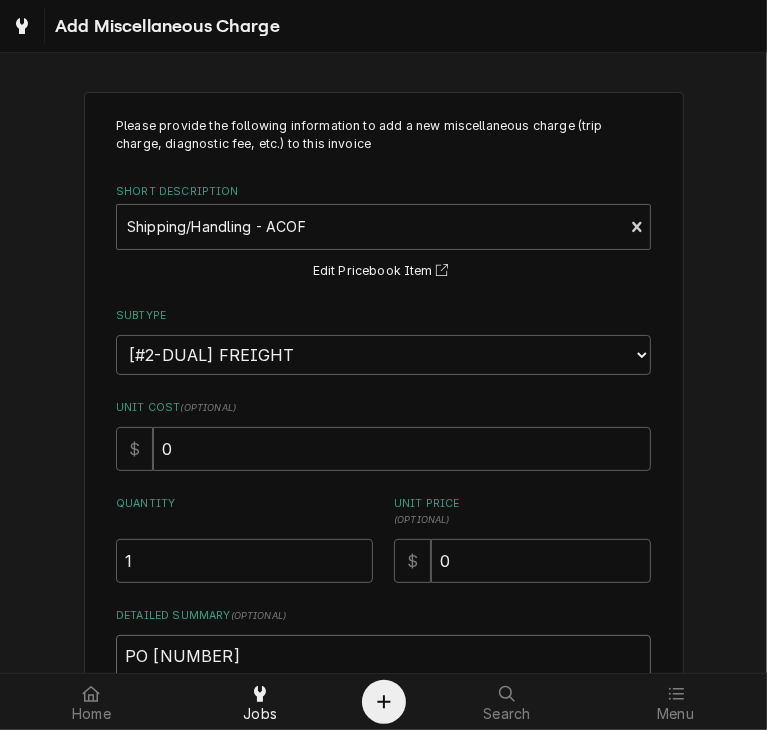 type on "x" 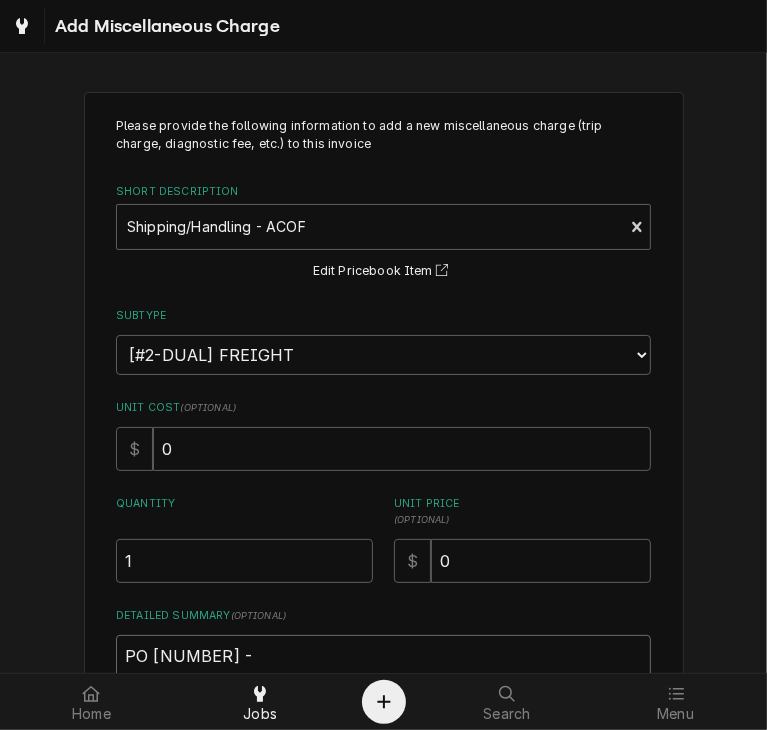 type on "x" 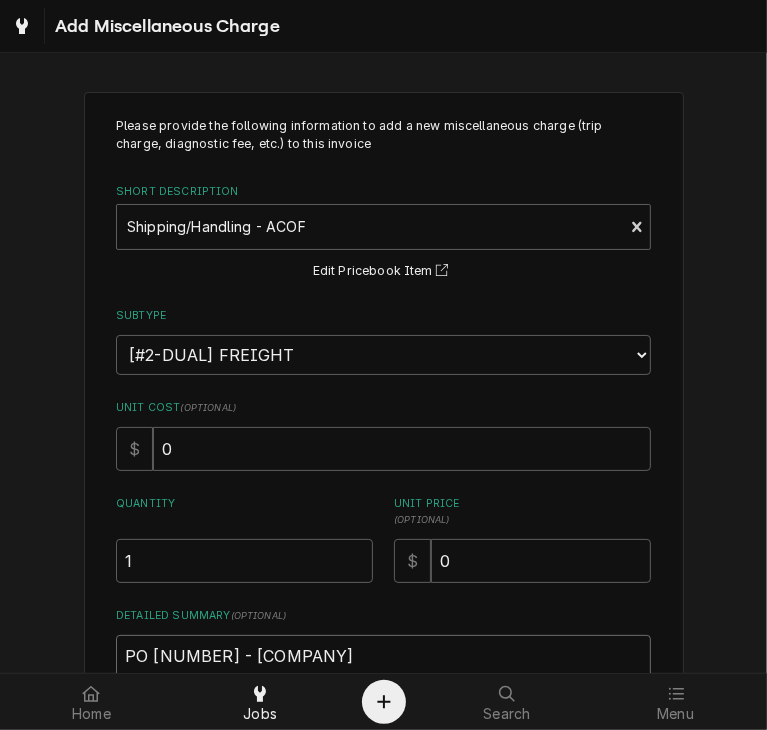 type on "x" 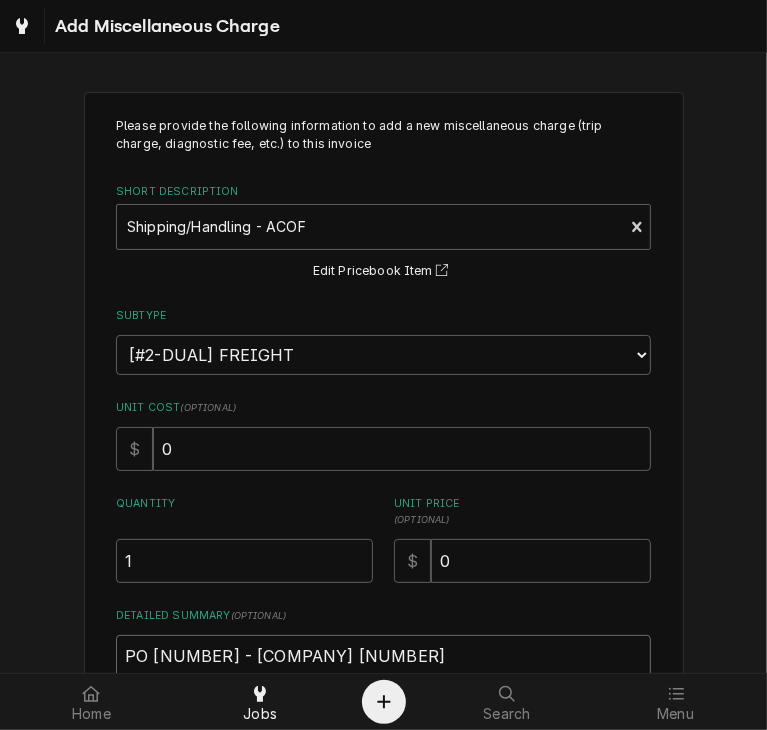 type on "x" 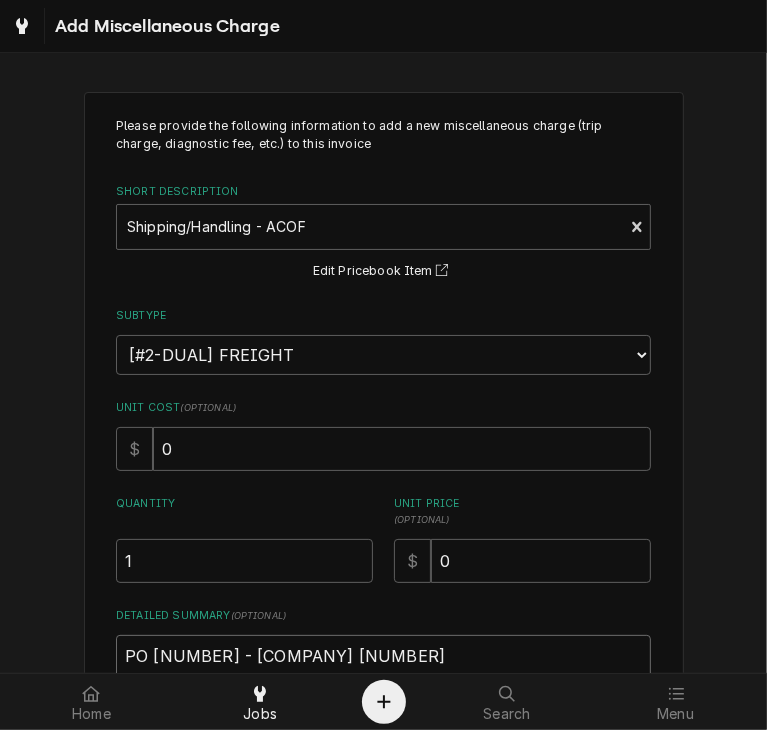 type on "x" 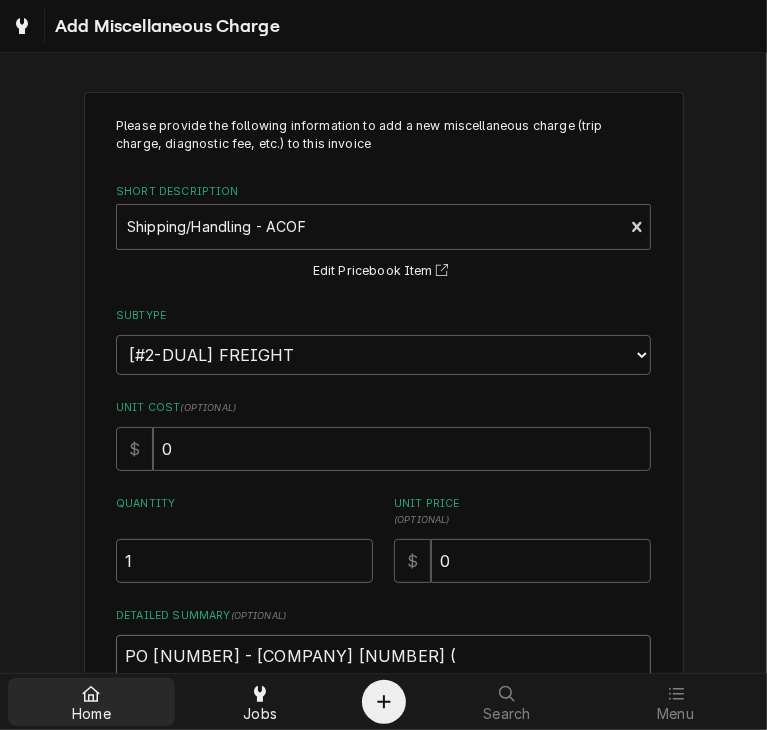 type on "PO 300017 - PARTSTOWN 2106430214 (" 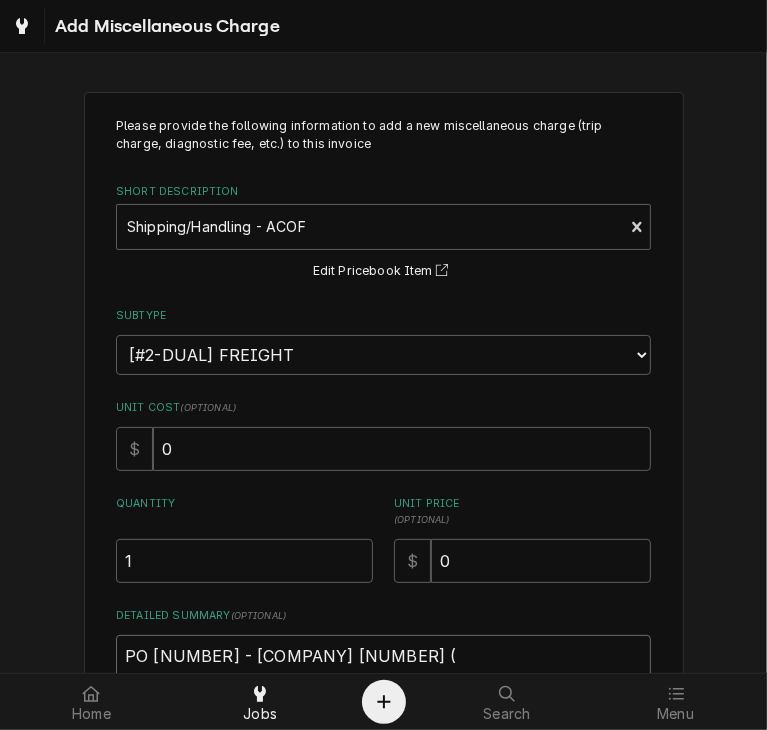 click on "PO 300017 - PARTSTOWN 2106430214 (" at bounding box center [383, 680] 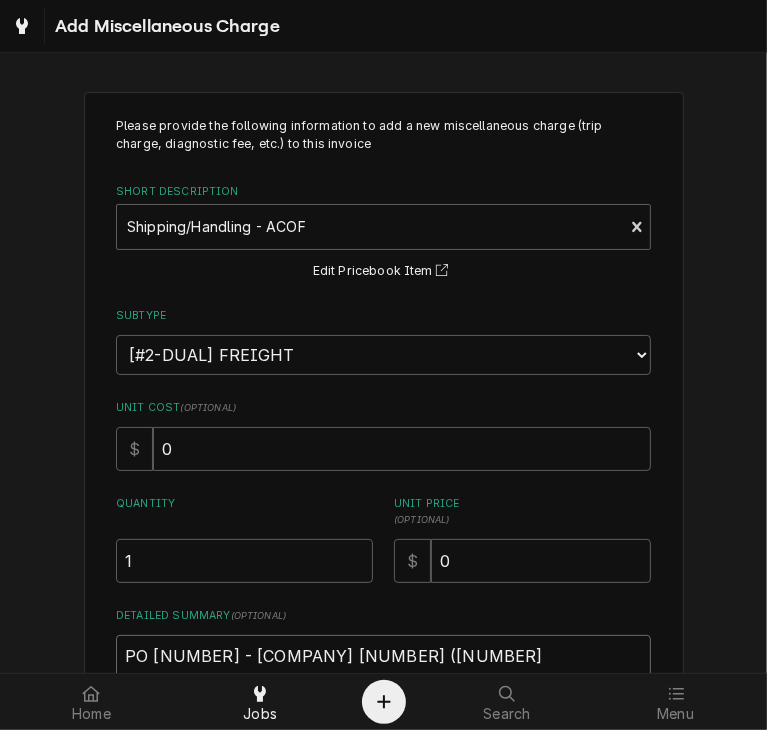 type on "x" 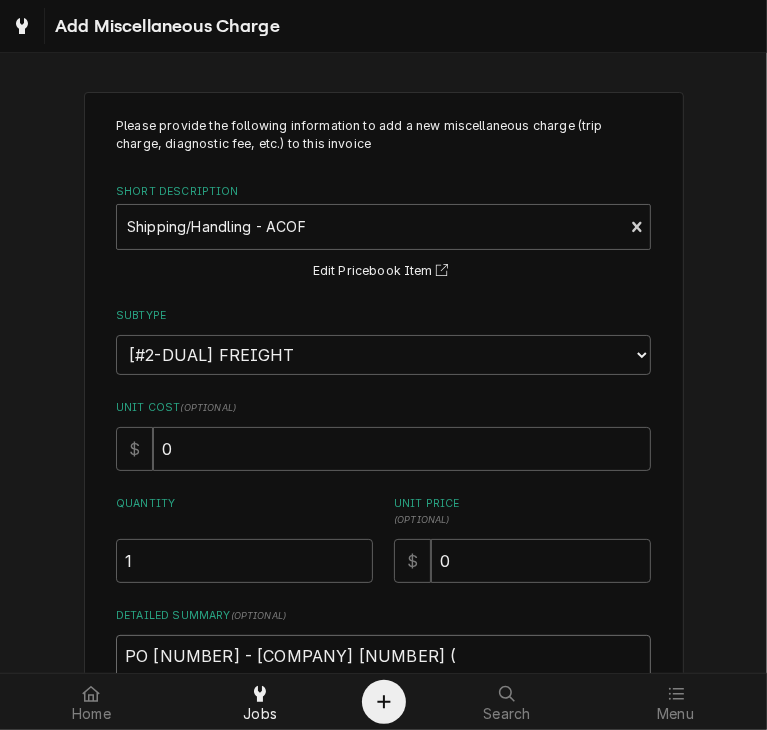 click on "PO 300017 - PARTSTOWN 2106430214 (" at bounding box center (383, 680) 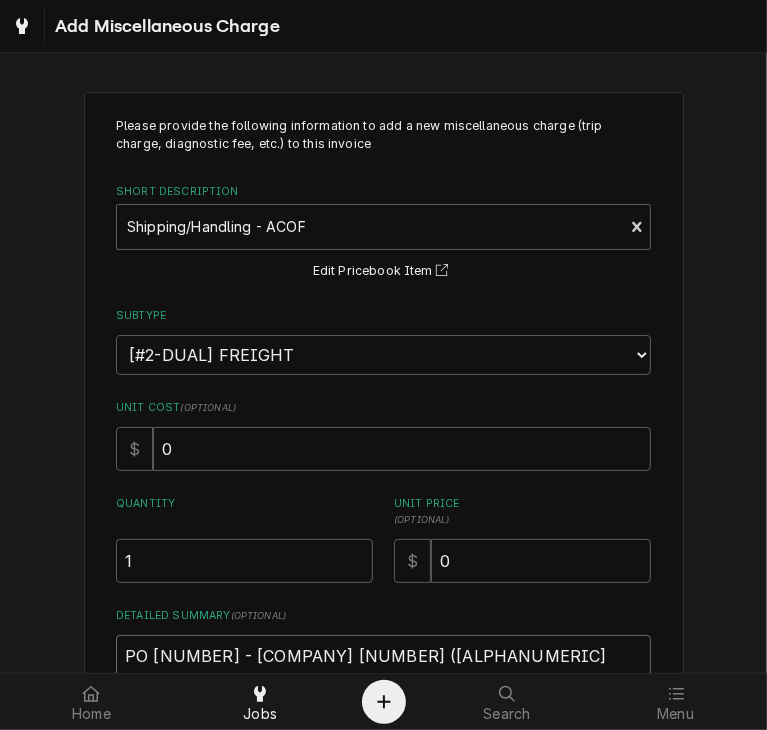 type on "x" 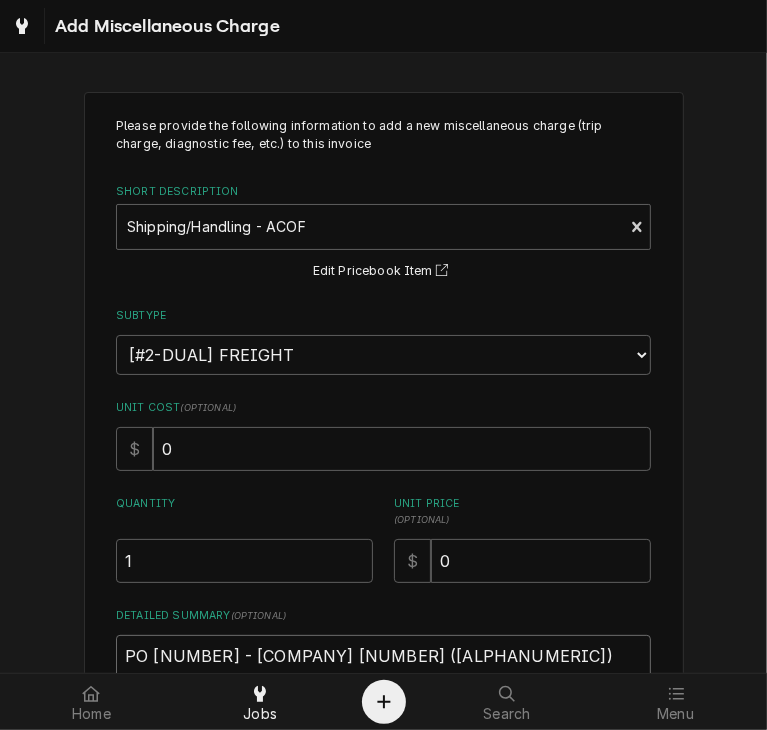 type on "x" 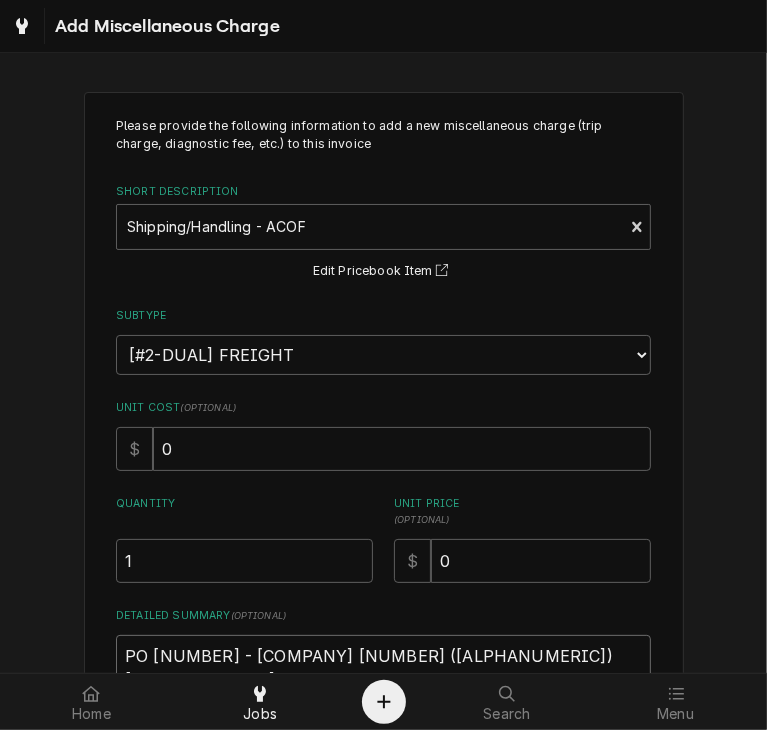 type on "x" 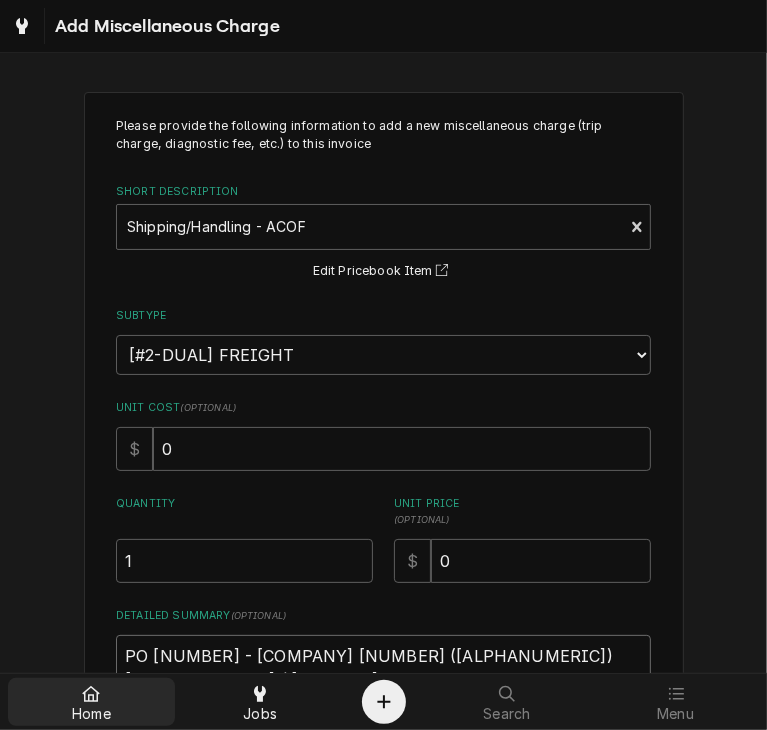 type on "PO 300017 - PARTSTOWN 2106430214 (GLCK4603129) ACOF $" 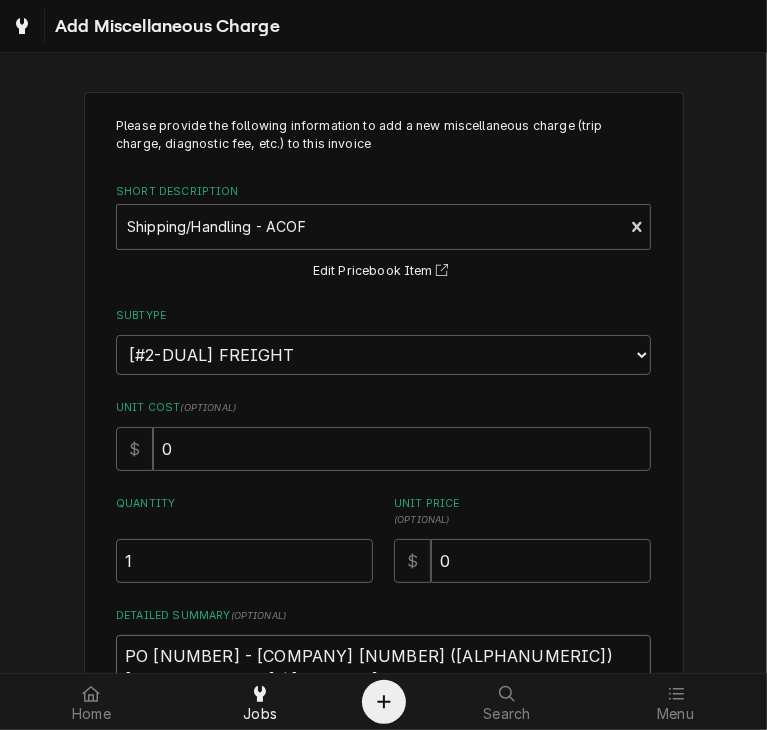 click on "PO 300017 - PARTSTOWN 2106430214 (GLCK4603129) ACOF $" at bounding box center [383, 680] 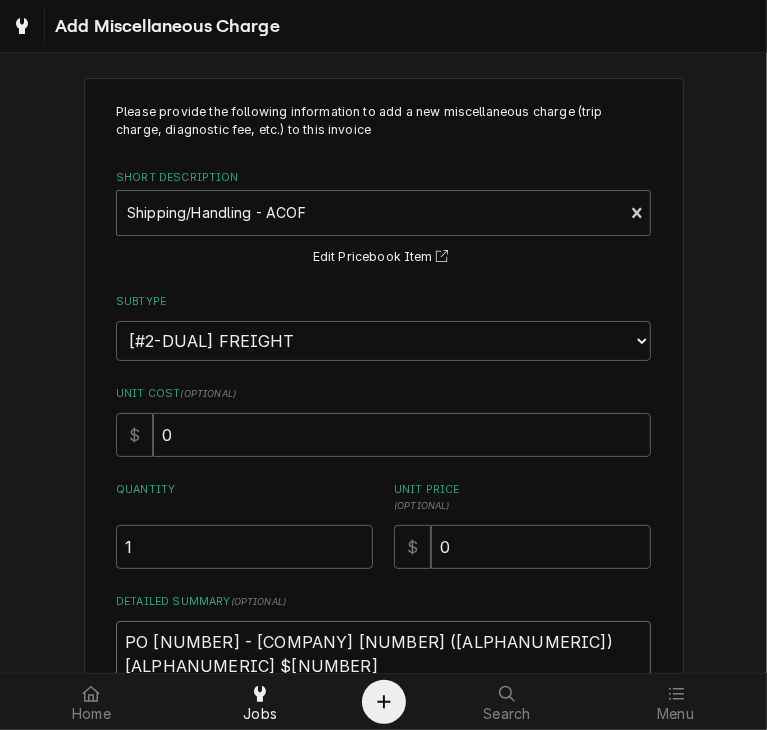 type on "x" 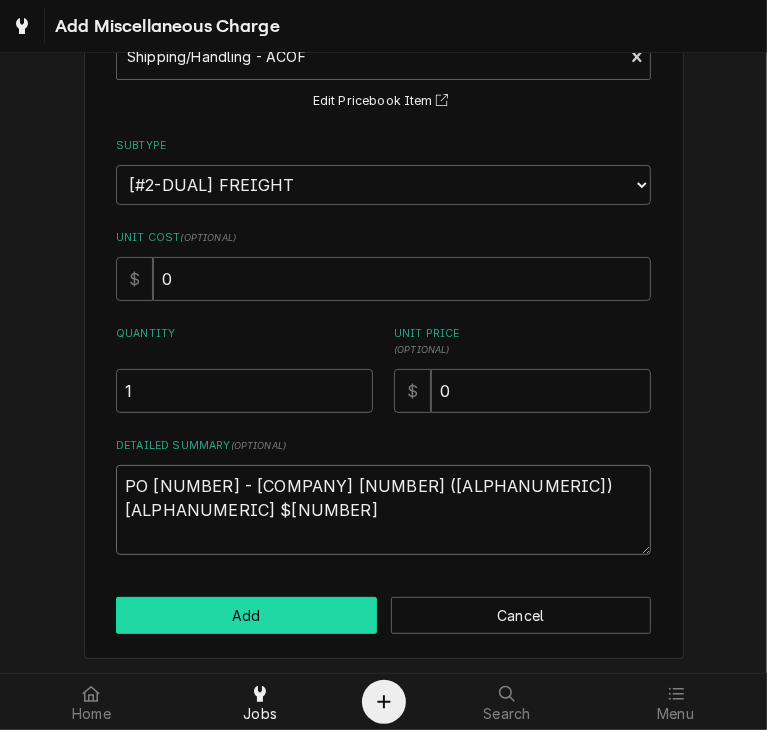 type on "PO 300017 - PARTSTOWN 2106430214 (GLCK4603129) ACOF $77.27" 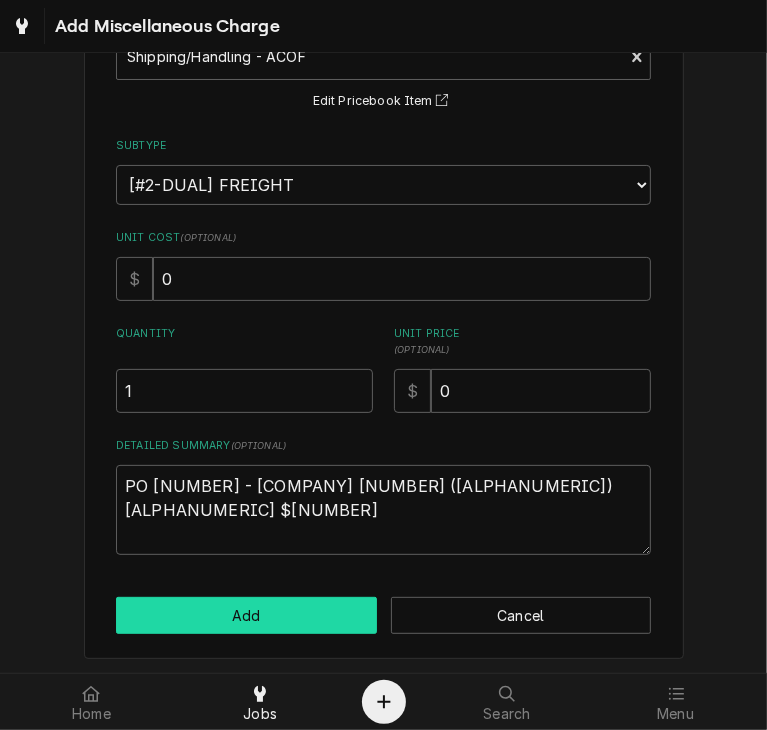 click on "Add" at bounding box center (246, 615) 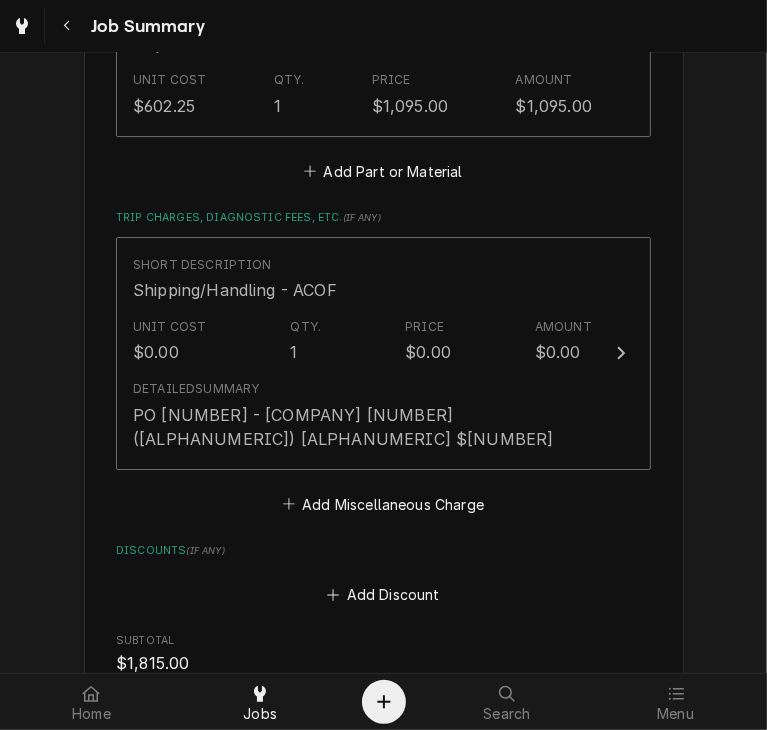 scroll, scrollTop: 3604, scrollLeft: 0, axis: vertical 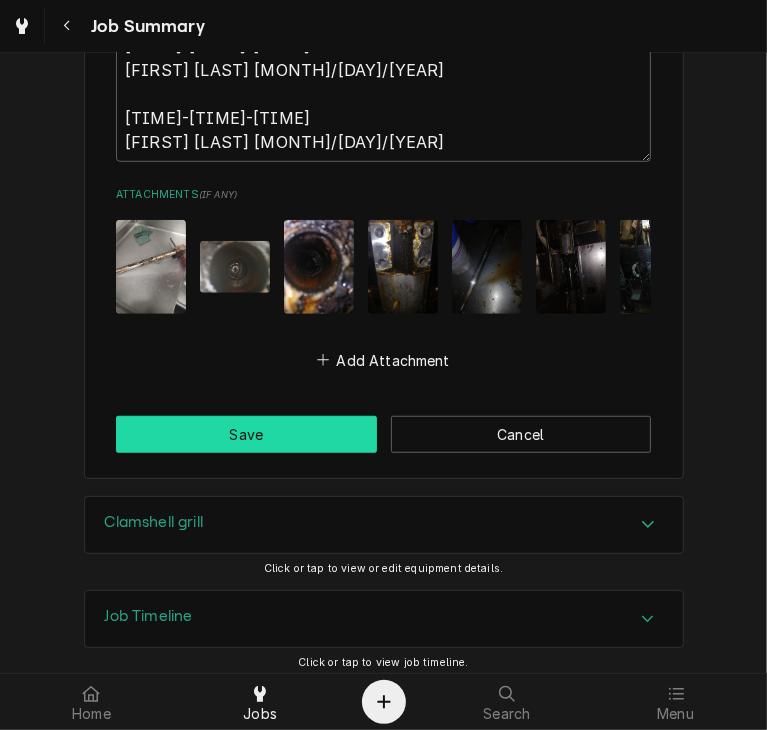 click on "Save" at bounding box center [246, 434] 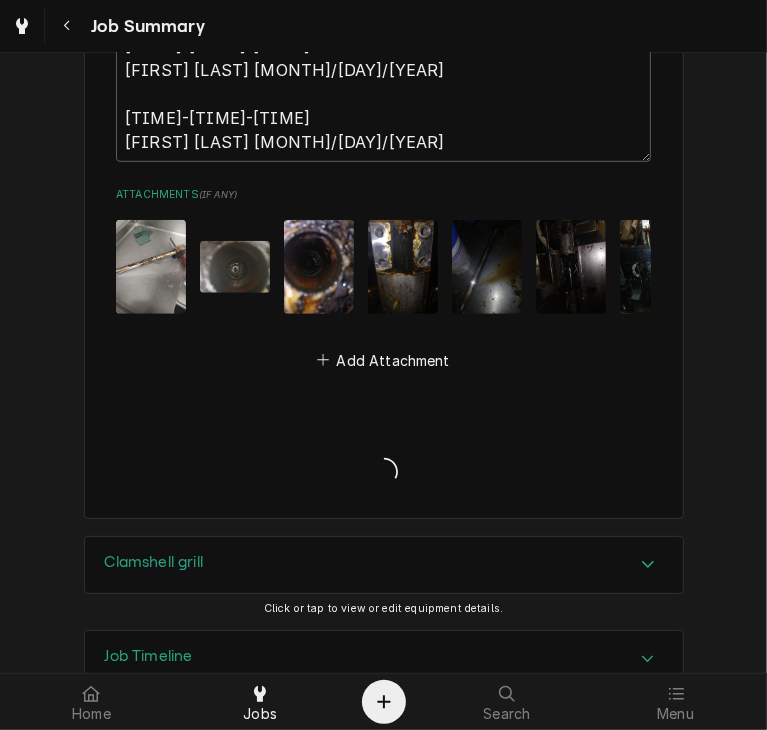 type on "x" 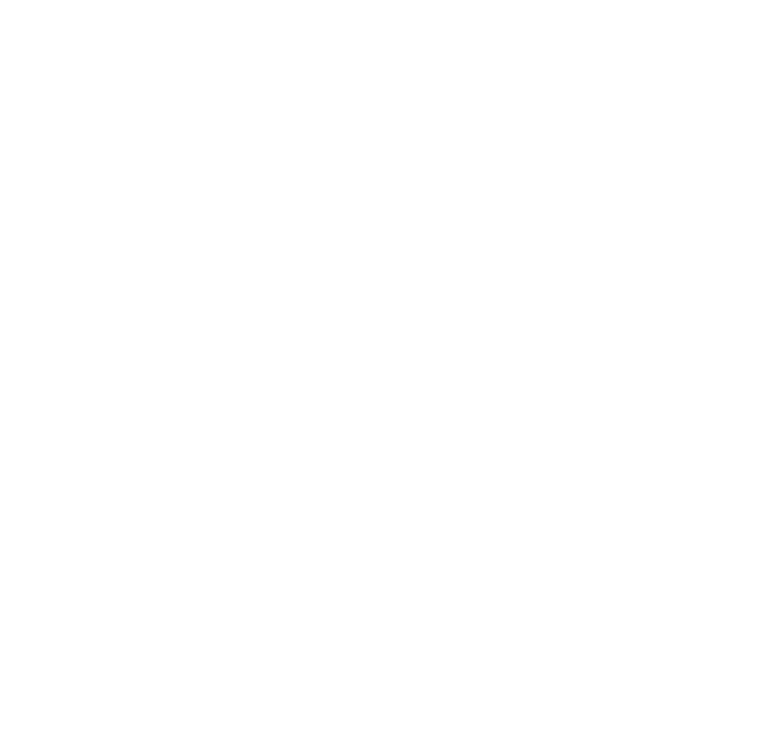 scroll, scrollTop: 0, scrollLeft: 0, axis: both 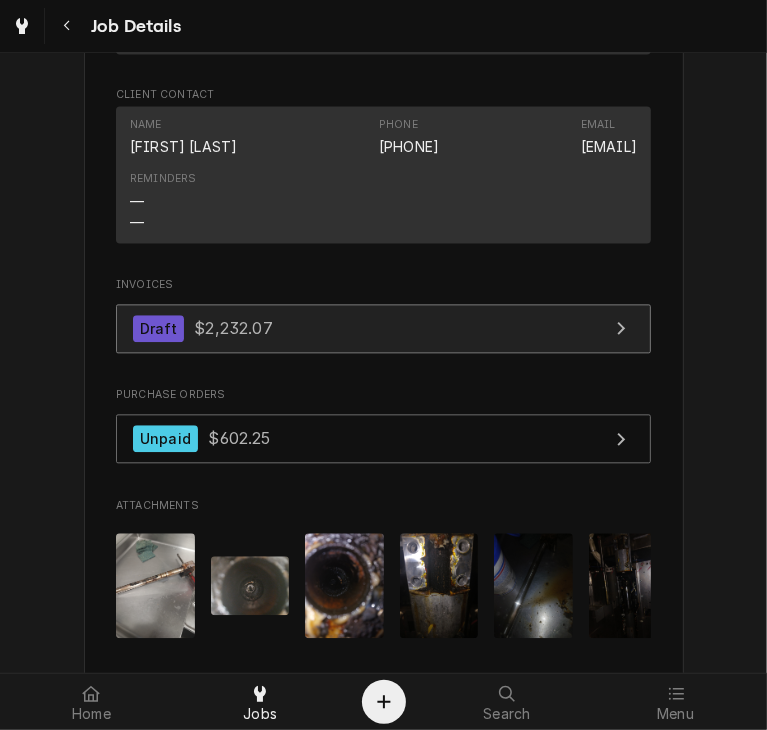 click on "Draft" at bounding box center (158, 328) 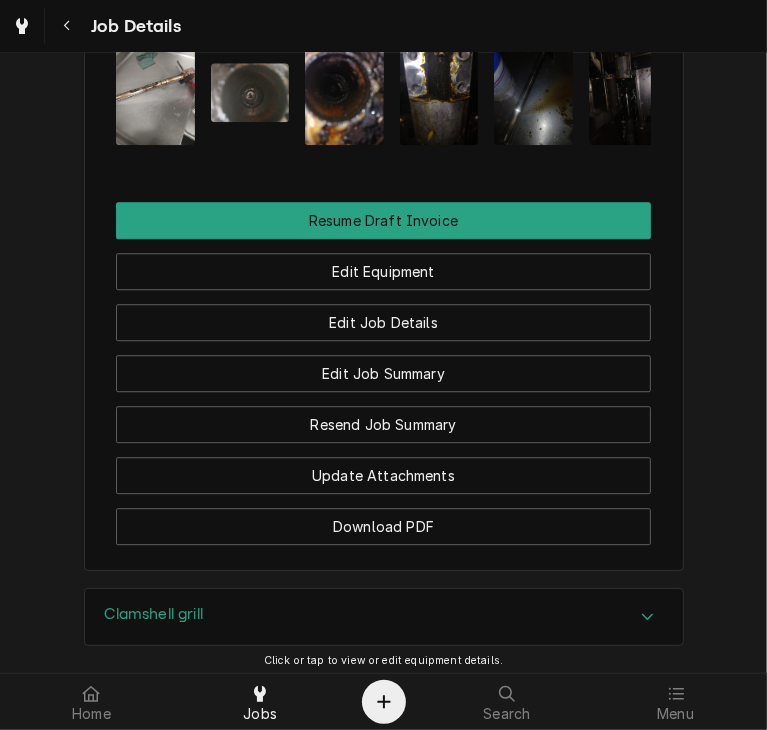 scroll, scrollTop: 2950, scrollLeft: 0, axis: vertical 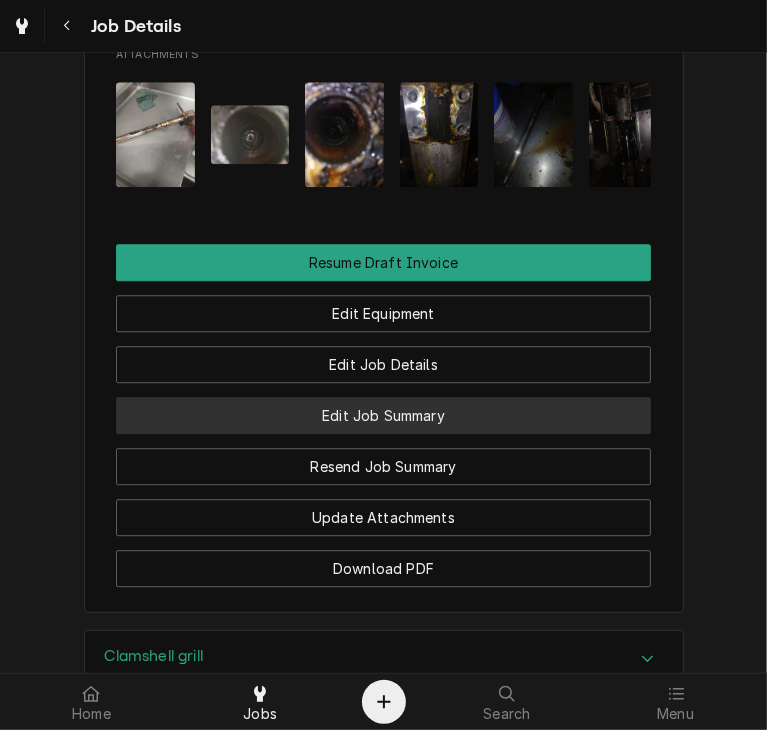 click on "Edit Job Summary" at bounding box center [383, 415] 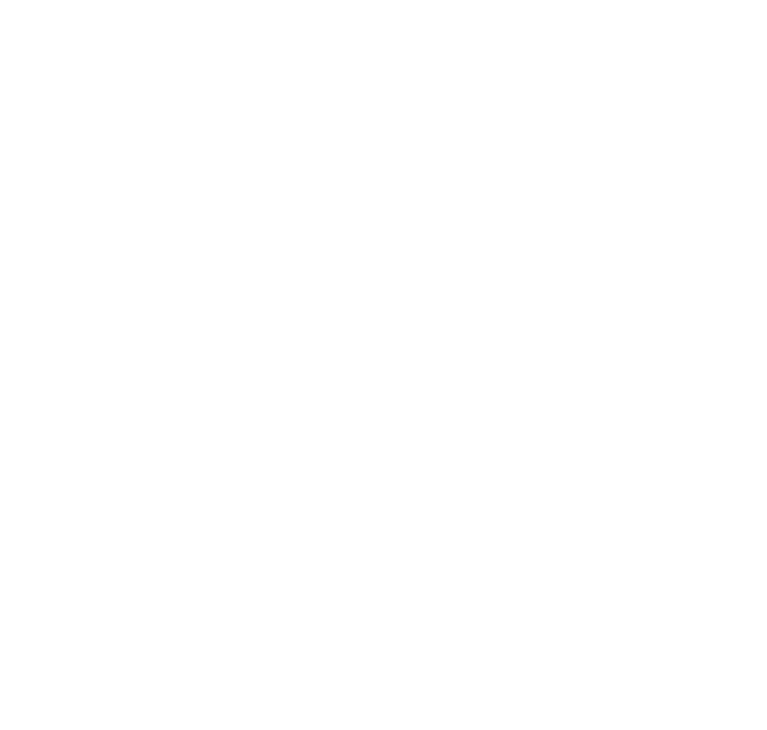 scroll, scrollTop: 0, scrollLeft: 0, axis: both 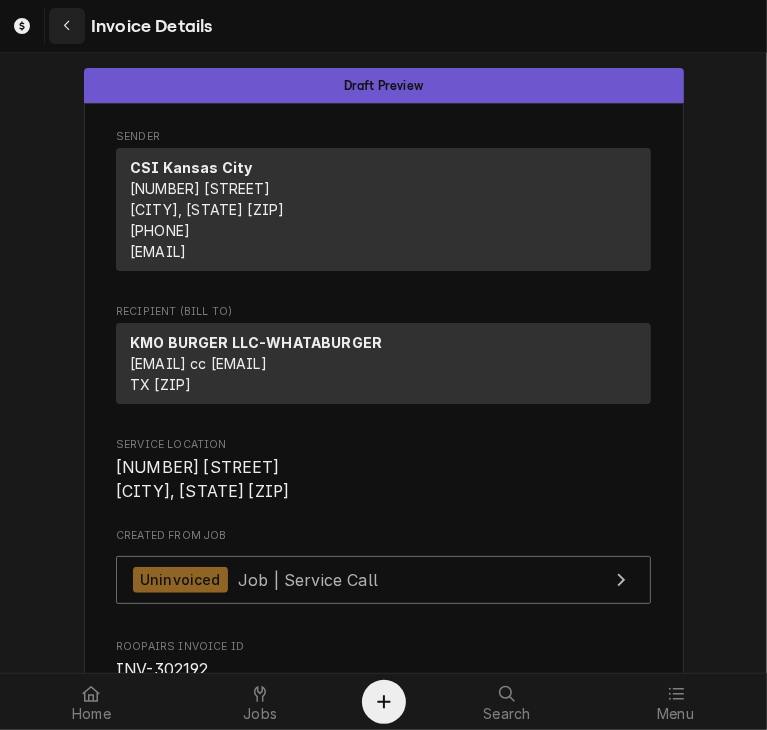 click 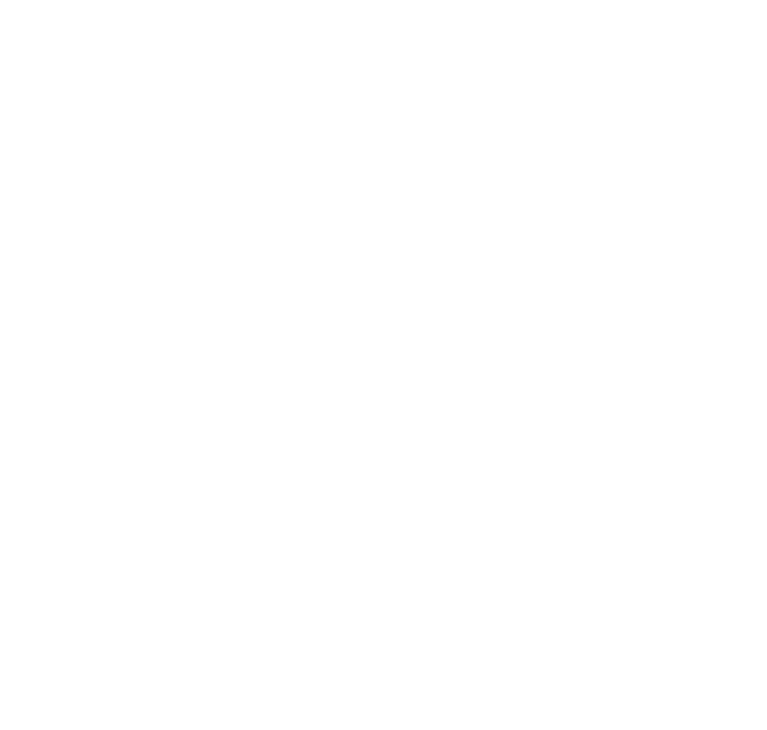 scroll, scrollTop: 0, scrollLeft: 0, axis: both 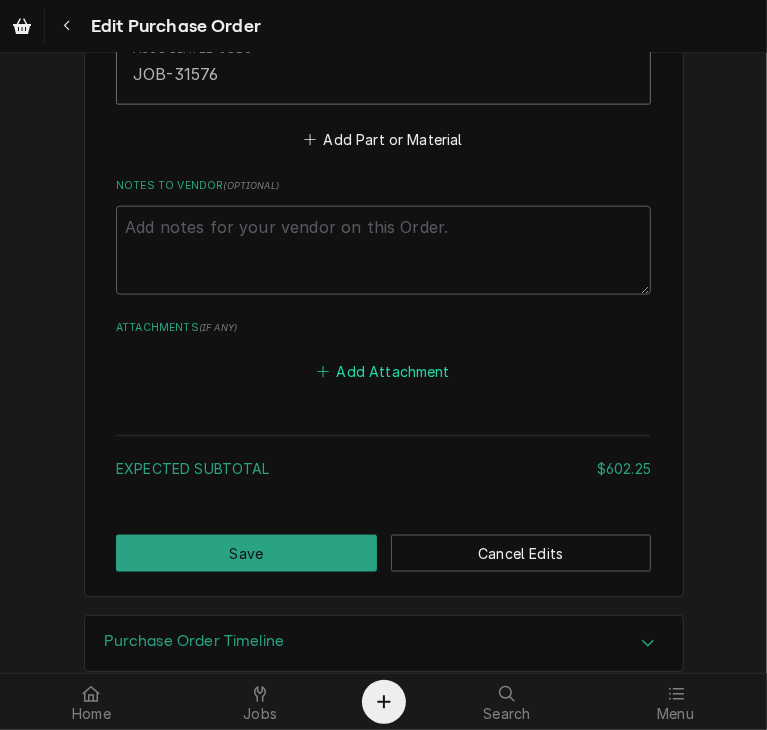 click on "Add Attachment" at bounding box center (384, 372) 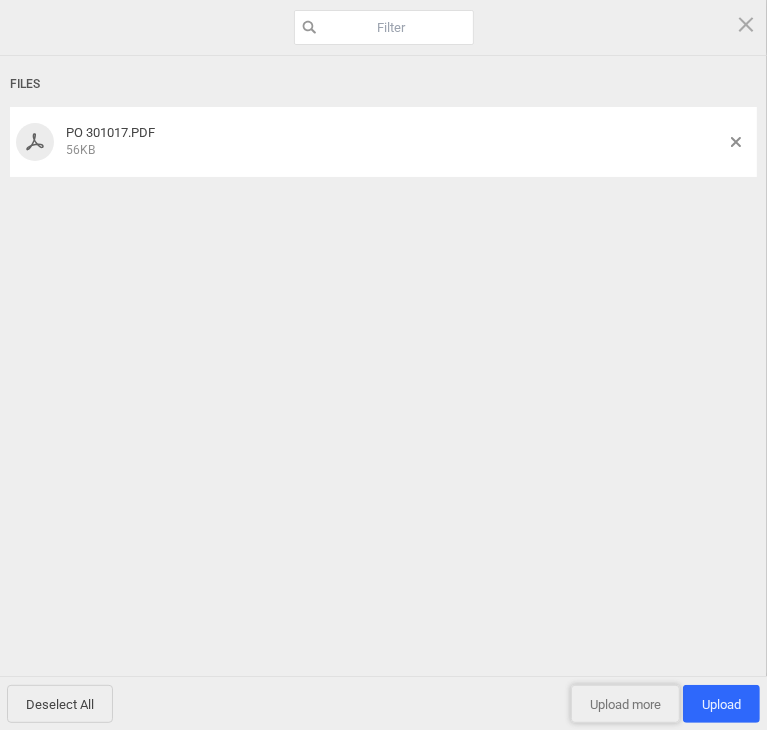 click on "Upload more" at bounding box center [625, 704] 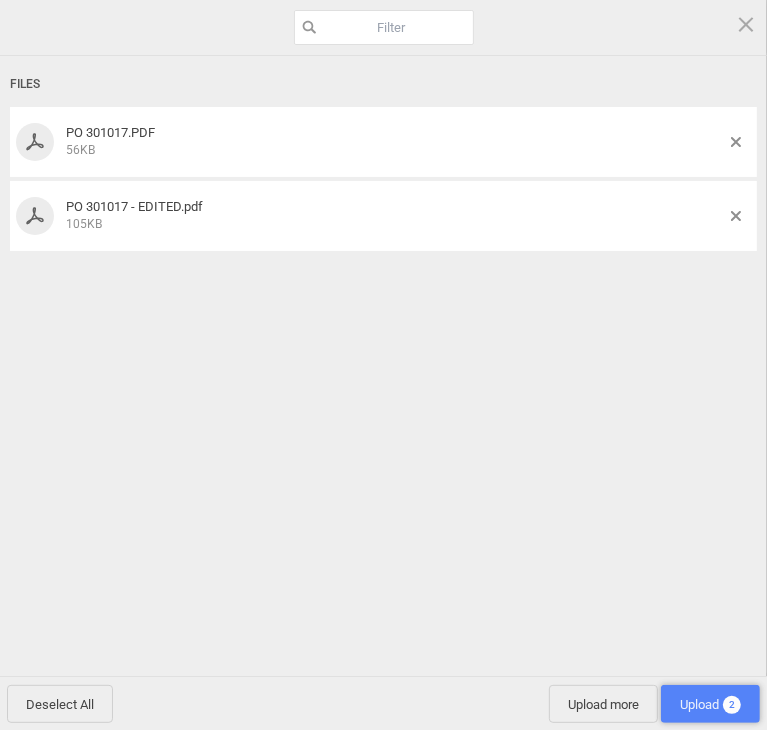 click on "Upload
2" at bounding box center (710, 704) 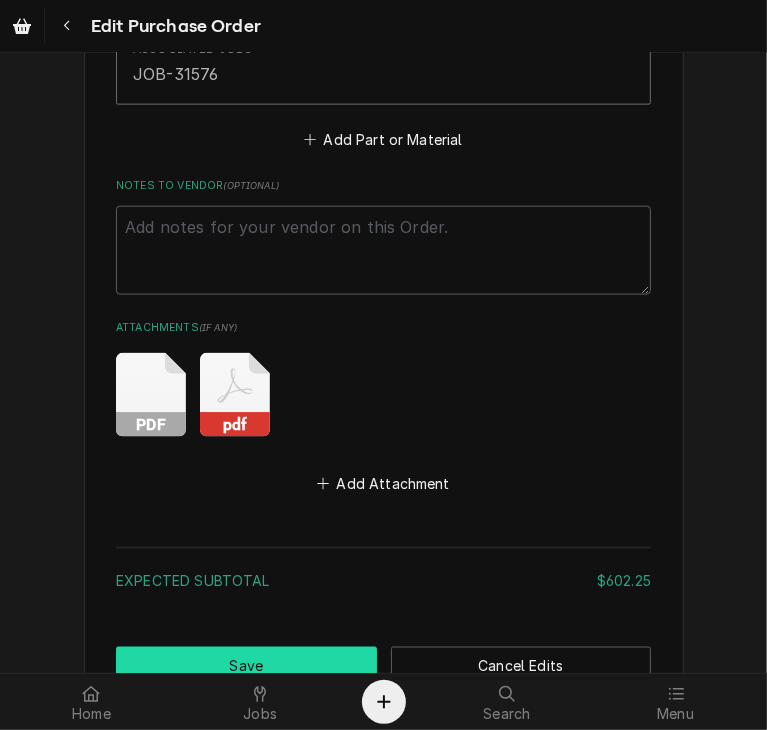 click on "Save" at bounding box center (246, 665) 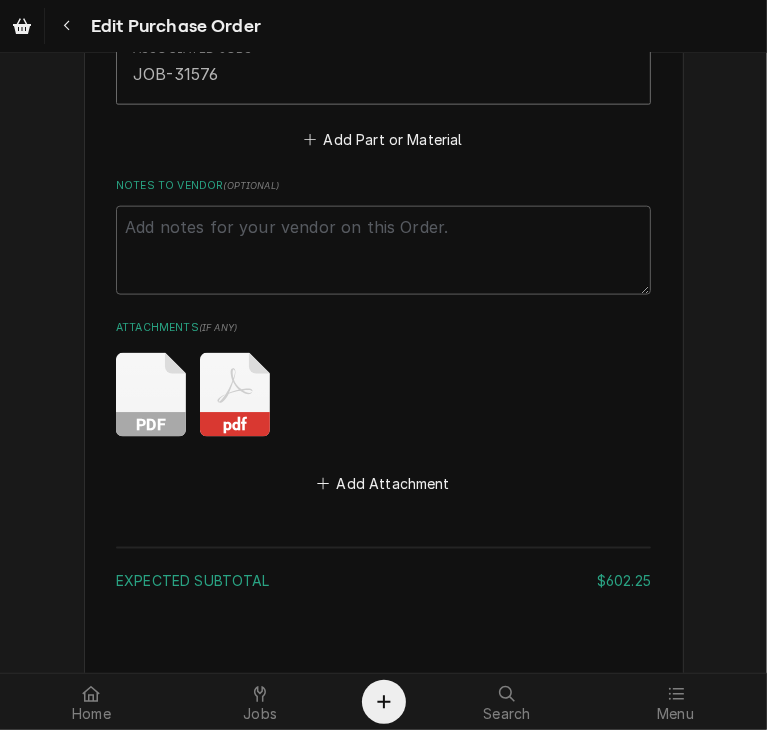 type on "x" 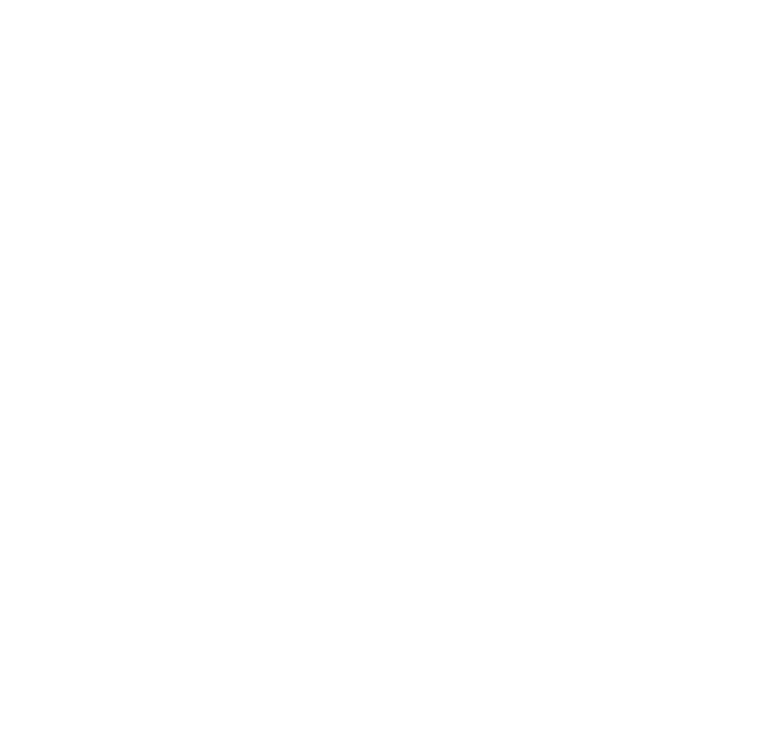scroll, scrollTop: 0, scrollLeft: 0, axis: both 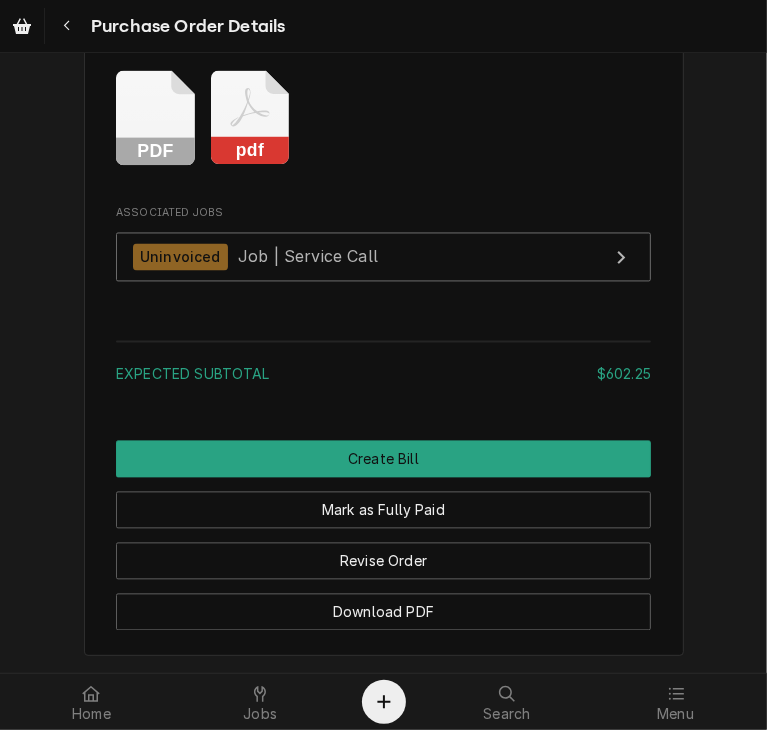 click 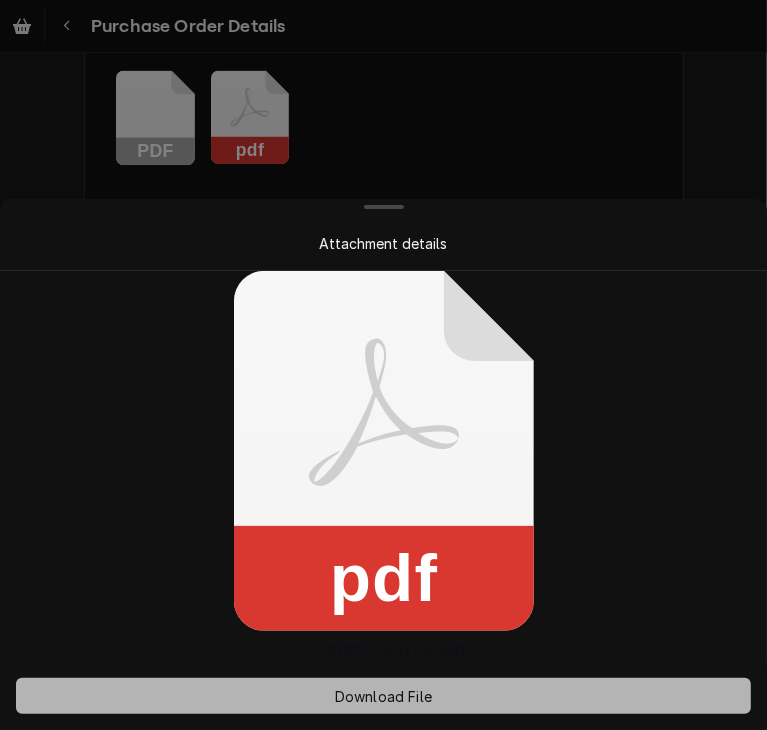 click on "Download File" at bounding box center [383, 696] 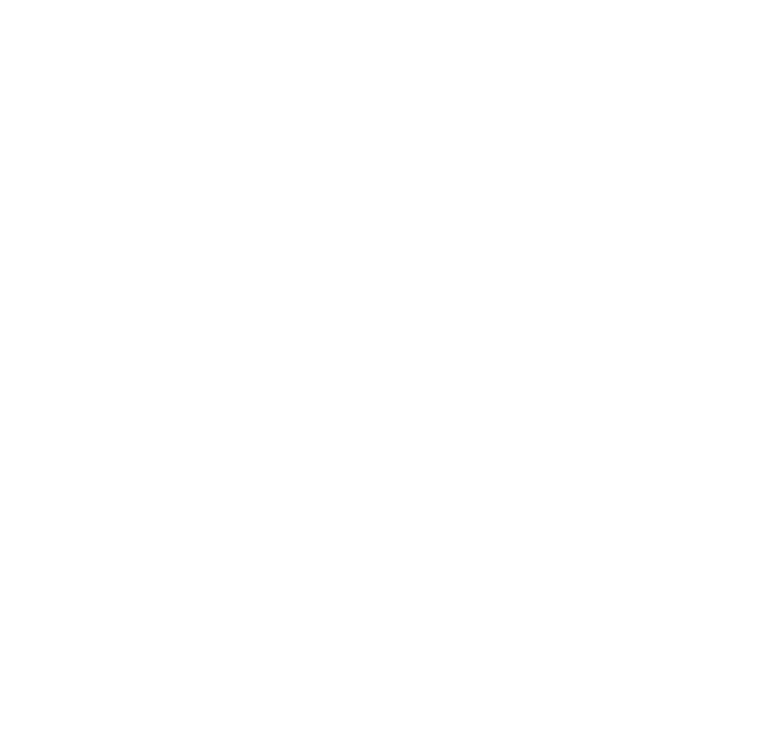 scroll, scrollTop: 0, scrollLeft: 0, axis: both 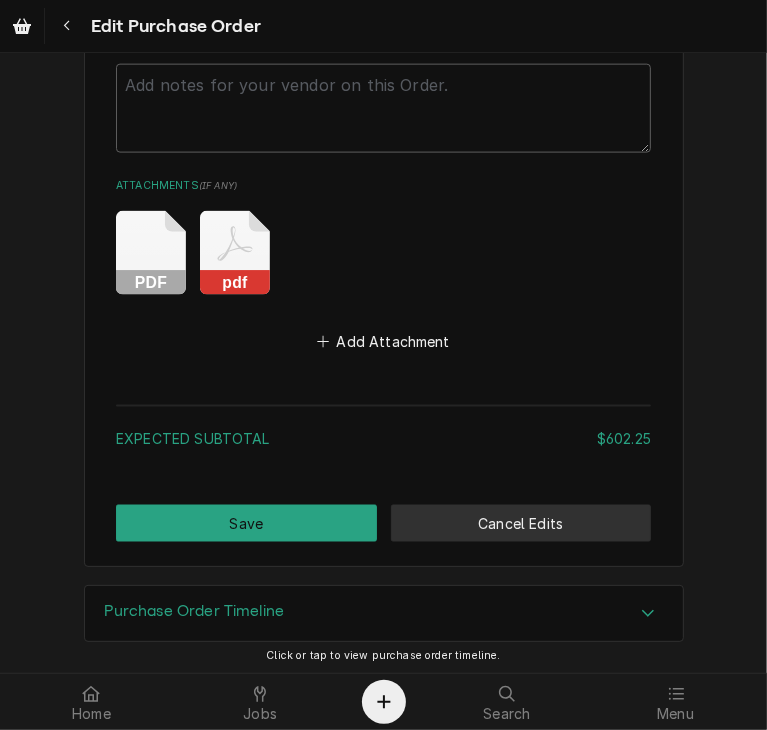 click on "Cancel Edits" at bounding box center [521, 523] 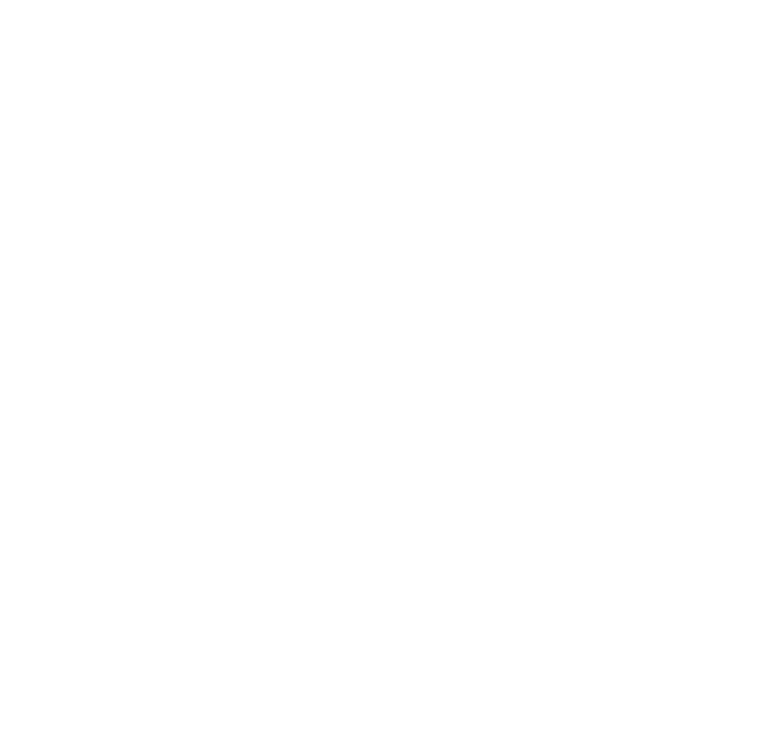 scroll, scrollTop: 0, scrollLeft: 0, axis: both 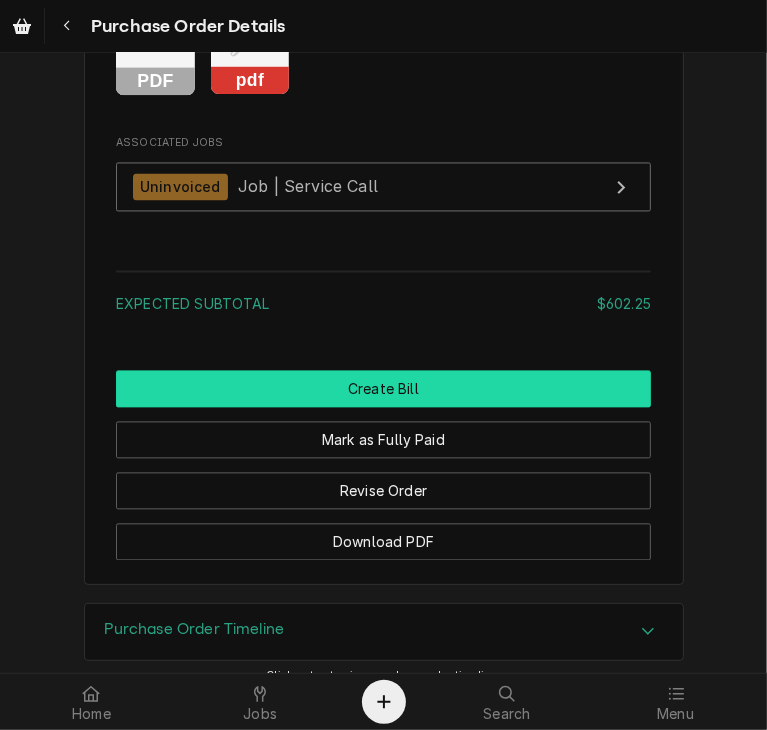 click on "Create Bill" at bounding box center [383, 388] 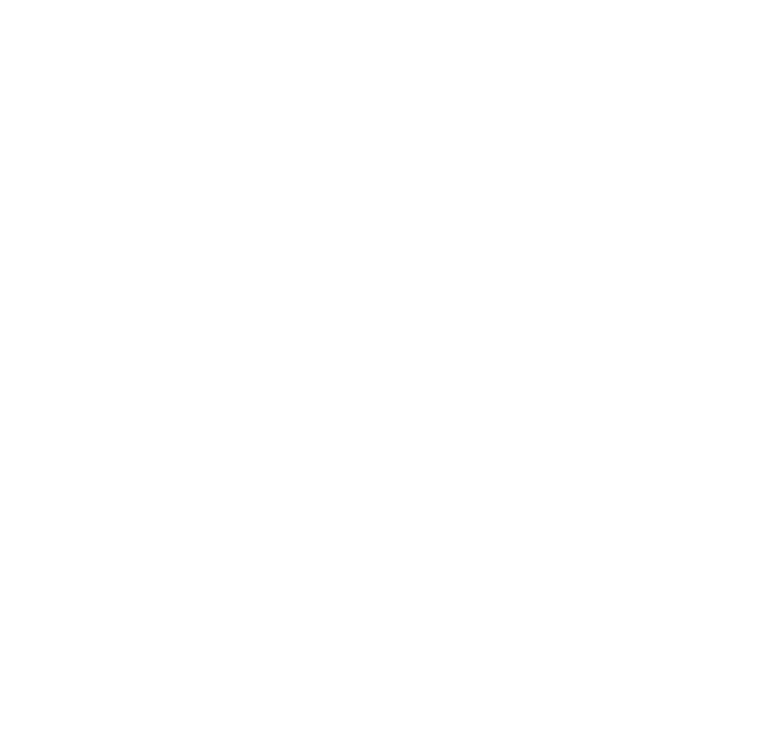 scroll, scrollTop: 0, scrollLeft: 0, axis: both 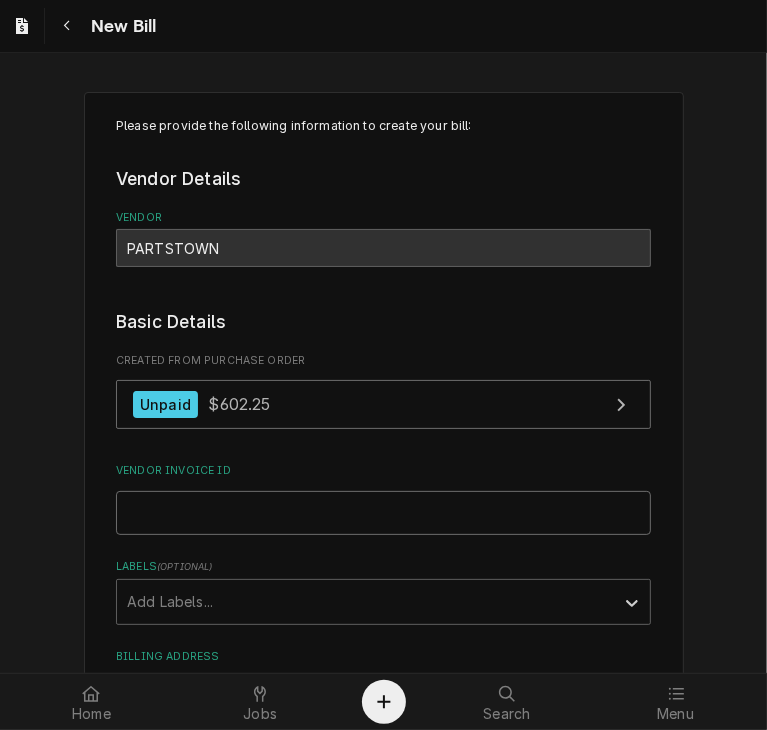 click on "Vendor Invoice ID" at bounding box center (383, 513) 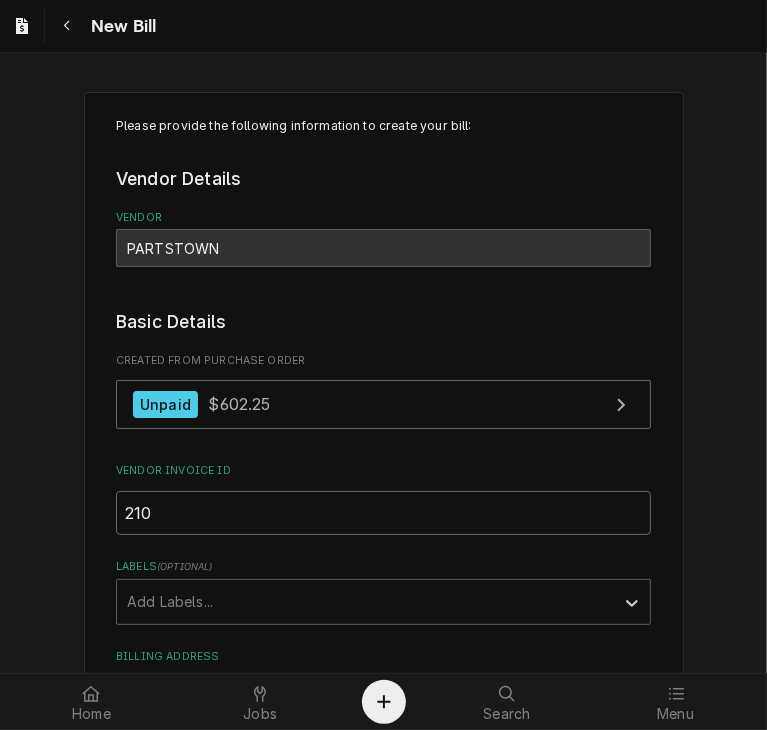 click on "210" at bounding box center (383, 513) 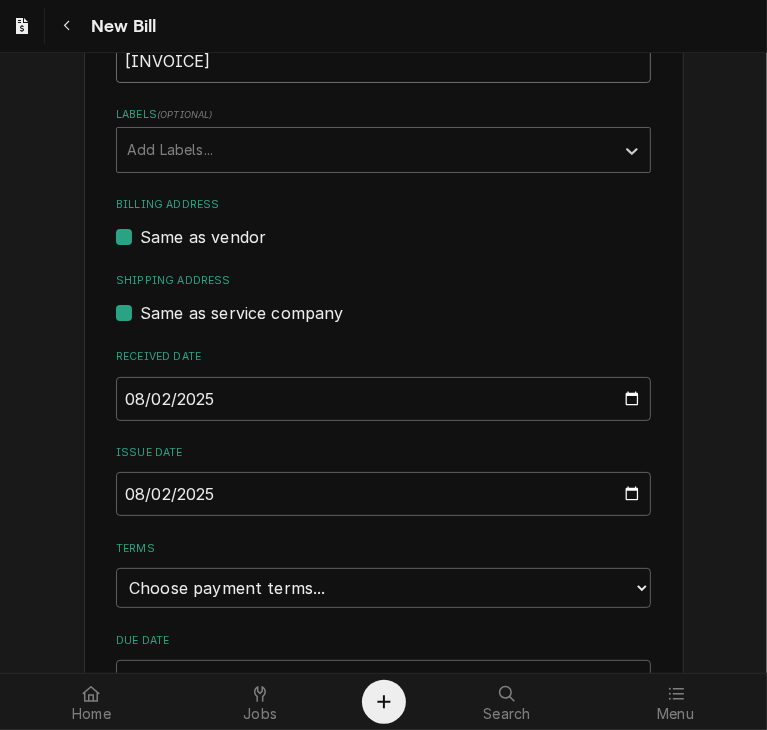 scroll, scrollTop: 437, scrollLeft: 0, axis: vertical 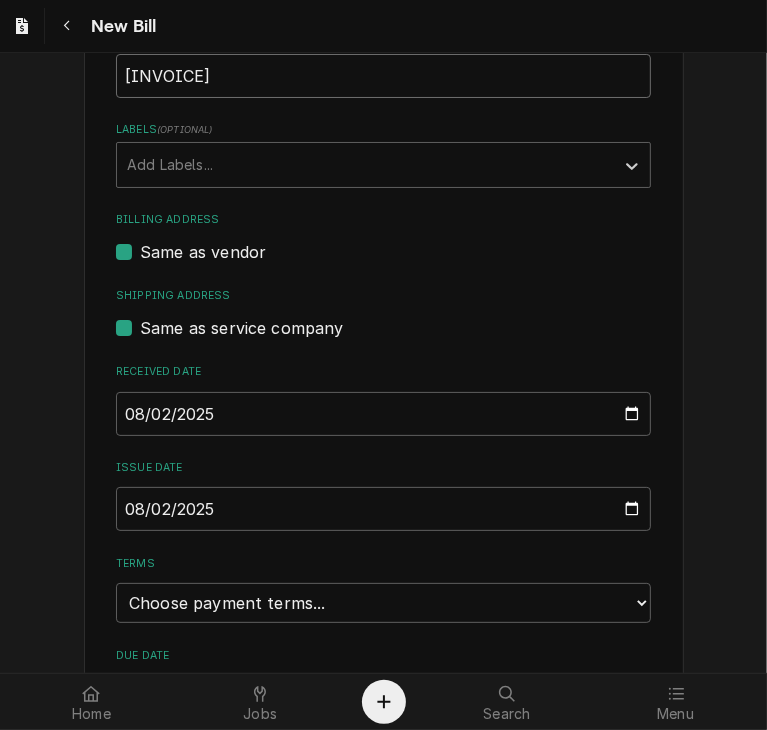 type on "[INVOICE]" 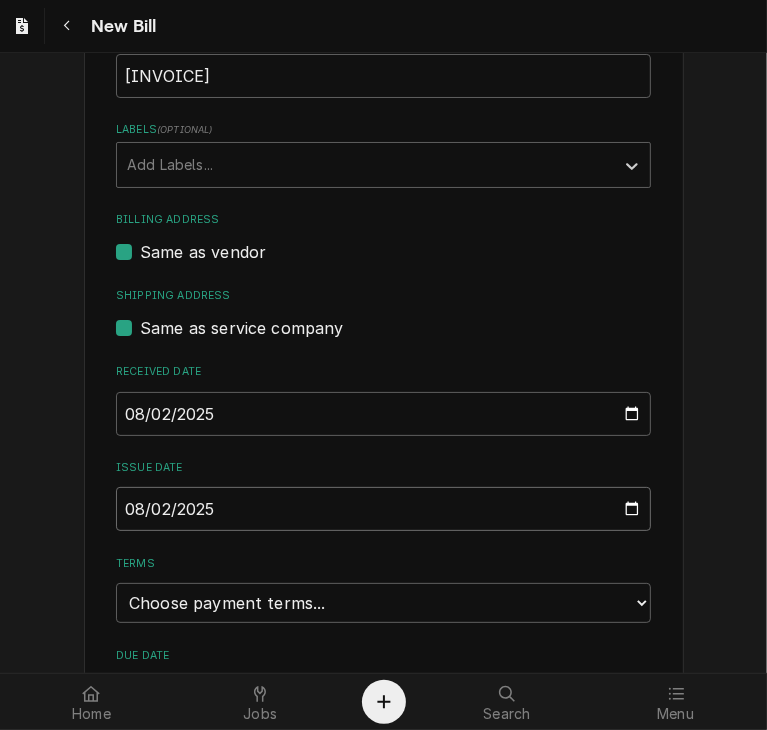 drag, startPoint x: 238, startPoint y: 509, endPoint x: 80, endPoint y: 499, distance: 158.31615 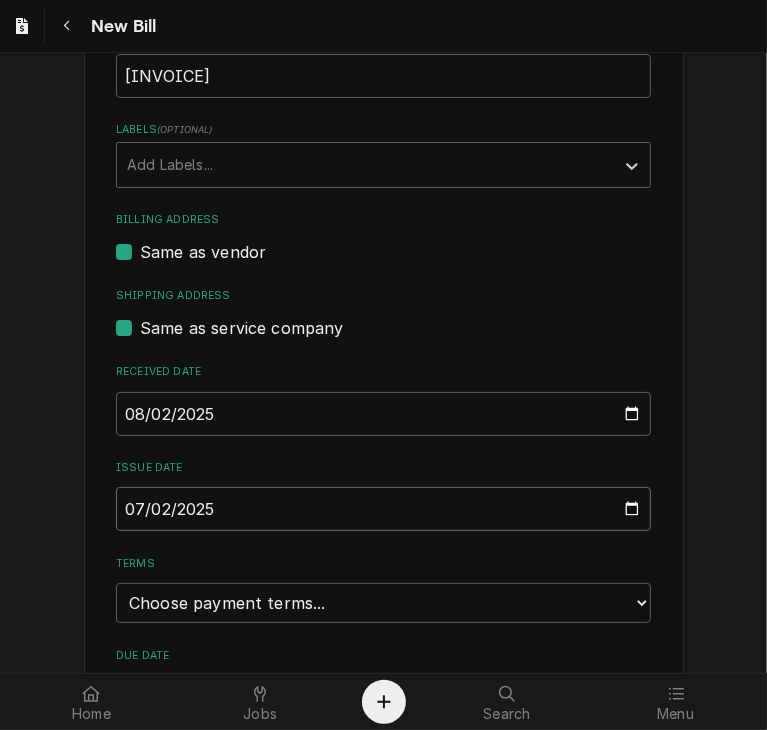 type on "2025-07-28" 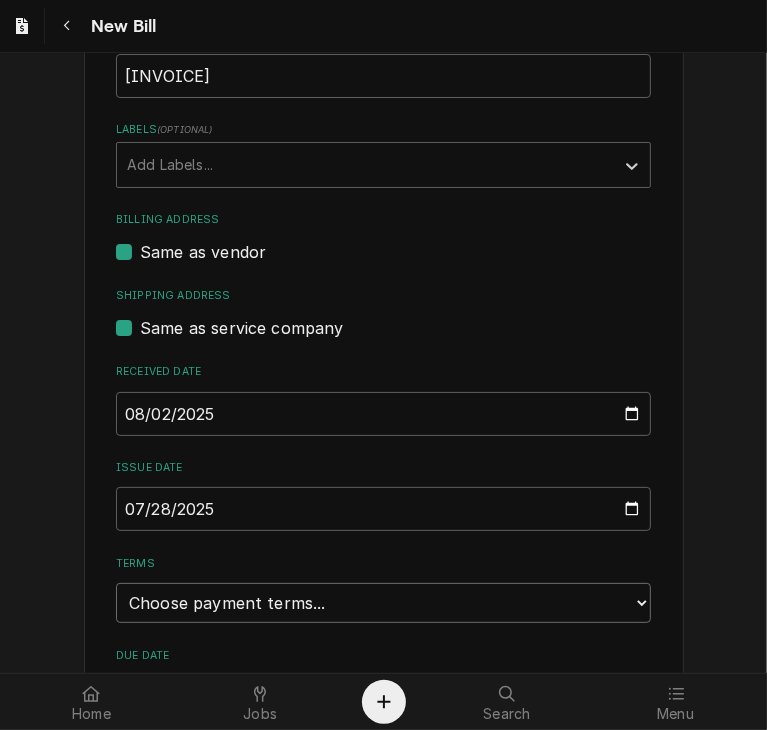 click on "Choose payment terms... Same Day Net 7 Net 14 Net 21 Net 30 Net 45 Net 60 Net 90" at bounding box center [383, 603] 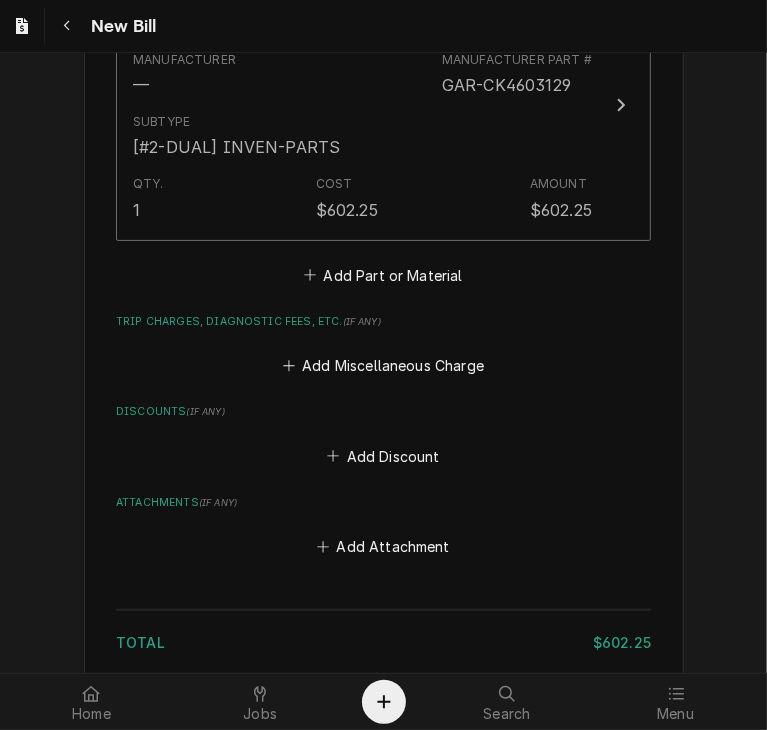 scroll, scrollTop: 1405, scrollLeft: 0, axis: vertical 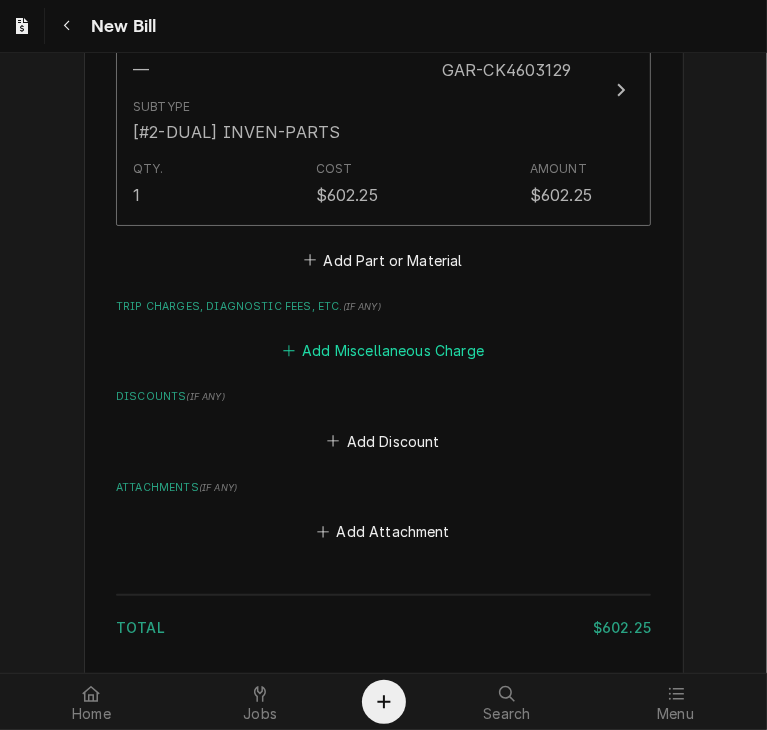 click on "Add Miscellaneous Charge" at bounding box center [383, 351] 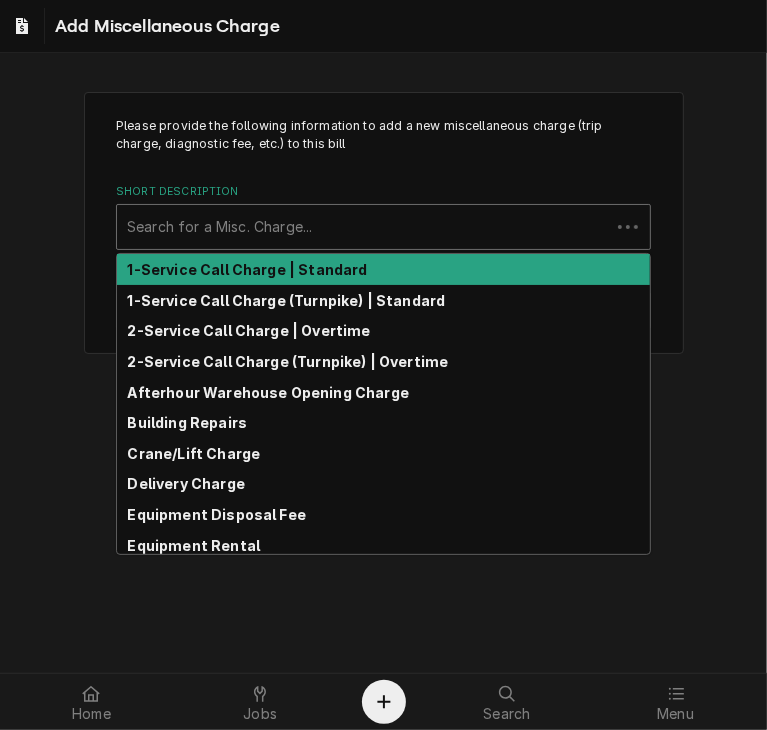 click at bounding box center [363, 227] 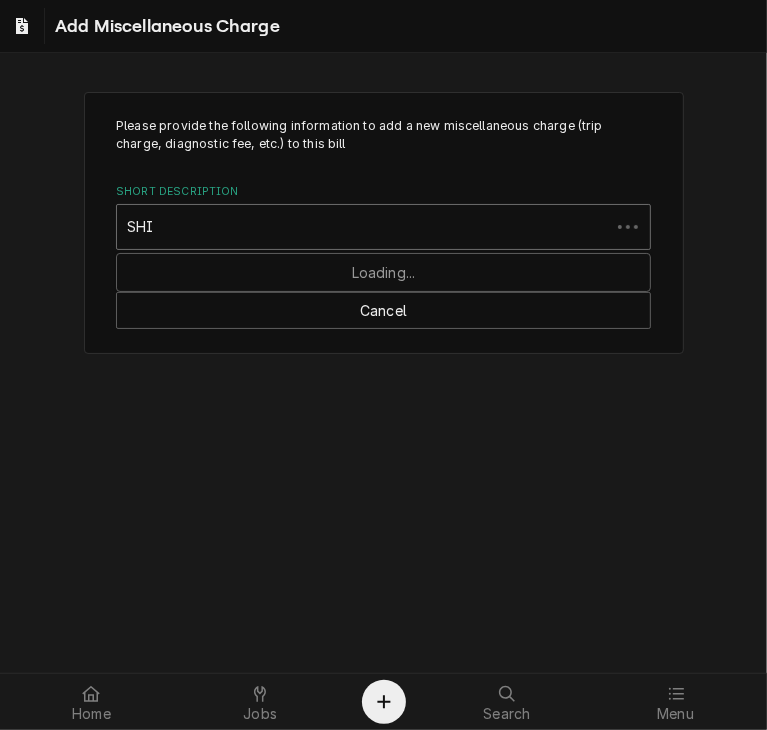 type on "SHIP" 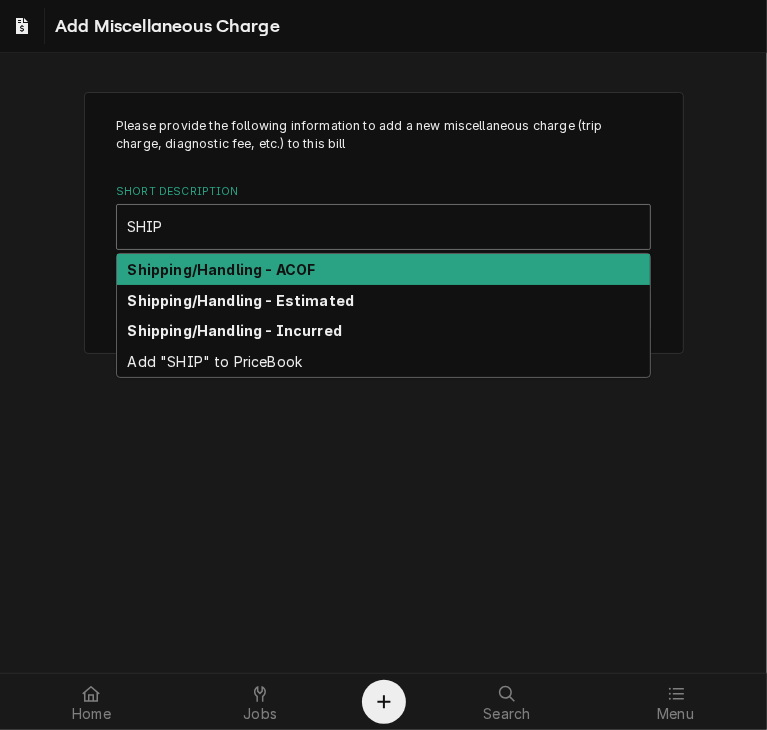 click on "Shipping/Handling - ACOF" at bounding box center [383, 269] 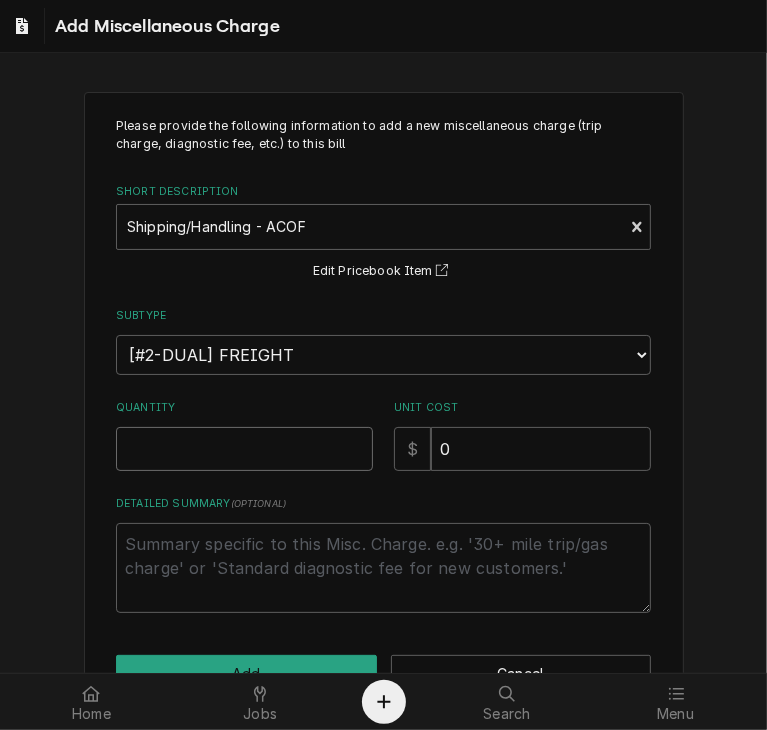 click on "Quantity" at bounding box center (244, 449) 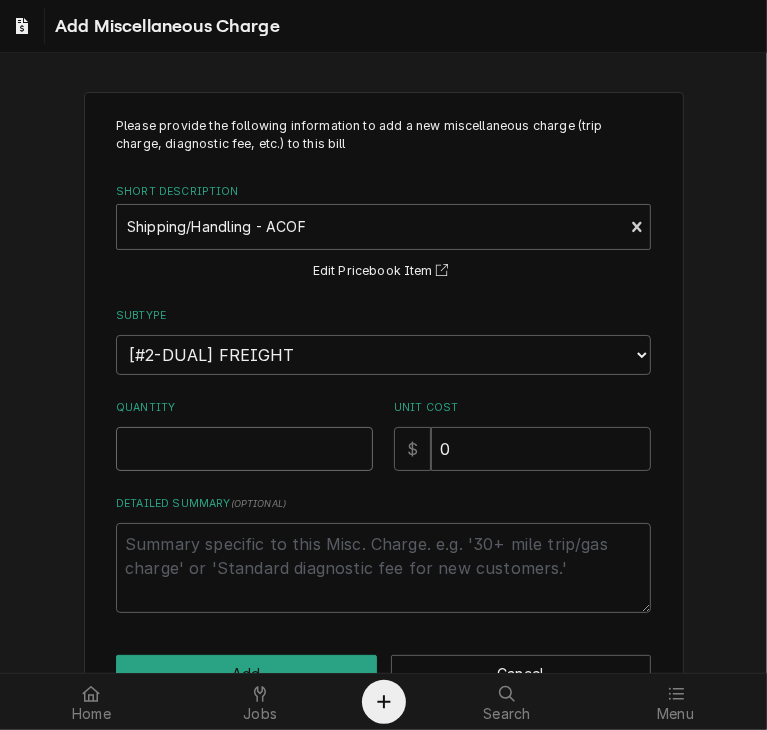 type on "x" 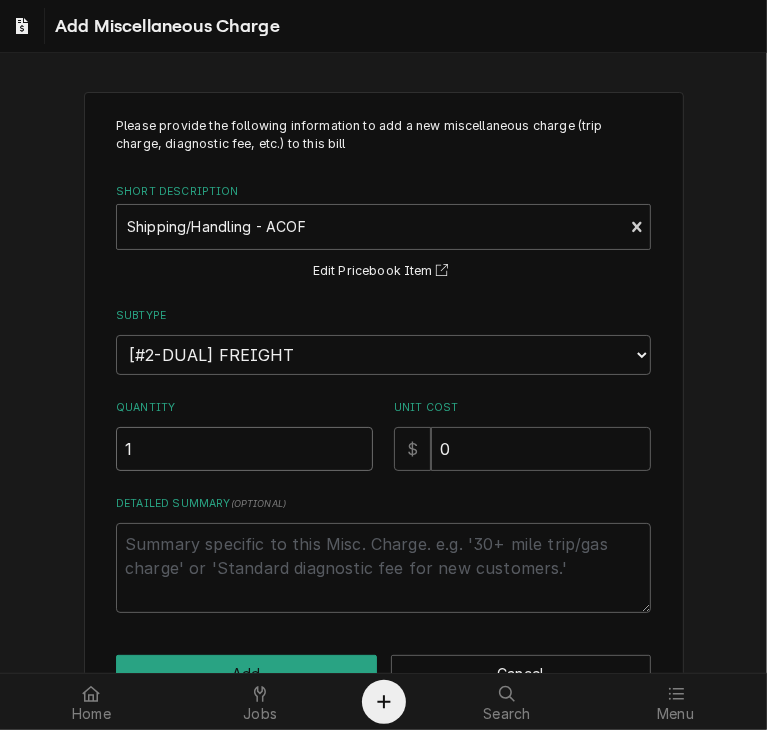 type on "1" 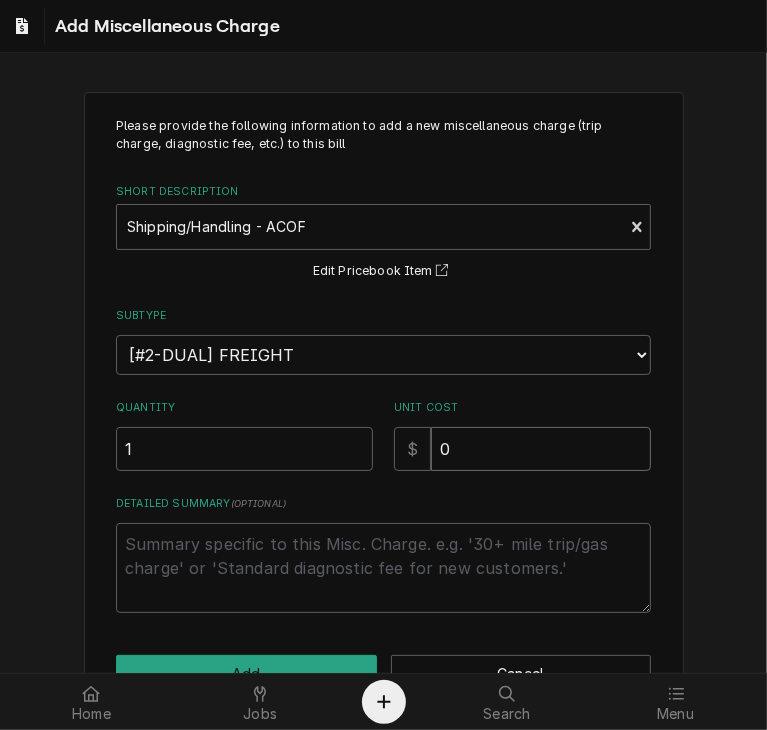 type on "x" 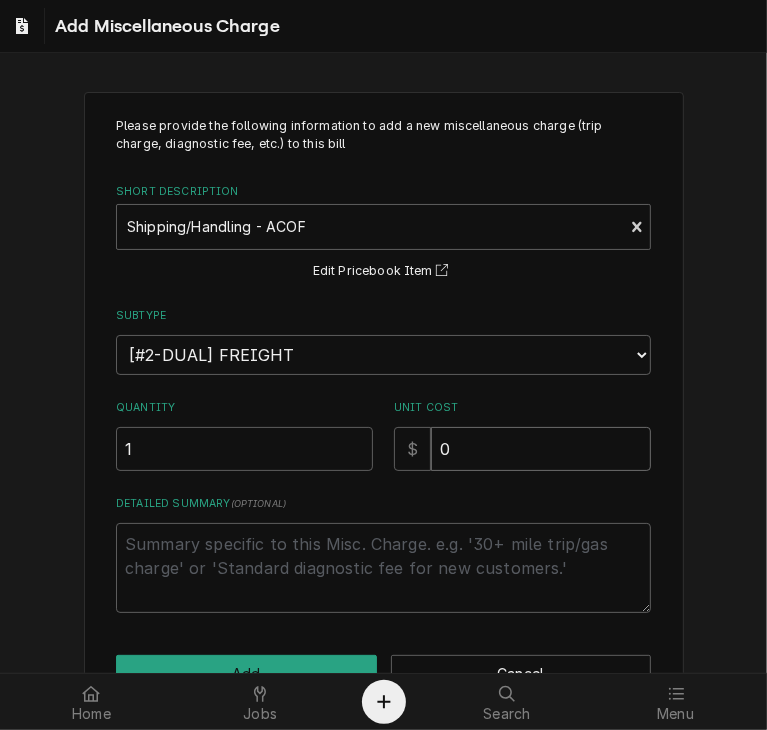 type on "7" 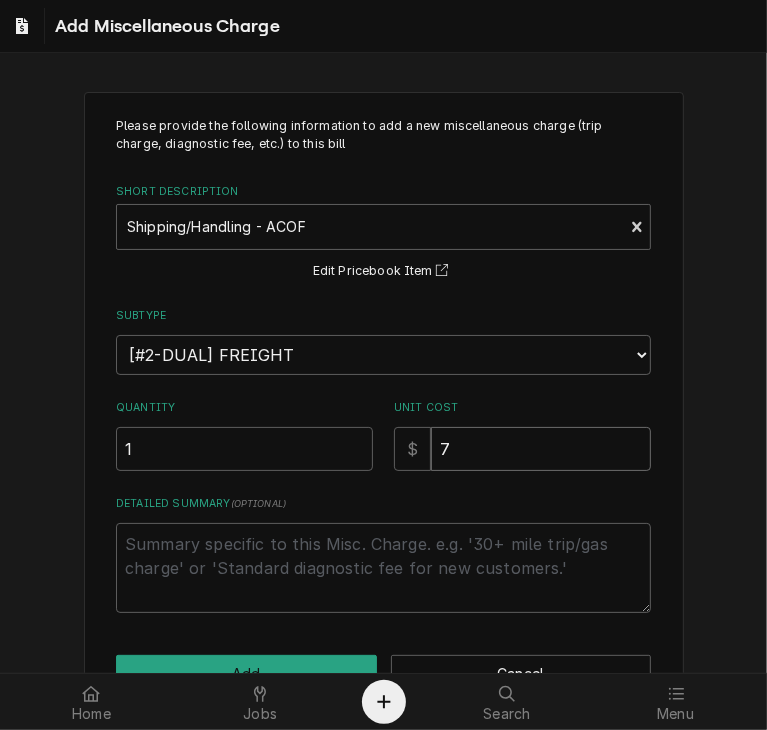 type on "x" 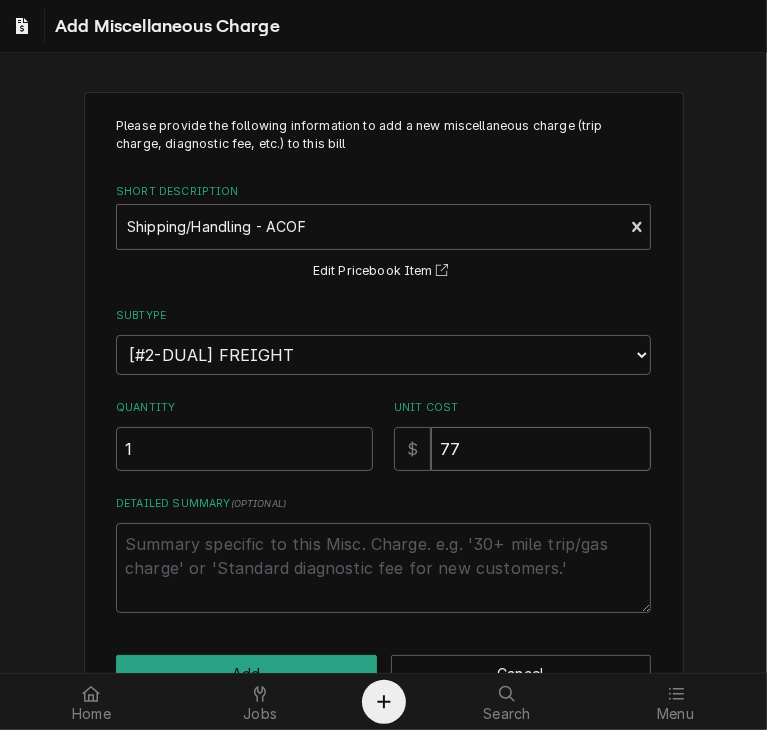 type on "x" 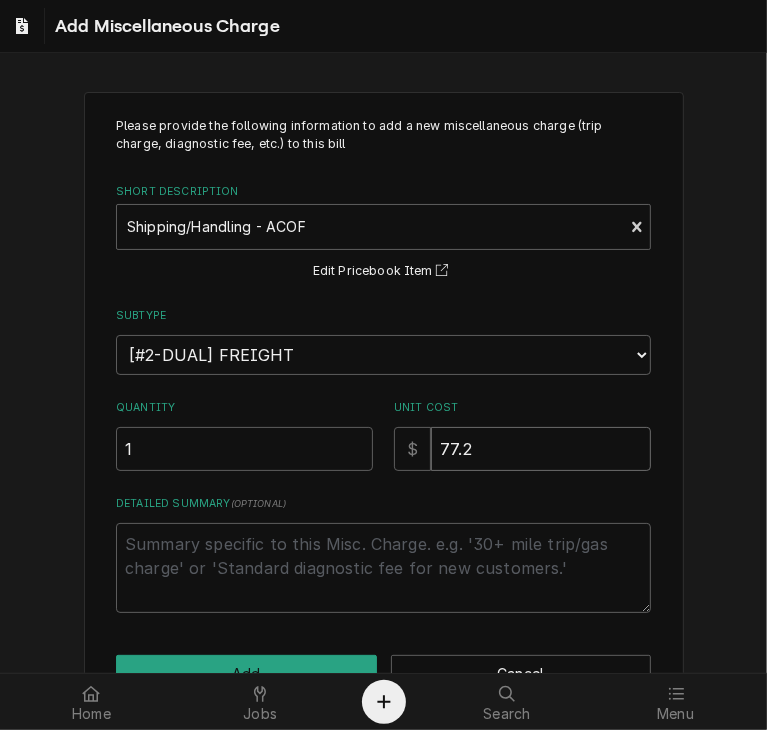 type on "x" 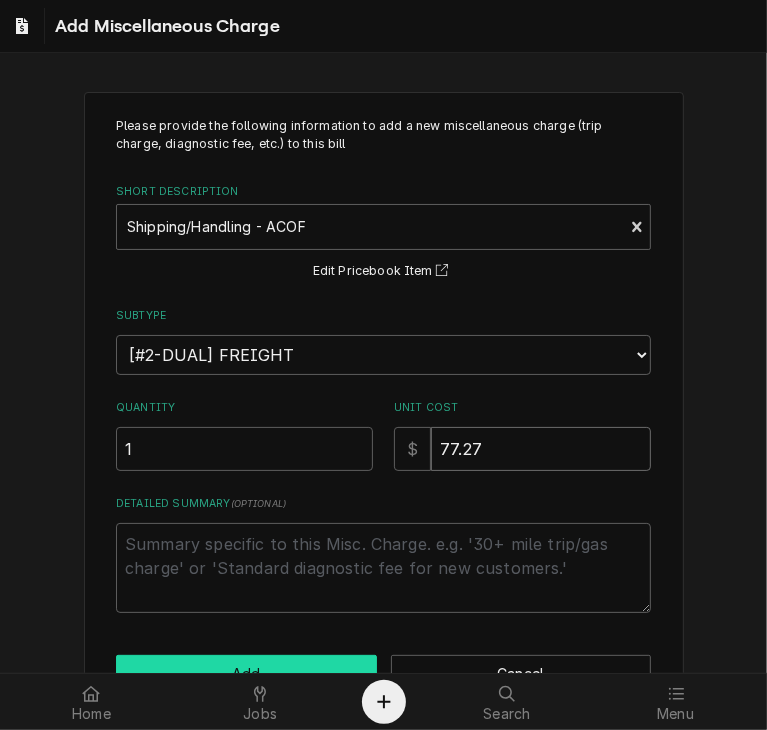 type on "77.27" 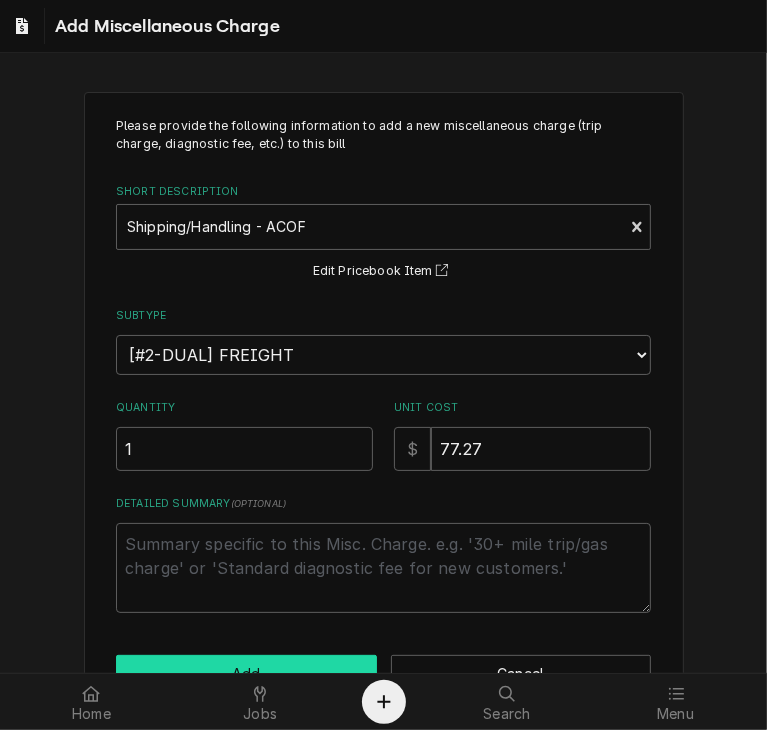 click on "Add" at bounding box center (246, 673) 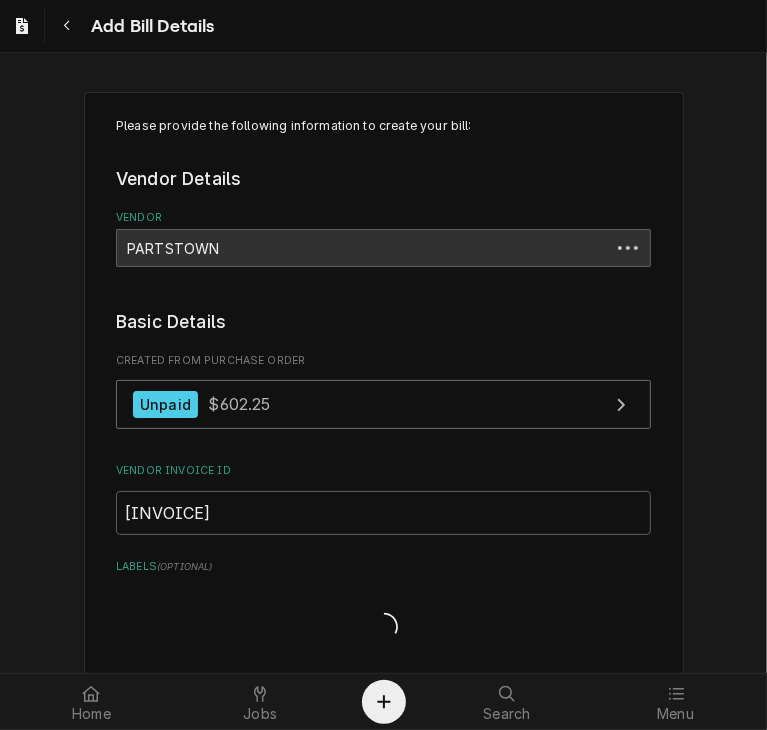 scroll, scrollTop: 1380, scrollLeft: 0, axis: vertical 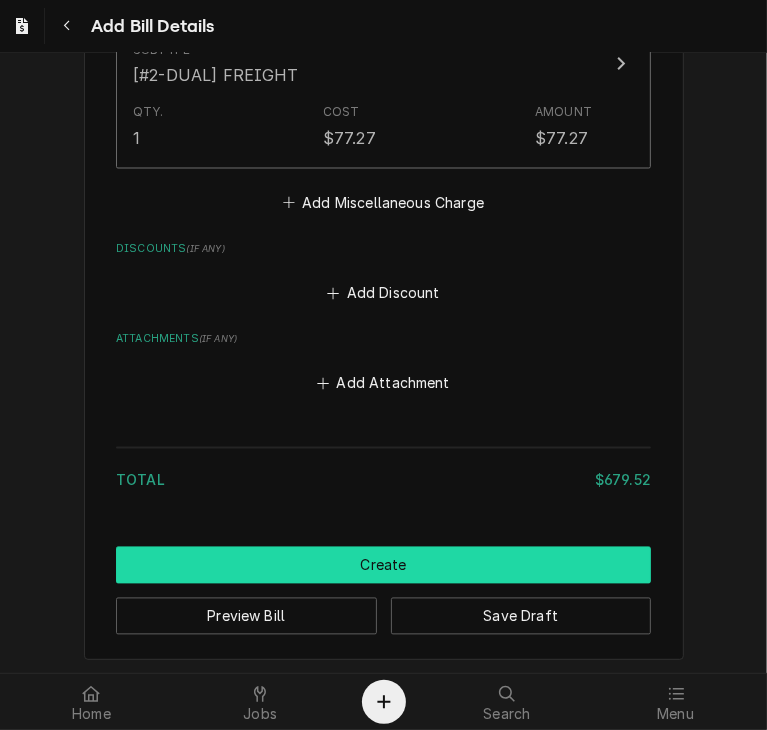click on "Create" at bounding box center (383, 565) 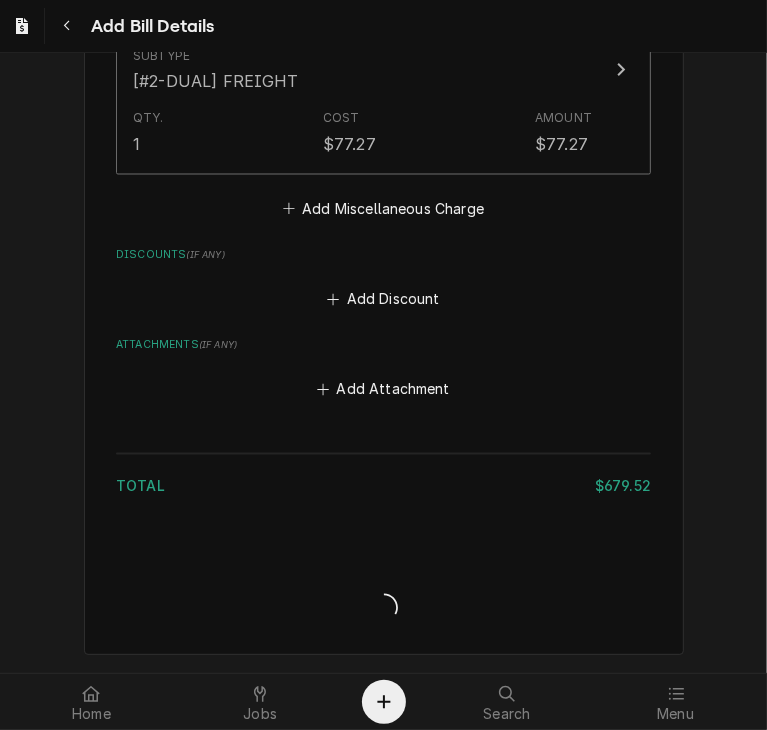 scroll, scrollTop: 1760, scrollLeft: 0, axis: vertical 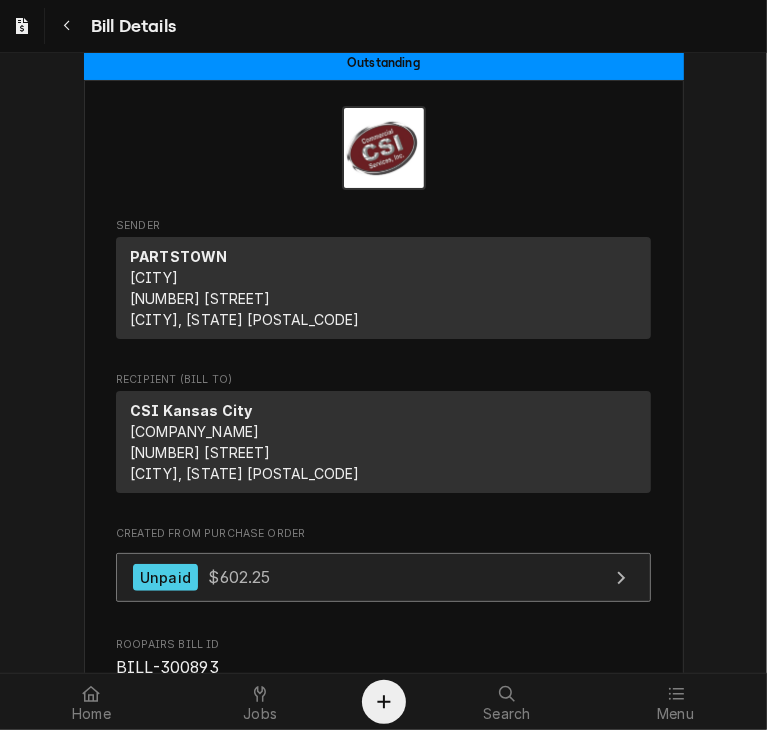 click on "Unpaid $602.25" at bounding box center [383, 577] 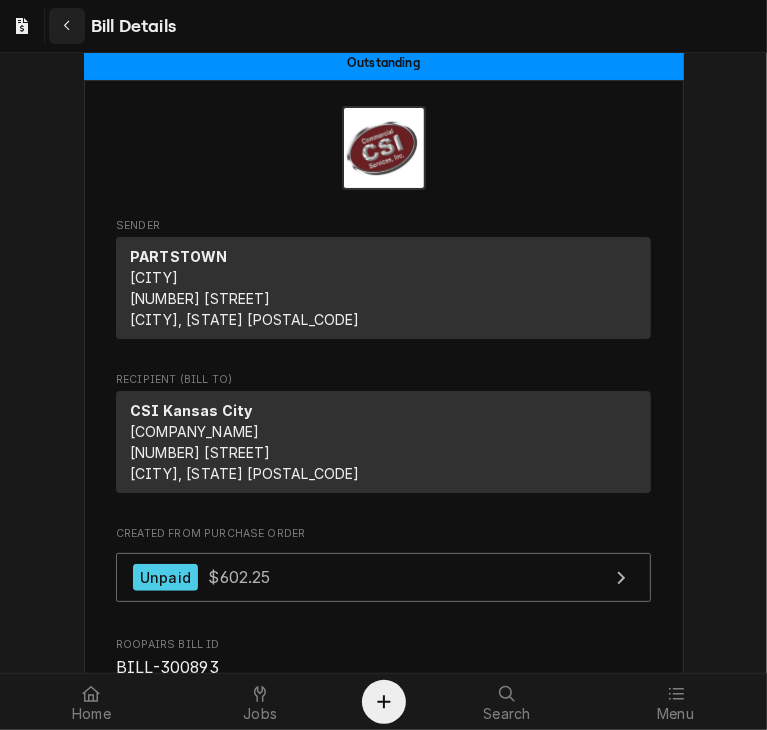 click at bounding box center [67, 26] 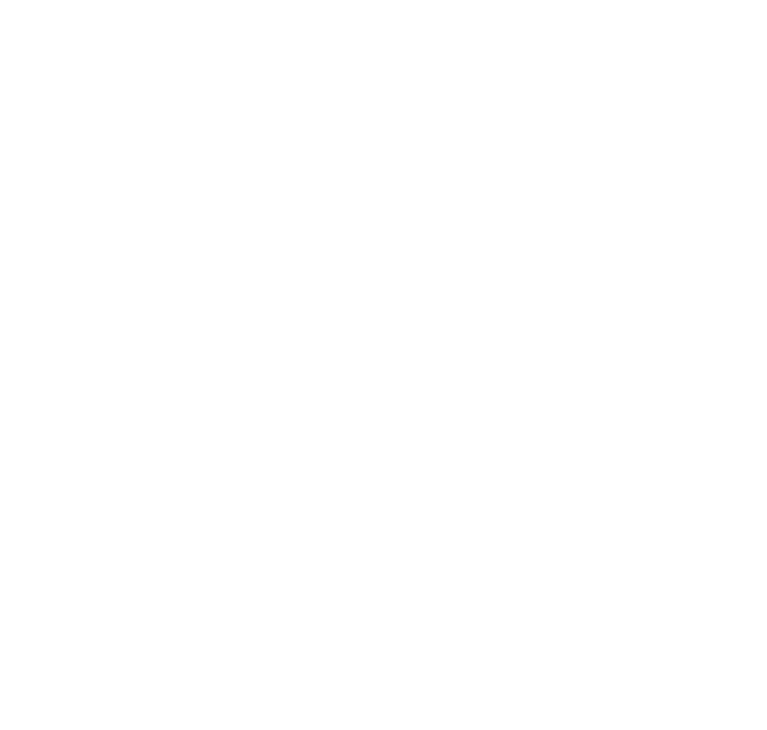 scroll, scrollTop: 0, scrollLeft: 0, axis: both 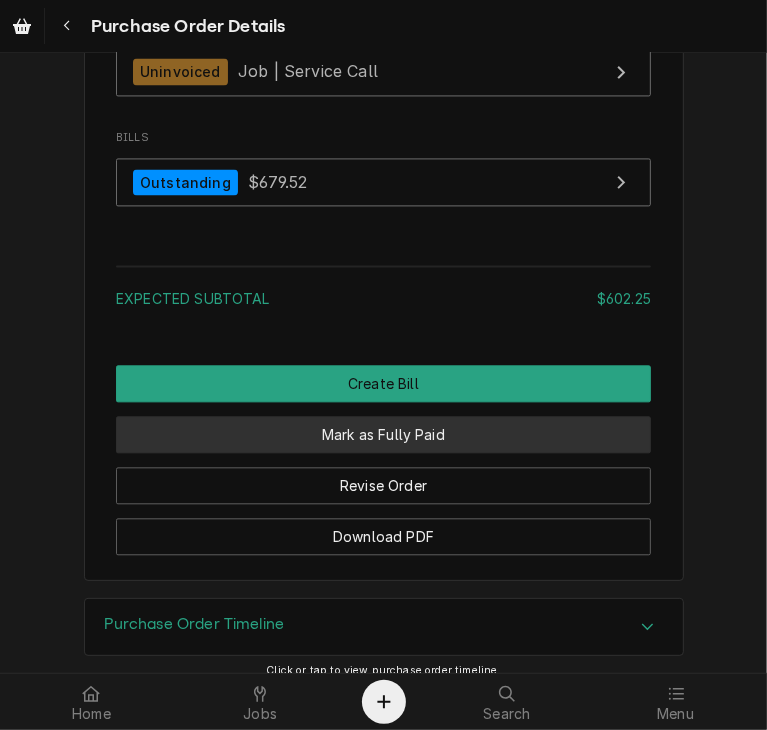 click on "Mark as Fully Paid" at bounding box center [383, 434] 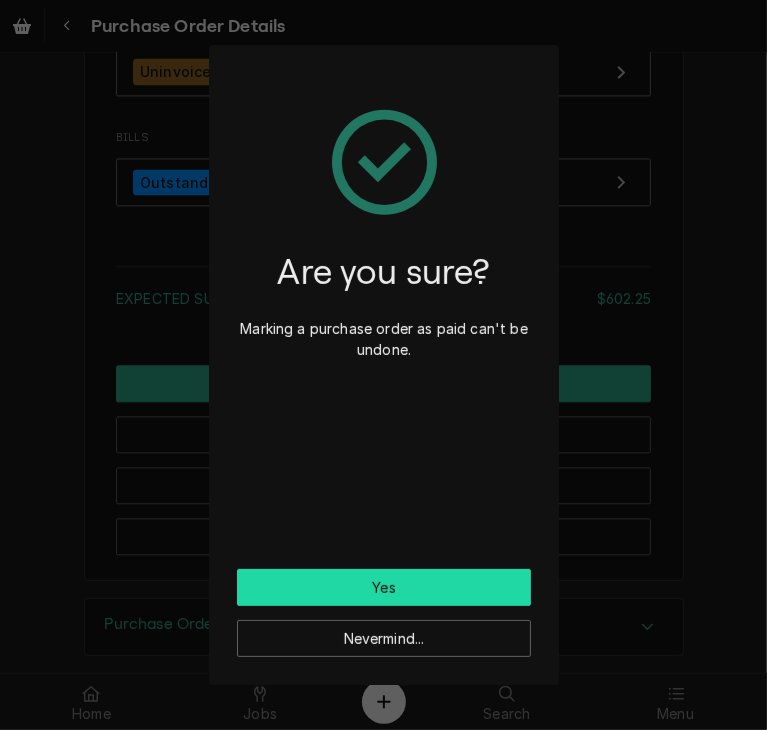 click on "Yes" at bounding box center [384, 587] 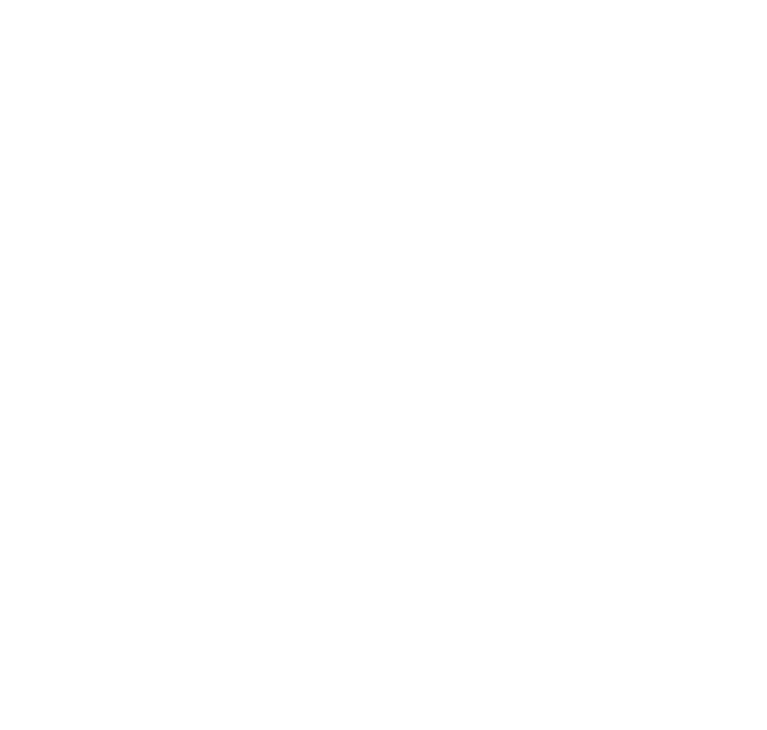 scroll, scrollTop: 0, scrollLeft: 0, axis: both 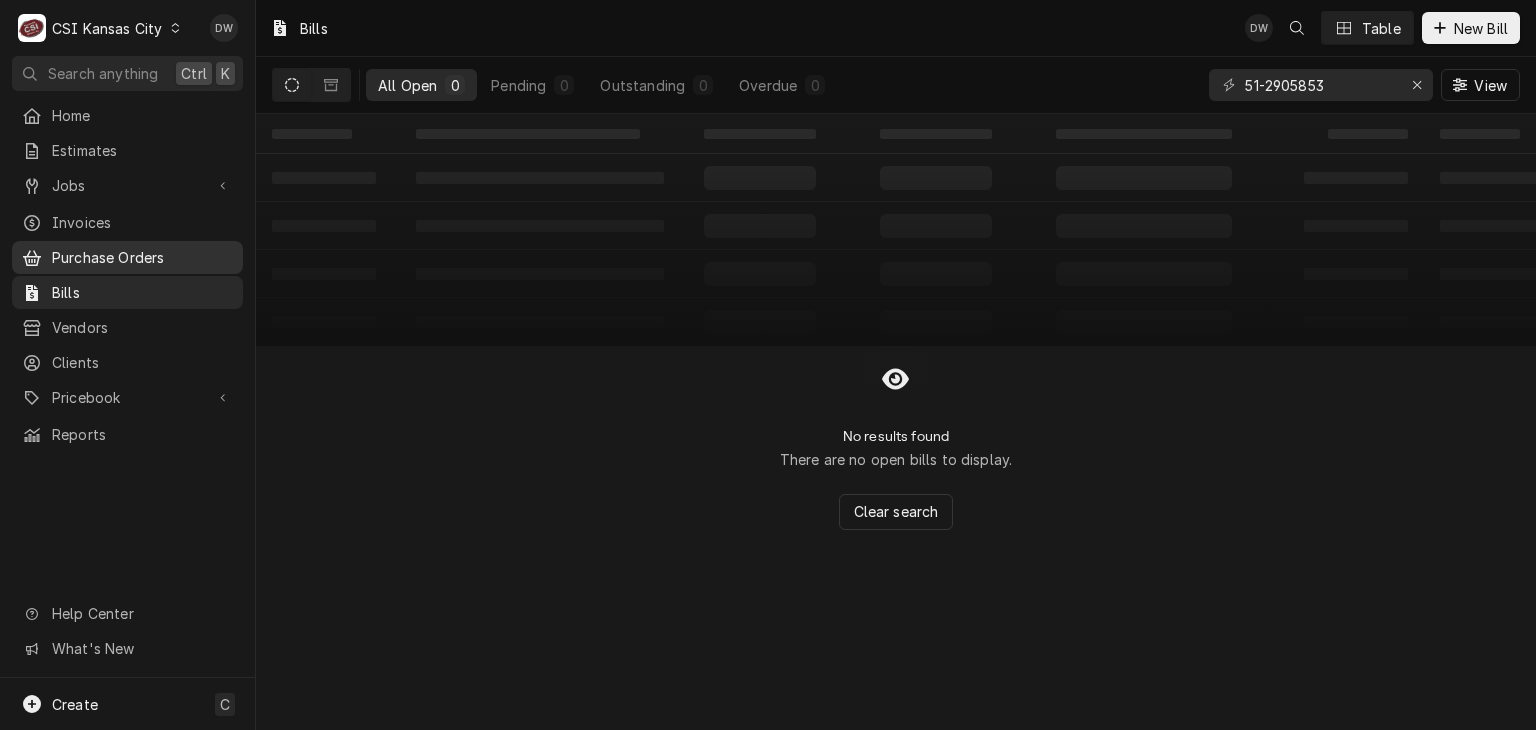 click on "Purchase Orders" at bounding box center [142, 257] 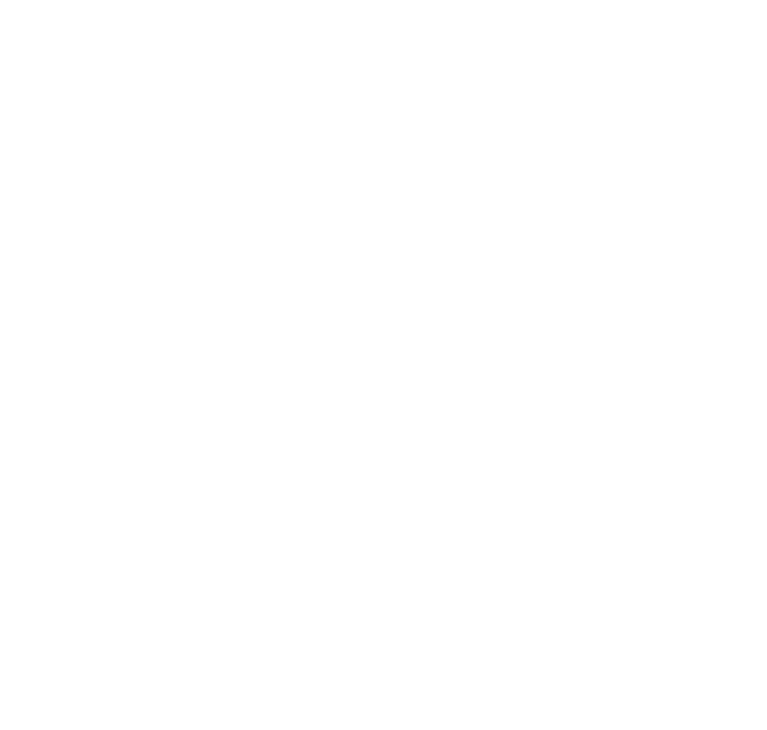 scroll, scrollTop: 0, scrollLeft: 0, axis: both 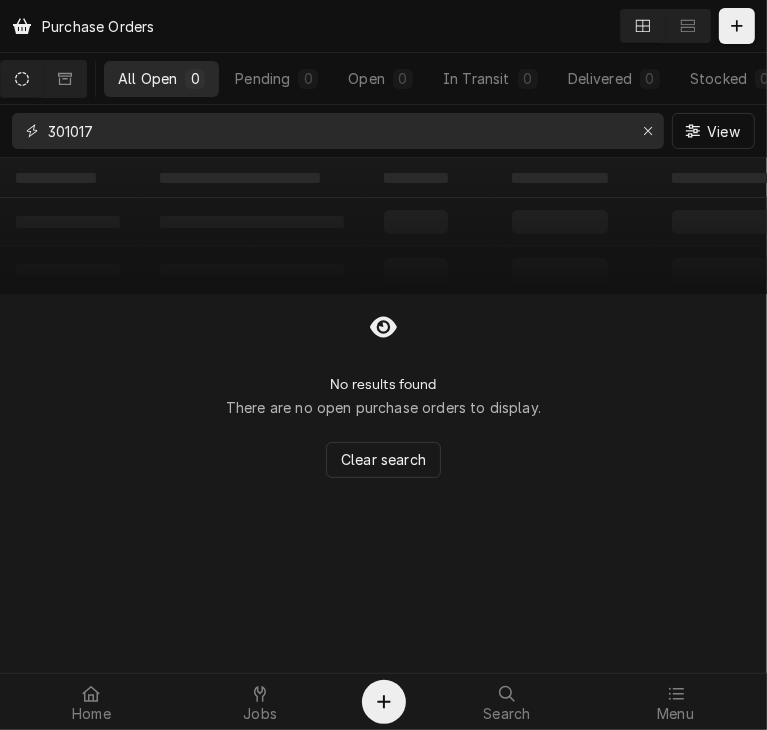 drag, startPoint x: 113, startPoint y: 130, endPoint x: -52, endPoint y: 106, distance: 166.73631 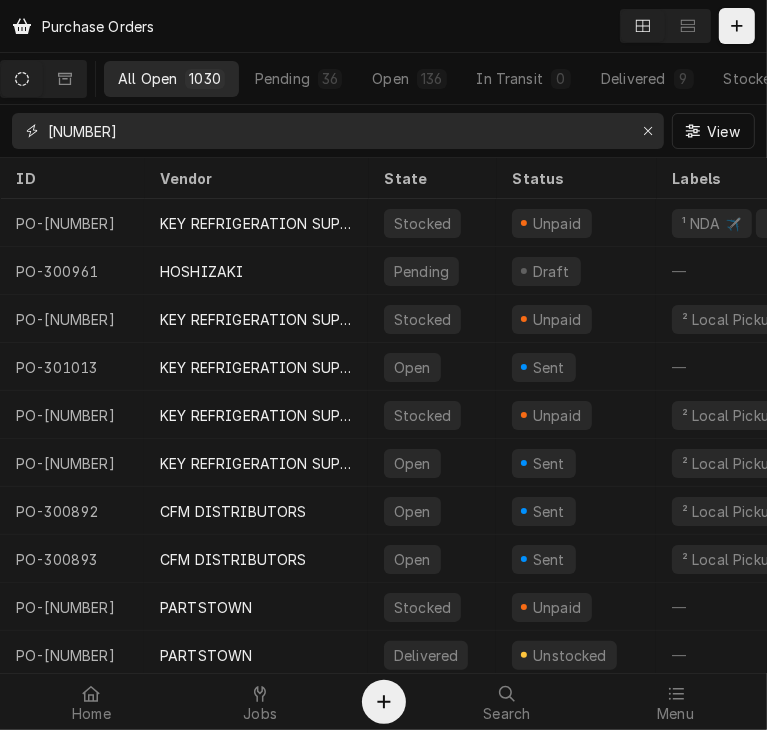 type on "301001" 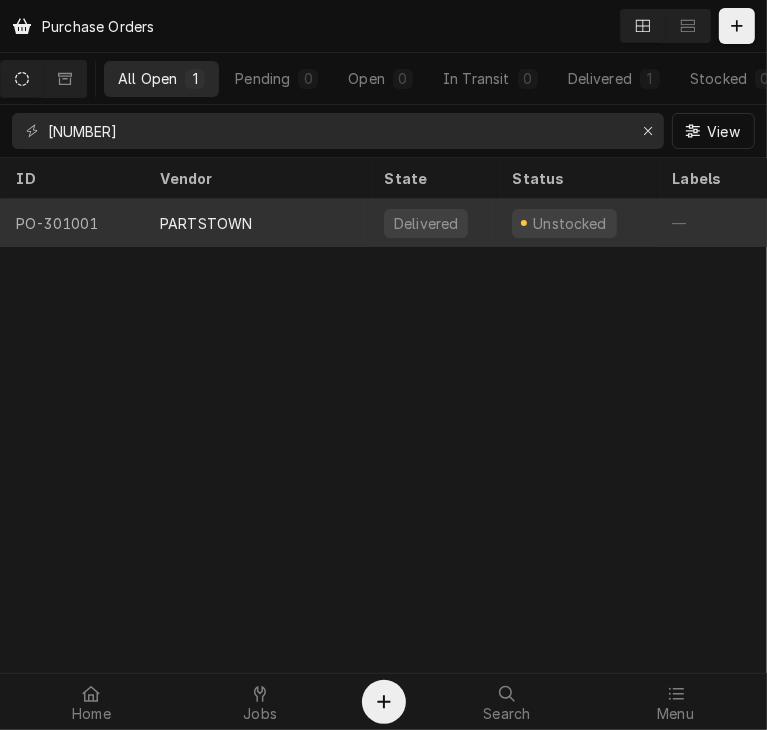click on "PARTSTOWN" at bounding box center [206, 223] 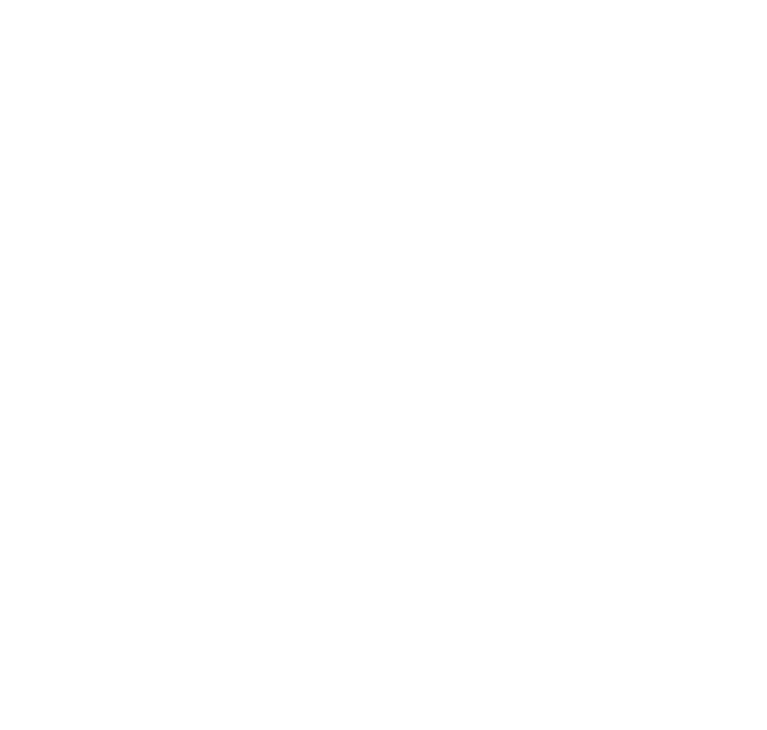 scroll, scrollTop: 0, scrollLeft: 0, axis: both 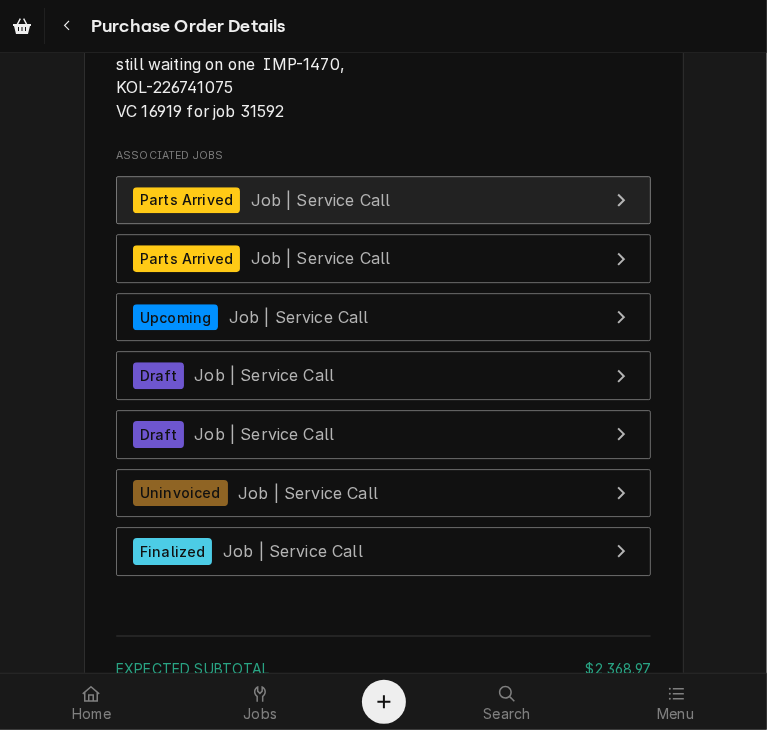 click on "Job | Service Call" at bounding box center [321, 199] 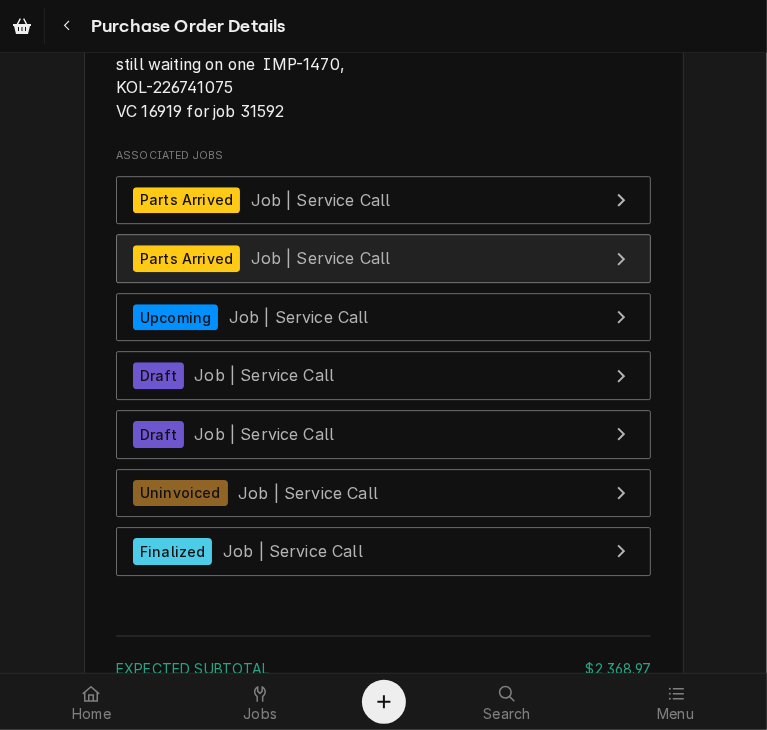 click on "Job | Service Call" at bounding box center (321, 258) 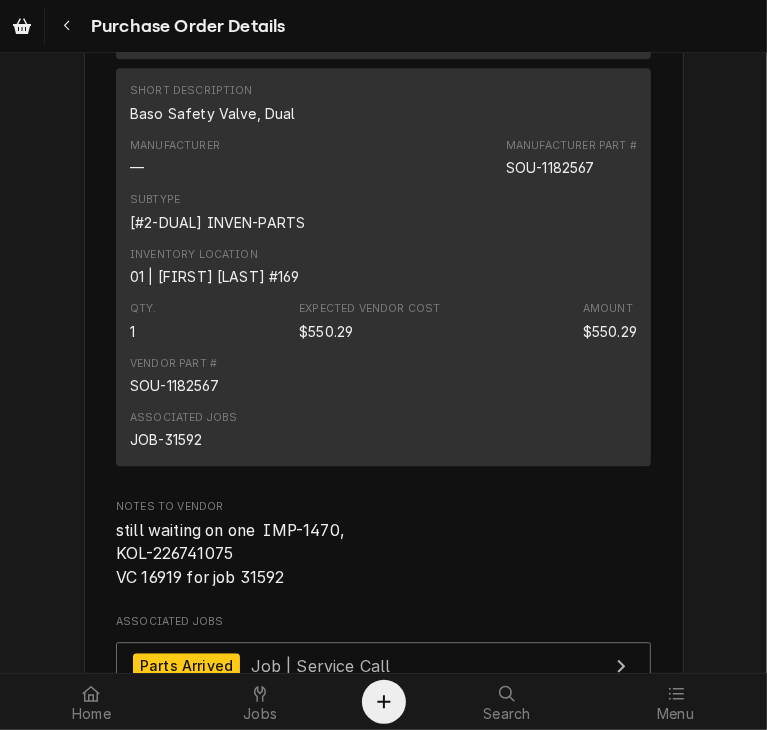 scroll, scrollTop: 6376, scrollLeft: 0, axis: vertical 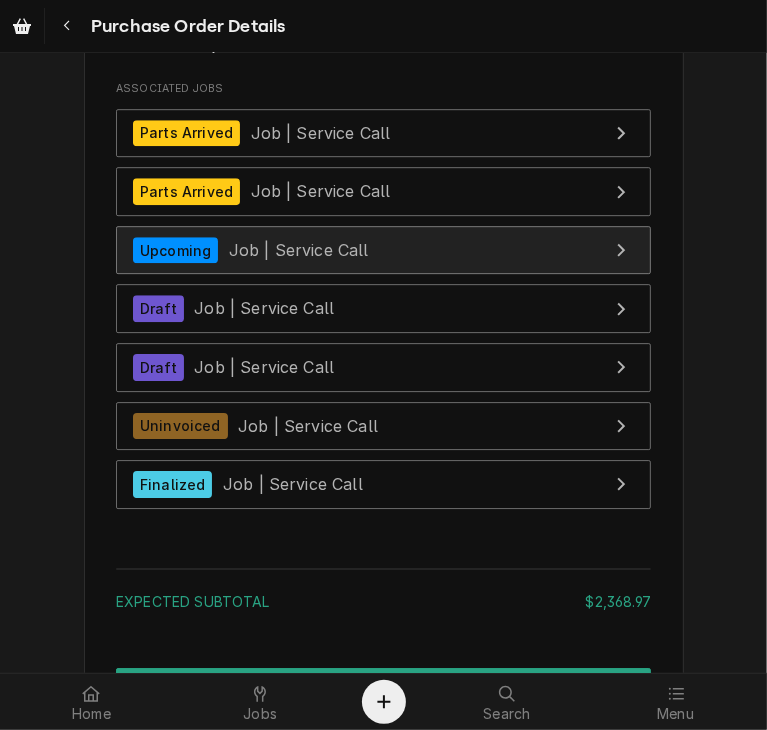click on "Job | Service Call" at bounding box center [299, 250] 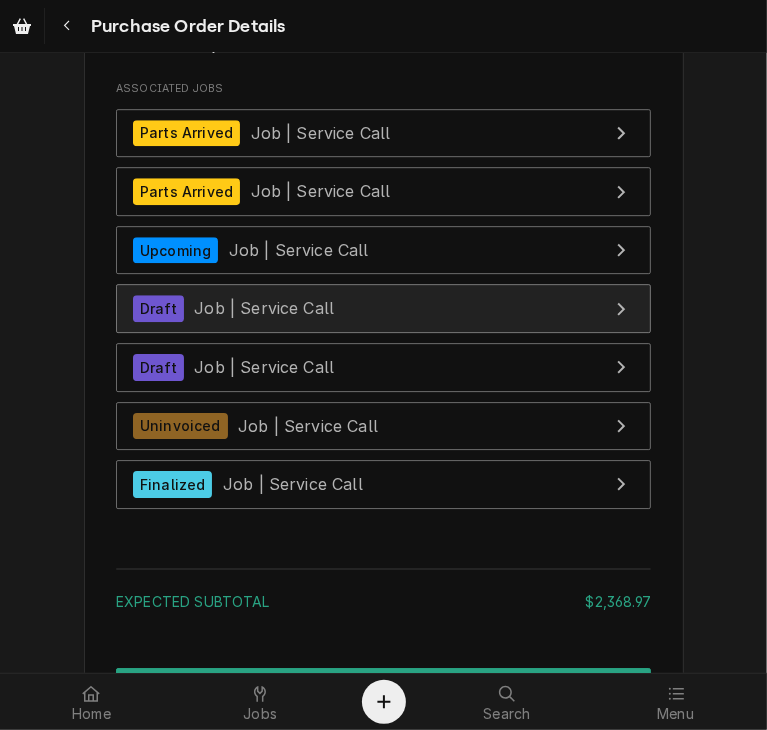 click on "Draft" at bounding box center [158, 308] 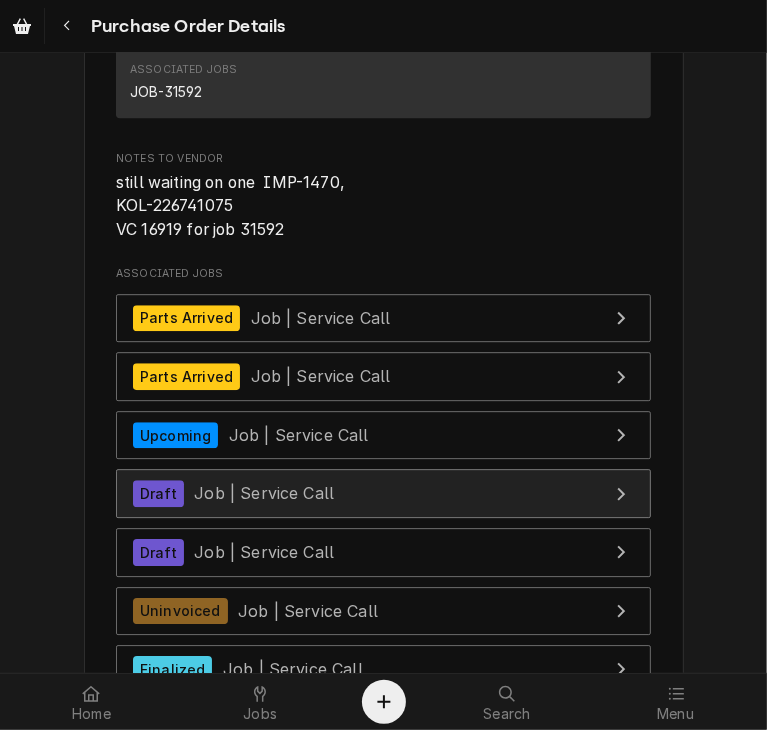 scroll, scrollTop: 6797, scrollLeft: 0, axis: vertical 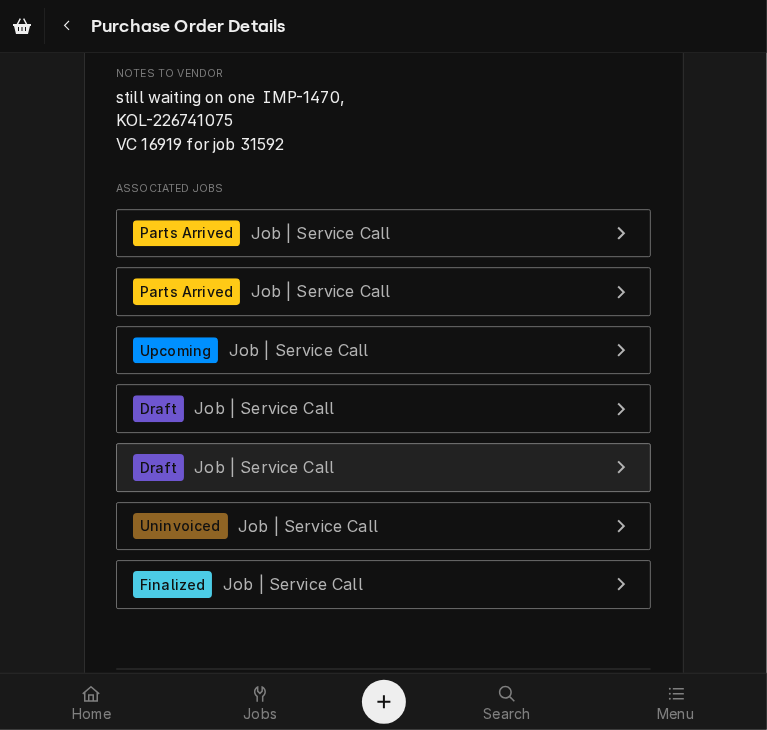 click on "Draft Job | Service Call" at bounding box center [383, 467] 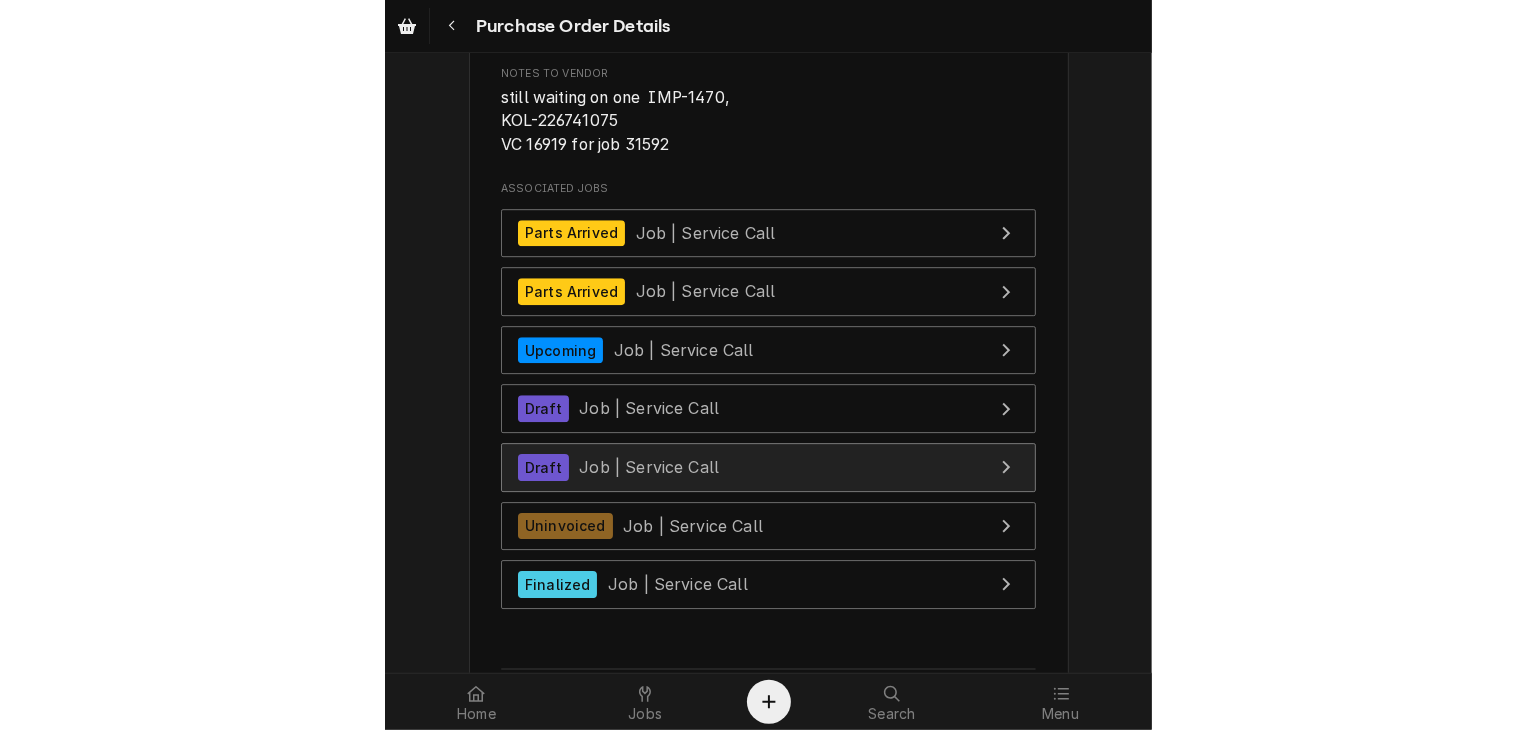 scroll, scrollTop: 7214, scrollLeft: 0, axis: vertical 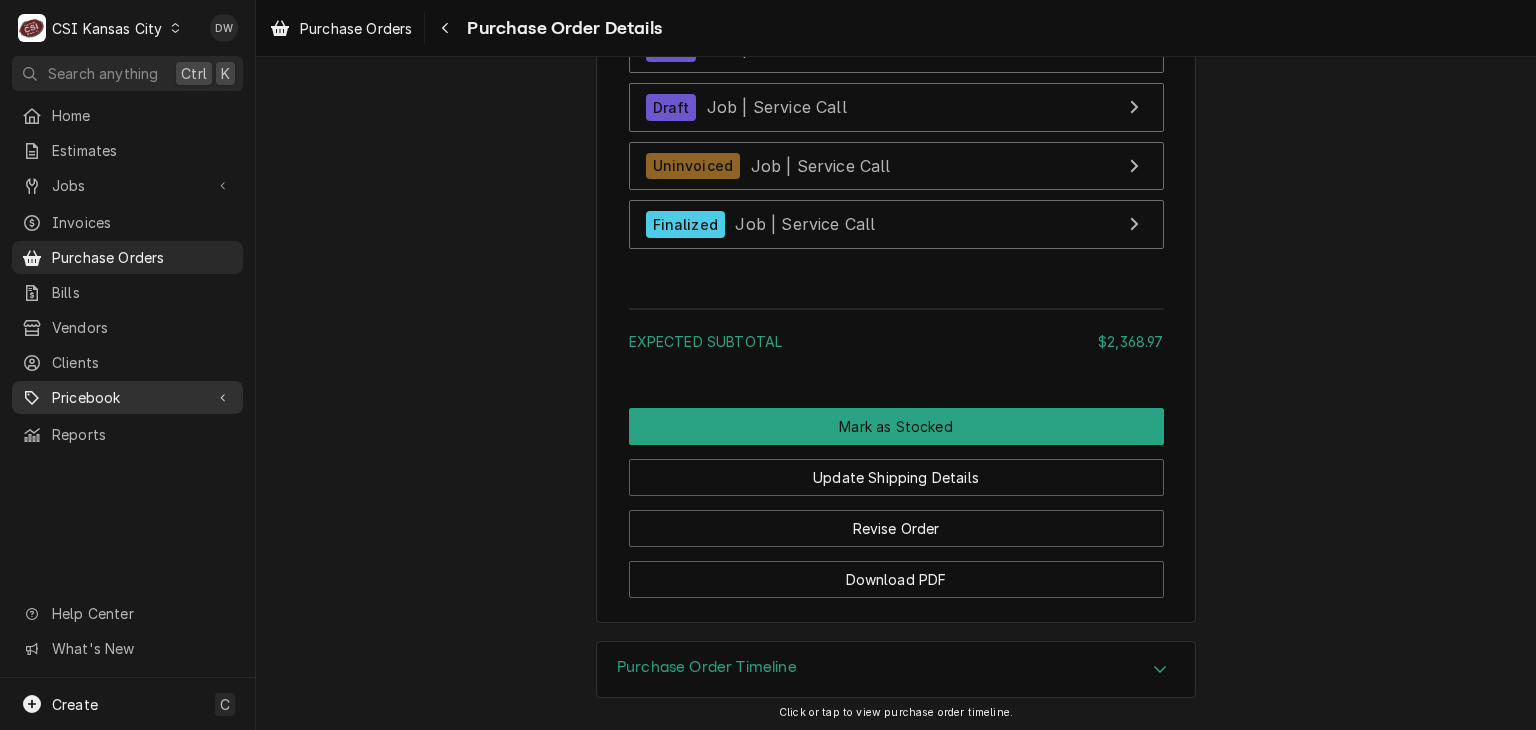 click on "Pricebook" at bounding box center [127, 397] 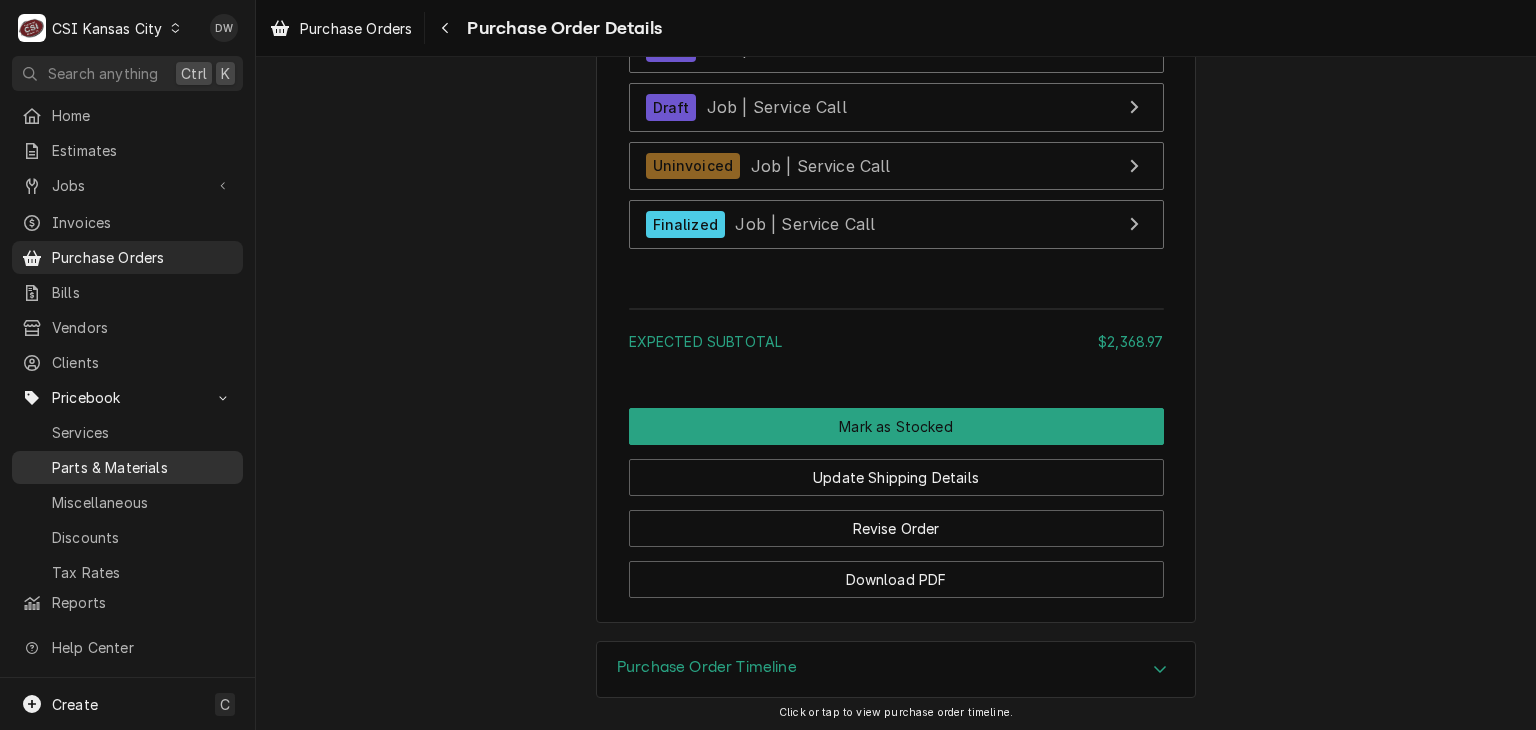 click on "Parts & Materials" at bounding box center [142, 467] 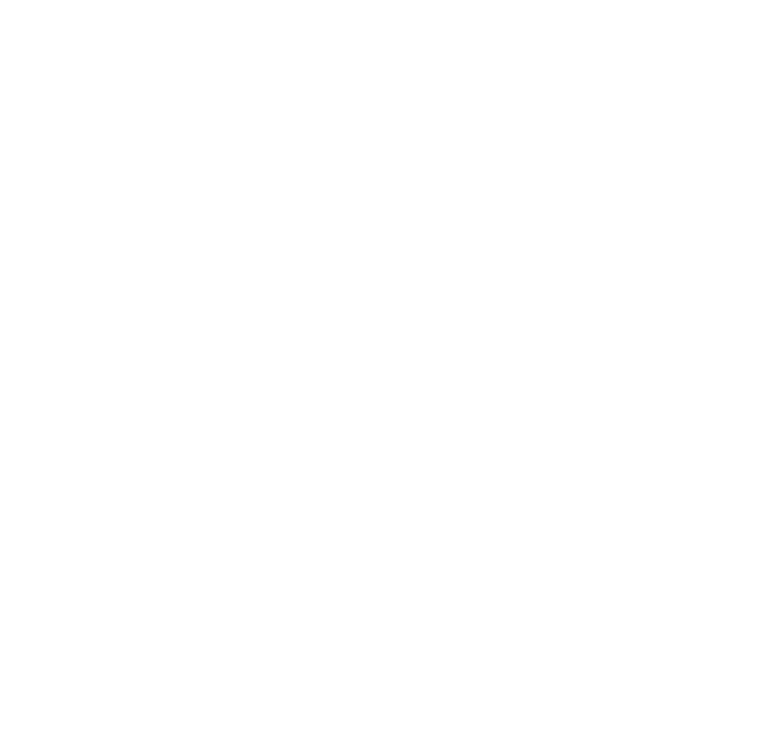 scroll, scrollTop: 0, scrollLeft: 0, axis: both 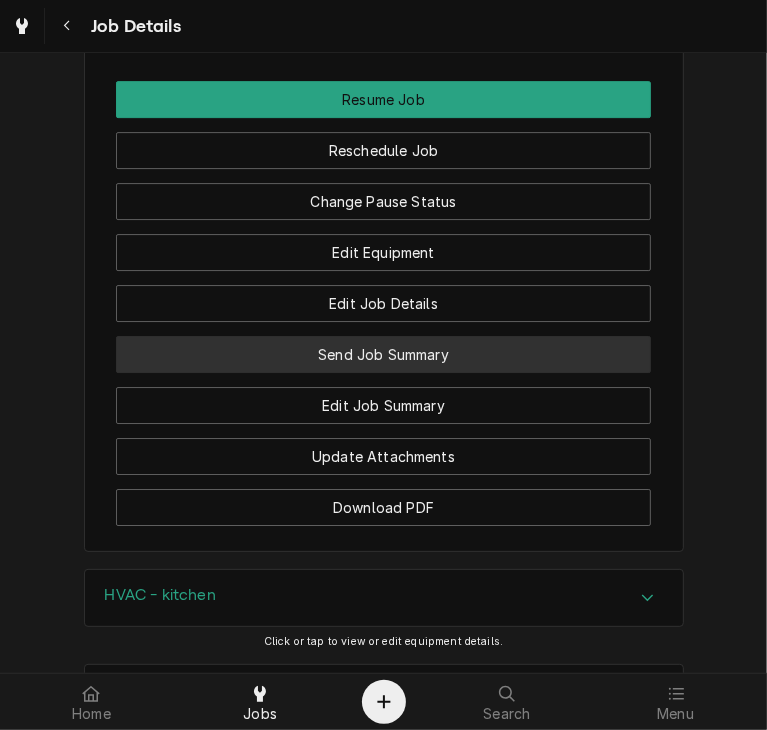 click on "Send Job Summary" at bounding box center [383, 354] 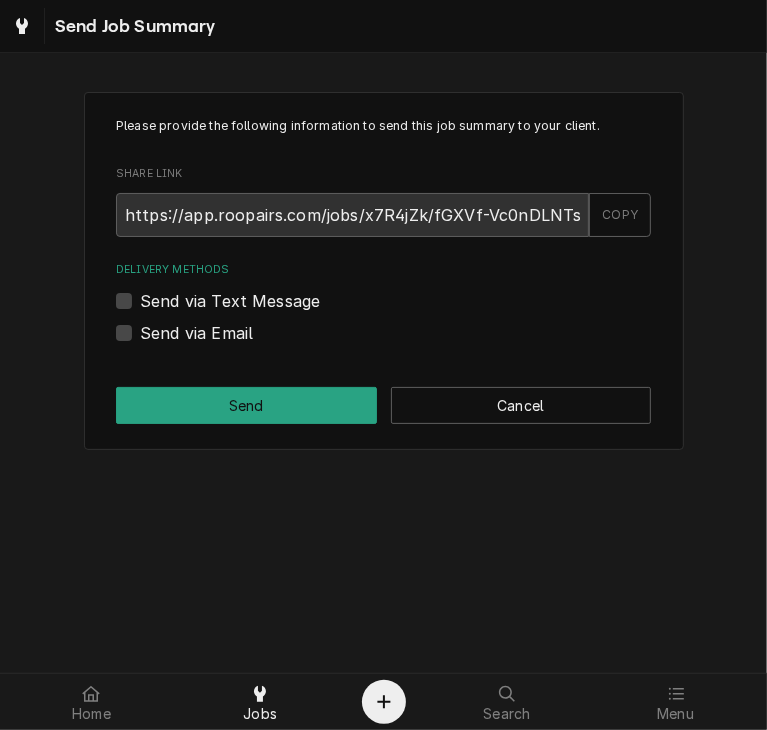scroll, scrollTop: 0, scrollLeft: 0, axis: both 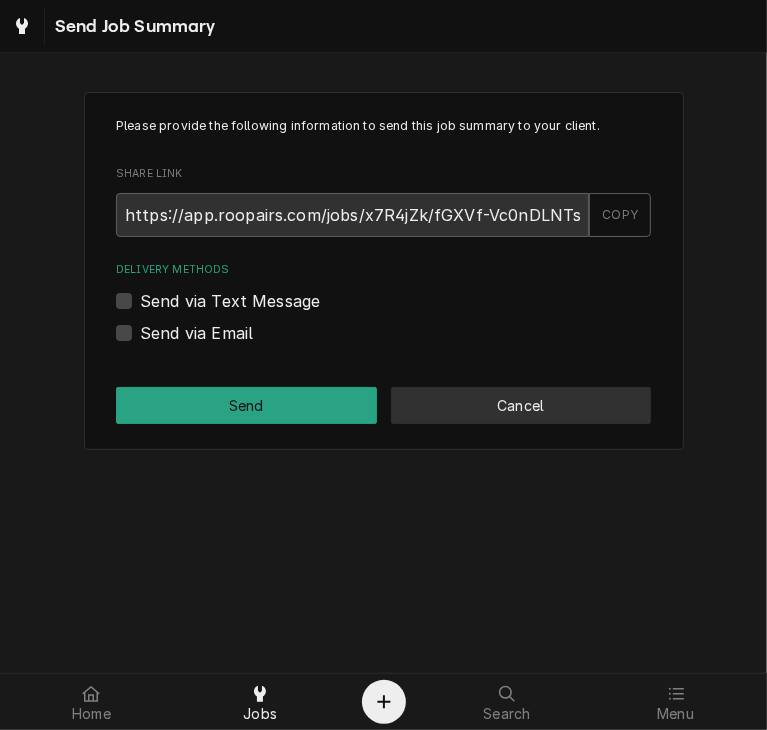 click on "Cancel" at bounding box center (521, 405) 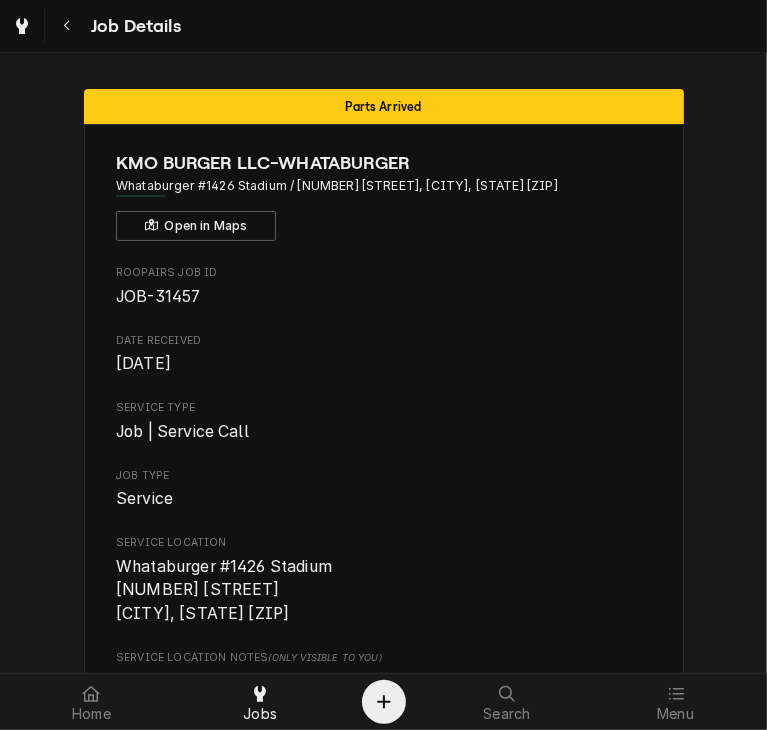 scroll, scrollTop: 3316, scrollLeft: 0, axis: vertical 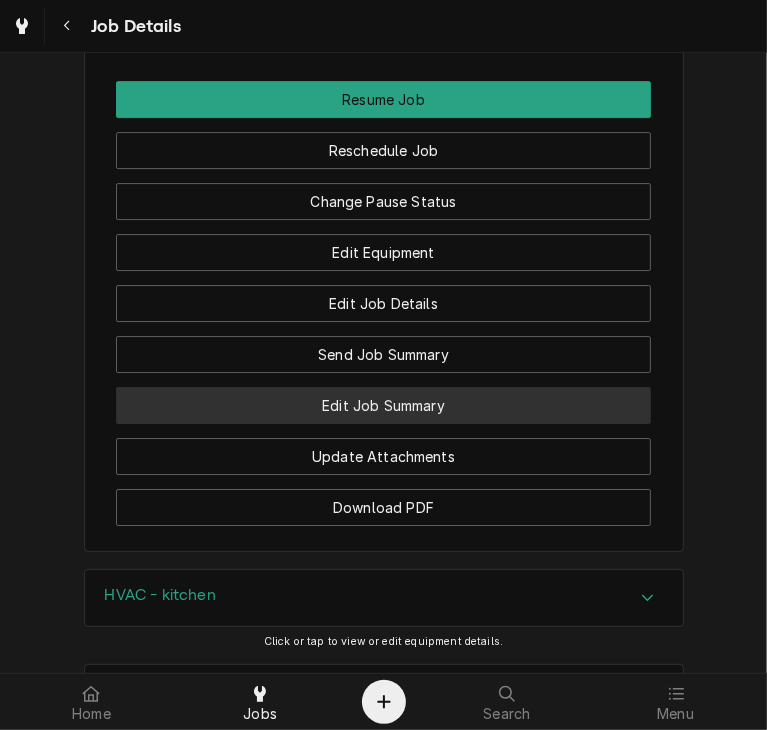 click on "Edit Job Summary" at bounding box center [383, 405] 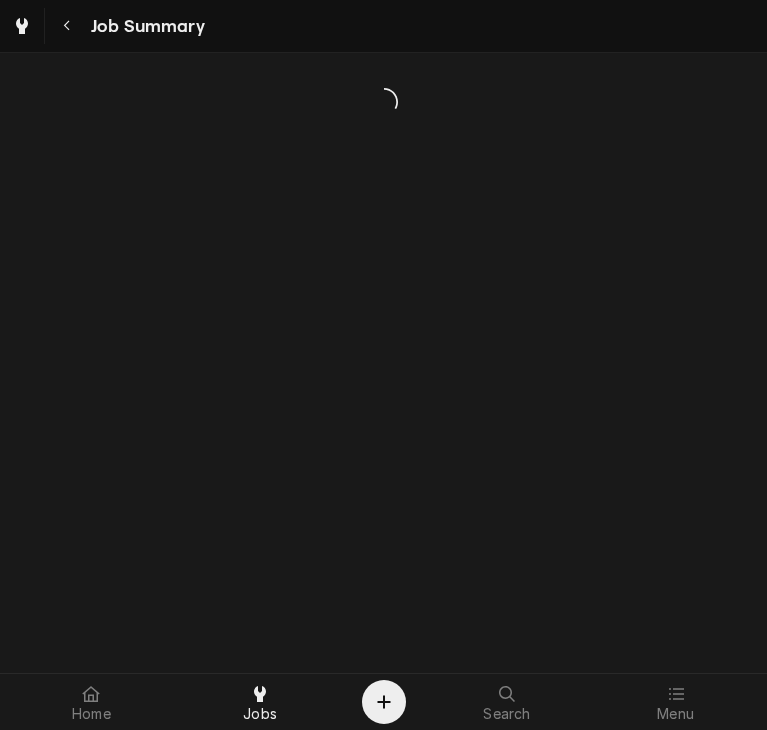 scroll, scrollTop: 0, scrollLeft: 0, axis: both 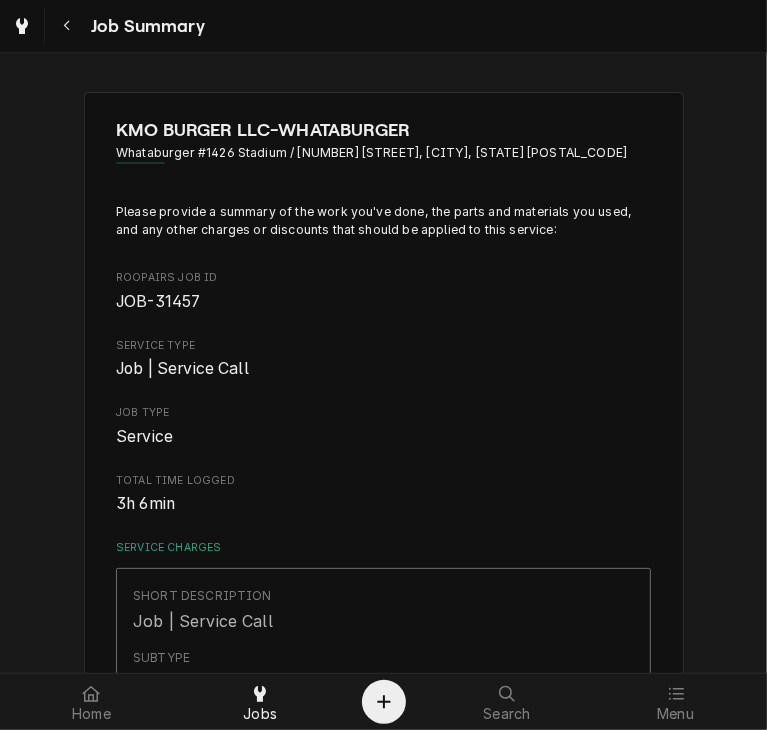 type on "x" 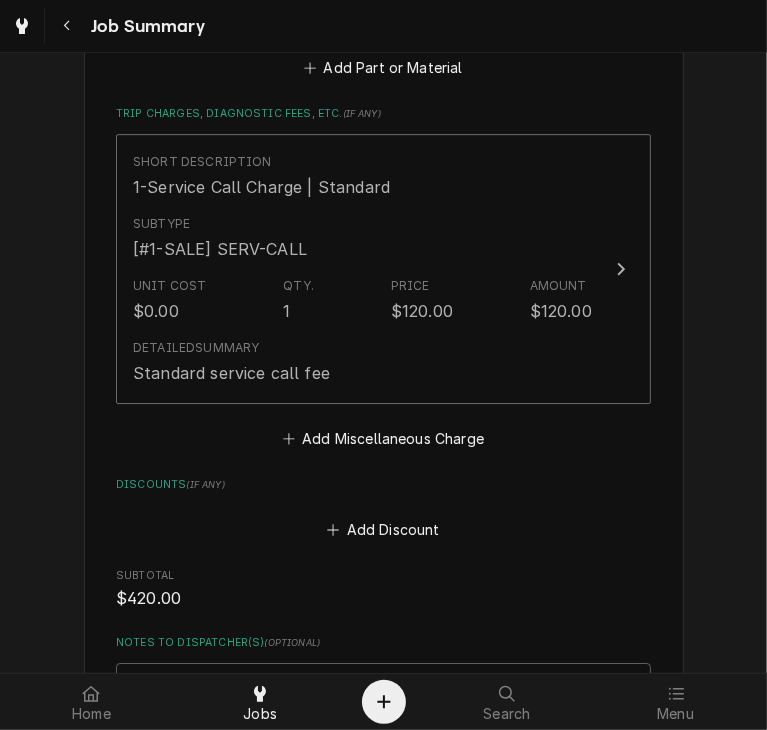 scroll, scrollTop: 3227, scrollLeft: 0, axis: vertical 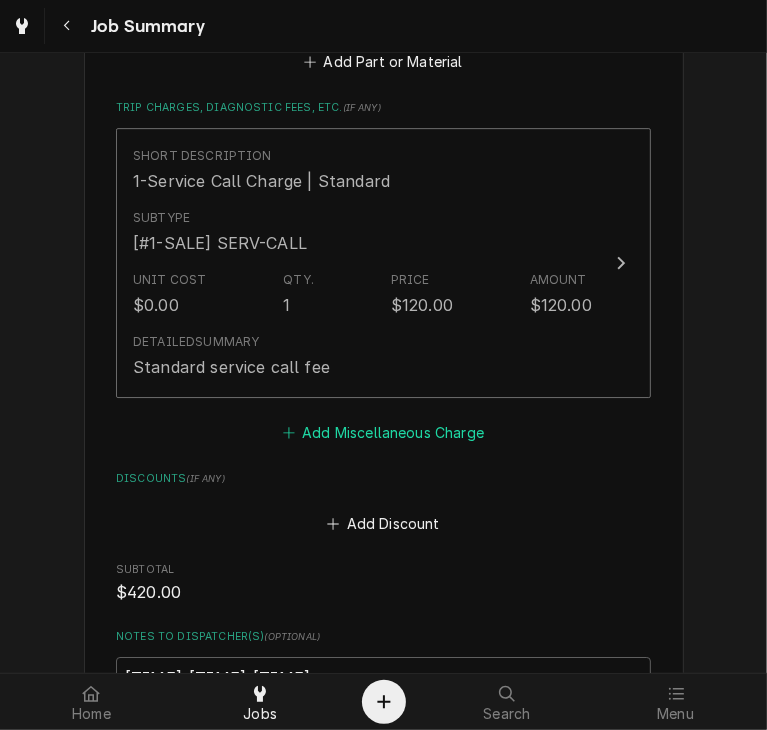 click on "Add Miscellaneous Charge" at bounding box center [383, 433] 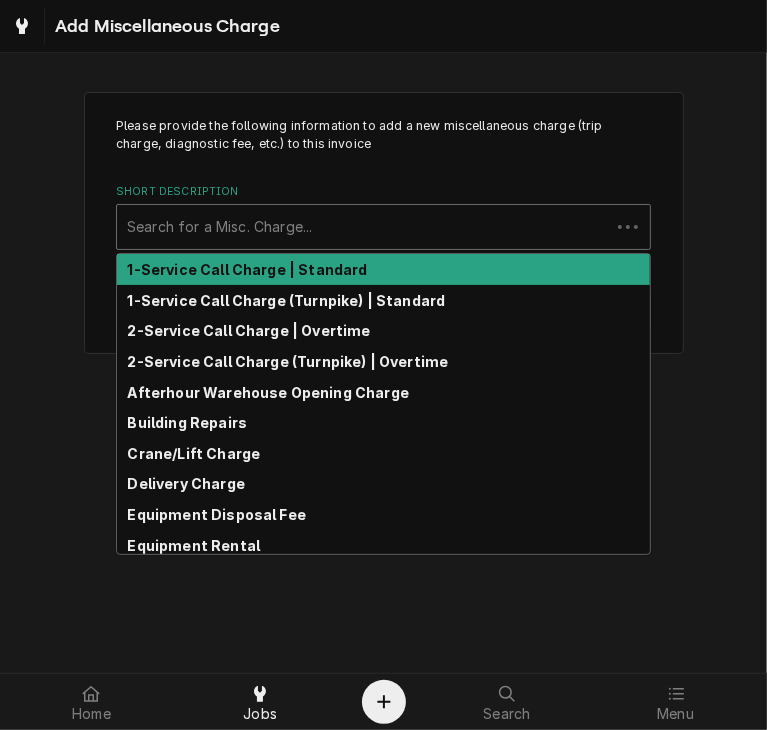 click at bounding box center [363, 227] 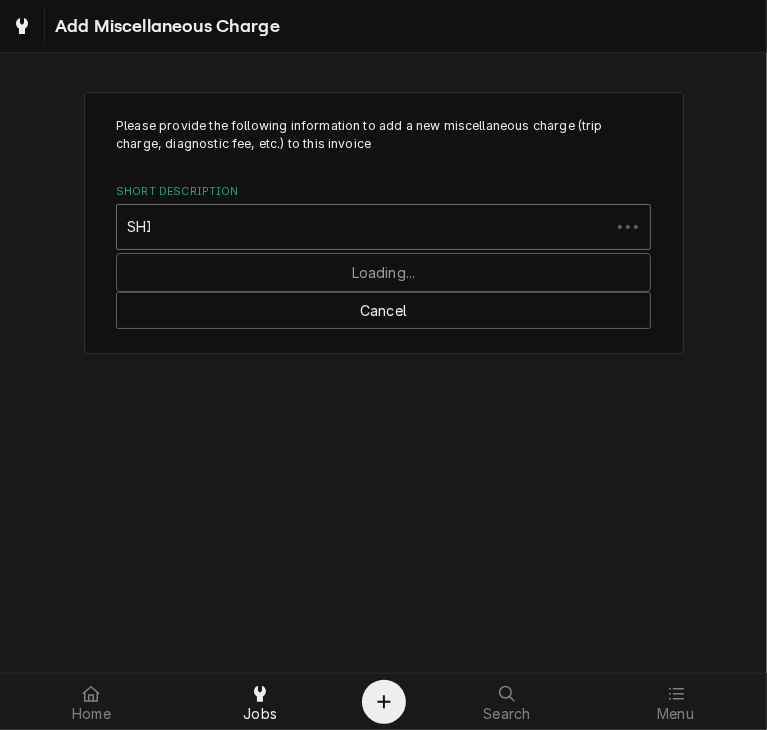 type on "SHIP" 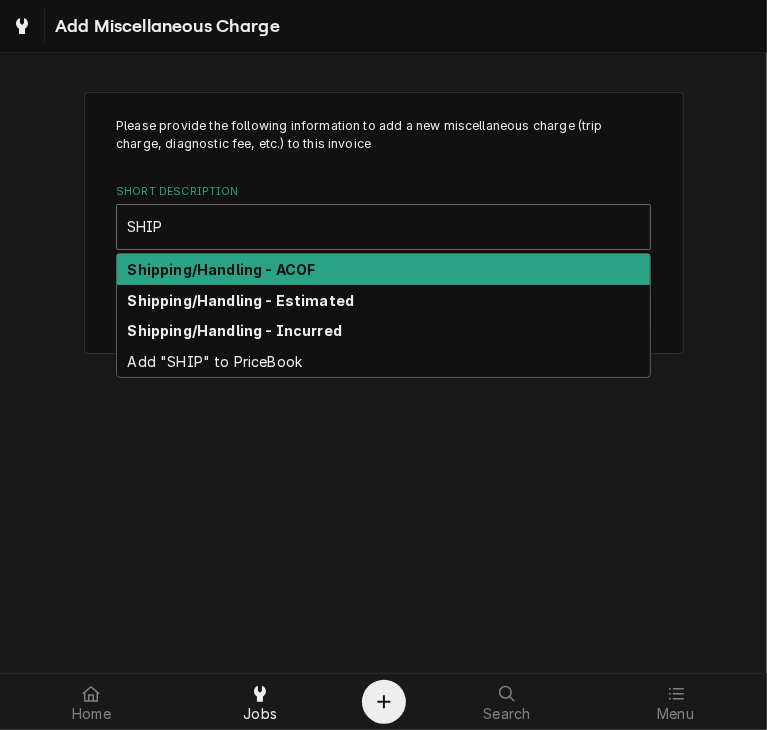 click on "Shipping/Handling - ACOF" at bounding box center [383, 269] 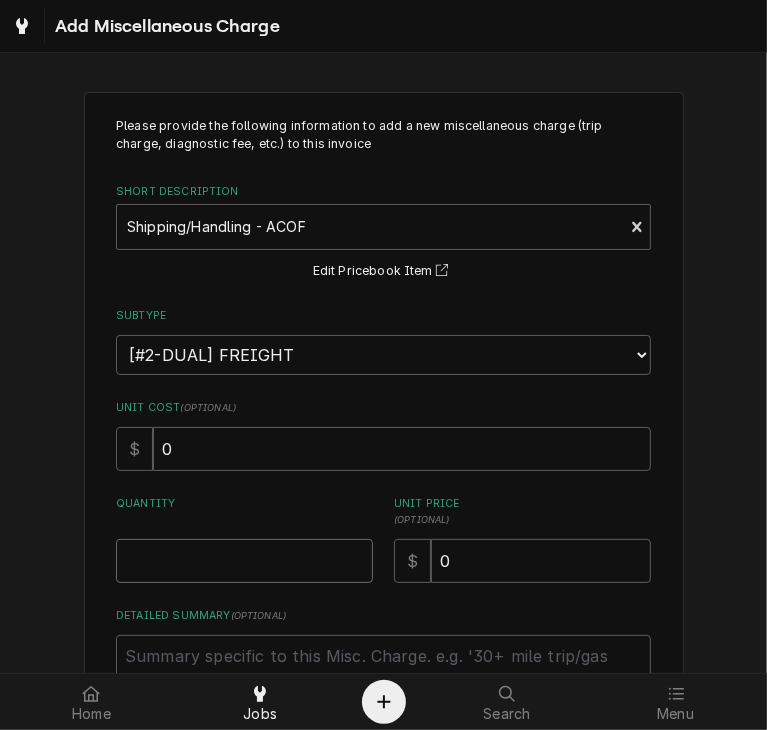 click on "Quantity" at bounding box center (244, 561) 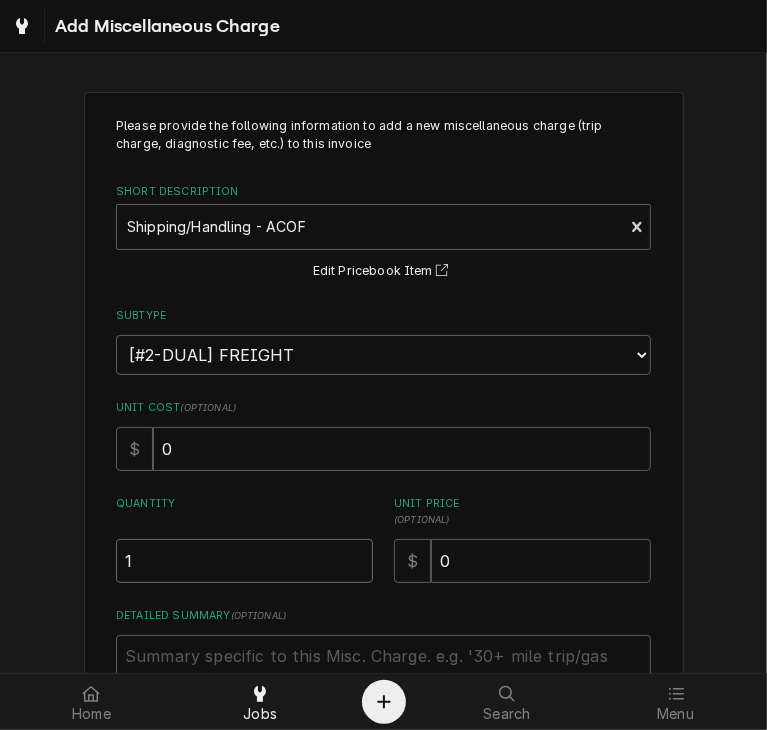 type on "1" 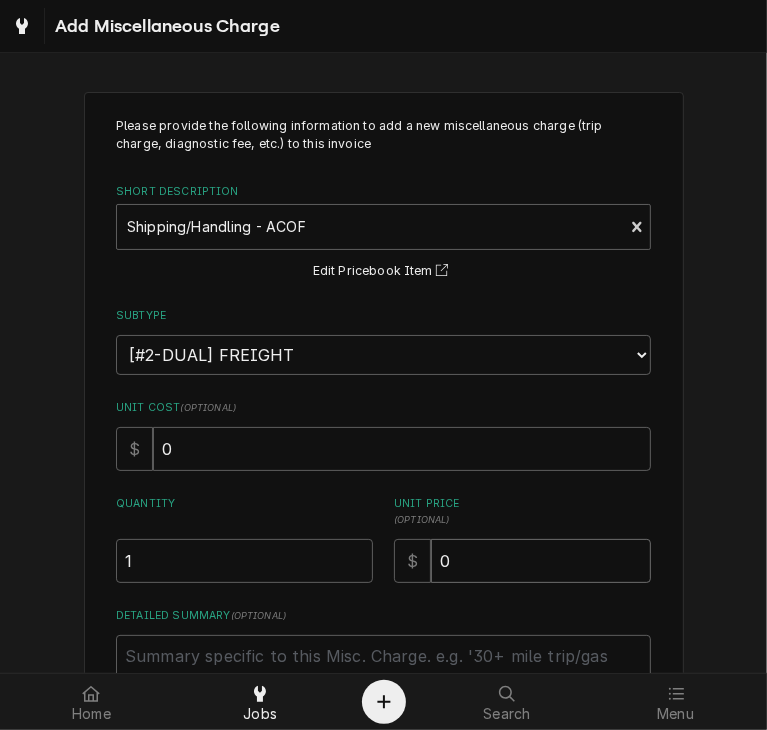 drag, startPoint x: 449, startPoint y: 561, endPoint x: 412, endPoint y: 563, distance: 37.054016 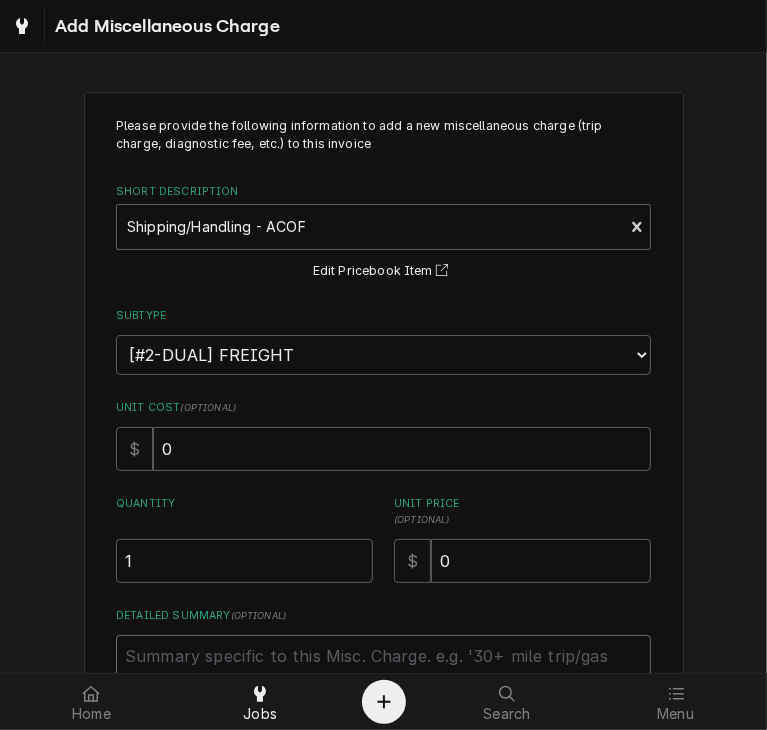 click on "Detailed Summary  ( optional )" at bounding box center [383, 680] 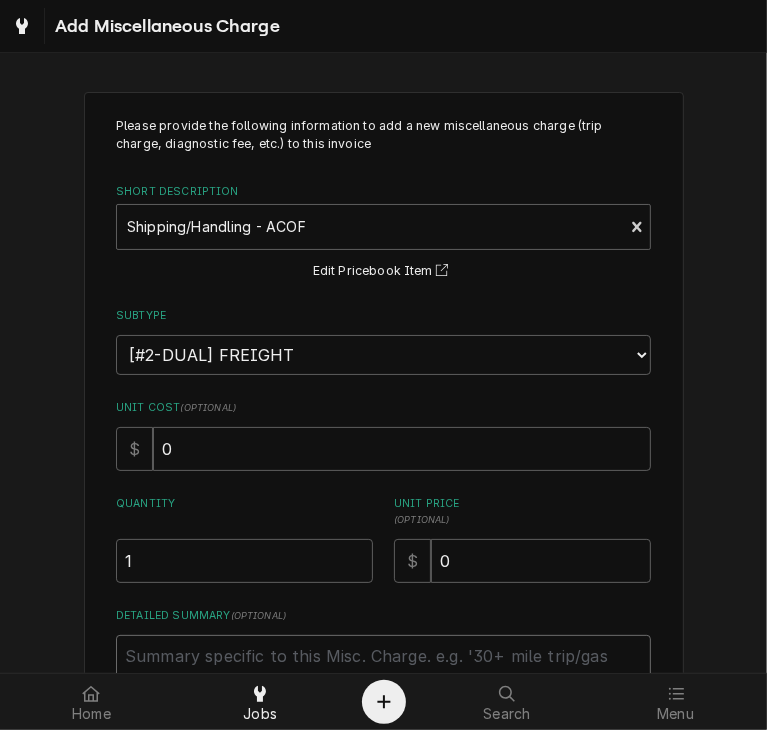 type on "x" 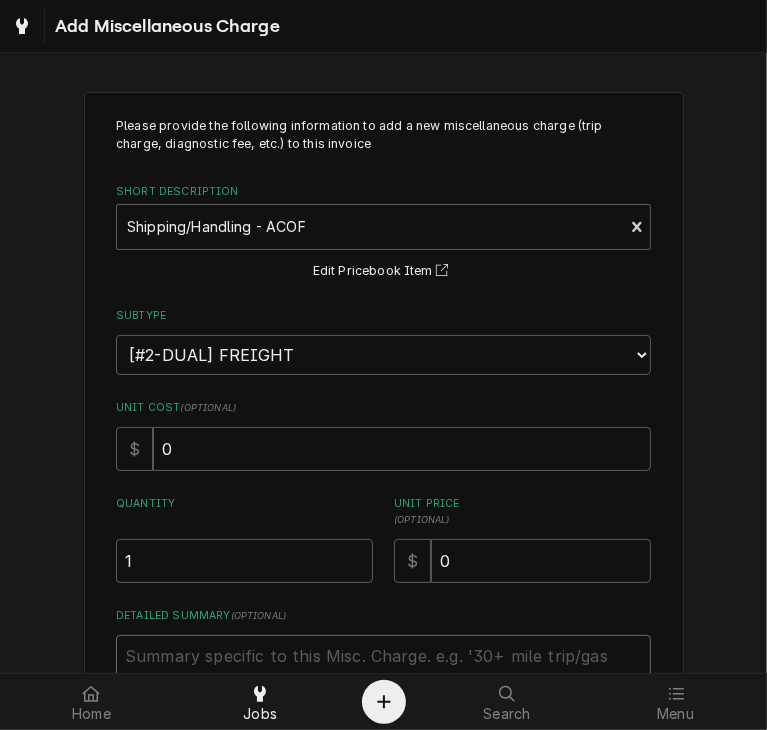 type on "P" 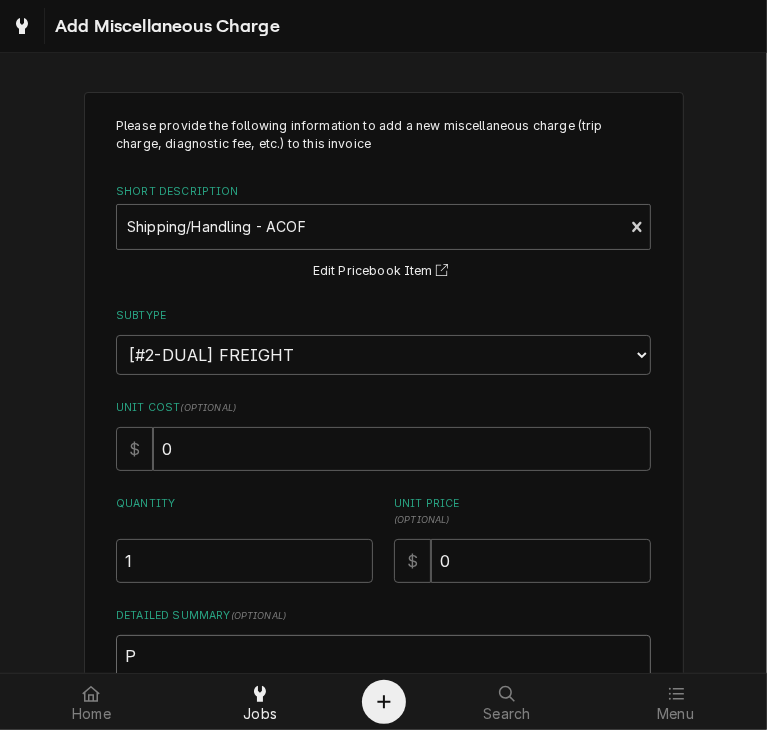 type on "x" 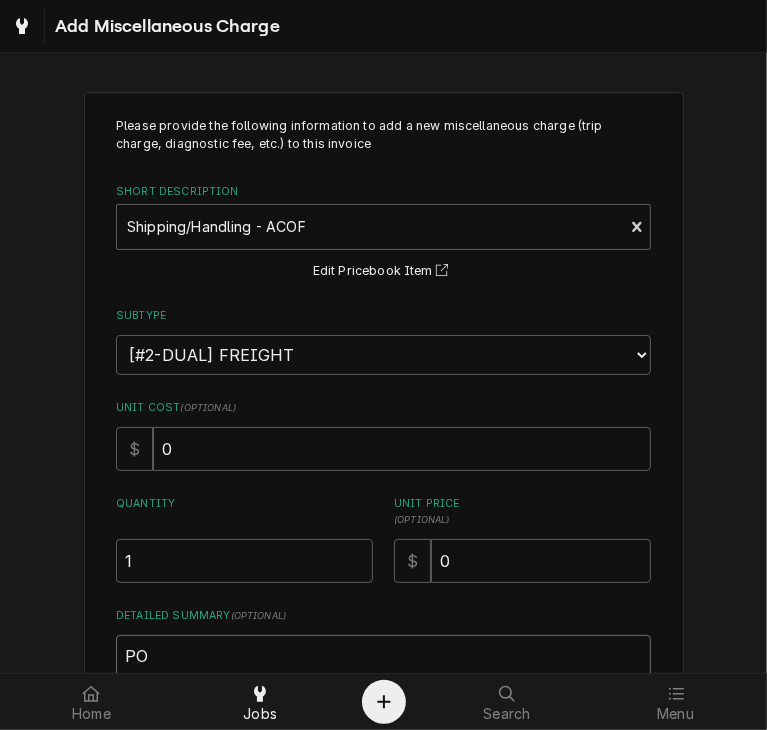 type on "x" 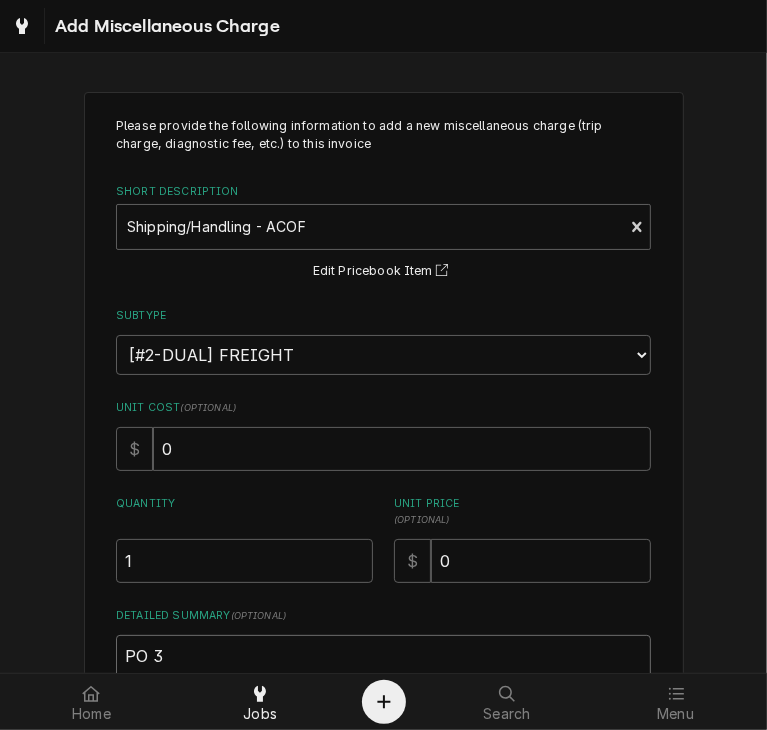 type on "x" 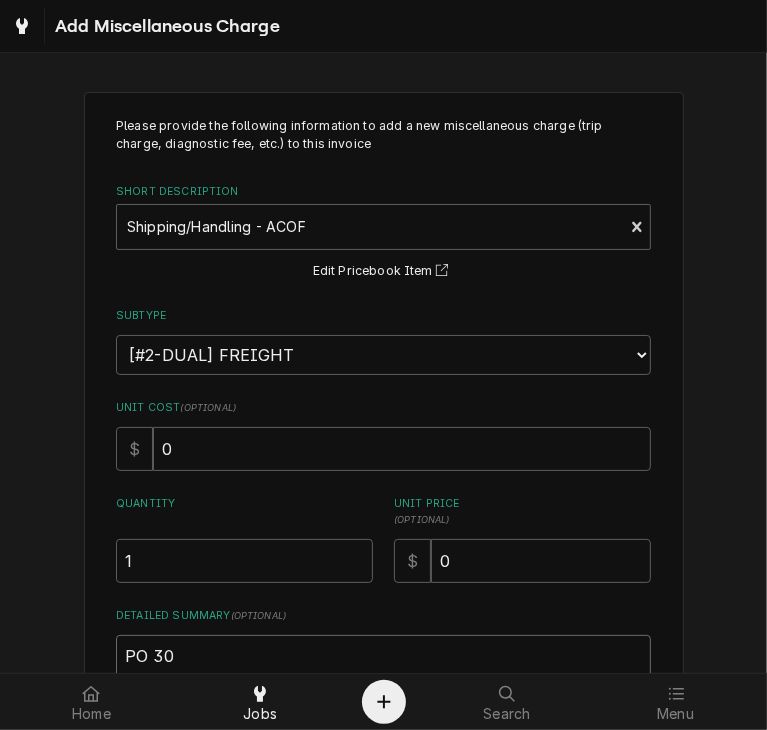 type on "x" 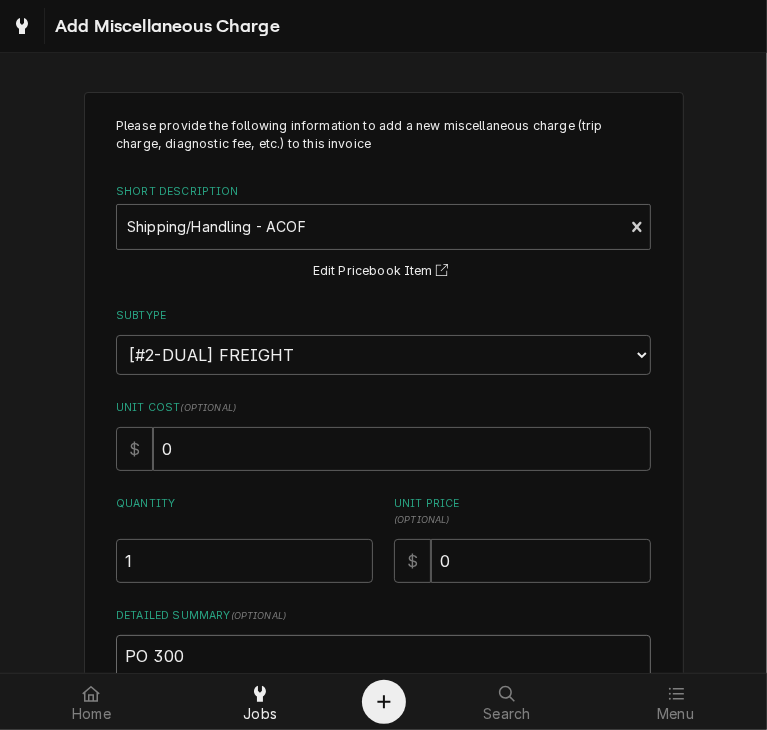 type on "x" 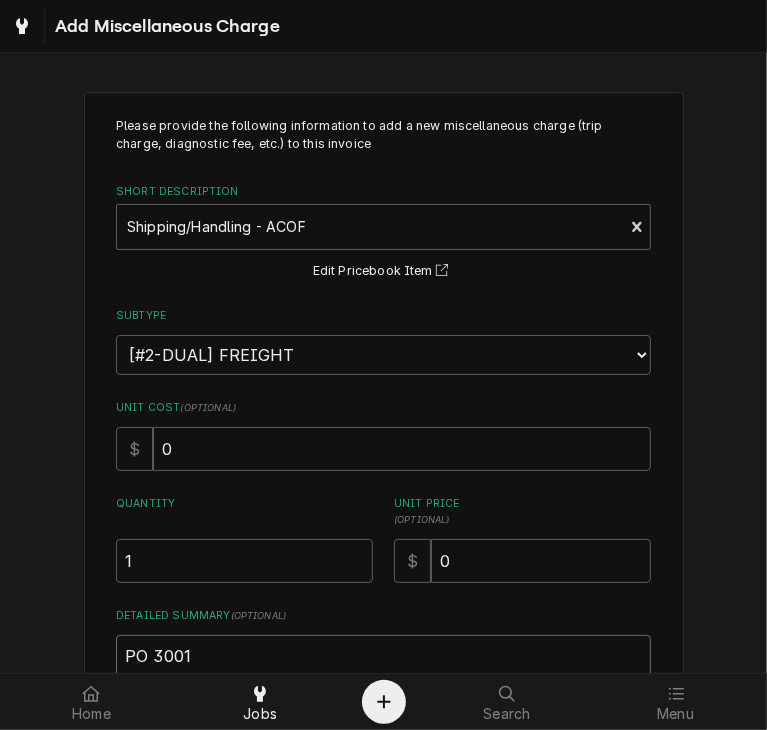 type on "x" 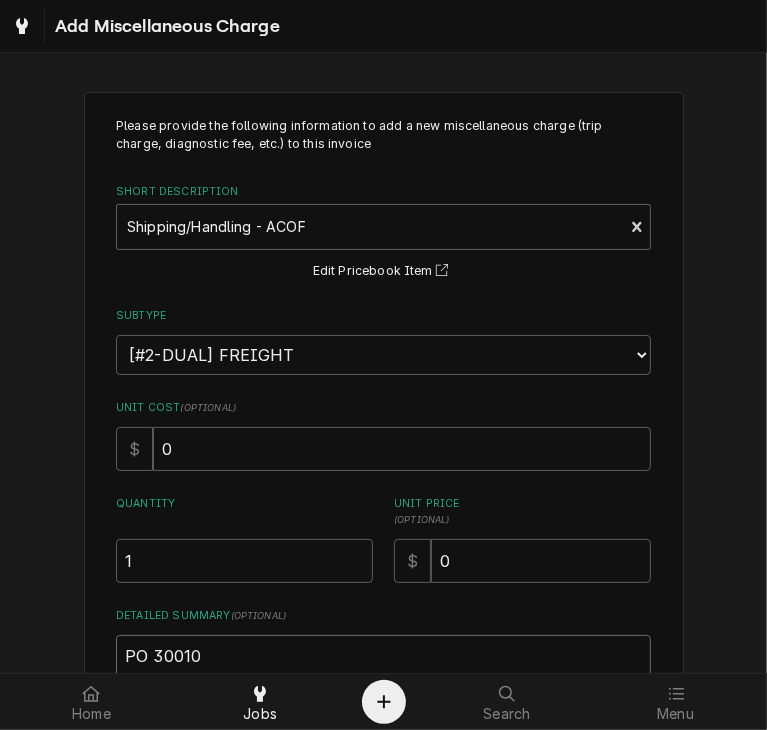 type on "x" 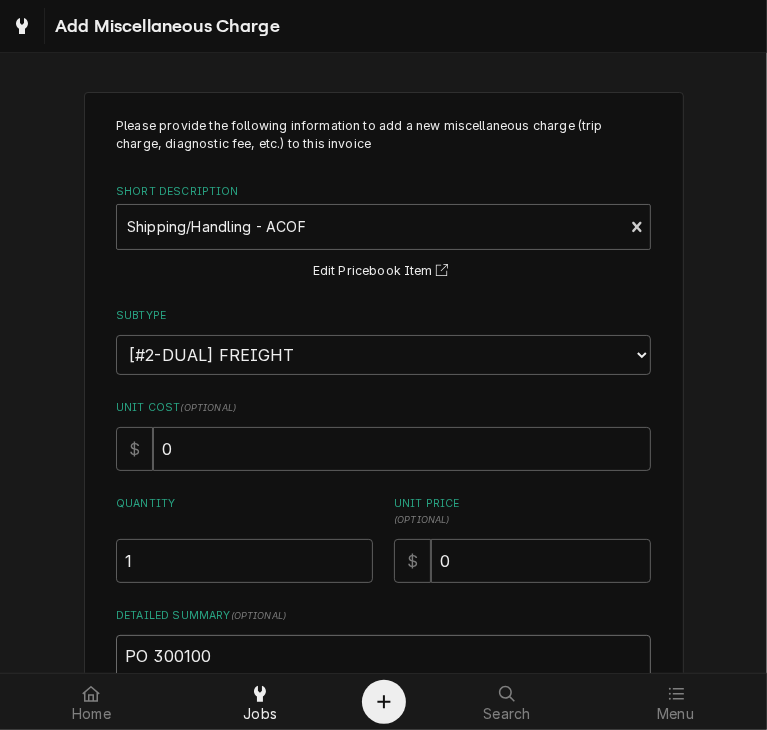 type on "x" 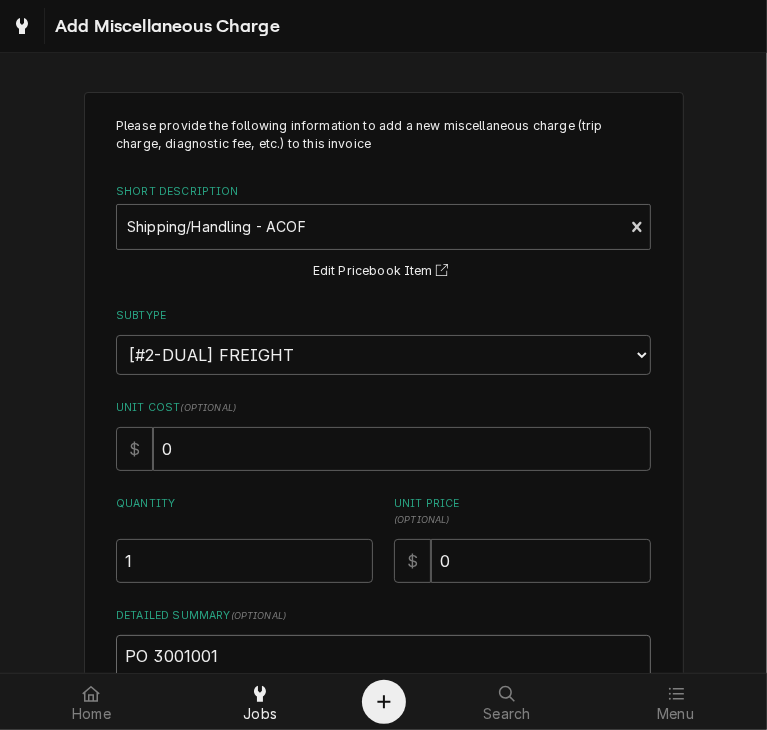 type on "x" 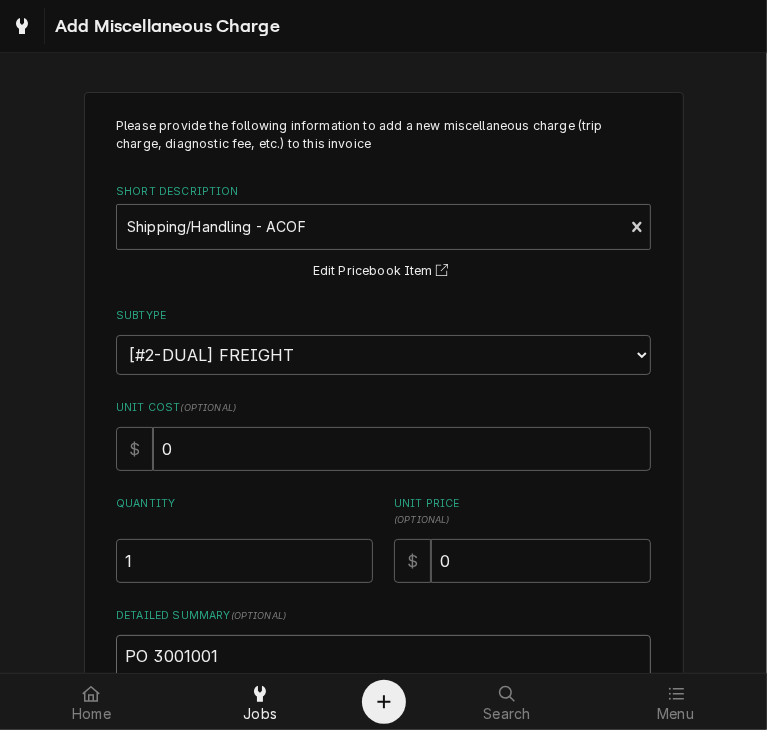 type on "x" 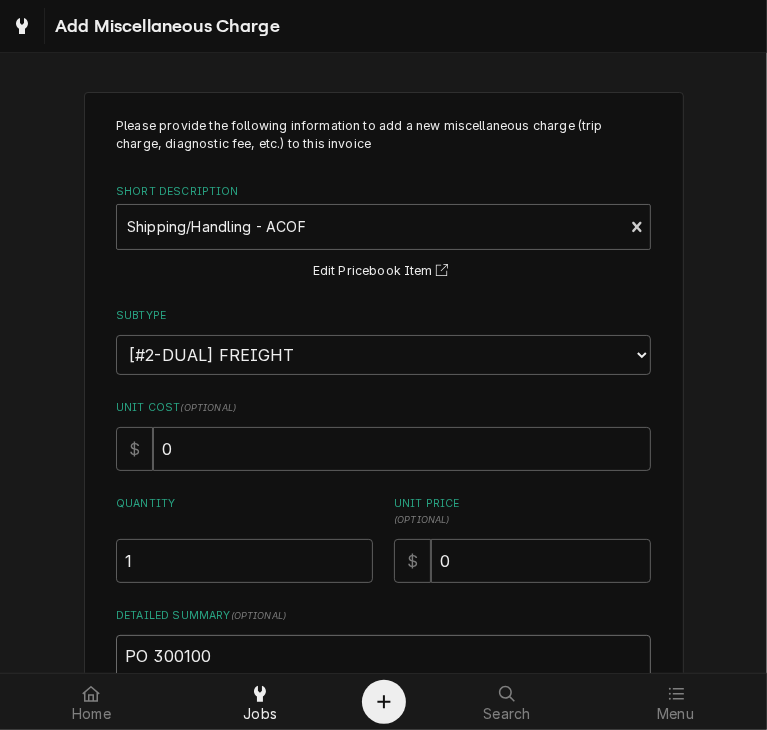 type on "x" 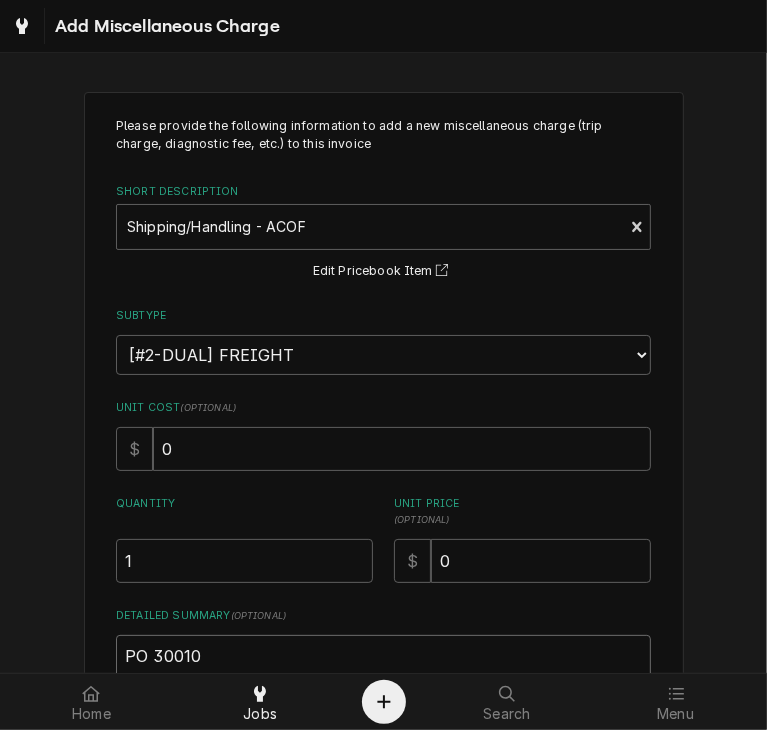 type on "x" 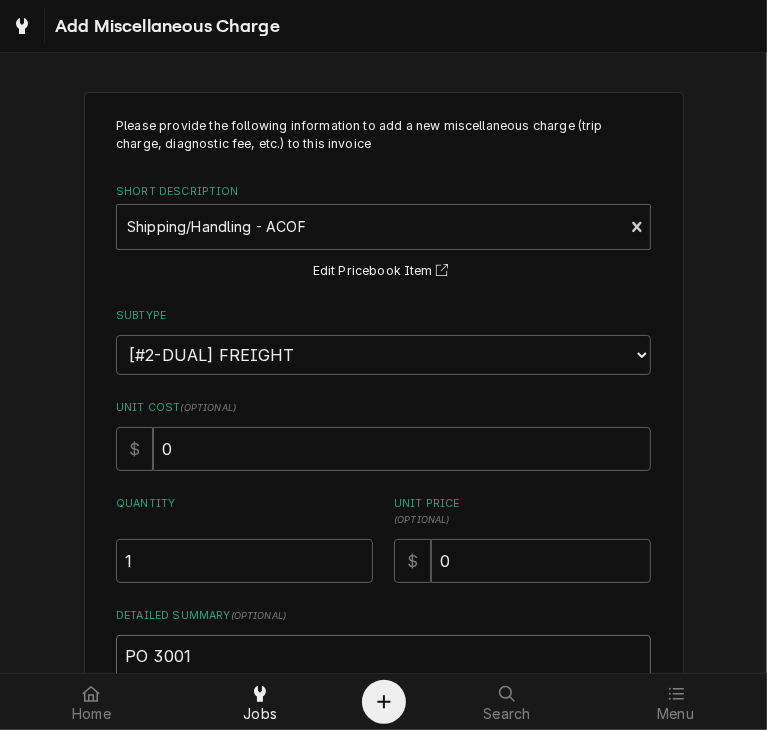 type on "x" 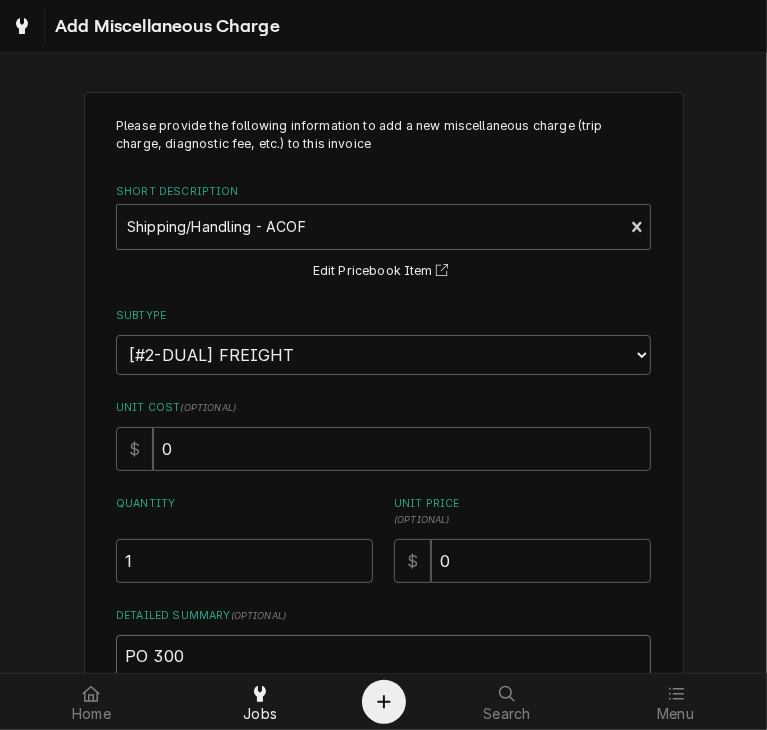 type on "x" 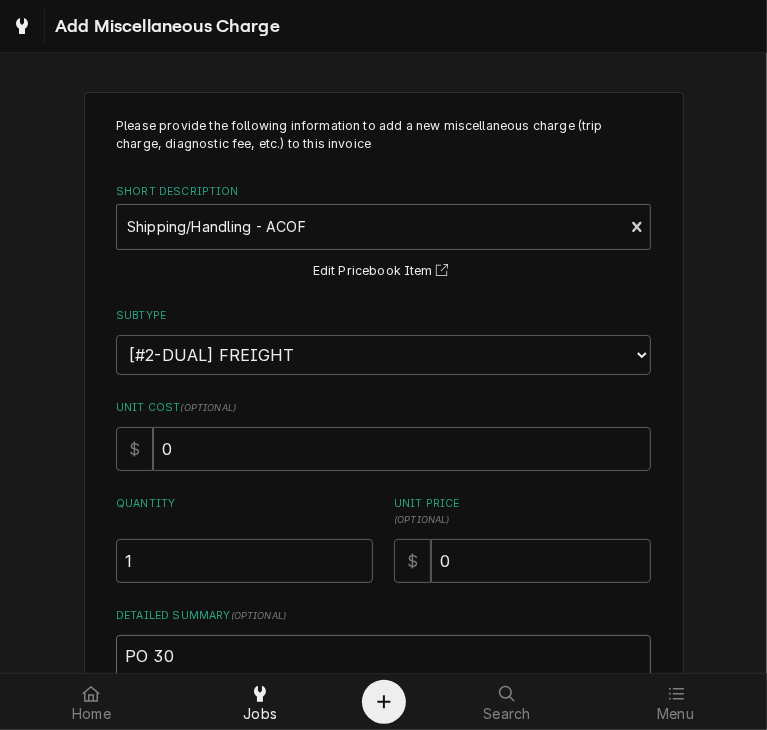 type on "x" 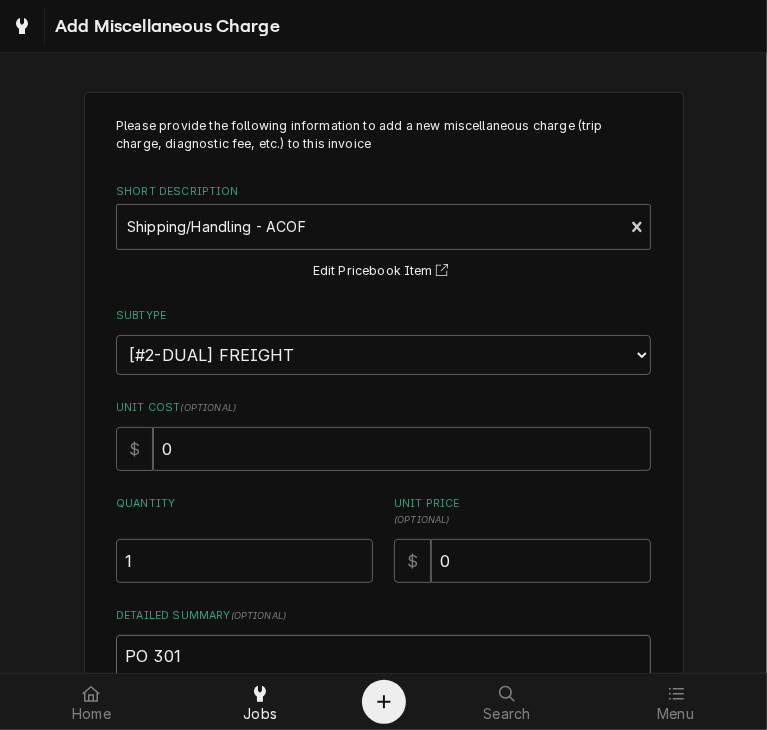 type on "x" 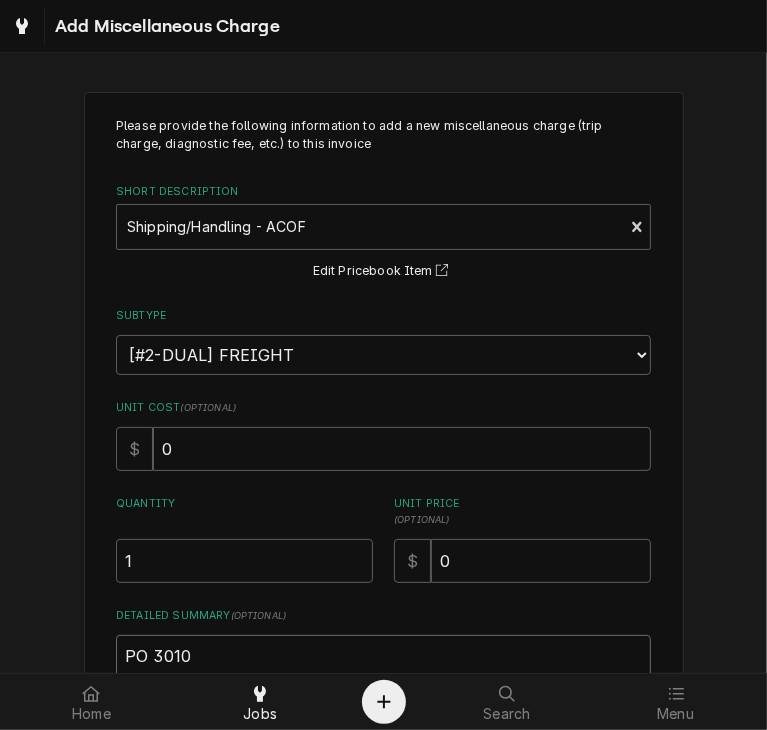 type on "x" 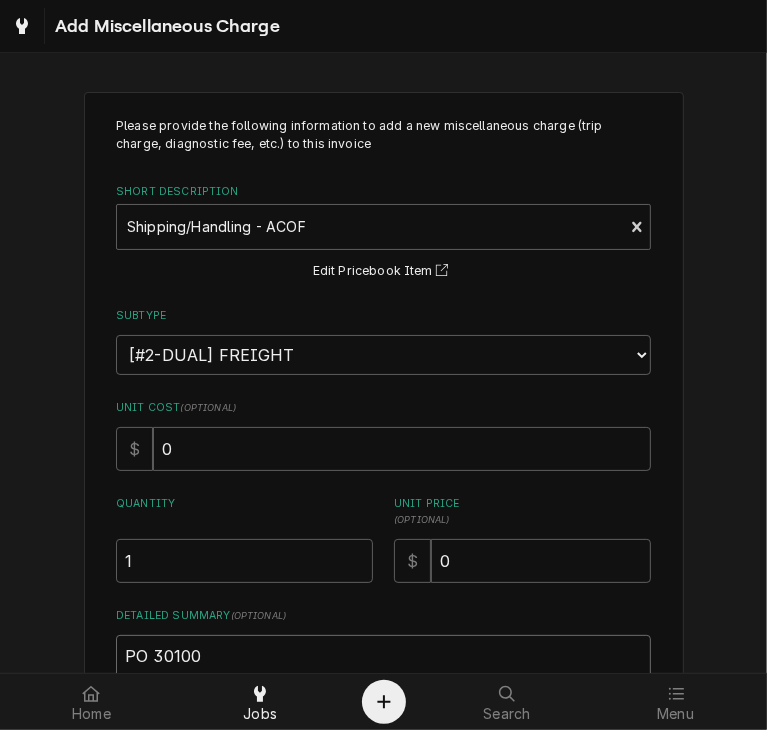 type on "x" 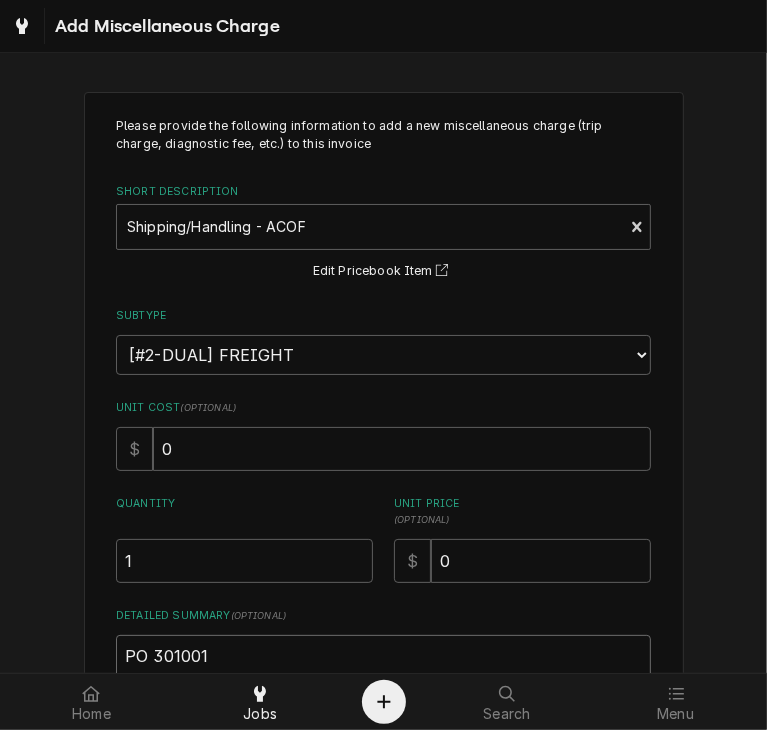 type on "x" 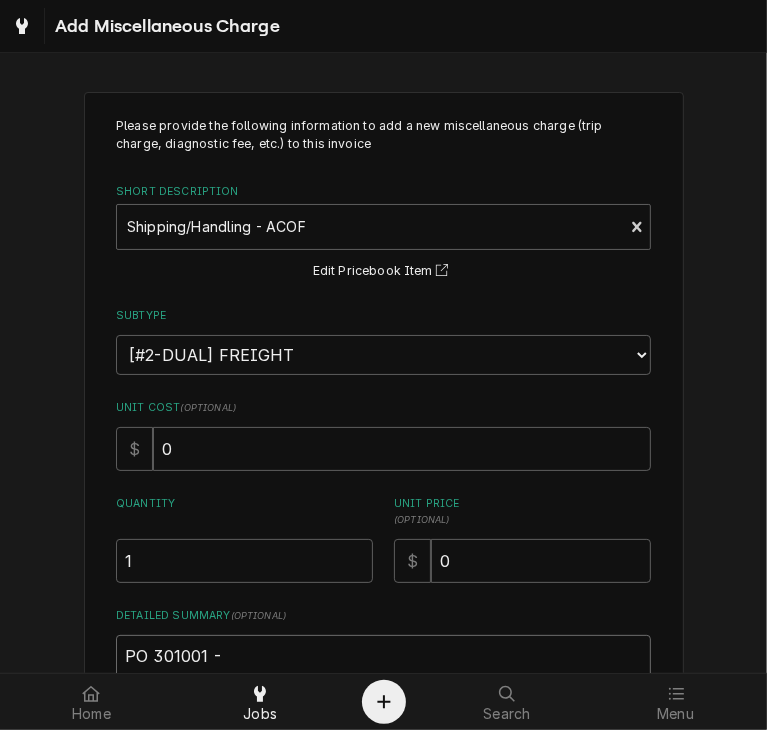 type on "x" 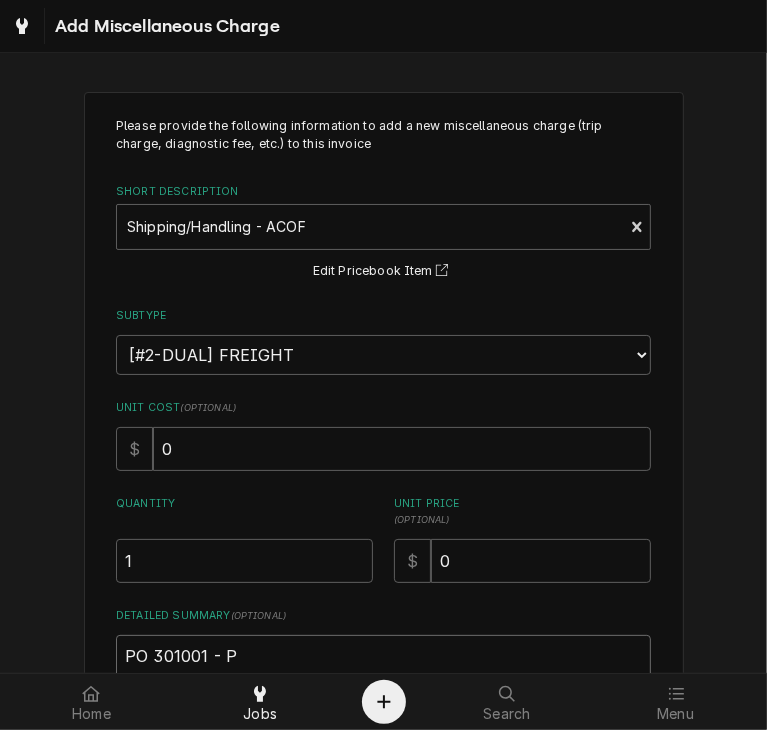 type on "x" 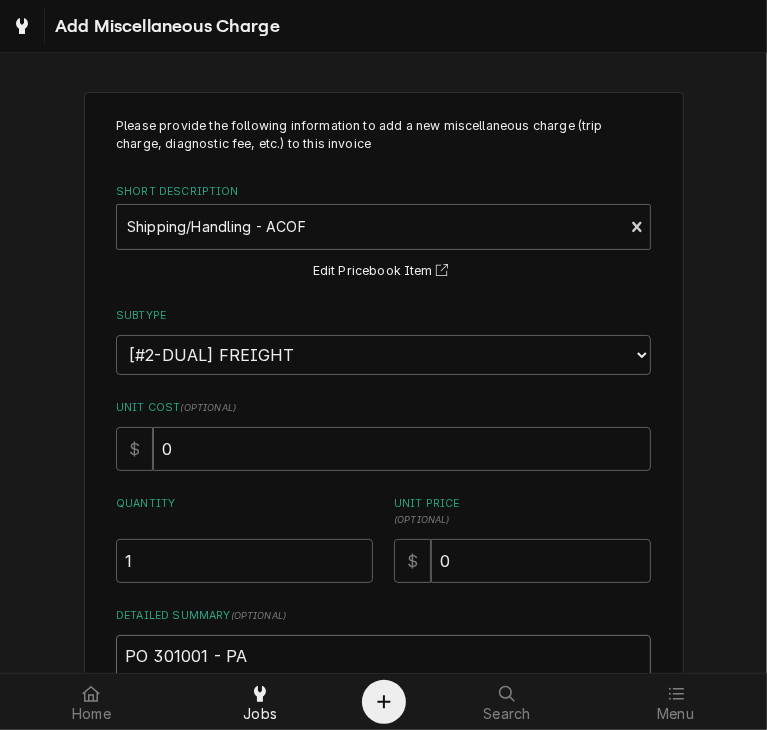 type on "x" 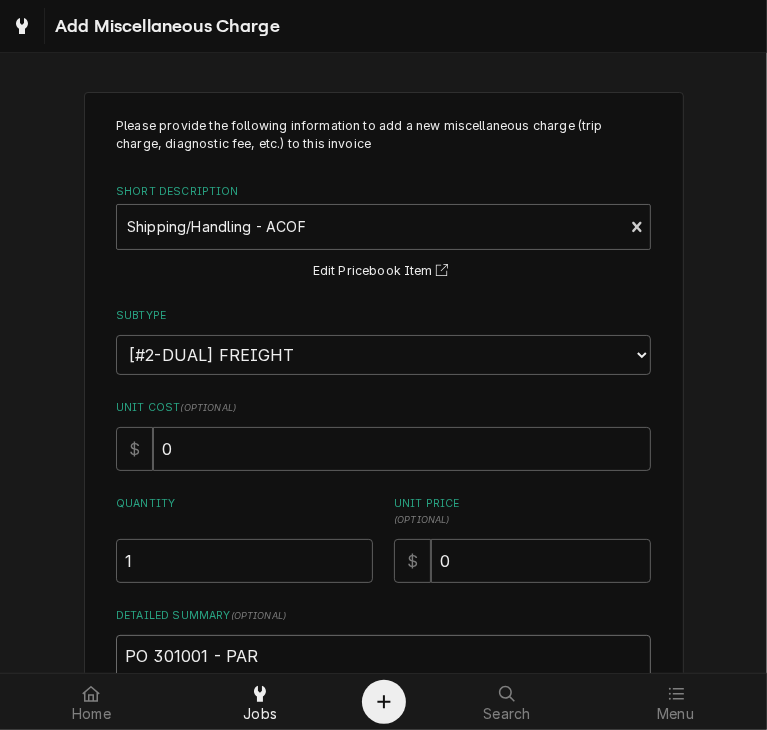 type on "x" 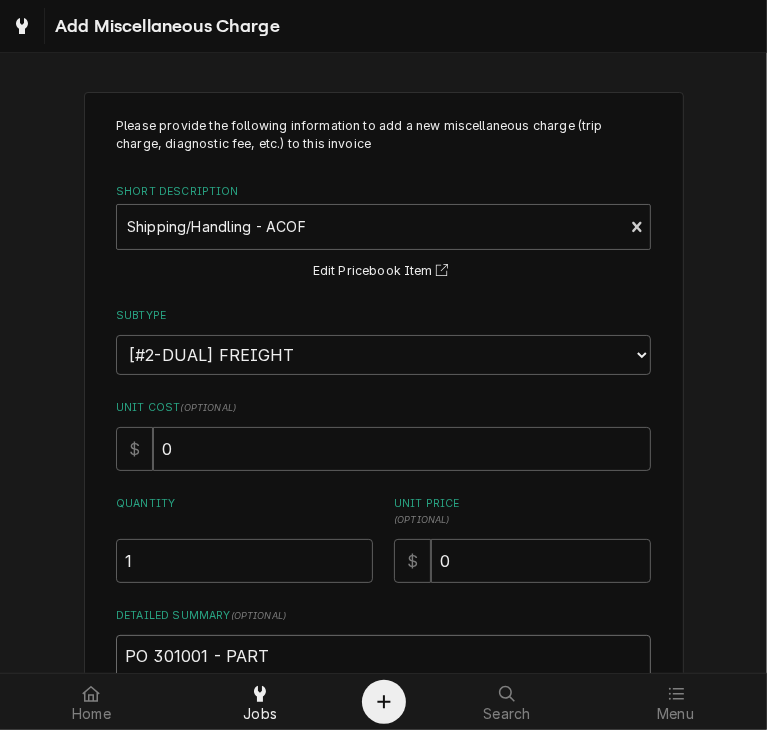 type on "x" 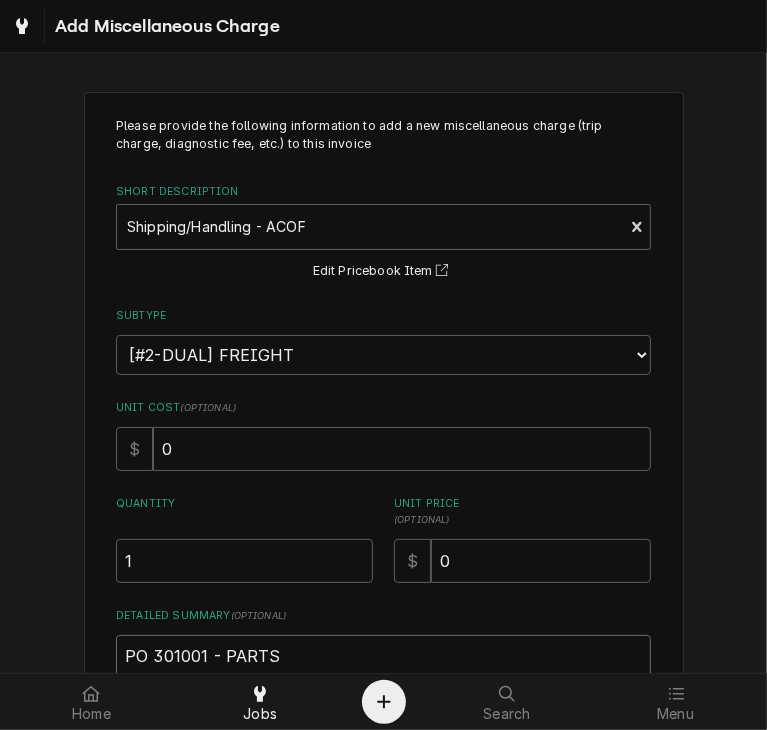 type on "x" 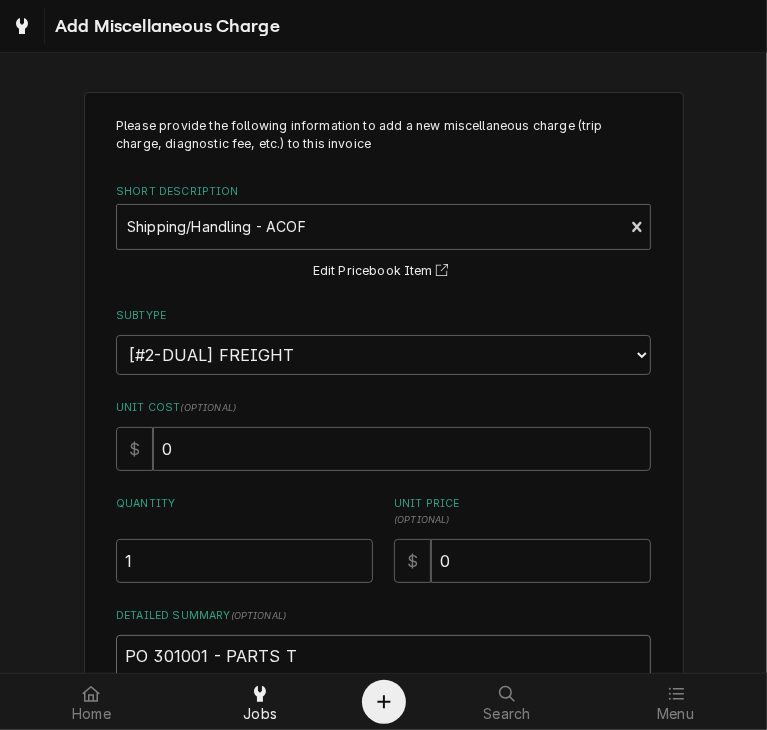 type on "x" 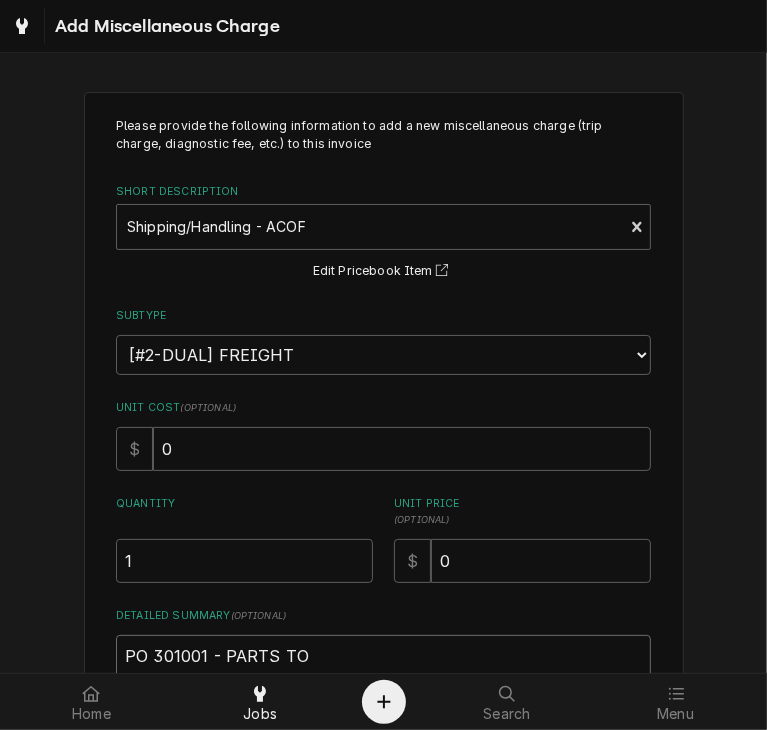 type on "x" 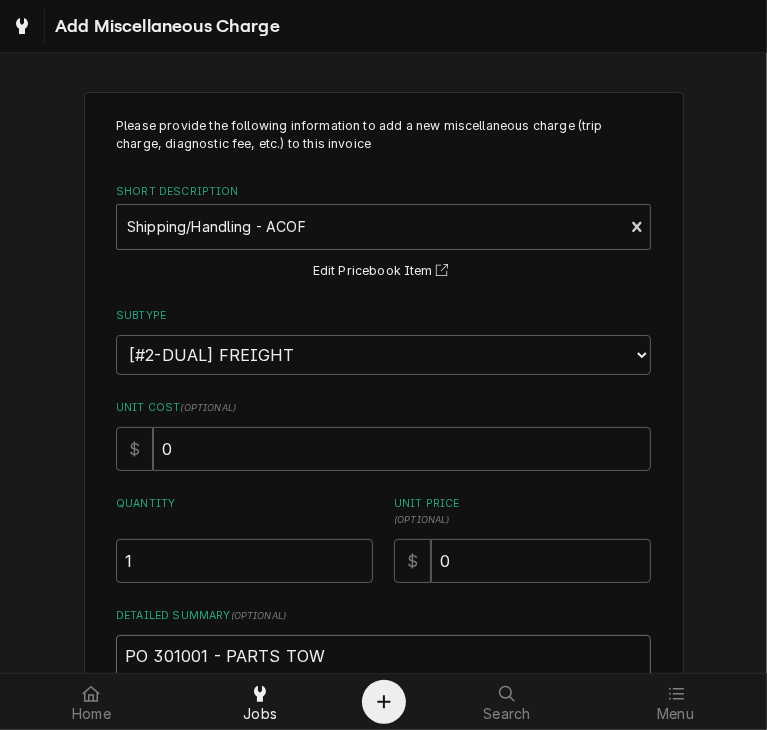 type on "x" 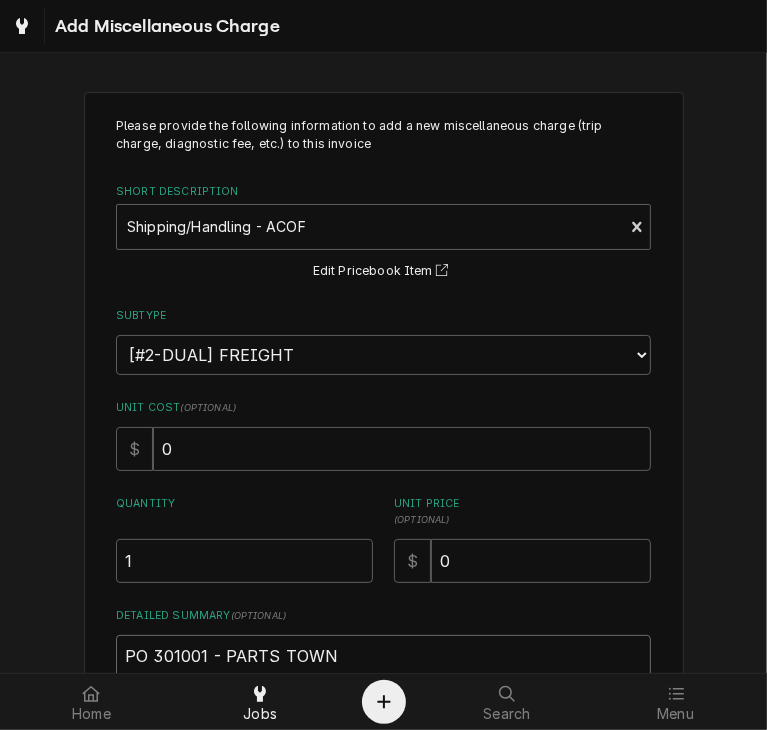 type on "x" 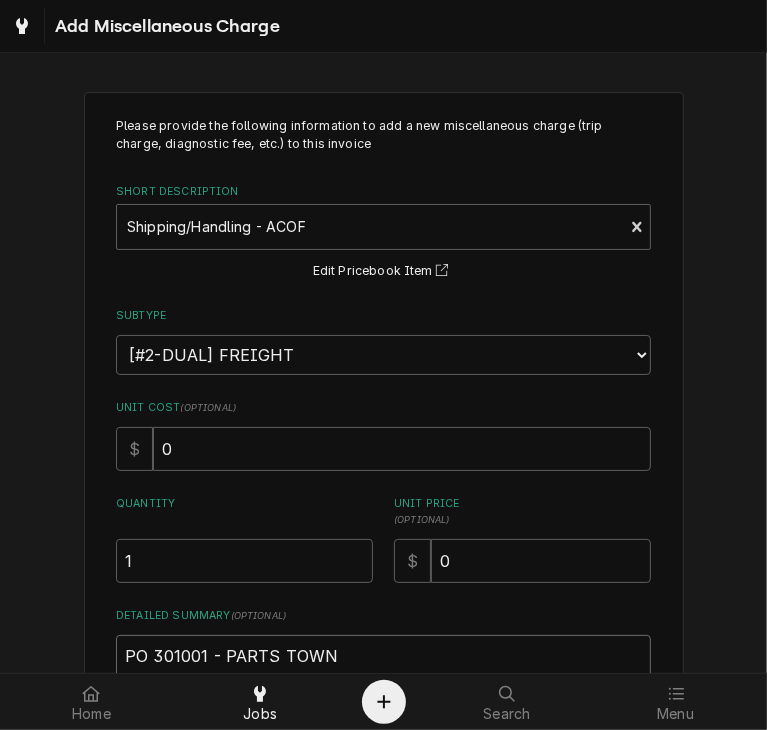 type on "PO 301001 - PARTS TOWN" 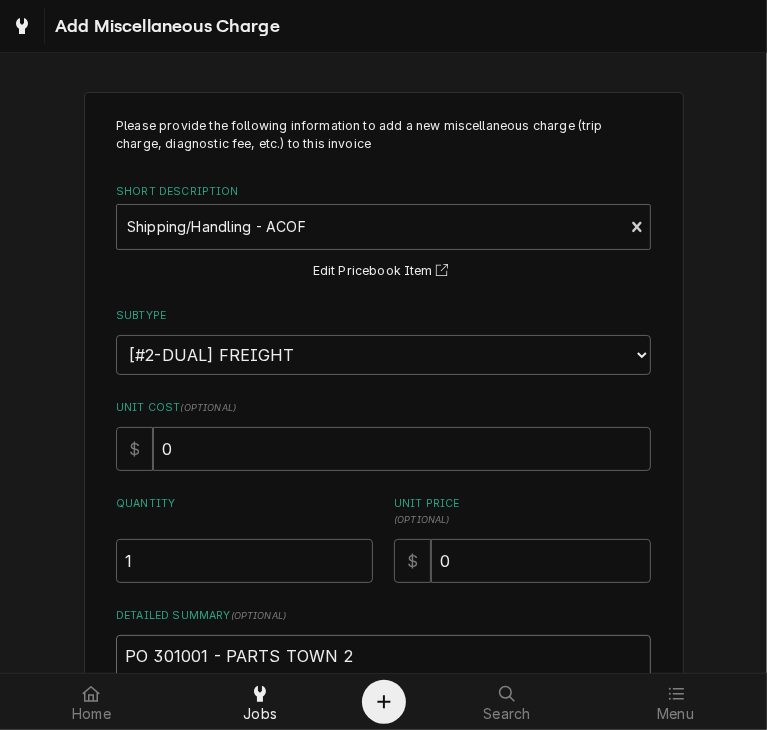 type on "x" 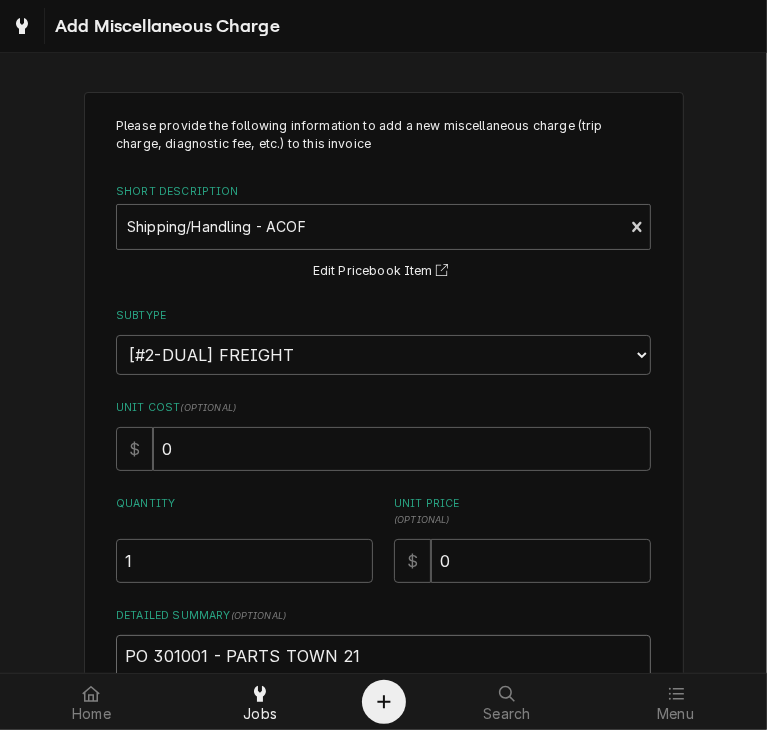 type on "x" 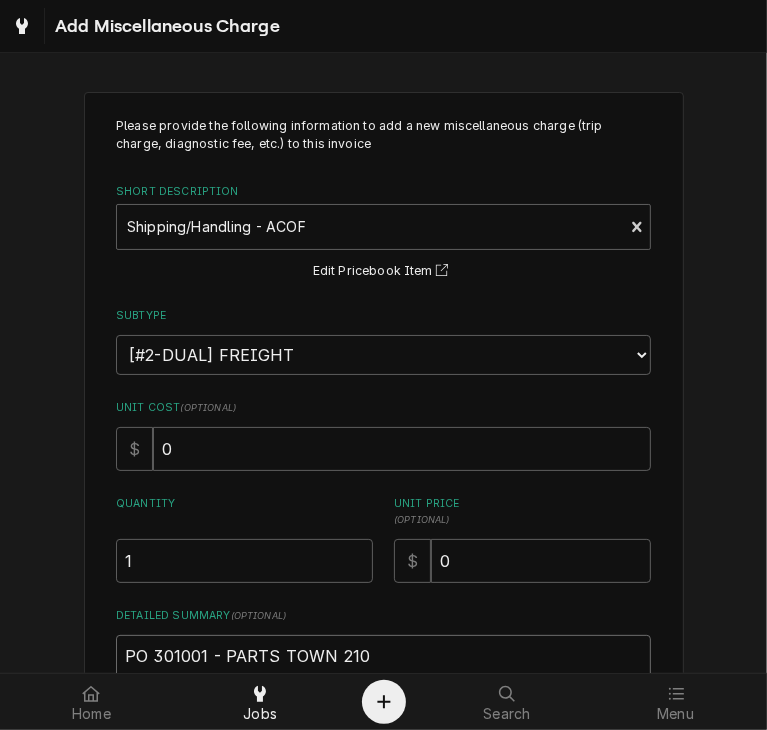 type on "x" 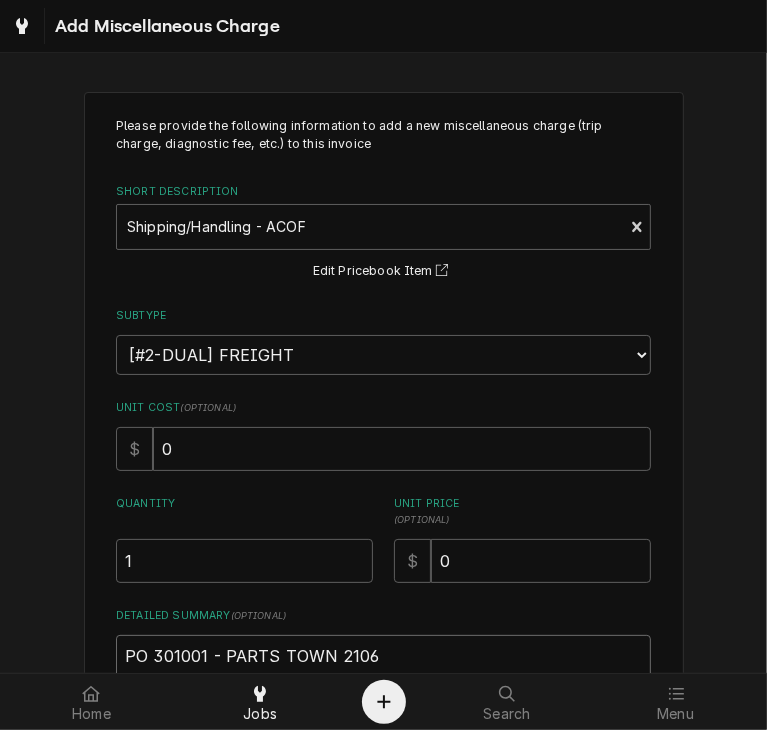 type on "x" 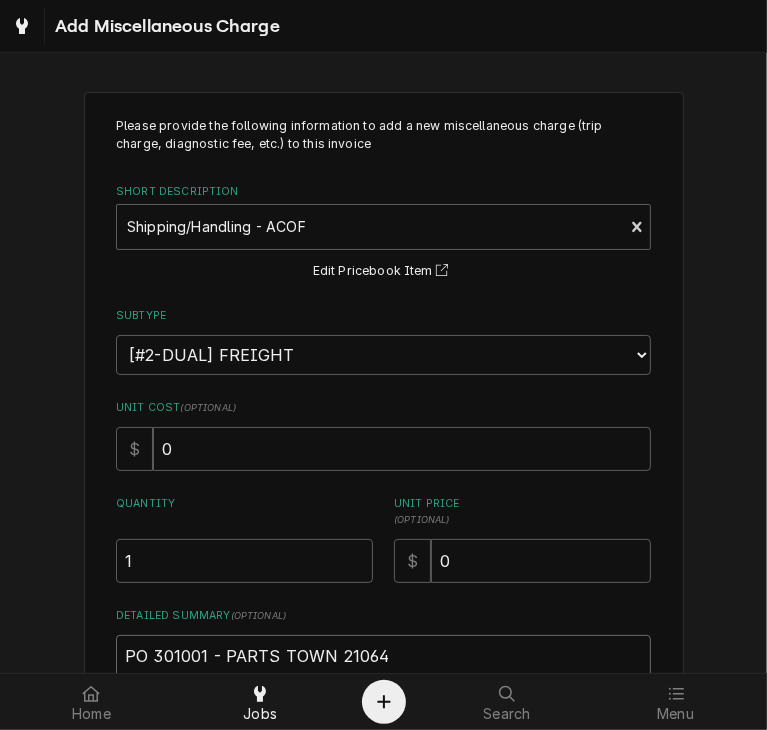 type on "x" 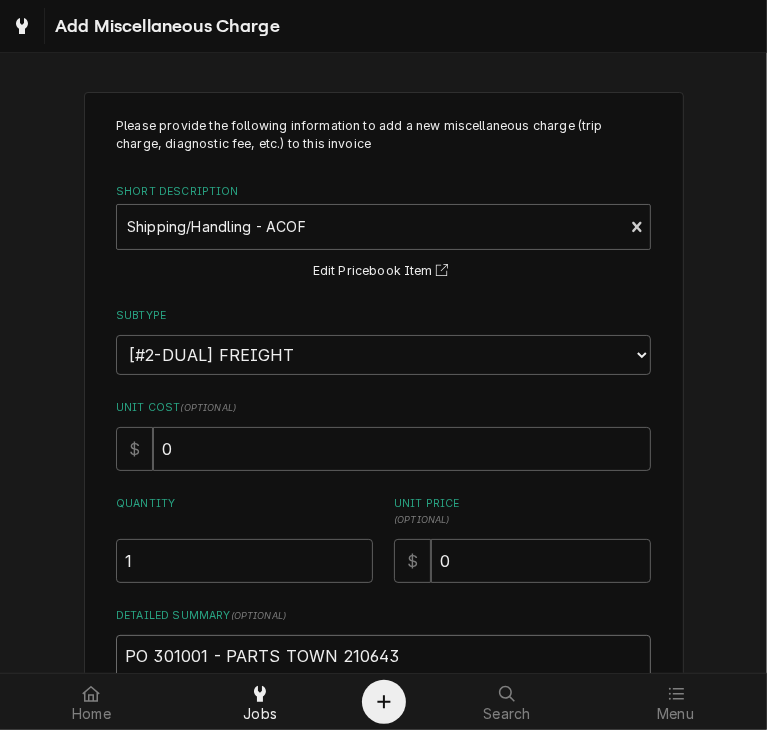 type on "x" 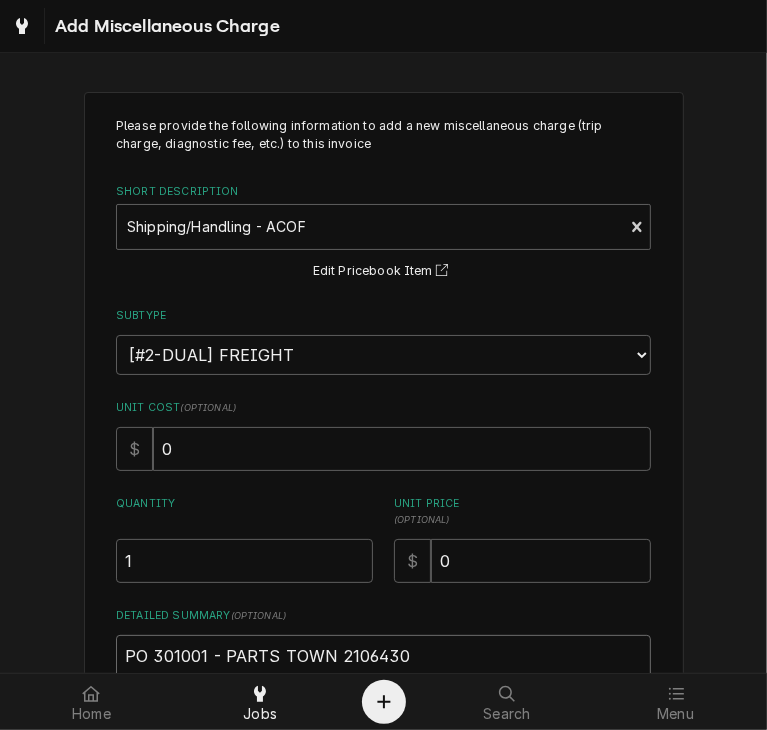 type on "x" 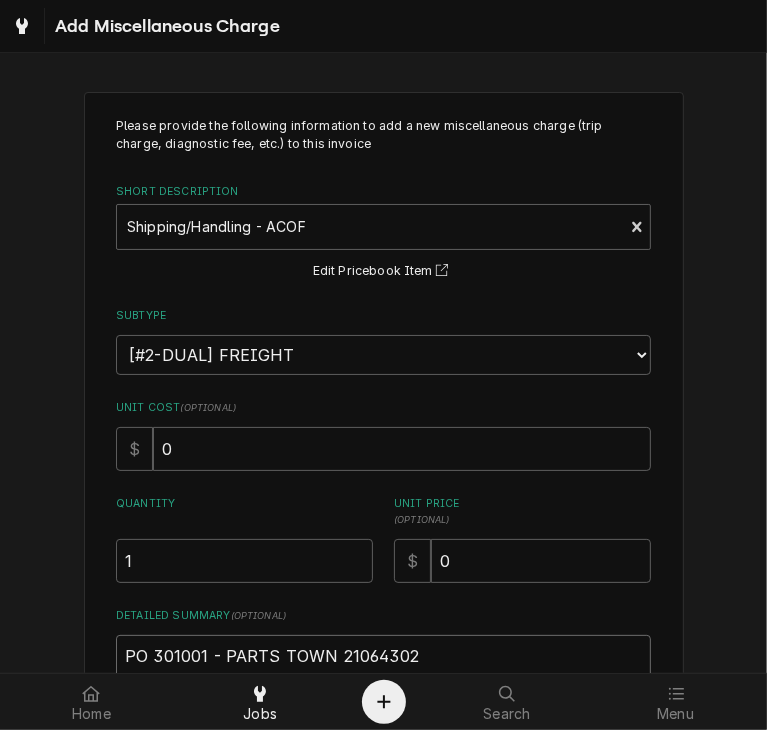 type on "x" 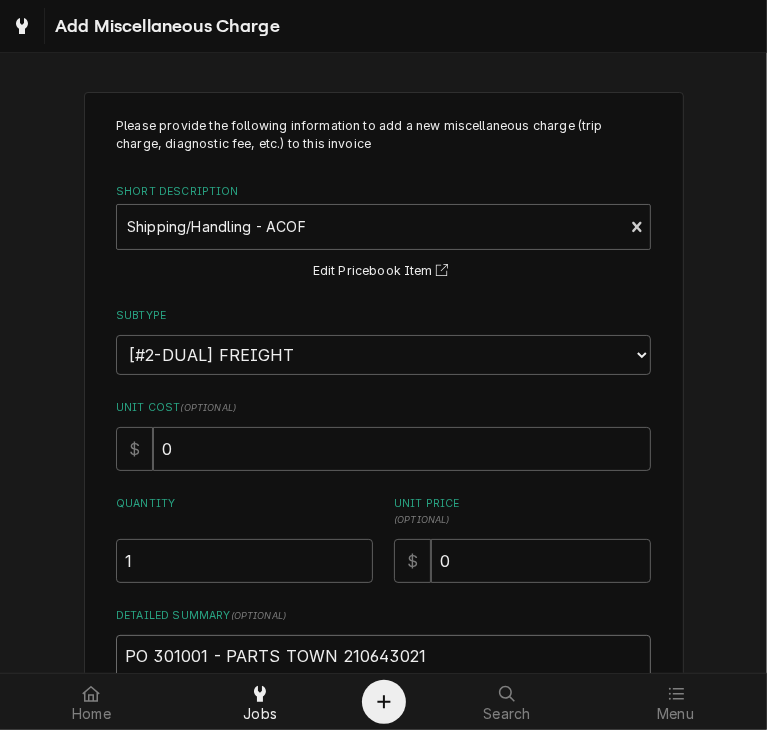 type on "x" 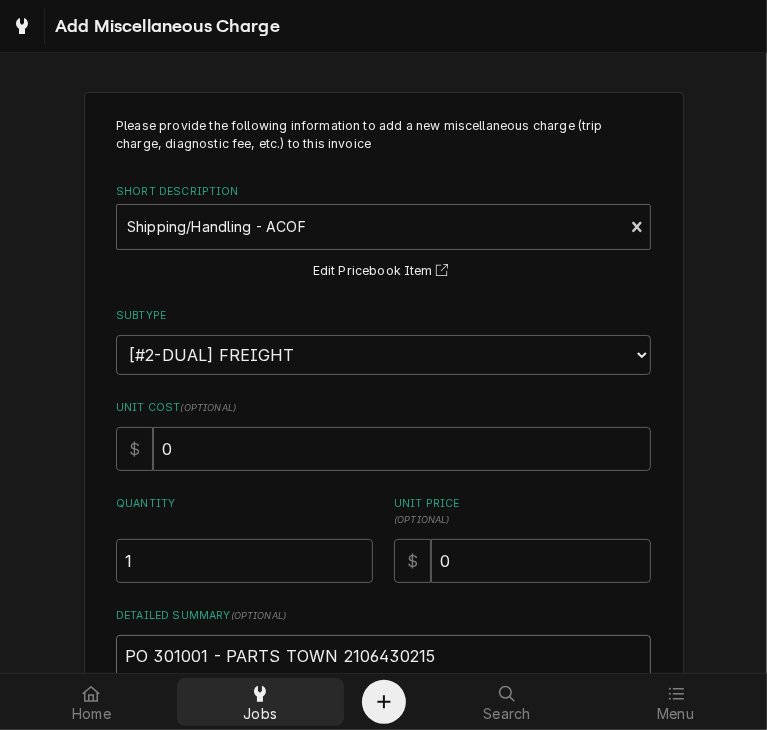 type on "PO 301001 - PARTS TOWN 2106430215" 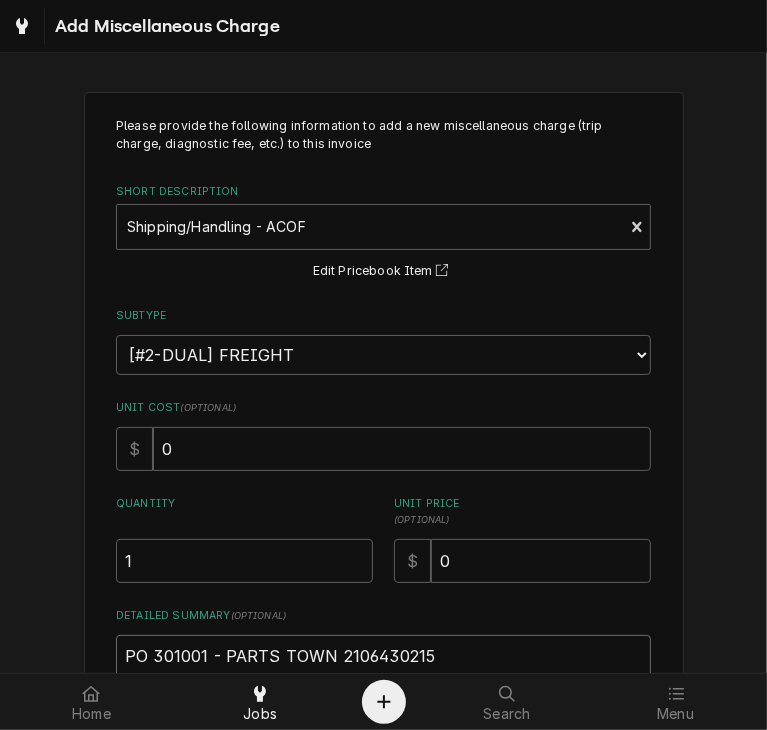 click on "PO 301001 - PARTS TOWN 2106430215" at bounding box center [383, 680] 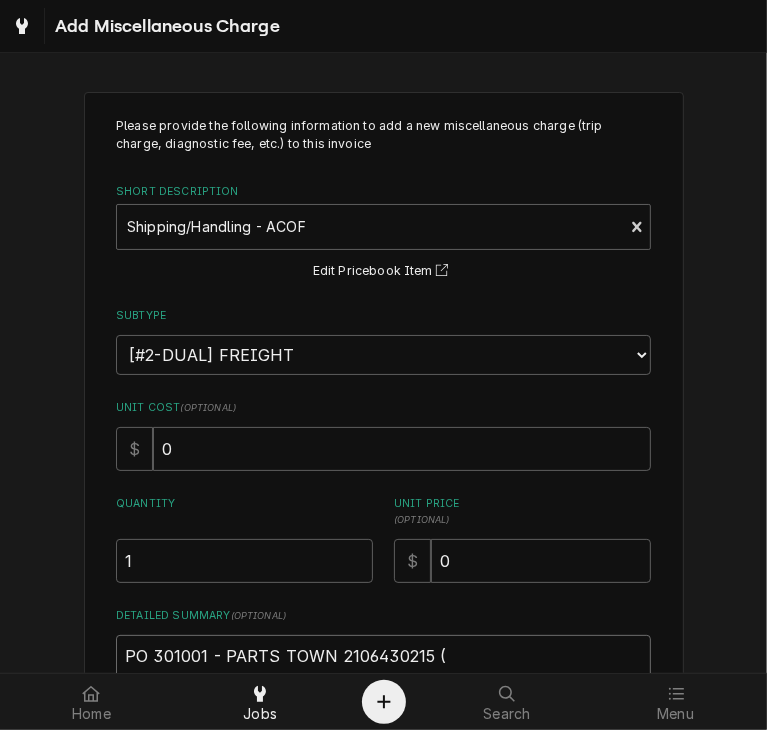 paste on "AAONR77340" 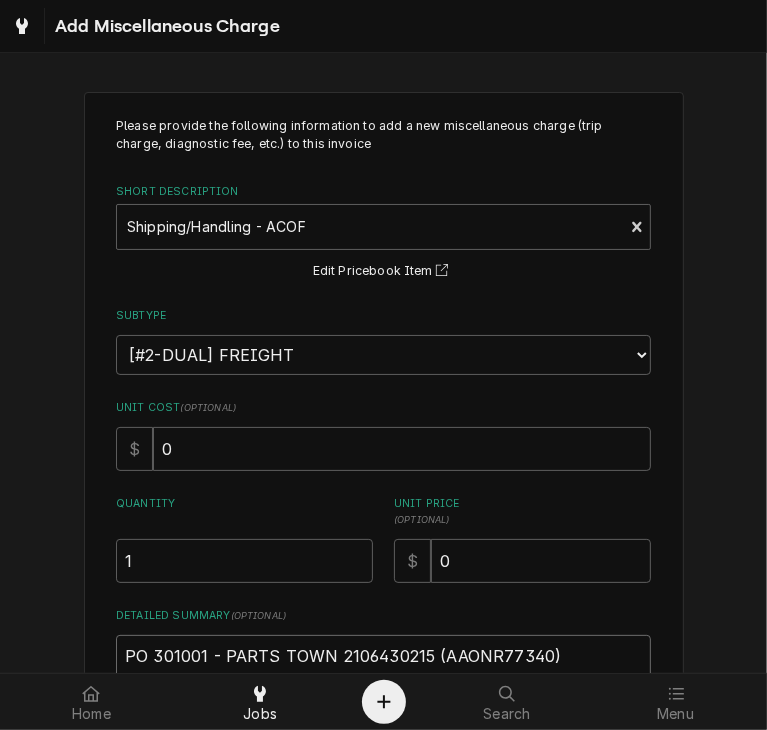 type on "x" 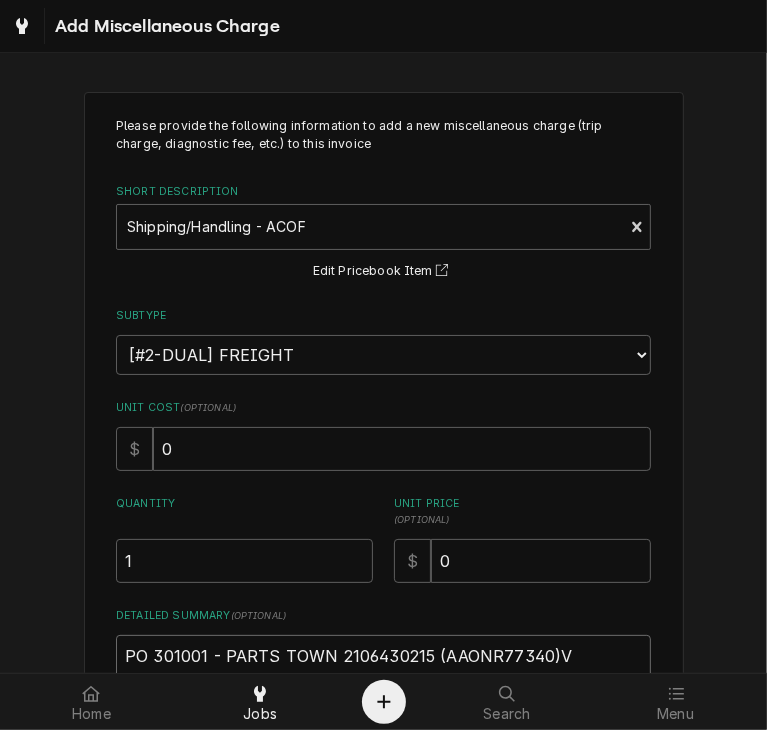 type on "x" 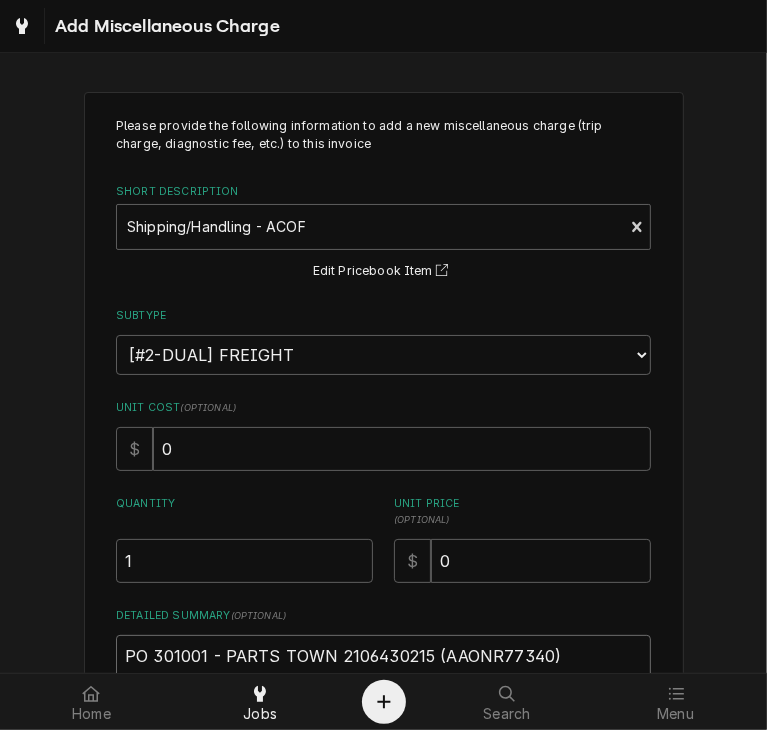 type on "x" 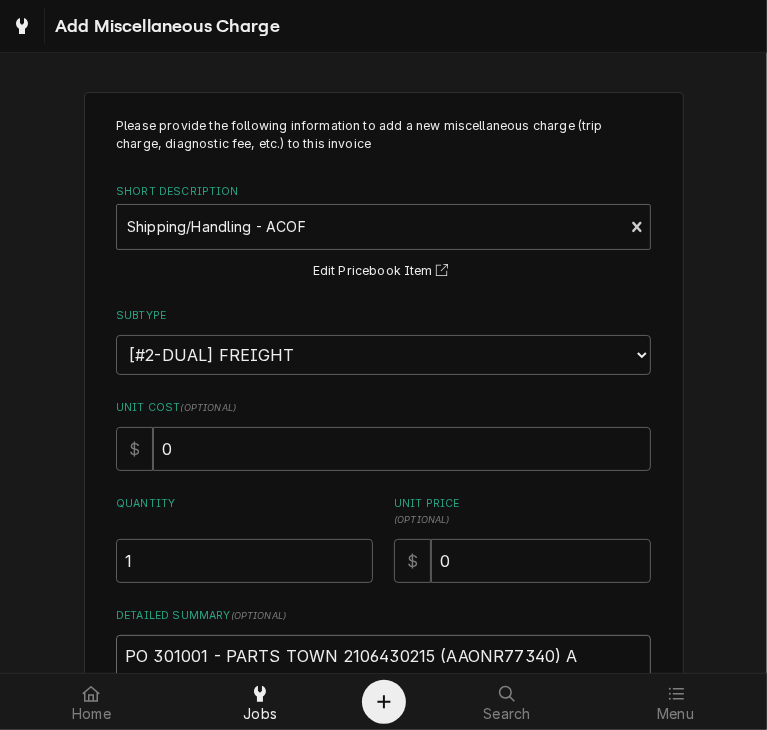 type on "x" 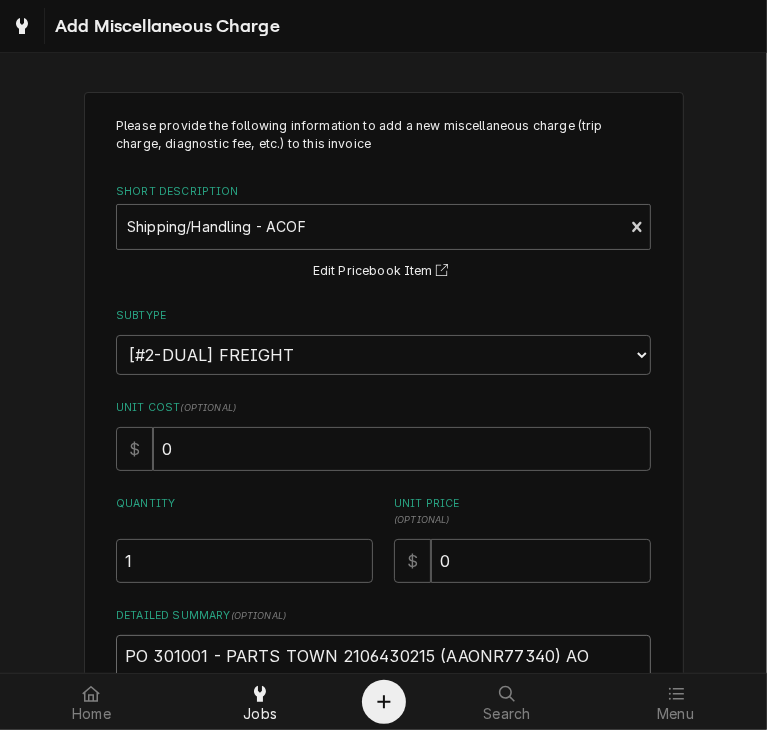 type on "x" 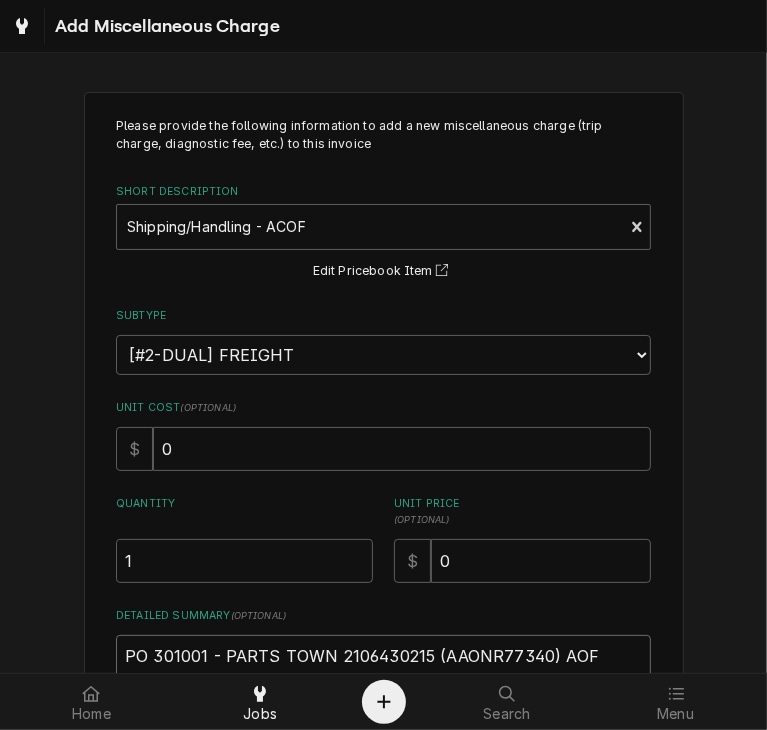 type on "x" 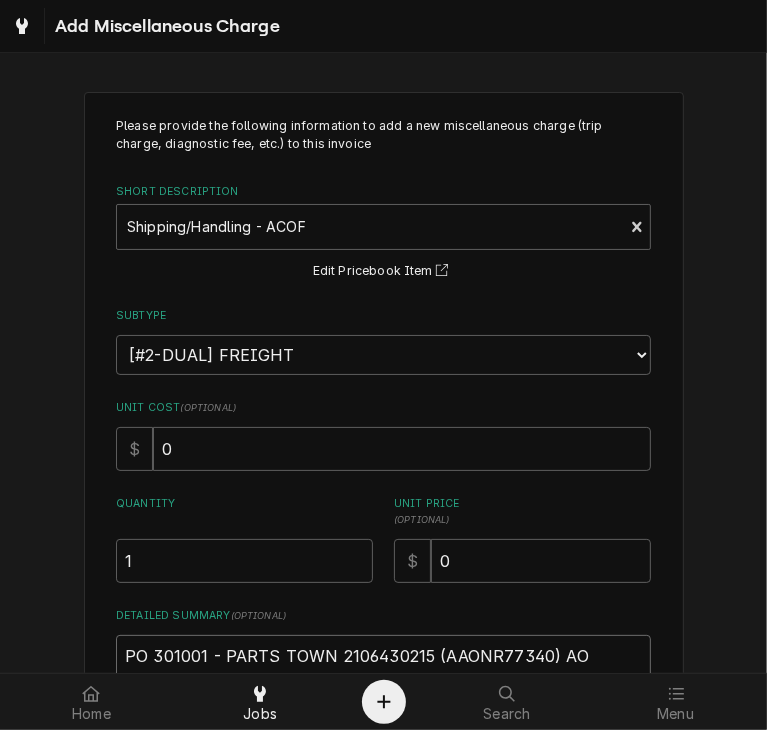 type on "x" 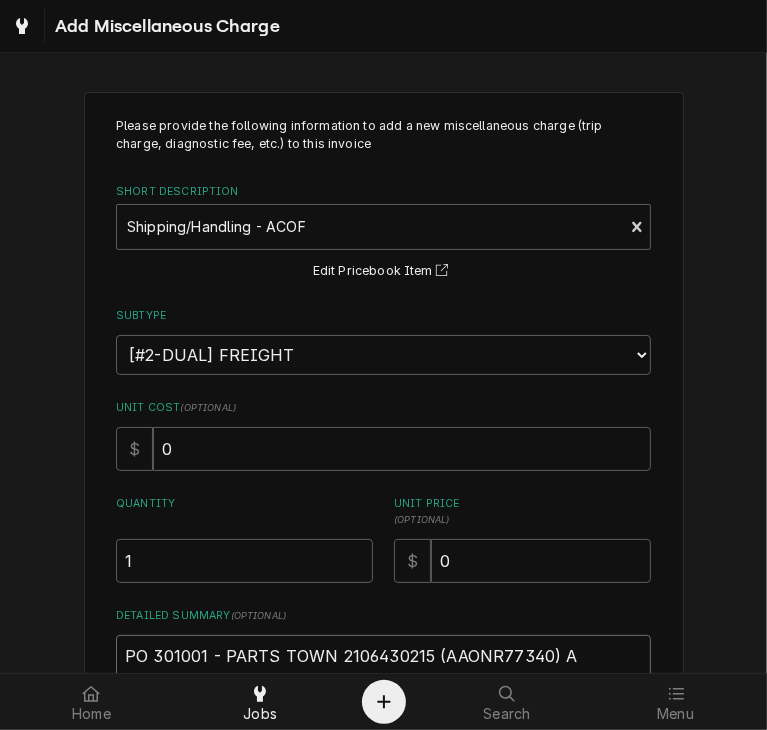 type on "x" 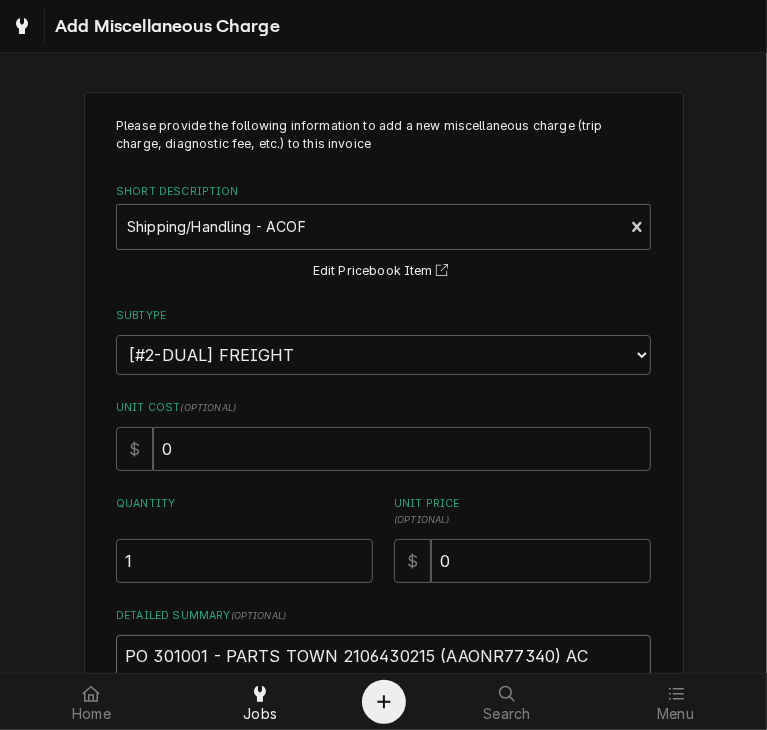 type on "x" 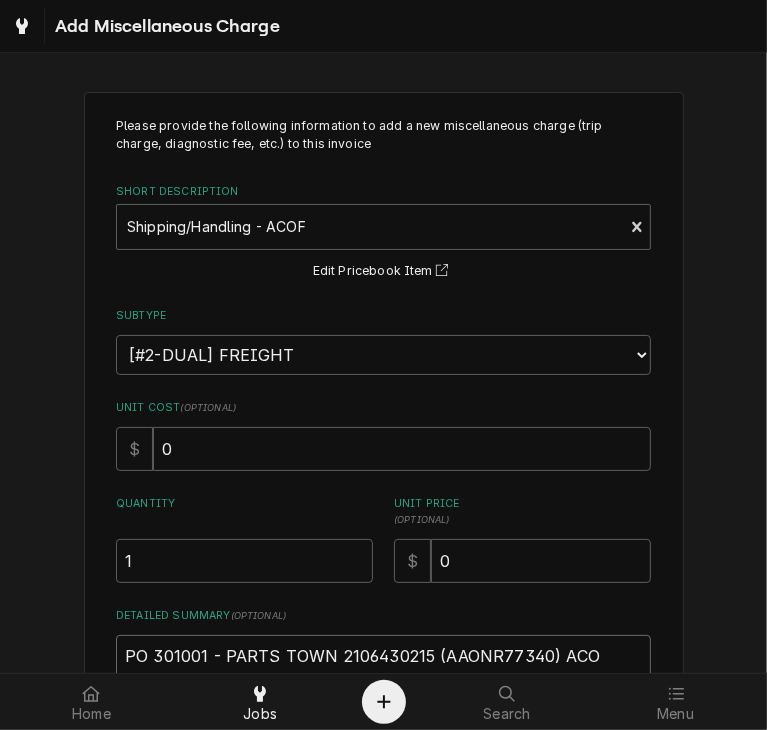 type on "x" 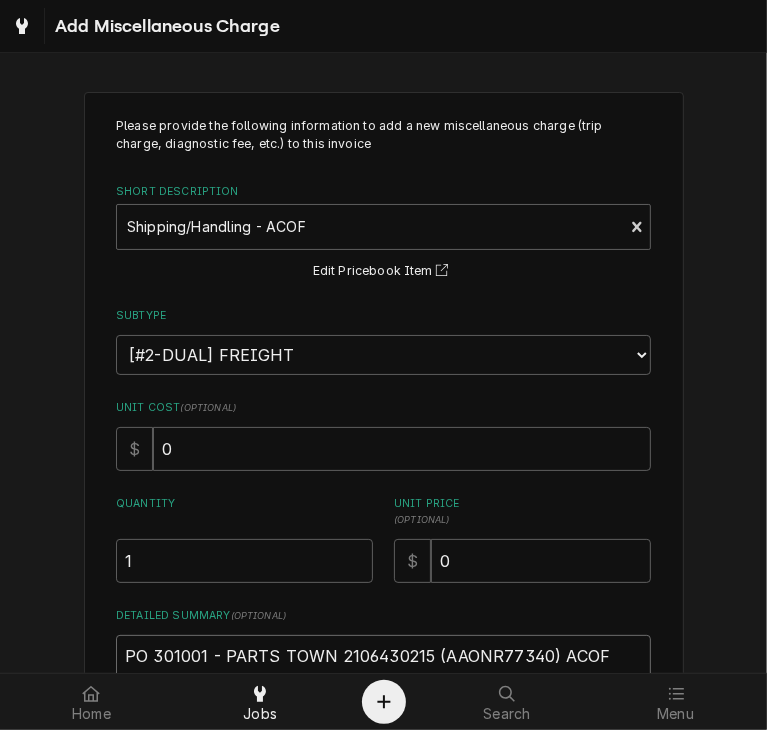 type on "x" 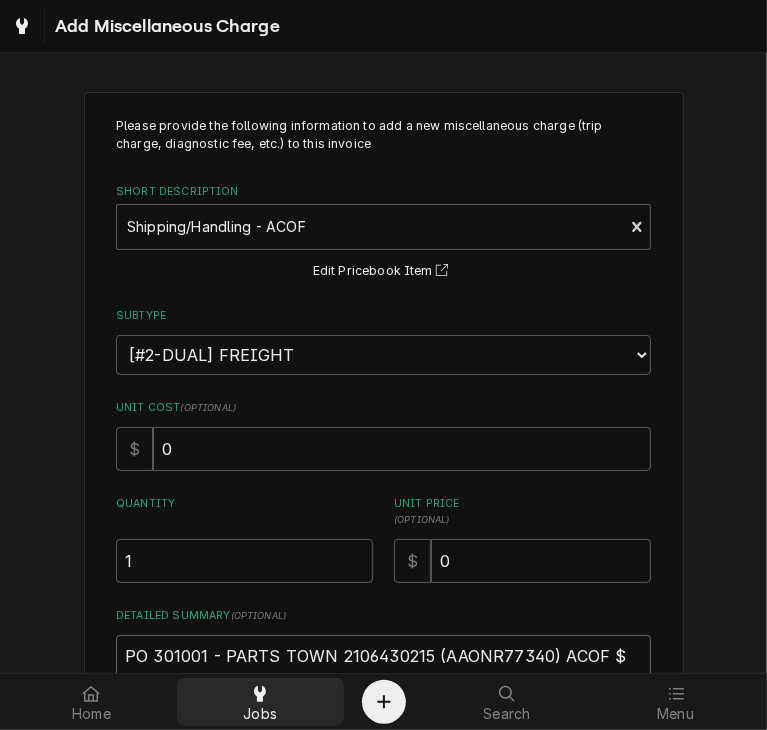 type on "PO 301001 - PARTS TOWN 2106430215 (AAONR77340) ACOF $" 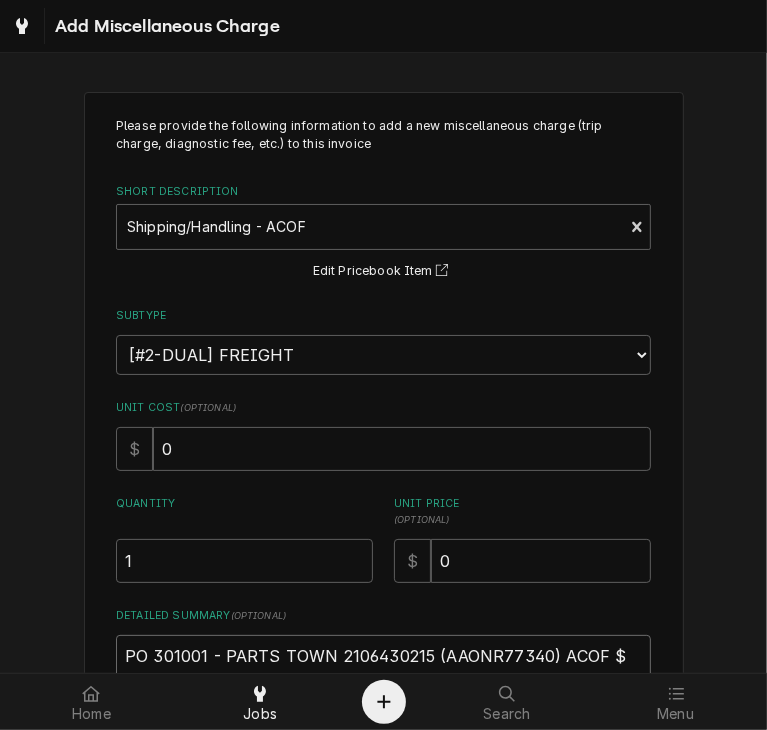 click on "PO 301001 - PARTS TOWN 2106430215 (AAONR77340) ACOF $" at bounding box center (383, 680) 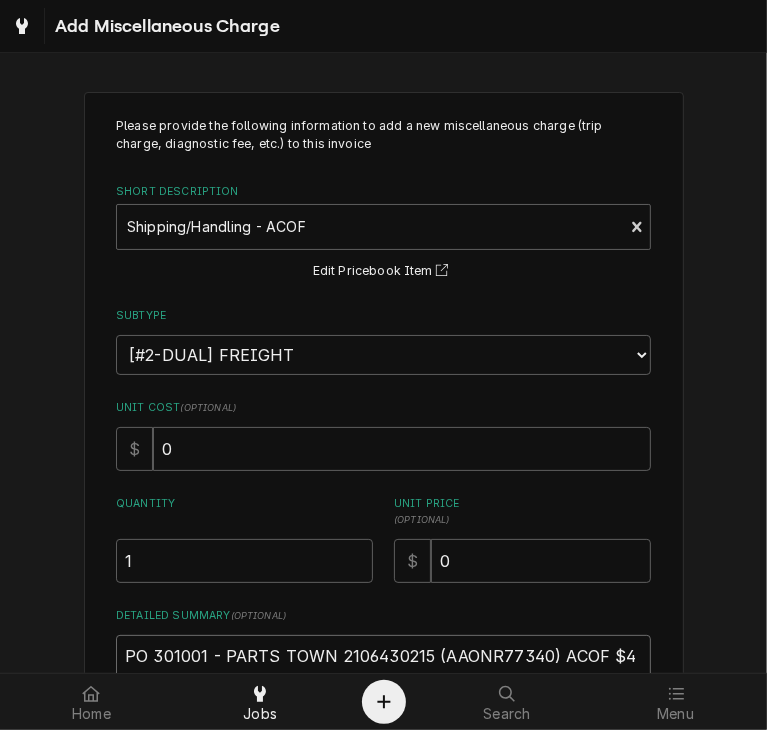 type on "x" 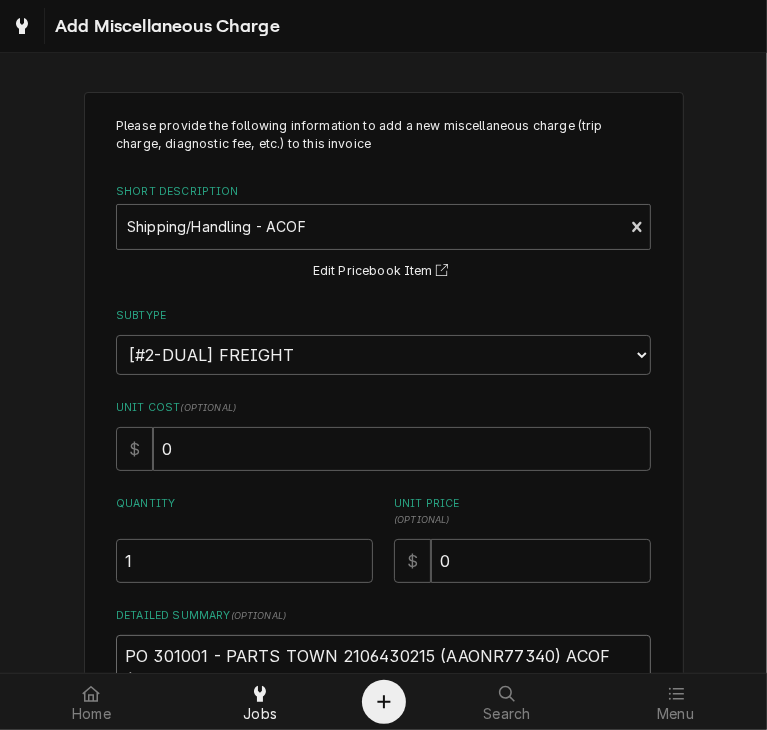 type on "x" 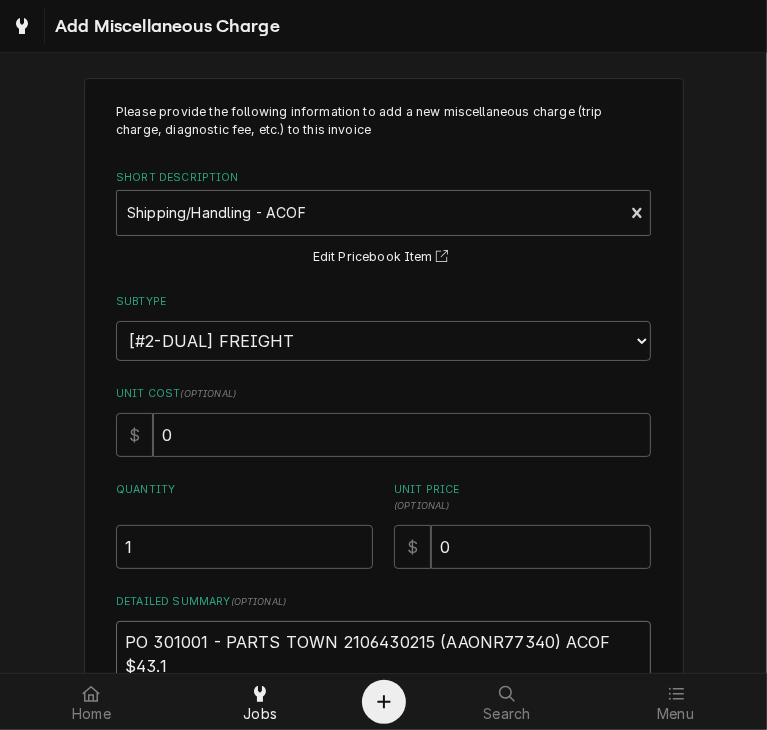 type on "x" 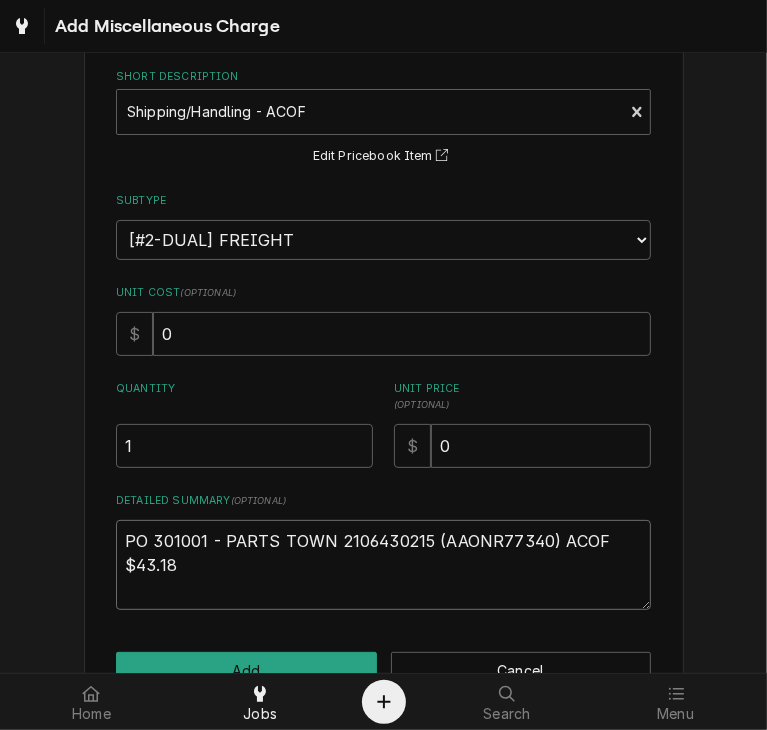 scroll, scrollTop: 170, scrollLeft: 0, axis: vertical 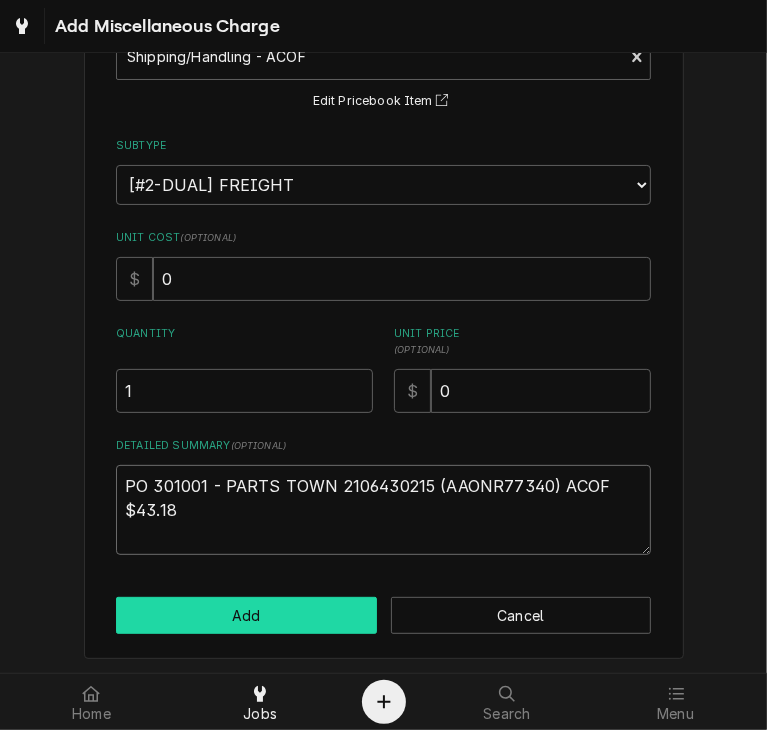 type on "PO 301001 - PARTS TOWN 2106430215 (AAONR77340) ACOF $43.18" 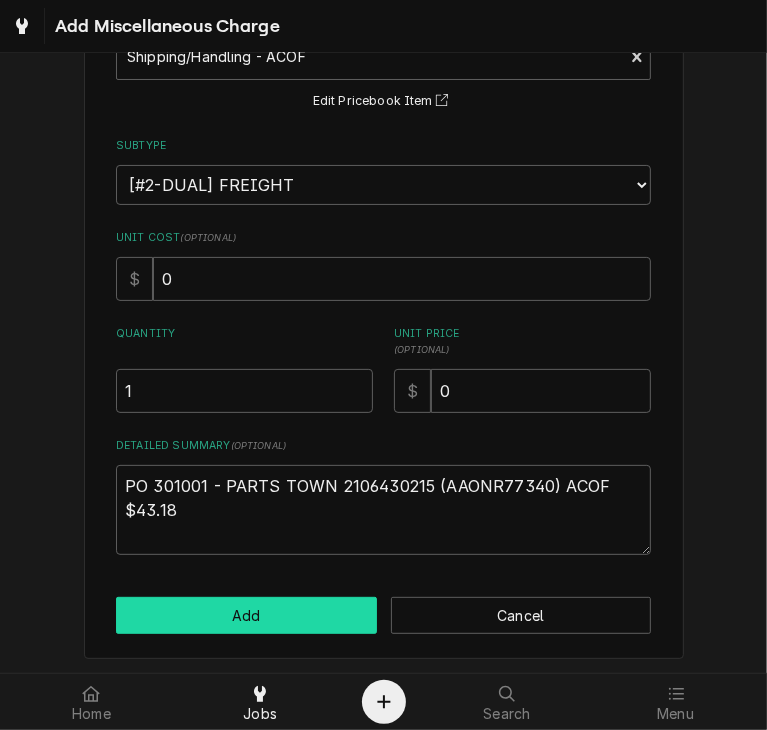 click on "Add" at bounding box center [246, 615] 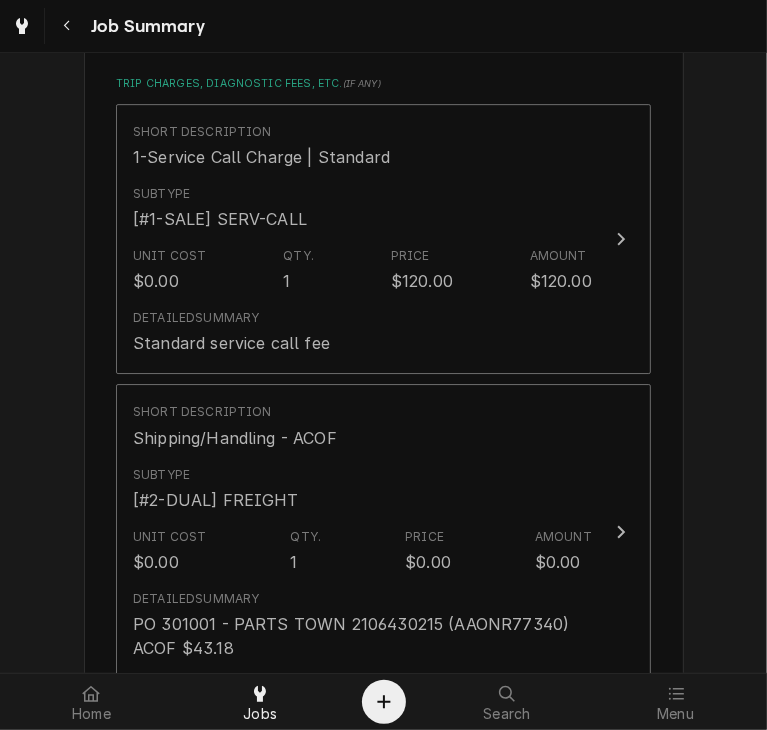 scroll, scrollTop: 3437, scrollLeft: 0, axis: vertical 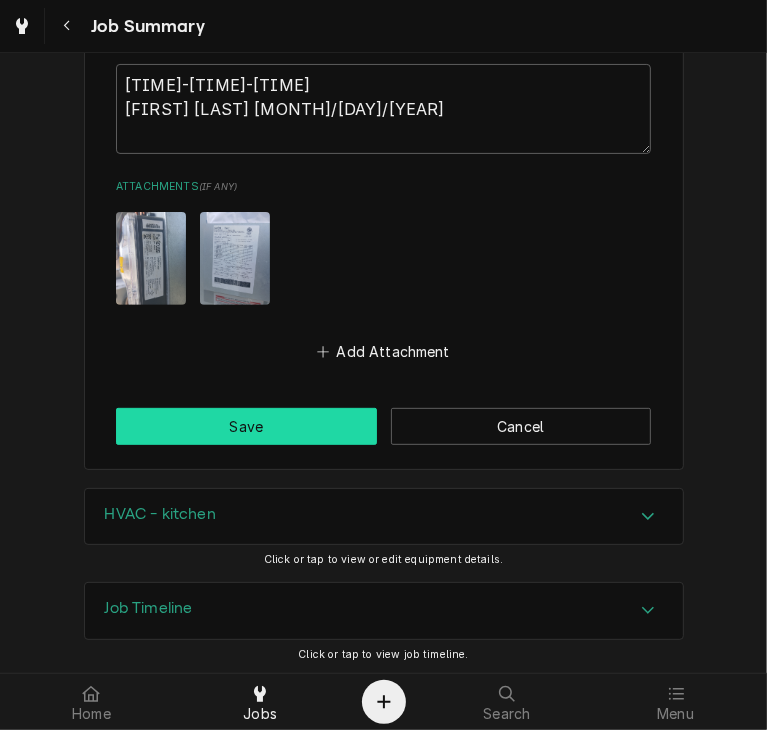 click on "Save" at bounding box center (246, 426) 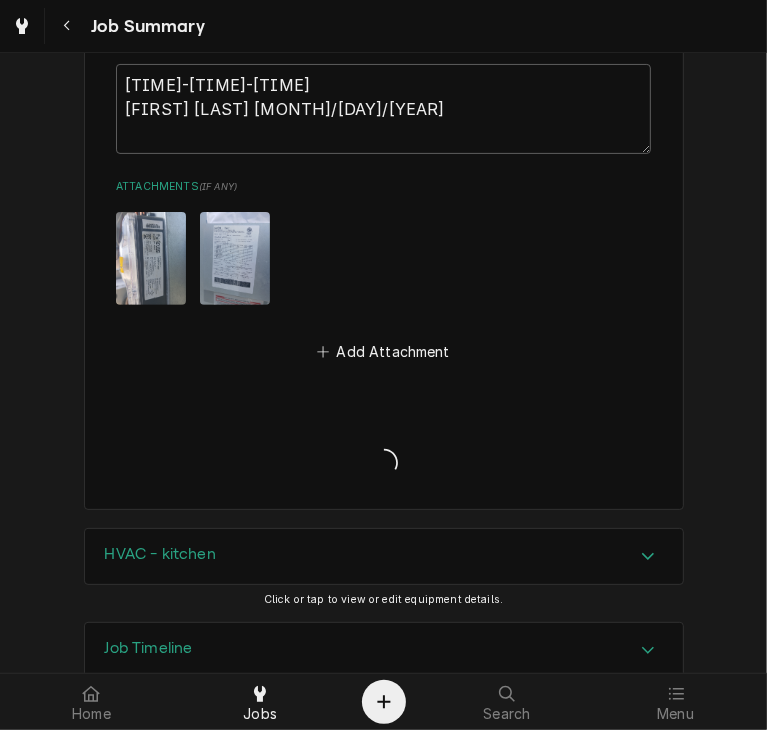 type on "x" 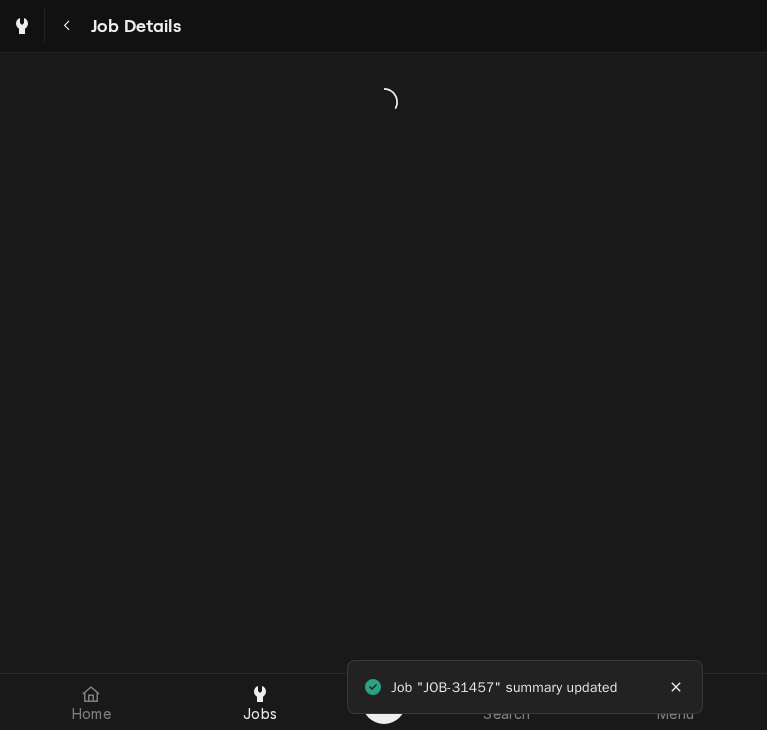 scroll, scrollTop: 0, scrollLeft: 0, axis: both 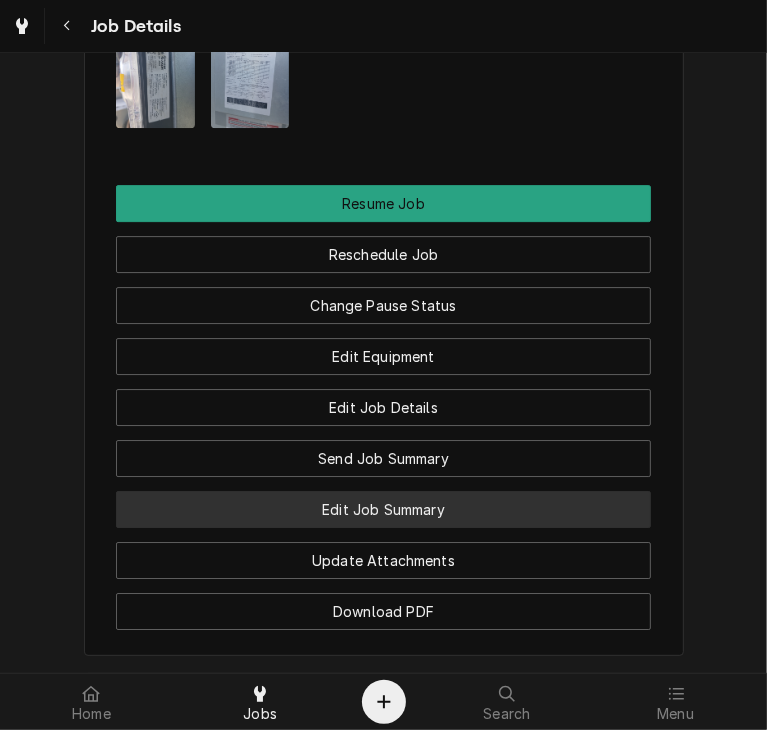 click on "Edit Job Summary" at bounding box center (383, 509) 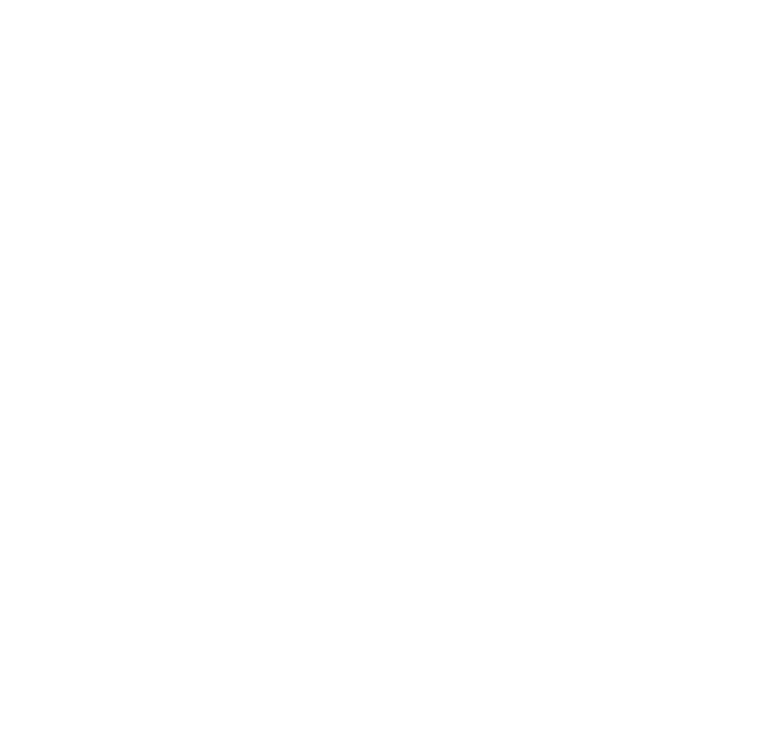 scroll, scrollTop: 0, scrollLeft: 0, axis: both 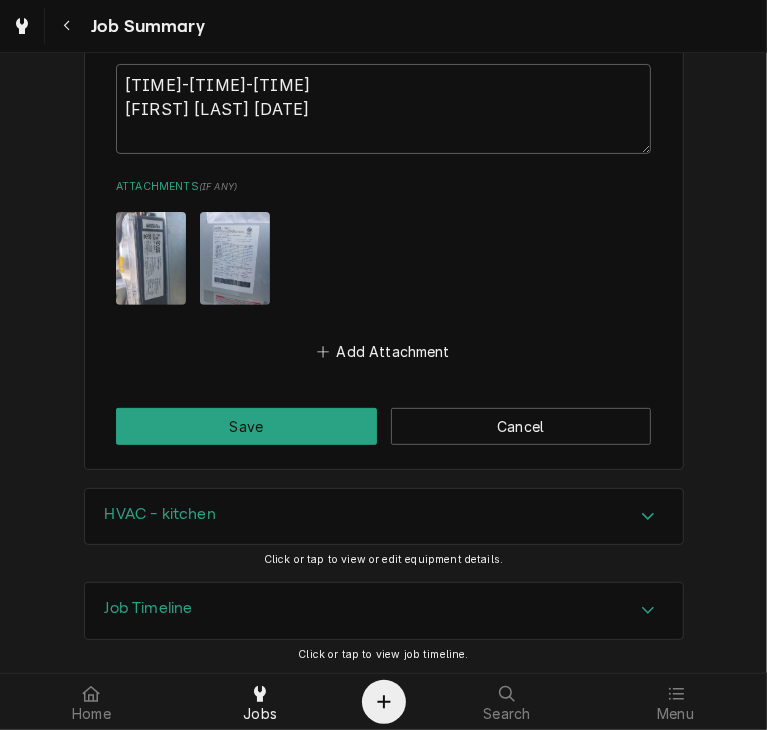 click on "KMO BURGER LLC-WHATABURGER Whataburger #1426 Stadium / [NUMBER] [STREET], [CITY], [STATE] [ZIP] Please provide a summary of the work you've done, the parts and materials you used, and any other charges or discounts that should be applied to this service: Roopairs Job ID JOB-31457 Service Type Job | Service Call Job Type Service Total Time Logged 3h 6min Service Charges Short Description Job | Service Call Subtype [#1-SALE] LABR-REG Service Date [DATE] Hourly Cost $0.00/hr Qty. 4hrs Rate $0.00/hr Amount $0.00 Service  Summary Short Description 1-Labor (Service) | Standard | Incurred Subtype [#1-SALE] LABR-REG Service Date [DATE] Hourly Cost $0.00/hr Qty. 2.5hrs Rate $120.00/hr Amount $300.00 Service  Summary Standard labor (regular rate) applies to tech hours worked between 7:00 AM and 4:30 PM on weekdays, excluding holidays.
**This reflects billable hours performed to date** Add Service Charge Parts and Materials  ( if any ) Add Part or Material Trip Charges, Diagnostic Fees, etc.  ( if any )" at bounding box center [384, -1781] 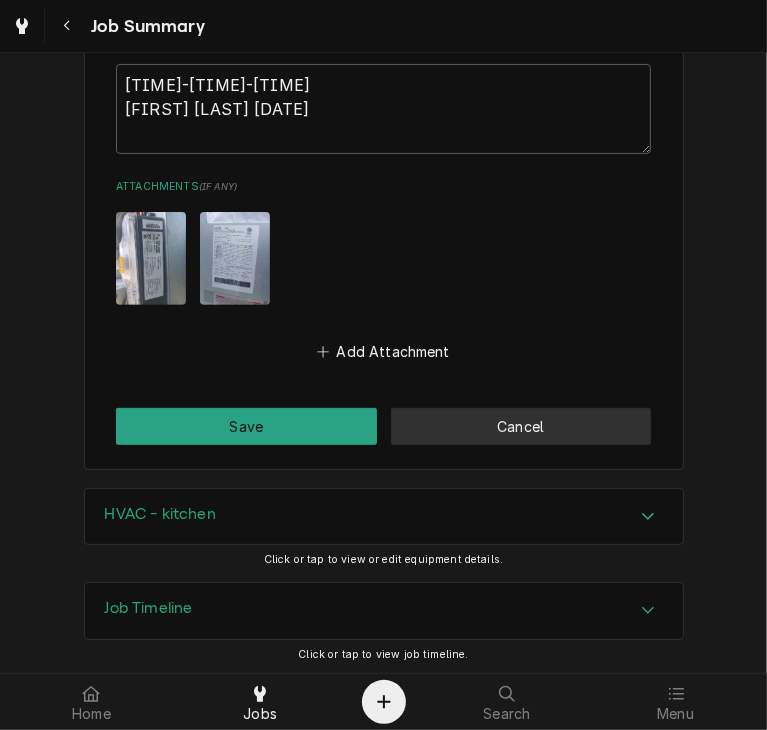 click on "Cancel" at bounding box center (521, 426) 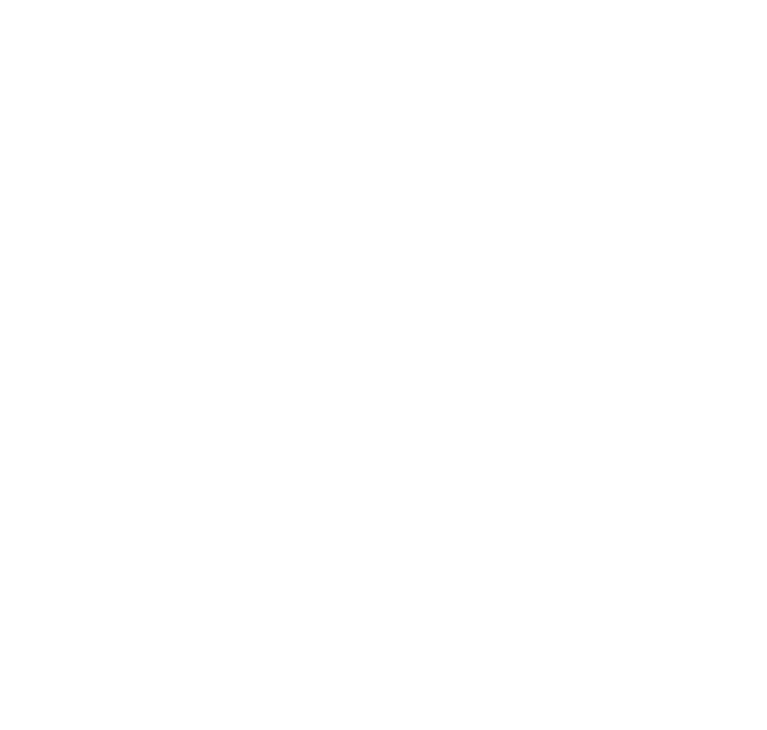 scroll, scrollTop: 0, scrollLeft: 0, axis: both 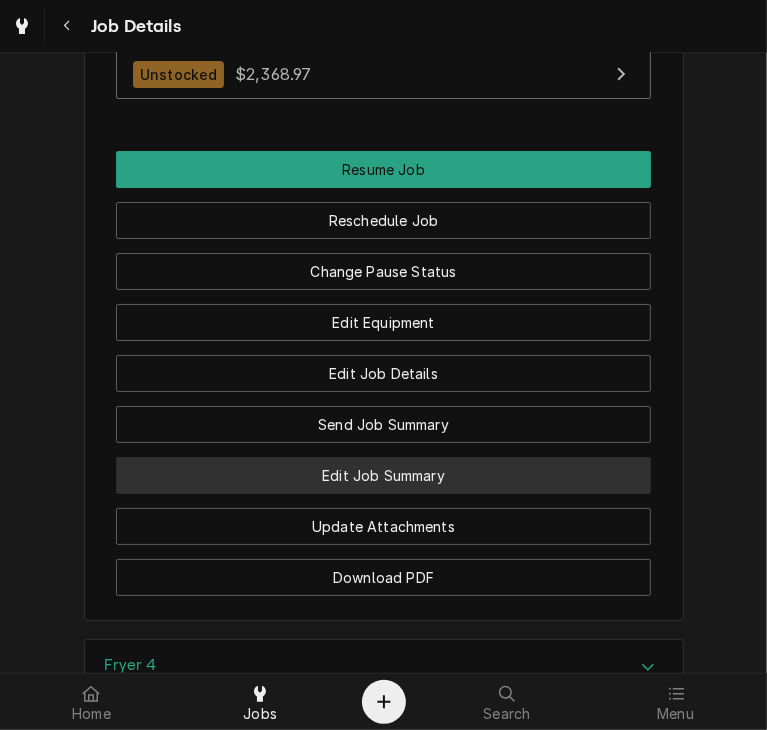 click on "Edit Job Summary" at bounding box center [383, 475] 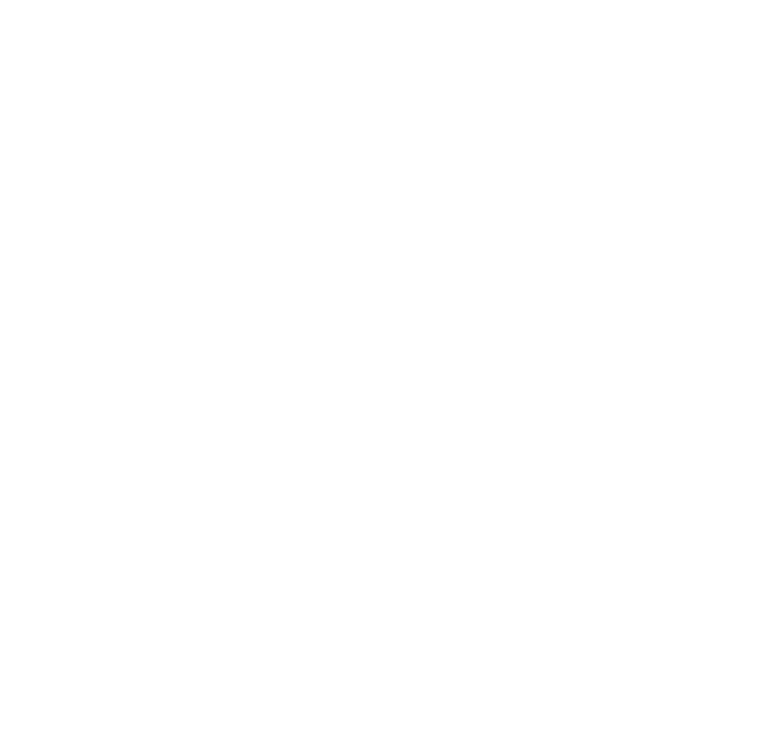 scroll, scrollTop: 0, scrollLeft: 0, axis: both 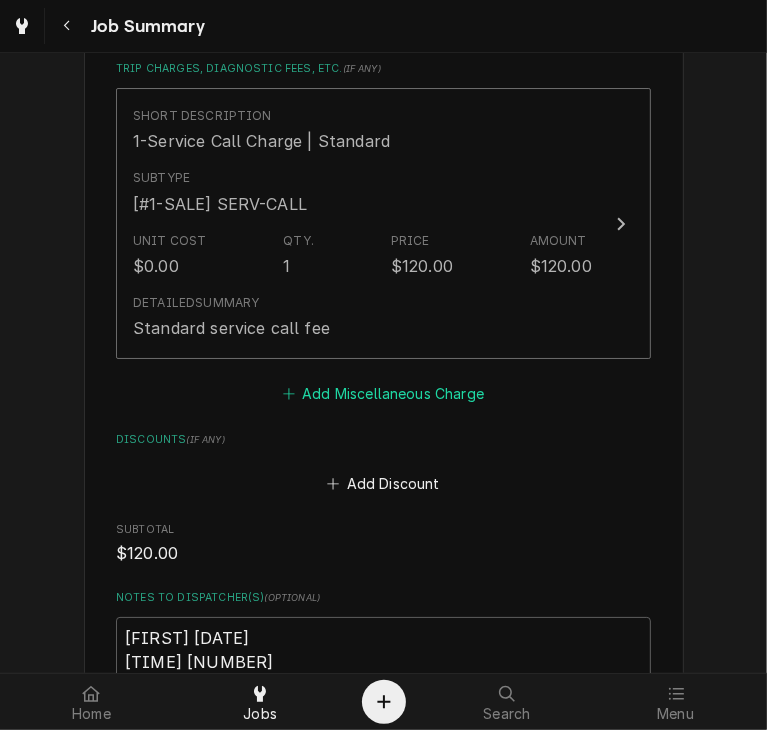 click on "Add Miscellaneous Charge" at bounding box center (383, 393) 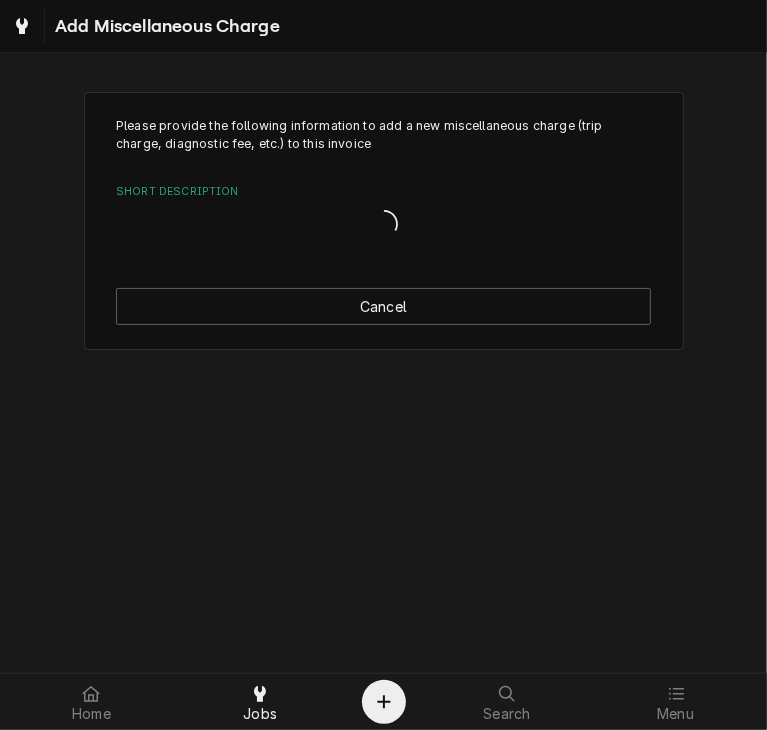 scroll, scrollTop: 0, scrollLeft: 0, axis: both 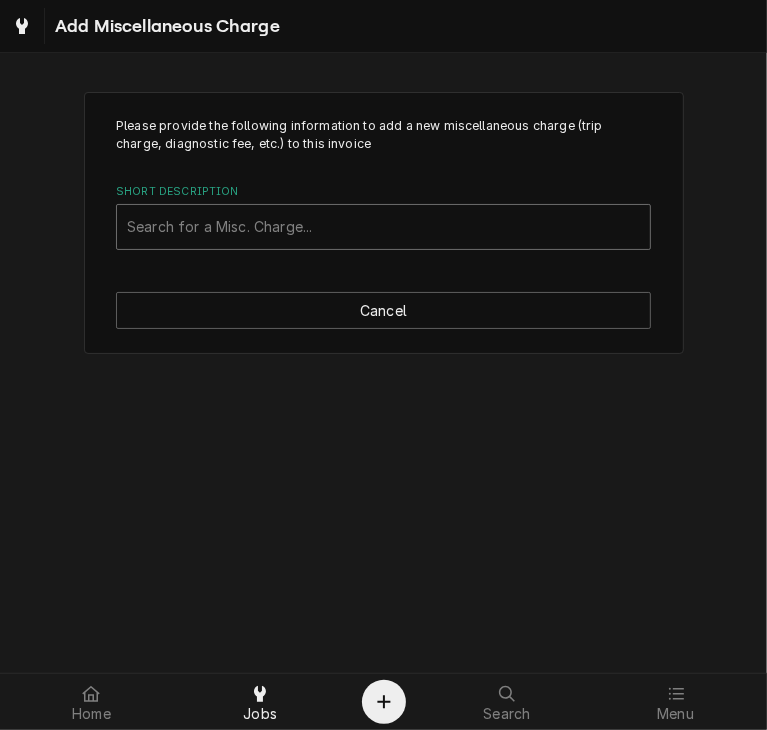 click at bounding box center [383, 227] 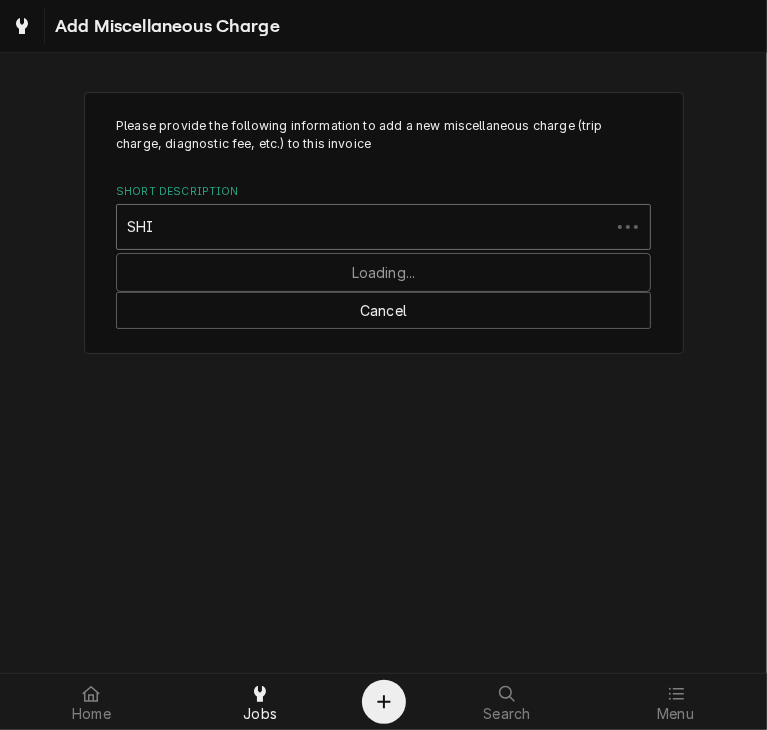 type on "SHIP" 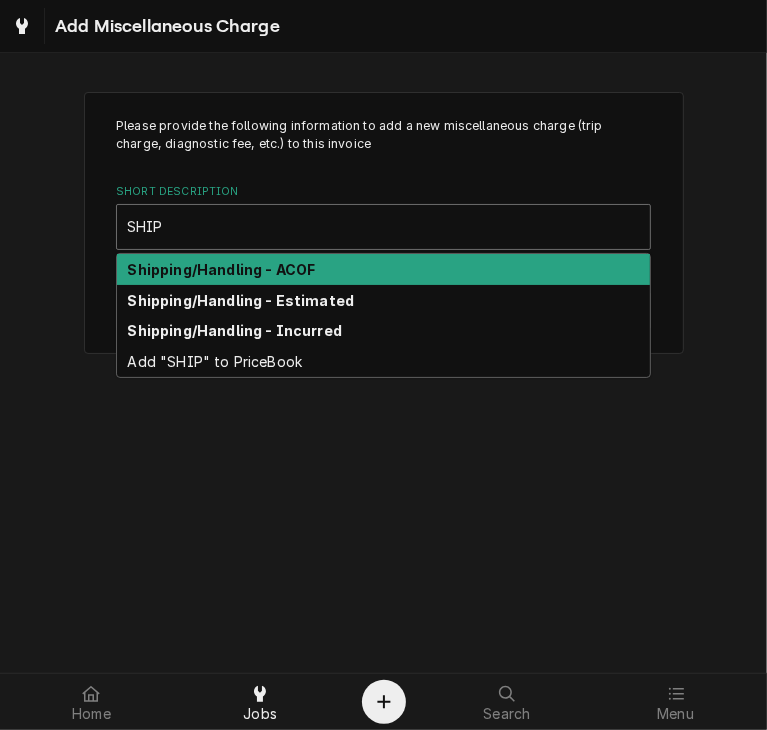 click on "Shipping/Handling - ACOF" at bounding box center [222, 269] 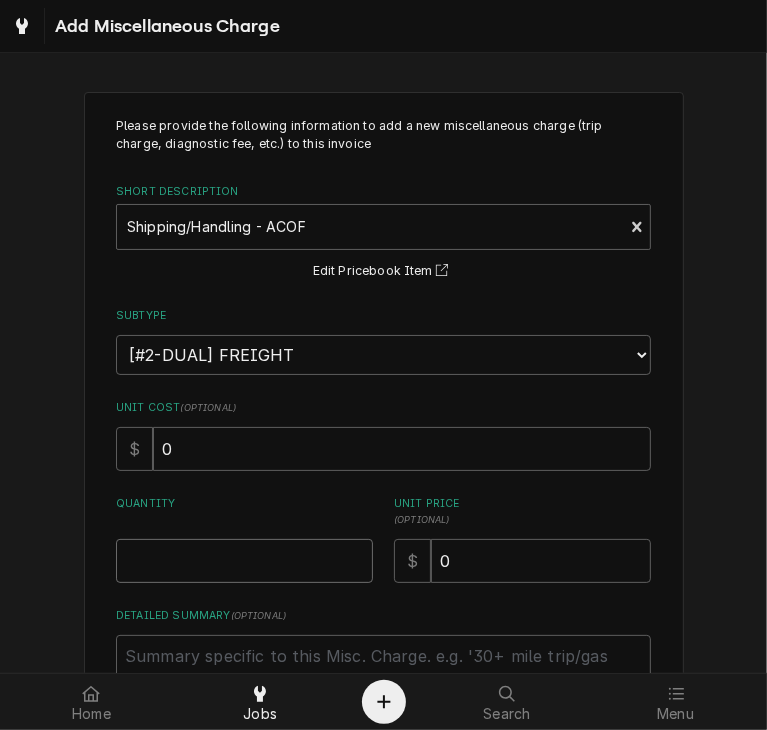 click on "Quantity" at bounding box center (244, 561) 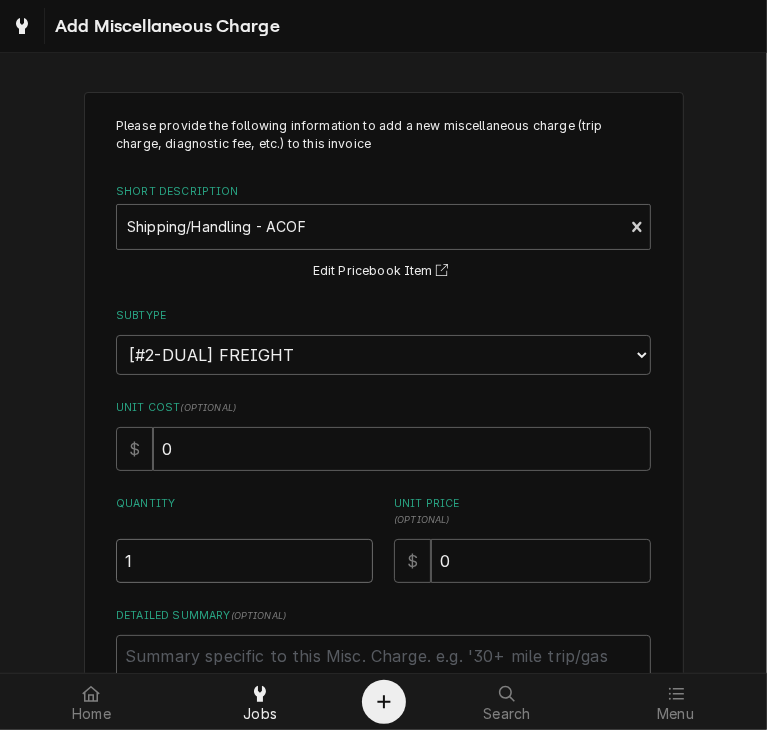 type on "1" 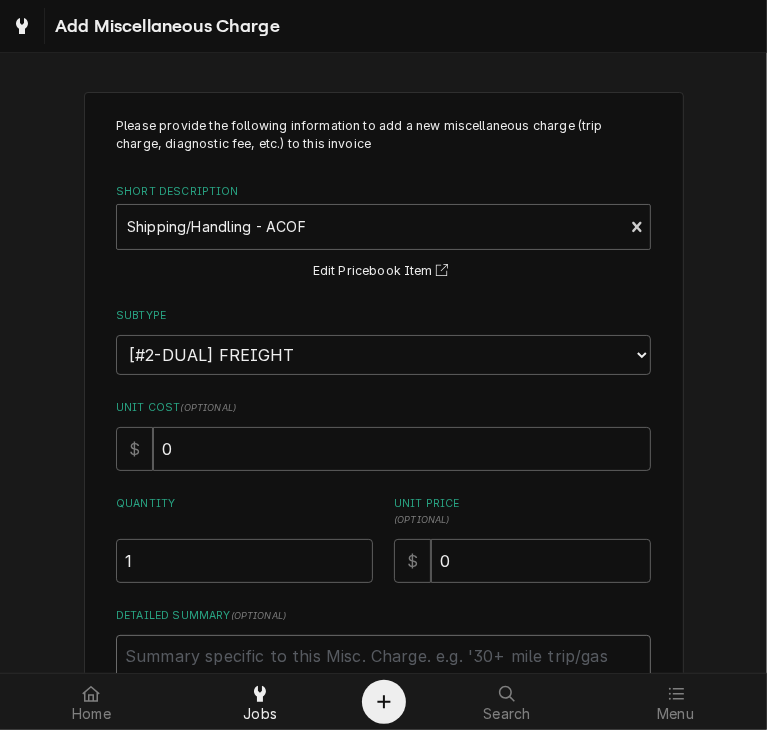 click on "Detailed Summary  ( optional )" at bounding box center (383, 680) 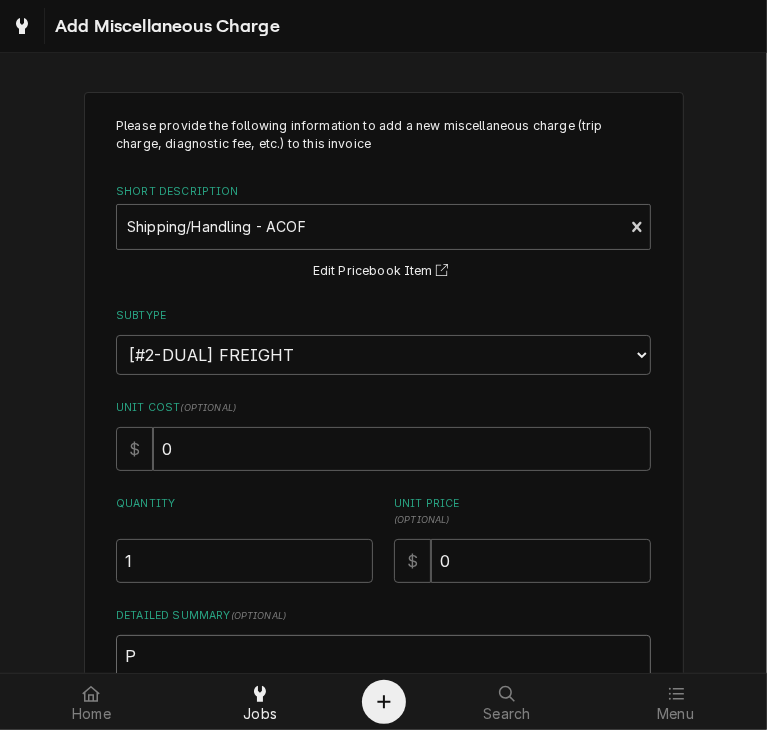 type on "x" 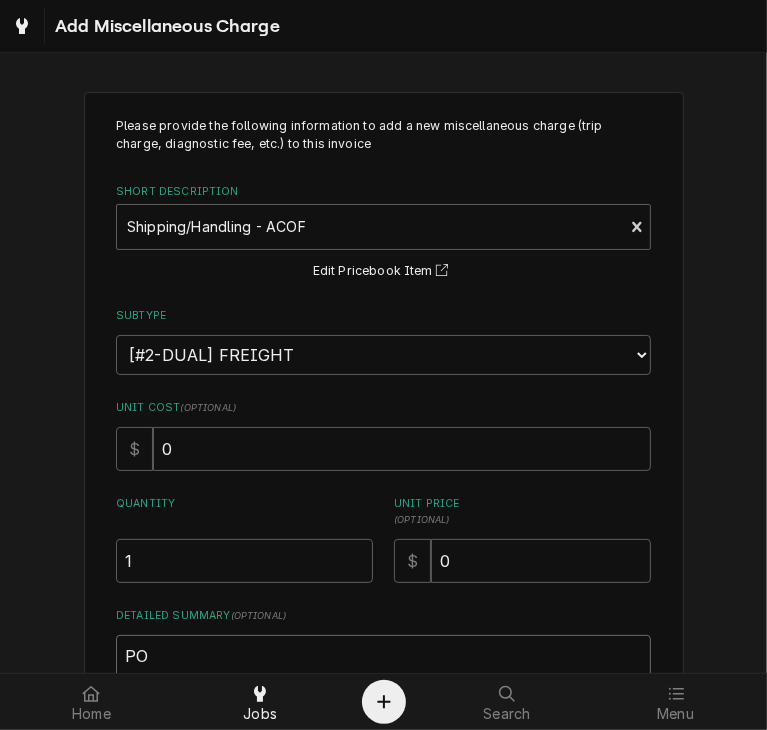 type on "x" 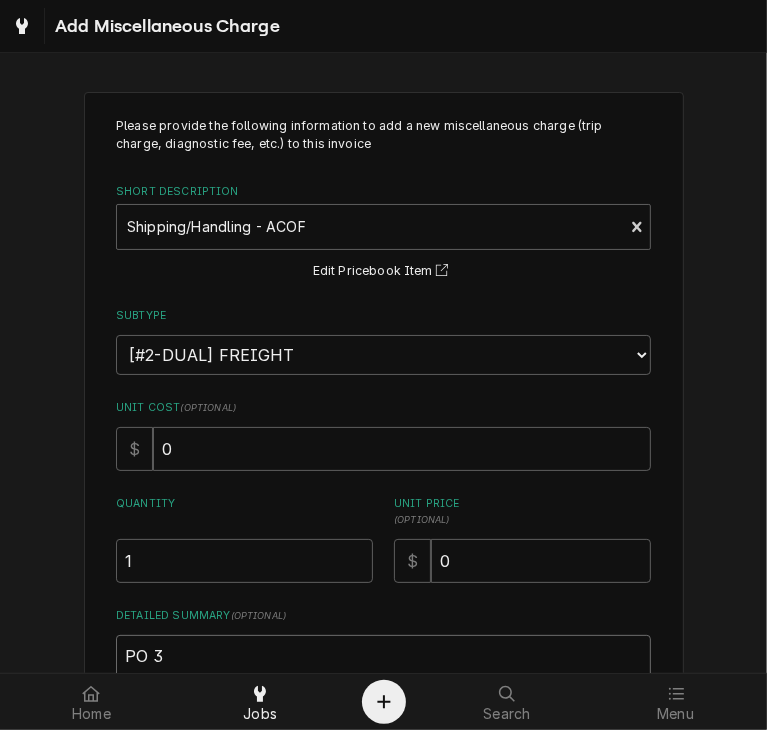 type on "x" 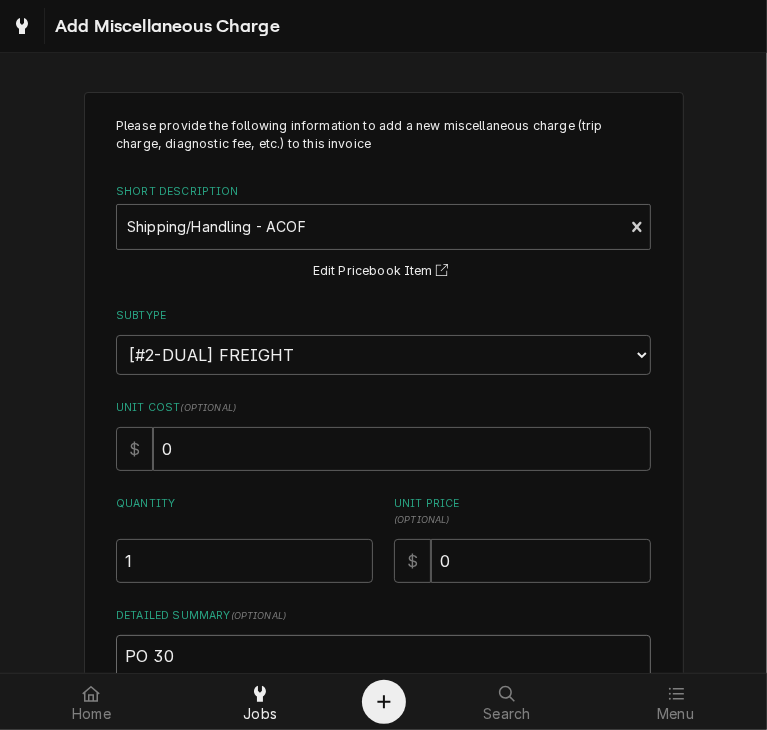 type on "x" 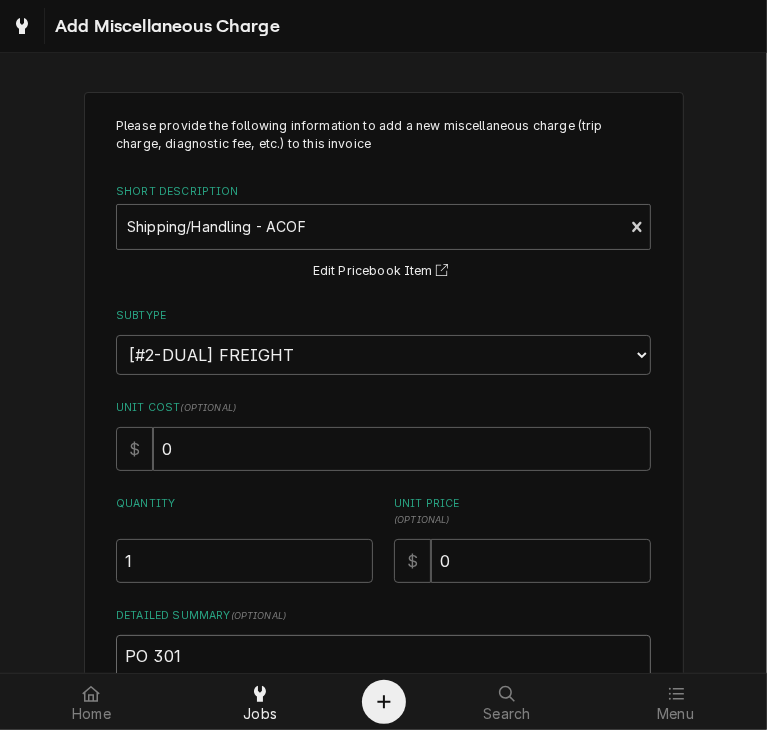type on "x" 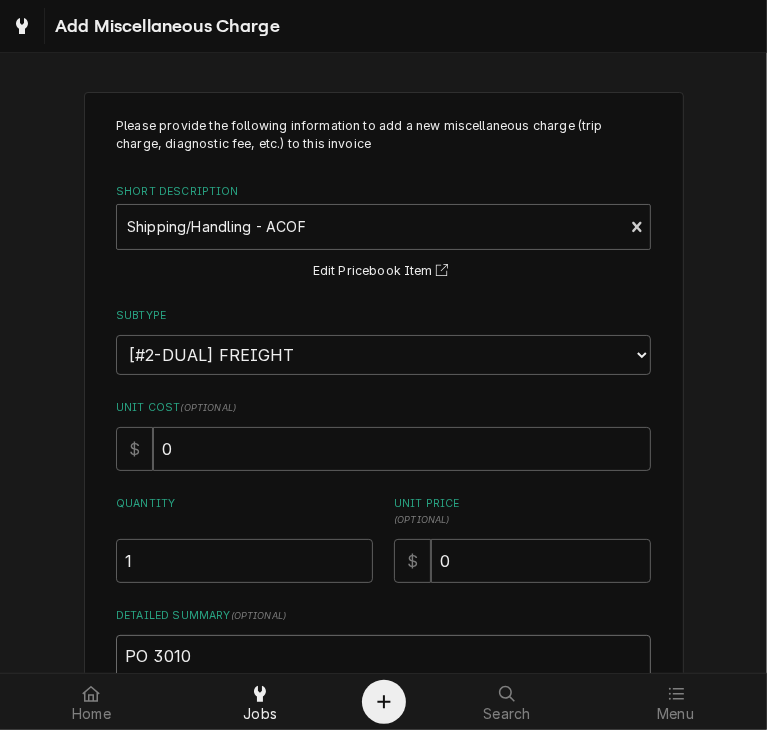 type on "x" 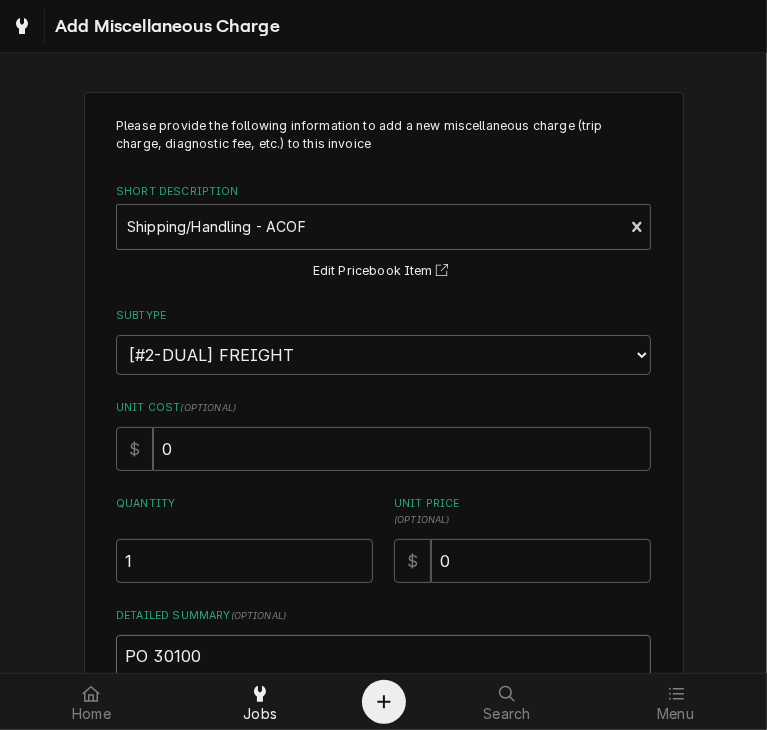 type on "x" 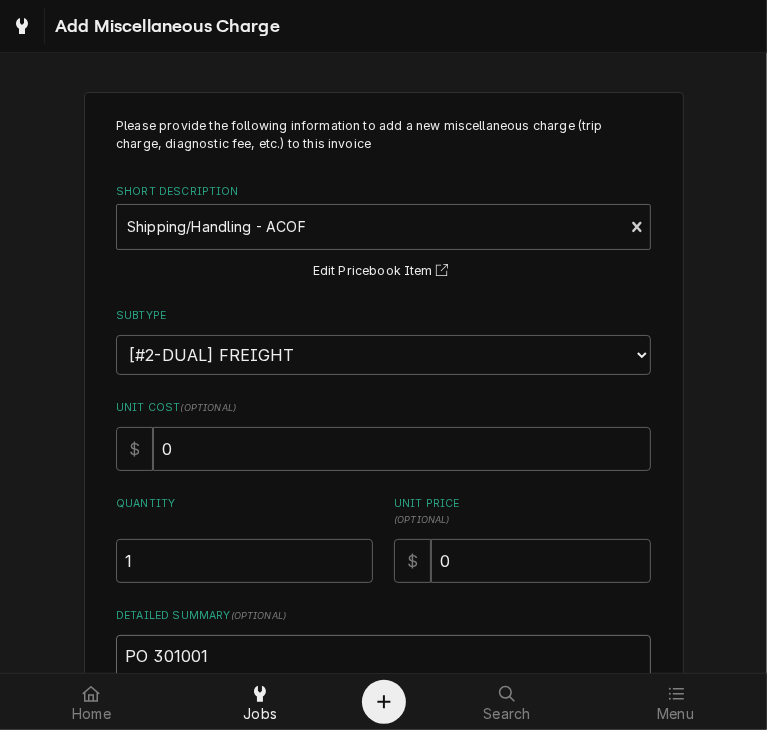 type on "x" 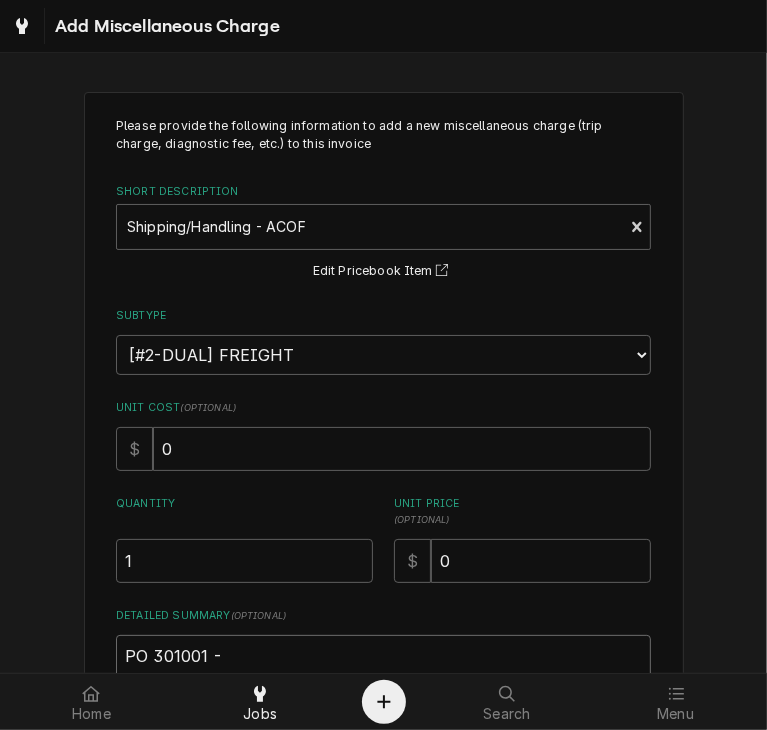 type on "x" 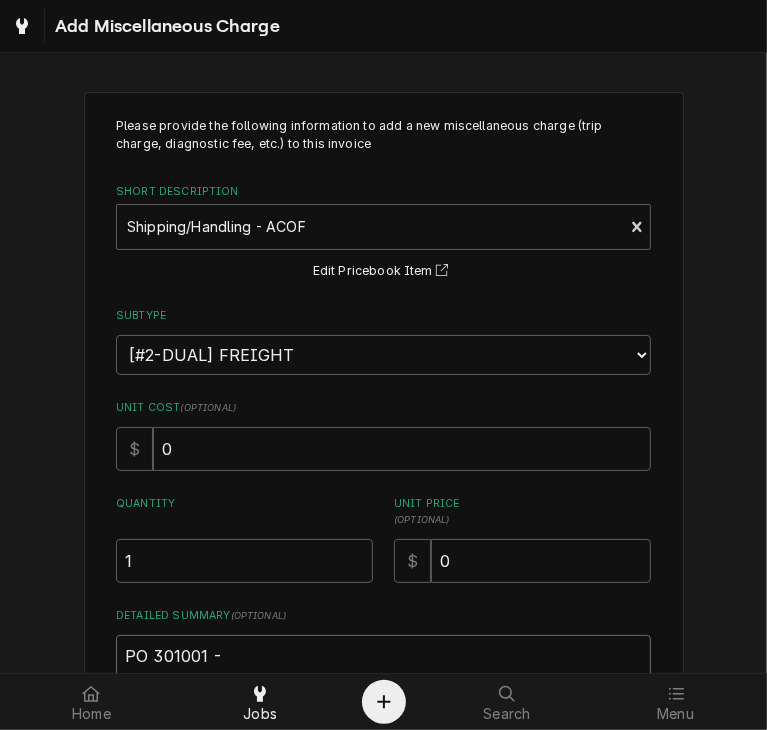 type on "PO 301001 -" 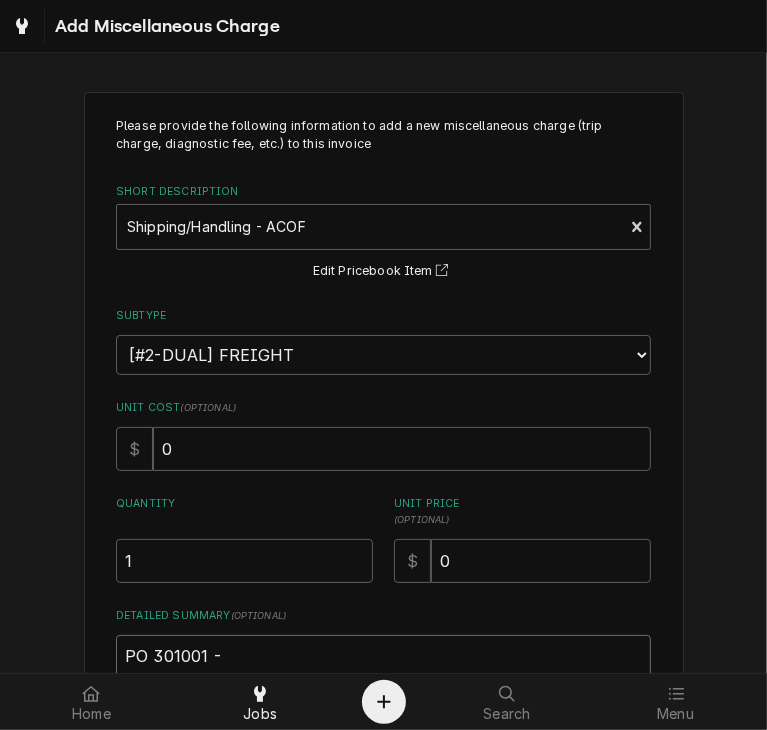 click on "PO 301001 -" at bounding box center [383, 680] 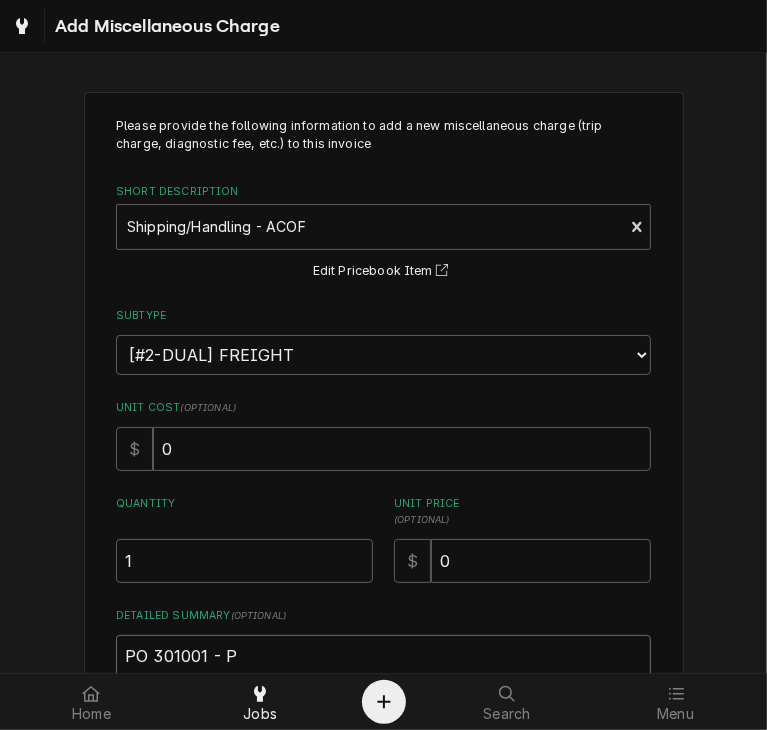 type on "x" 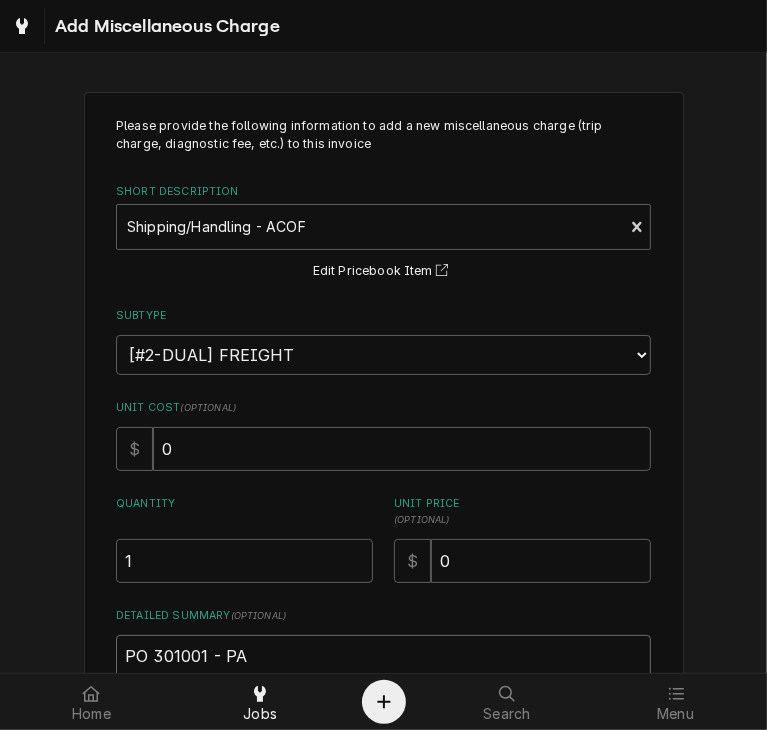 type on "x" 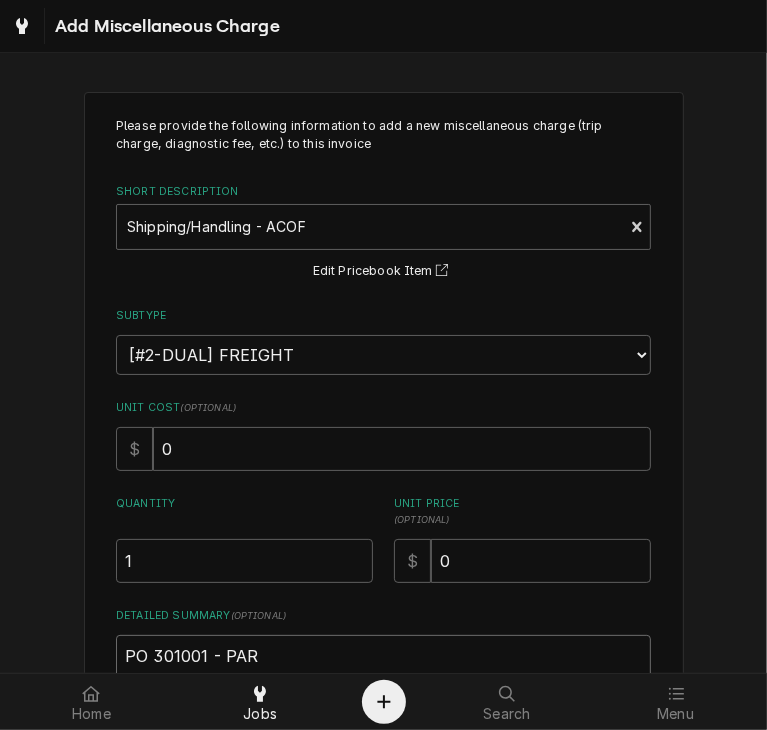 type on "x" 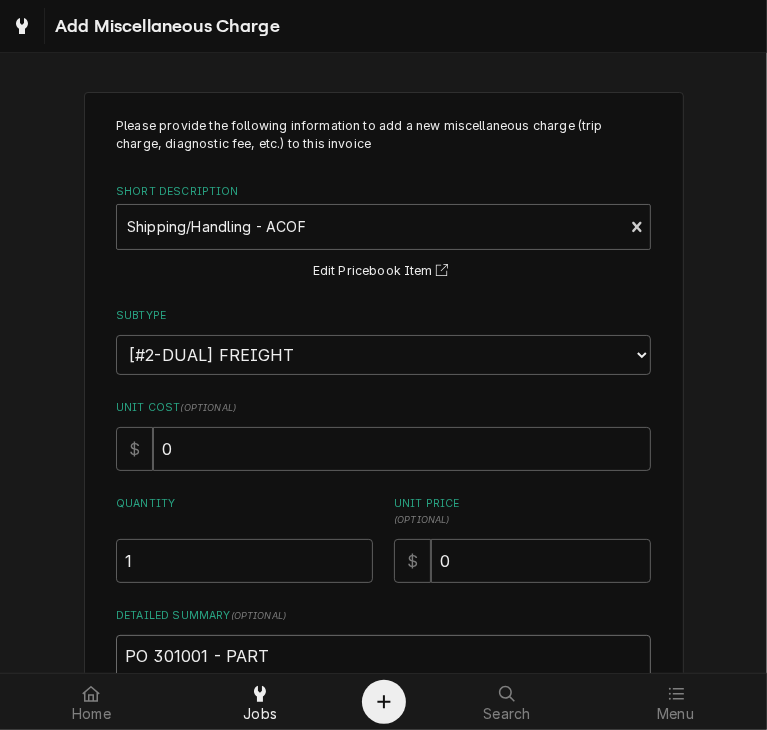 type on "x" 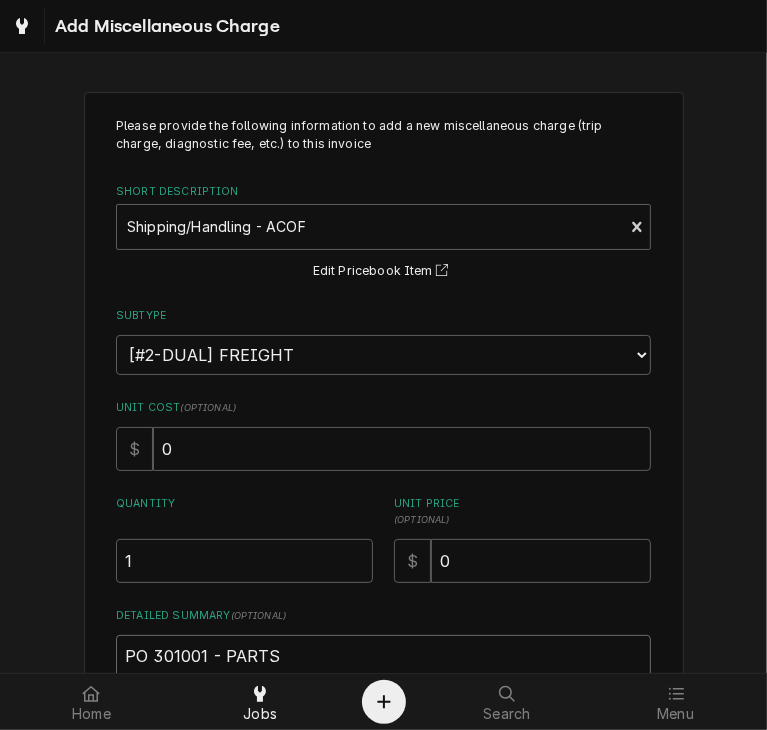 type on "x" 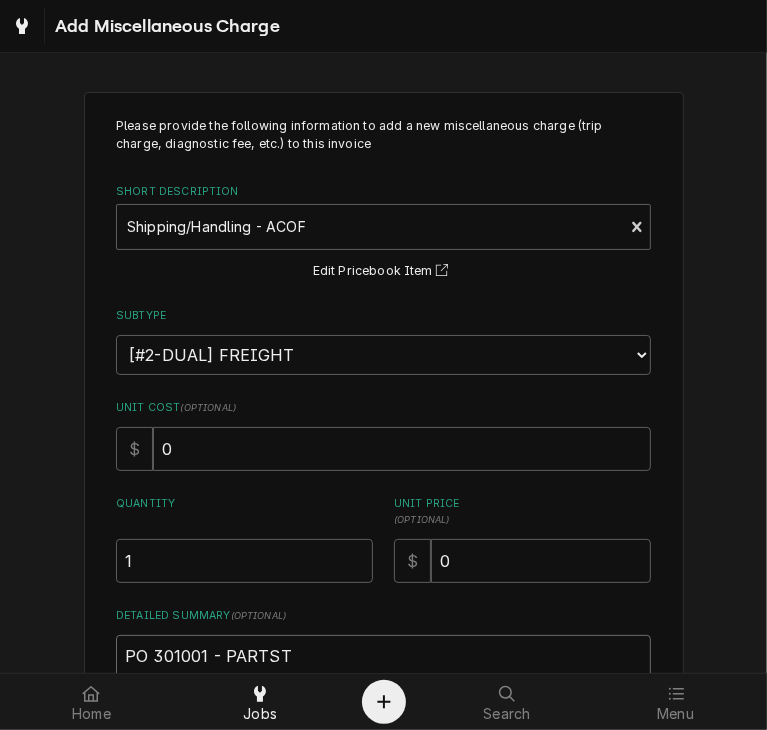 type on "x" 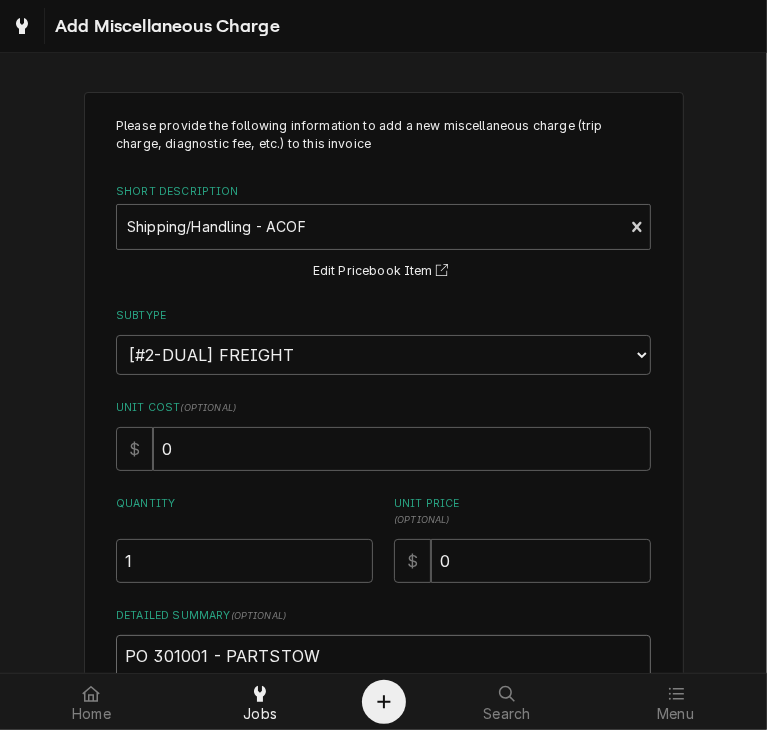 type on "x" 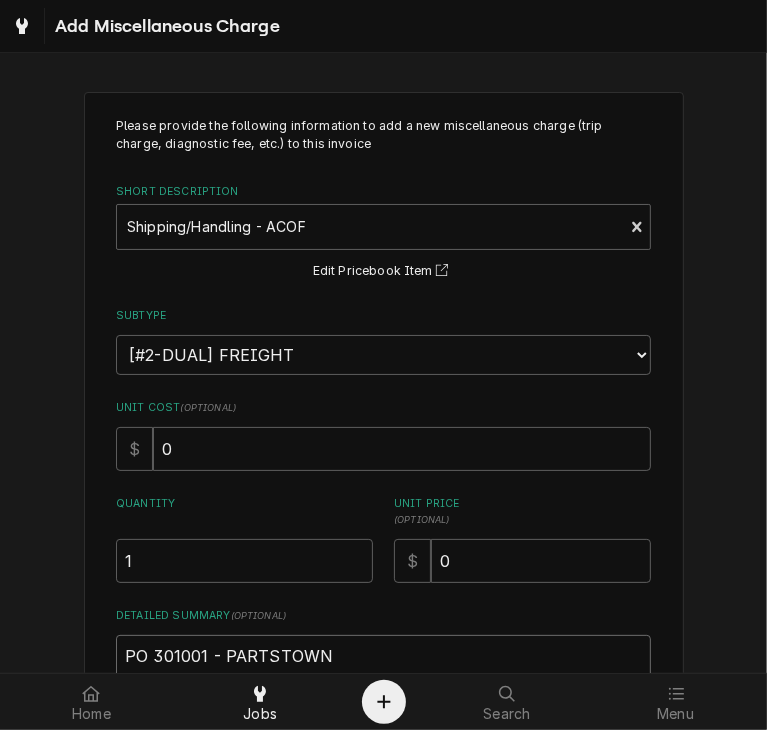 type on "x" 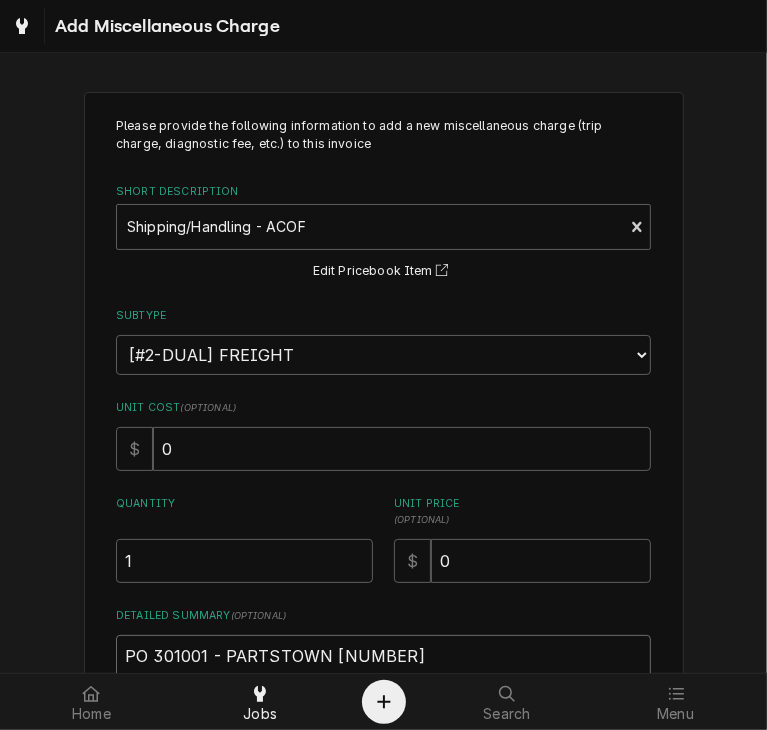 type on "x" 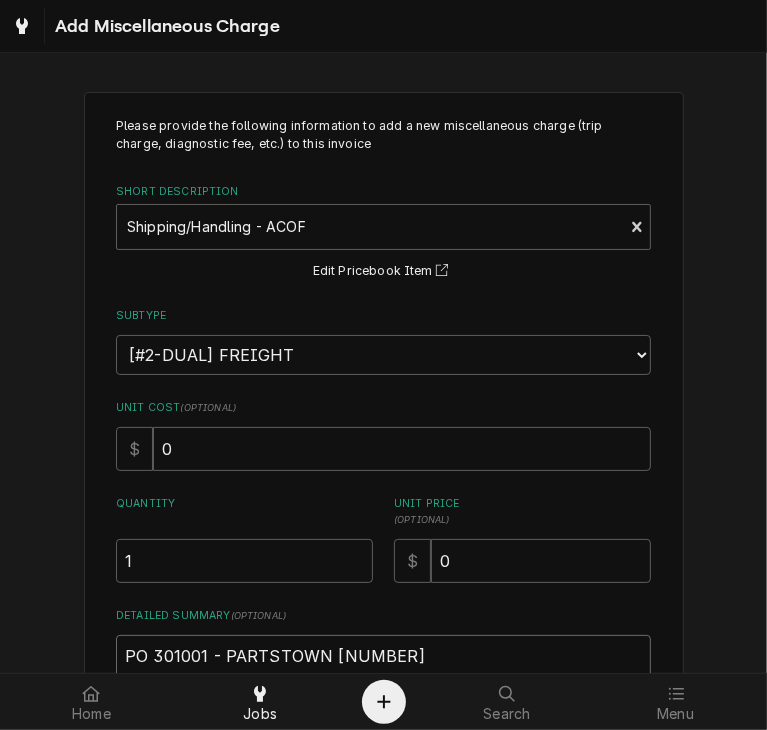type on "x" 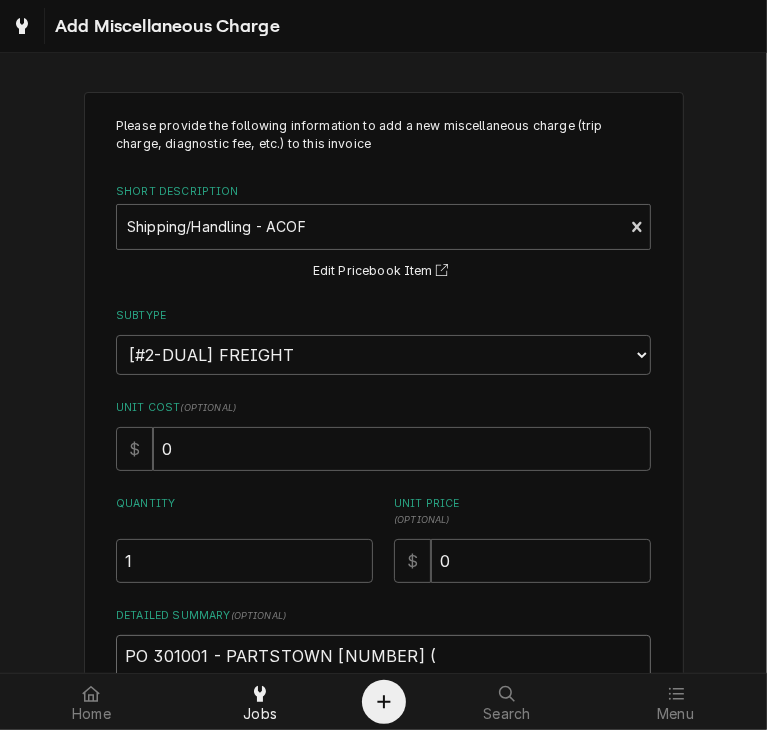 paste on "FM130000385" 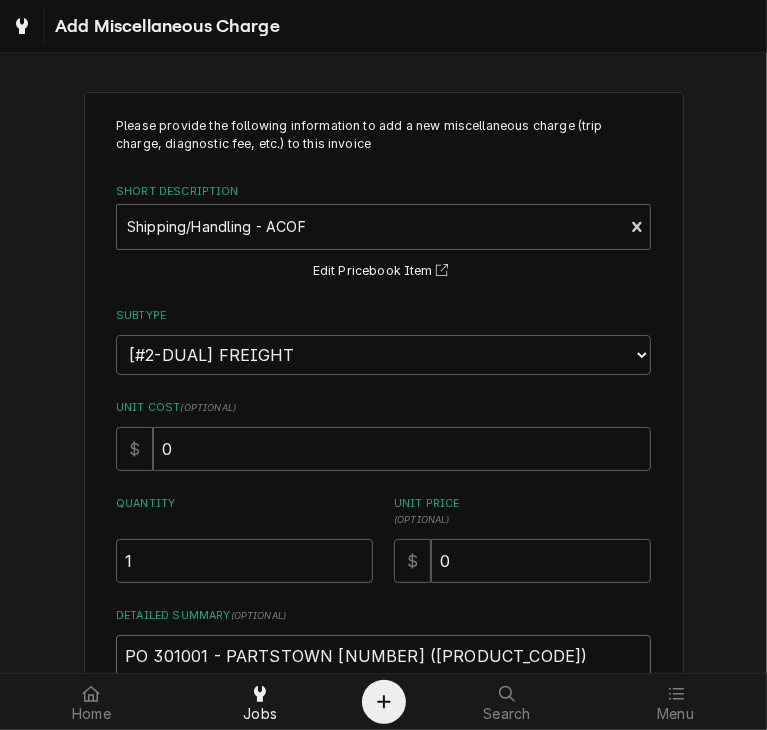 type on "x" 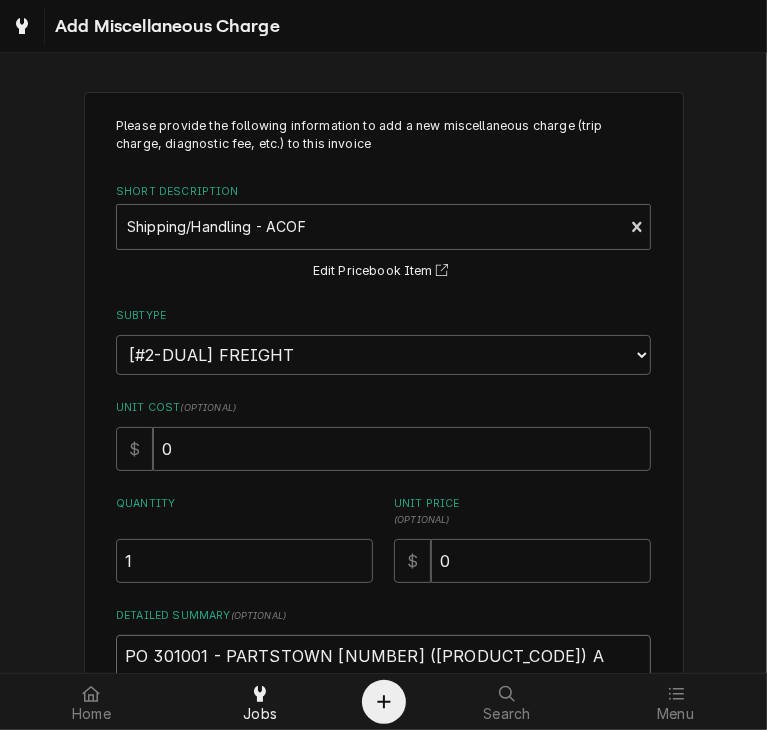 type on "x" 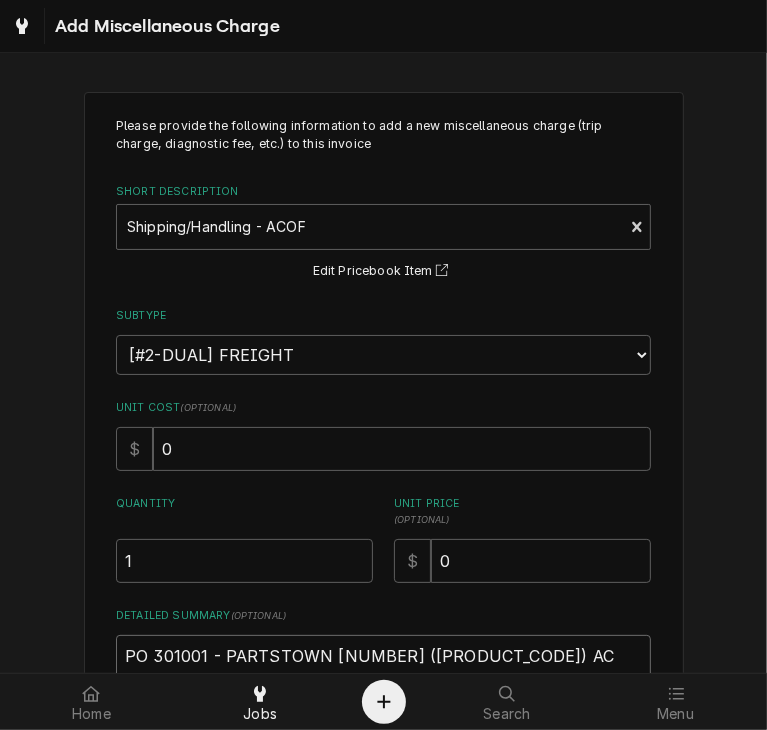 type on "x" 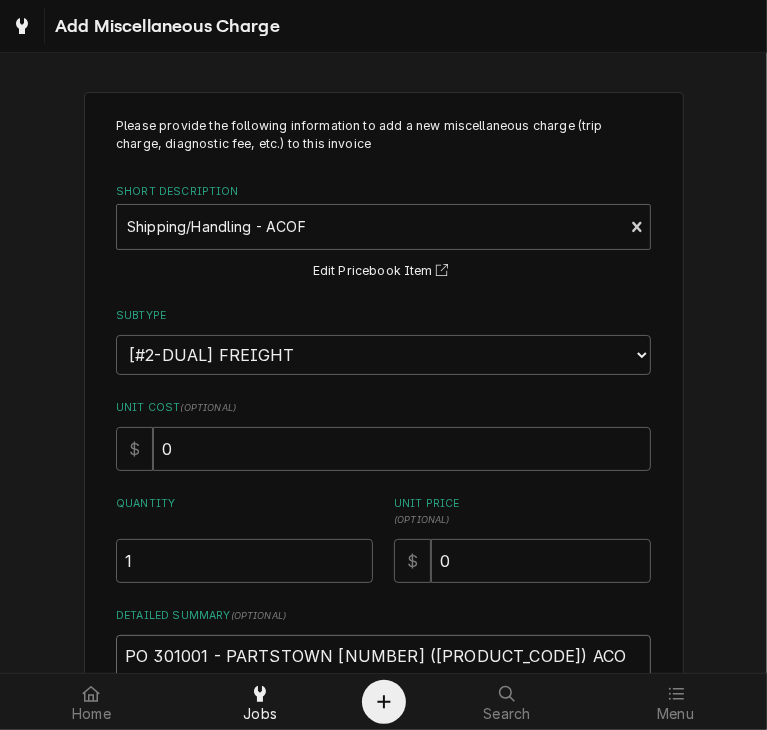 type on "x" 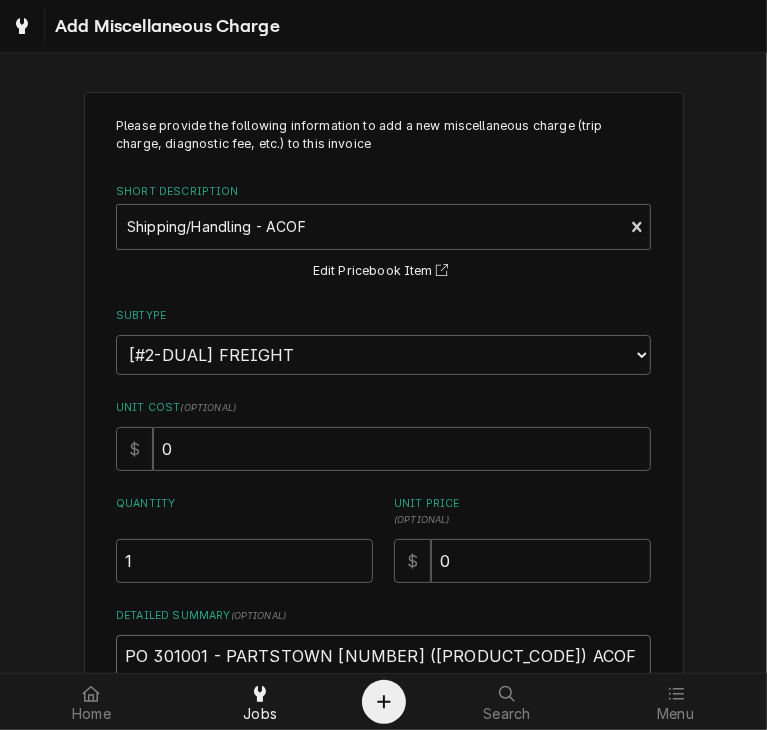 type on "x" 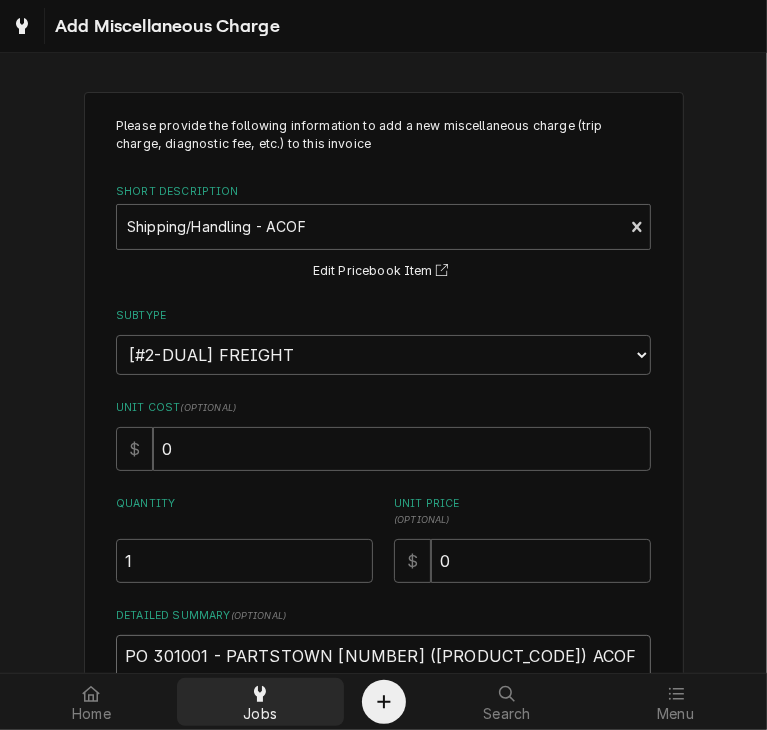 type on "PO 301001 - PARTSTOWN 2106430215 (FM130000385) ACOF" 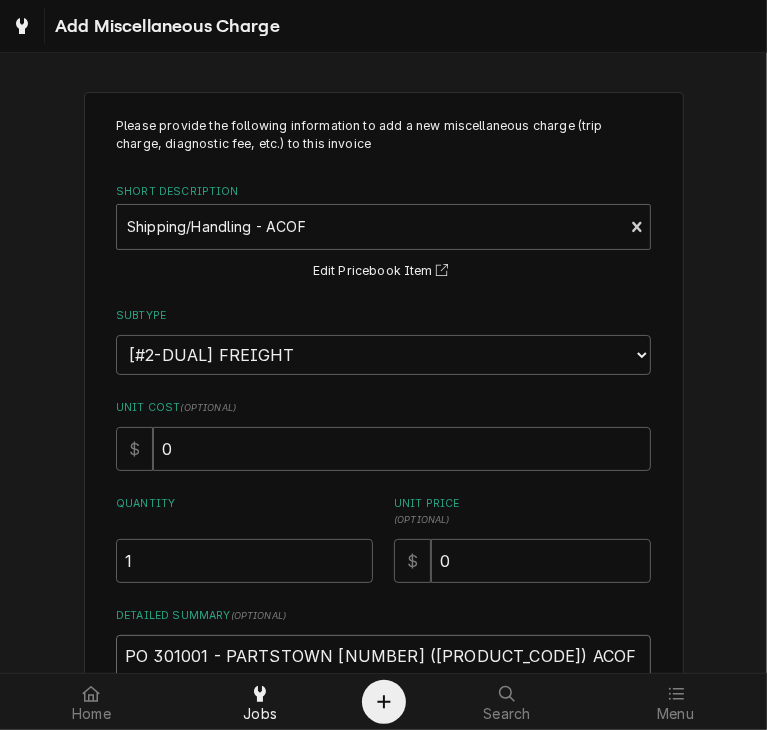 click on "PO 301001 - PARTSTOWN 2106430215 (FM130000385) ACOF" at bounding box center (383, 680) 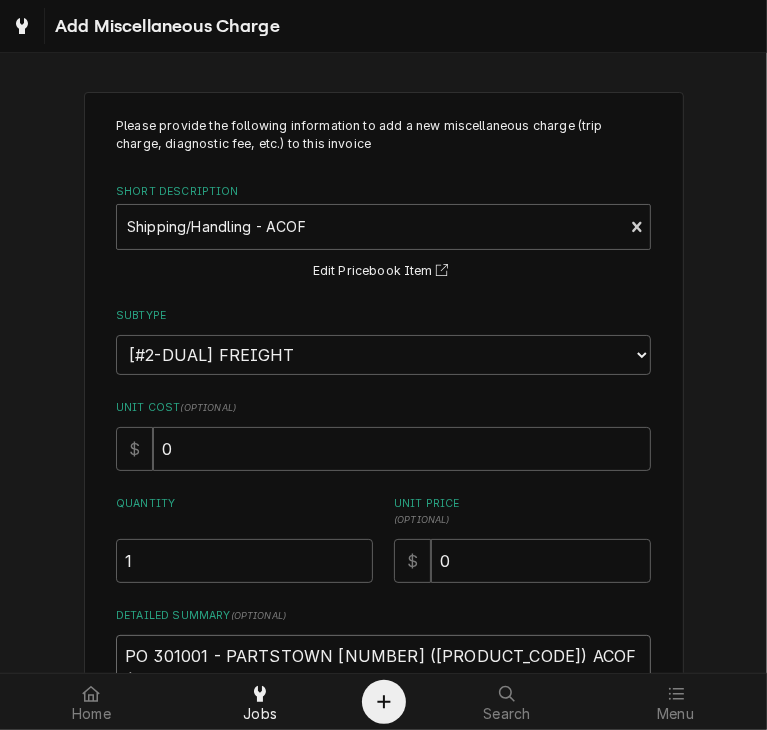 type on "x" 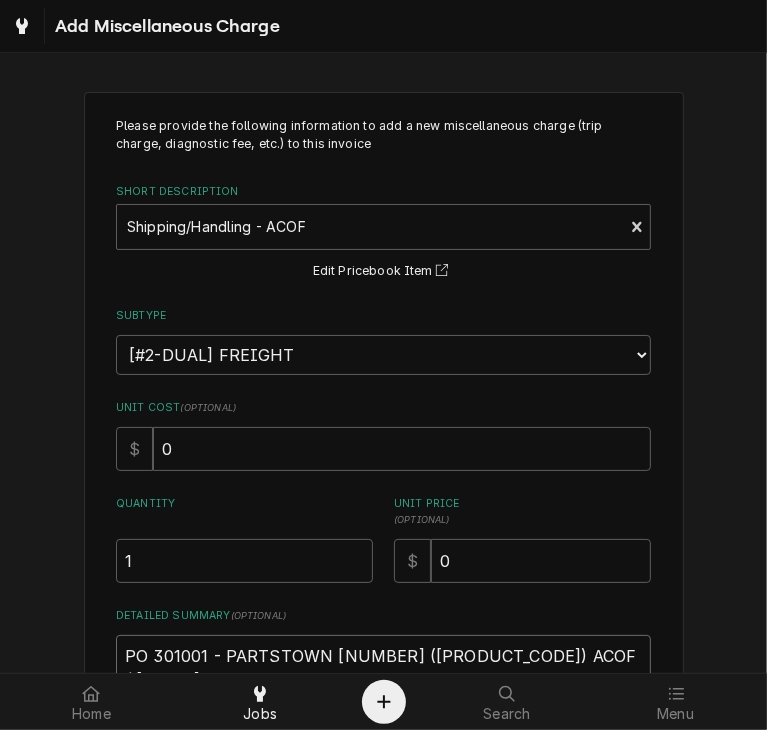 type on "x" 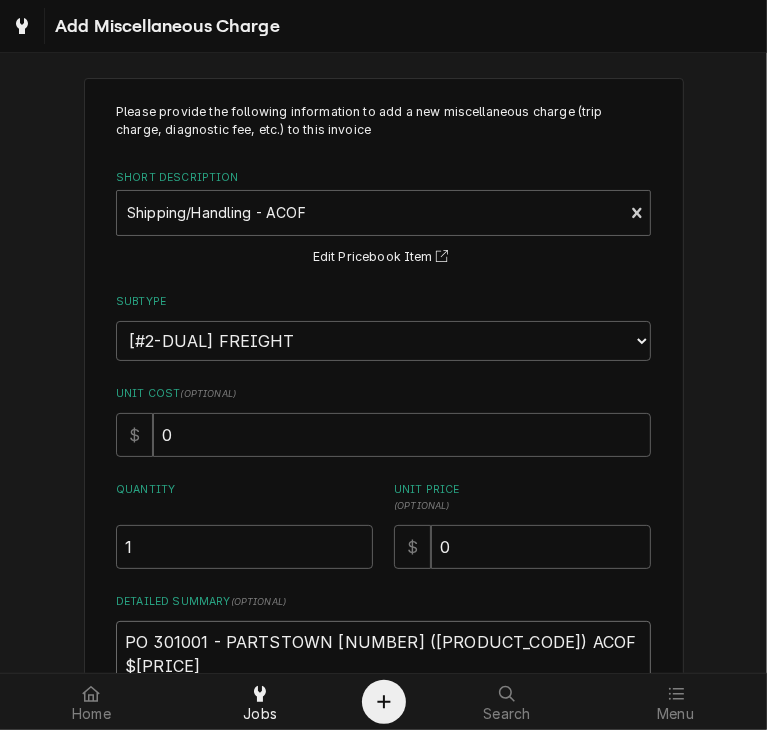 type on "x" 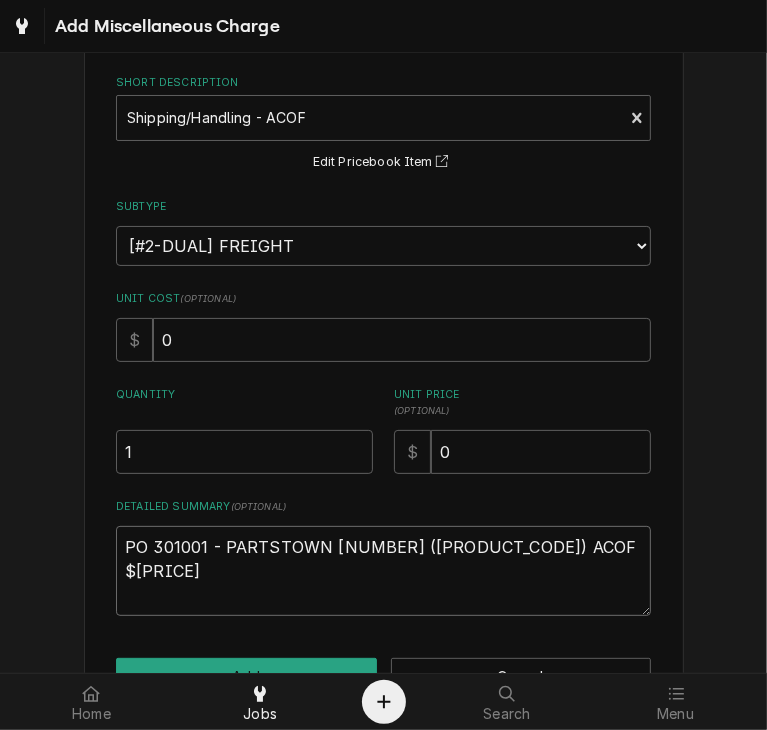 scroll, scrollTop: 170, scrollLeft: 0, axis: vertical 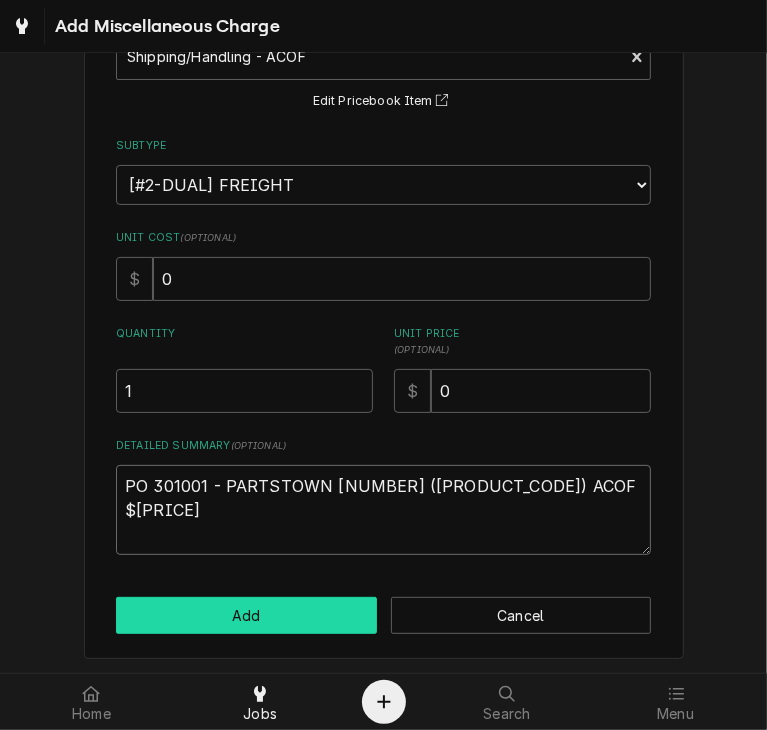 type on "PO 301001 - PARTSTOWN 2106430215 (FM130000385) ACOF $43.18" 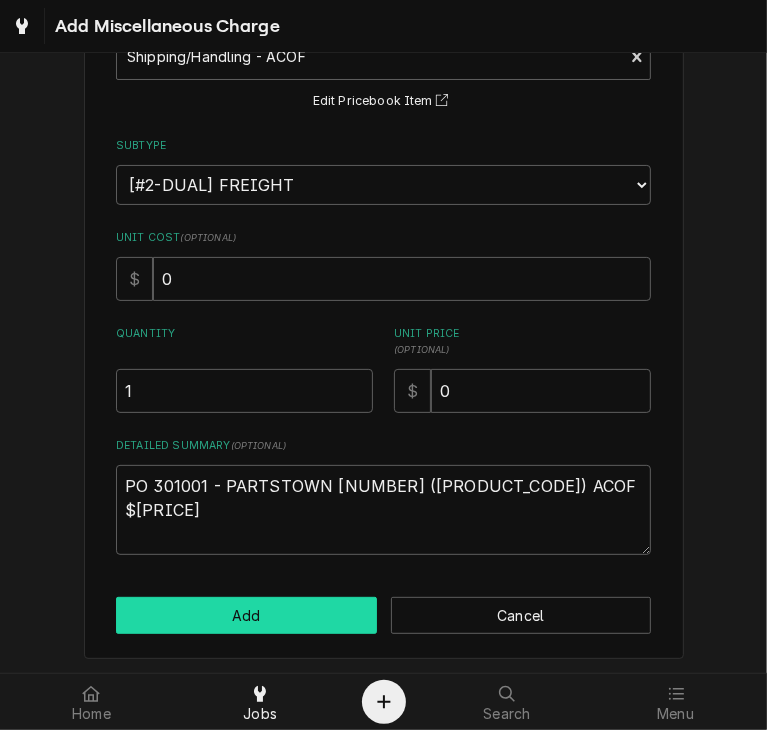 click on "Add" at bounding box center [246, 615] 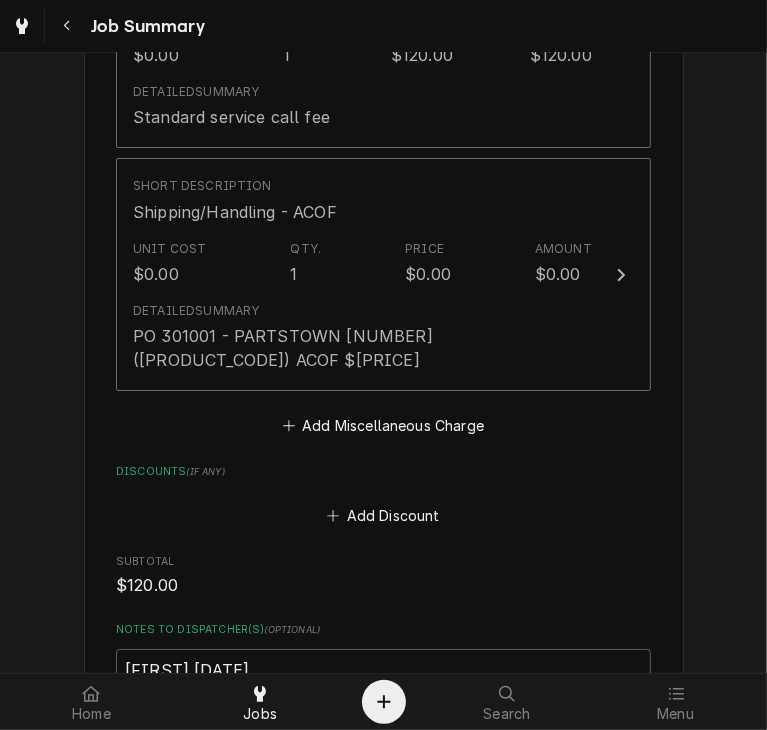 scroll, scrollTop: 3904, scrollLeft: 0, axis: vertical 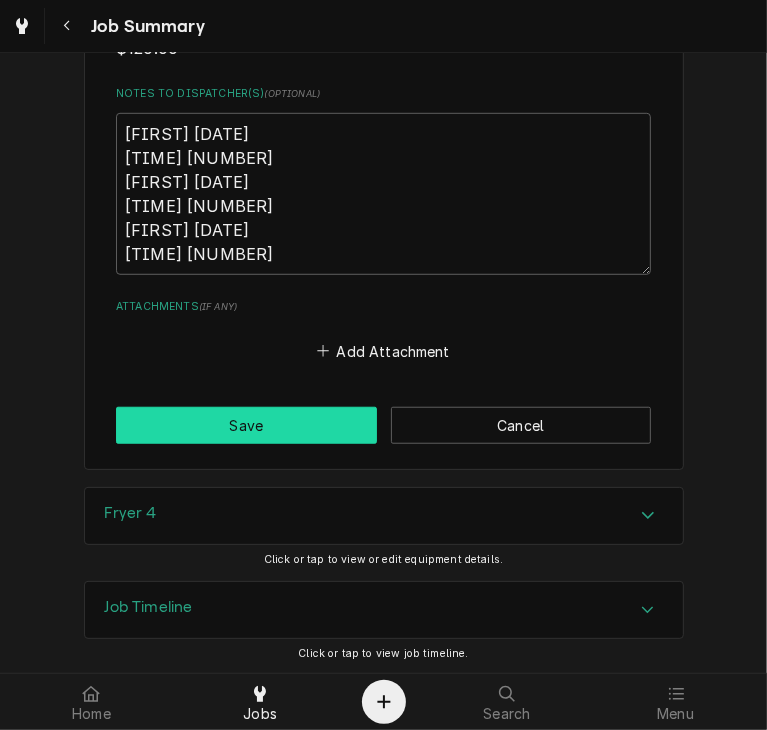 click on "Save" at bounding box center [246, 425] 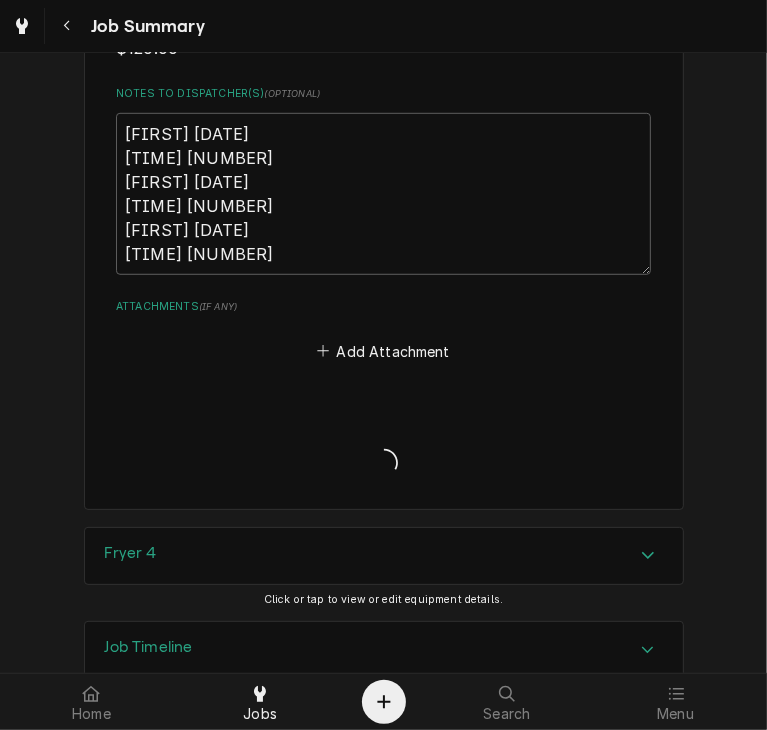 type on "x" 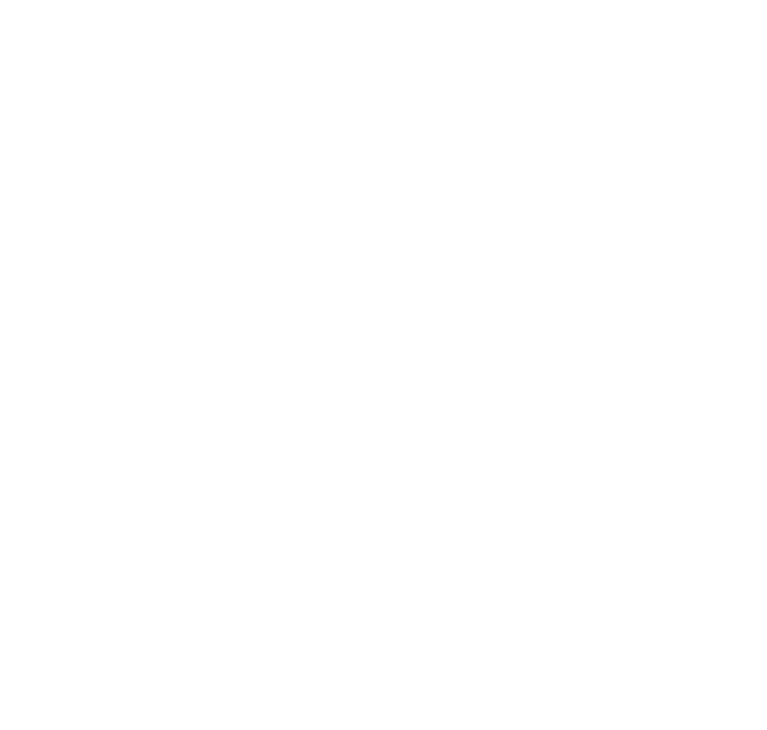 scroll, scrollTop: 0, scrollLeft: 0, axis: both 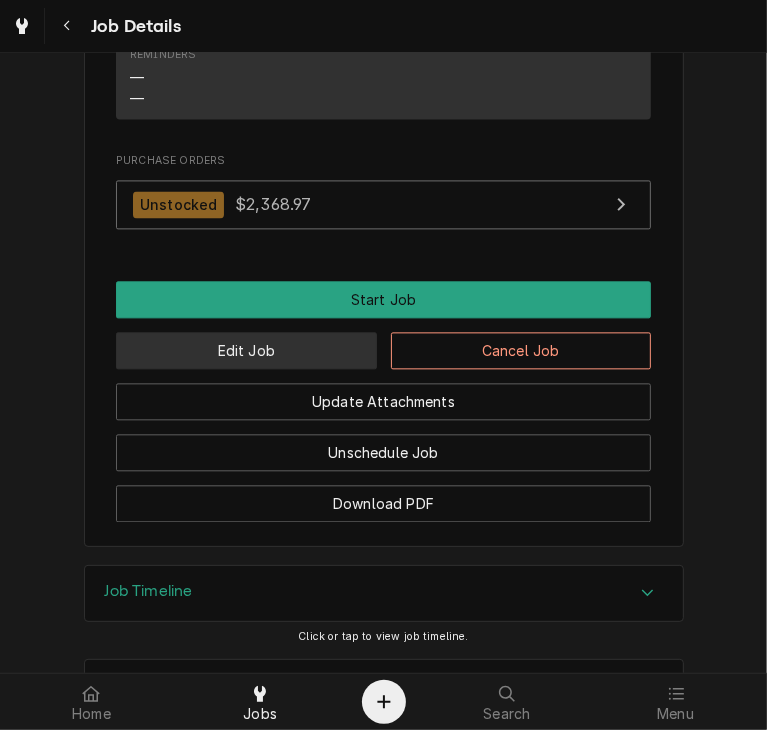 click on "Edit Job" at bounding box center (246, 350) 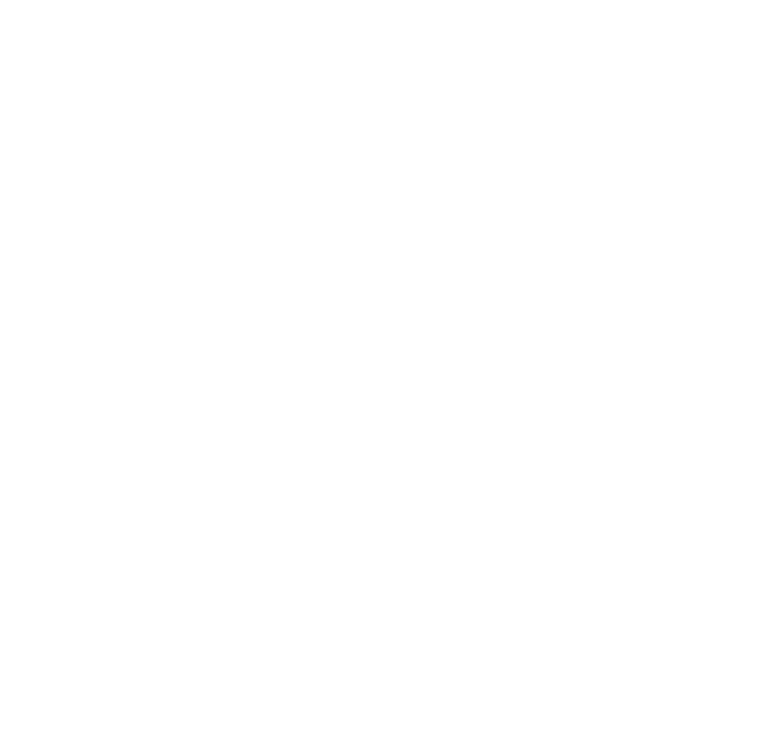 scroll, scrollTop: 0, scrollLeft: 0, axis: both 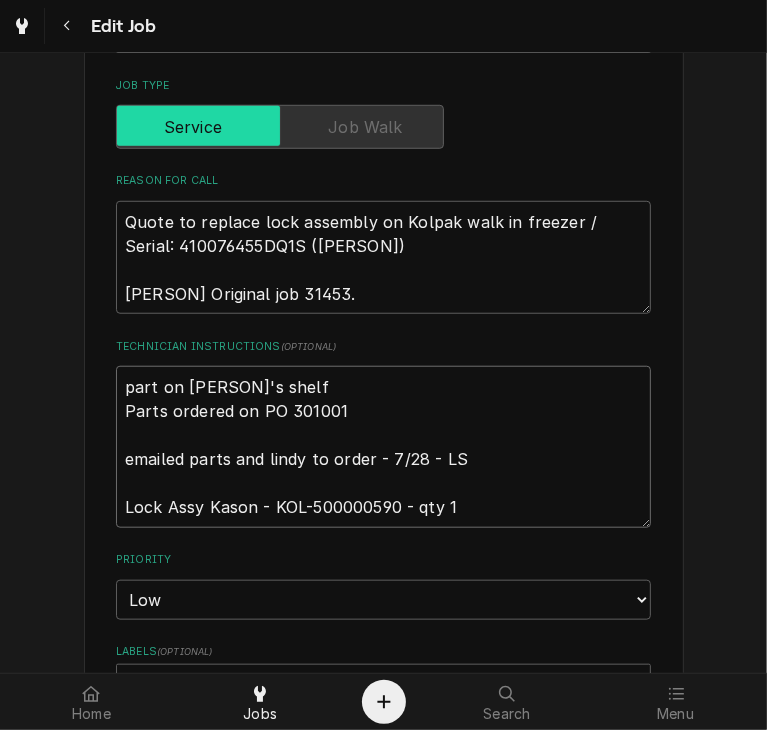 click on "part on [PERSON]'s shelf
Parts ordered on PO 301001
emailed parts and lindy to order - 7/28 - LS
Lock Assy Kason - KOL-500000590 - qty 1" at bounding box center [383, 447] 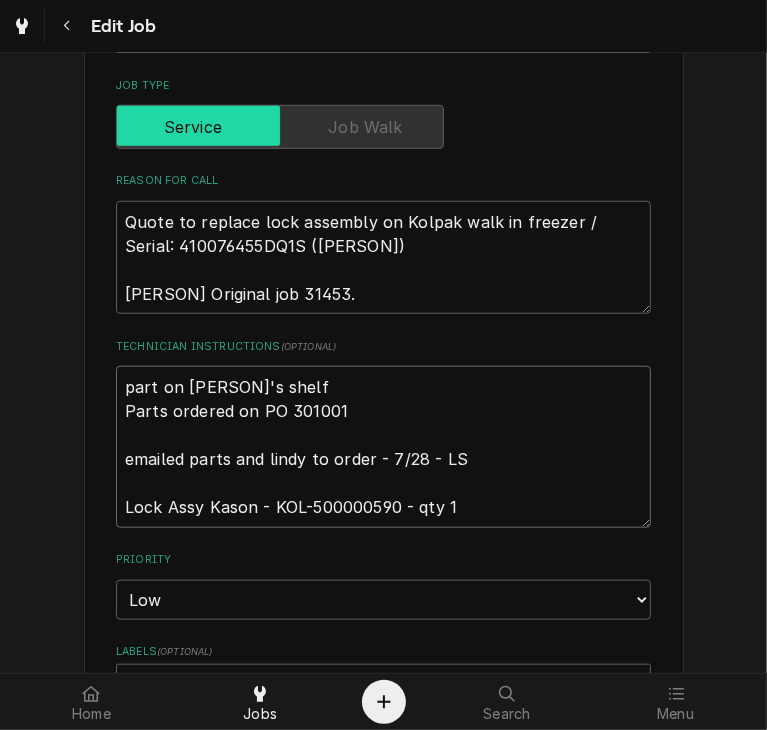 type on "x" 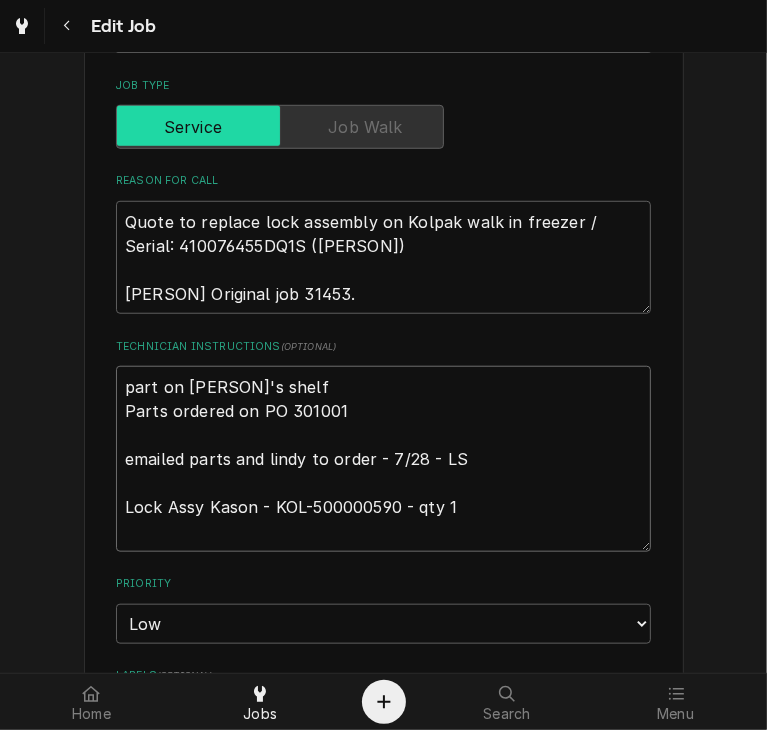type on "x" 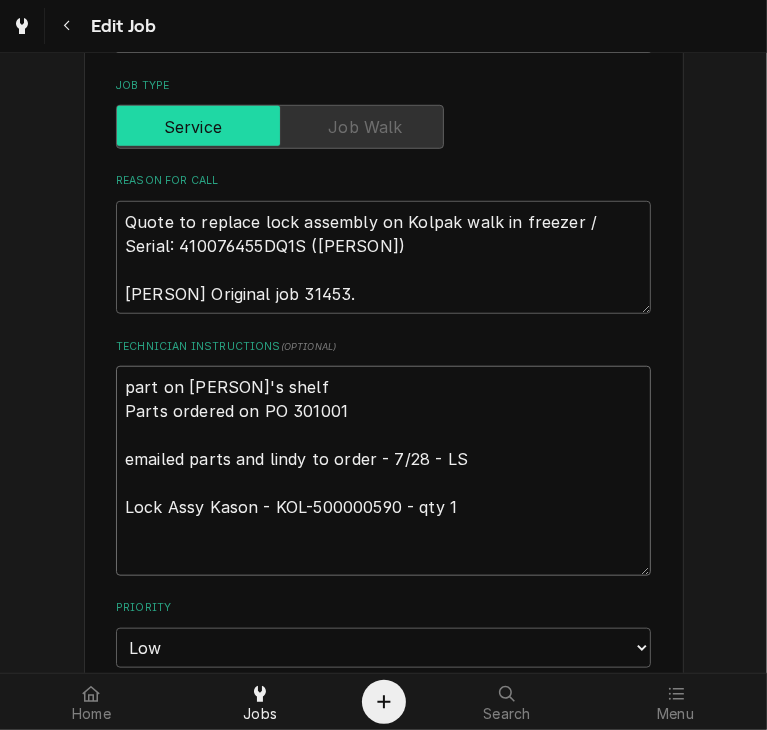 type on "x" 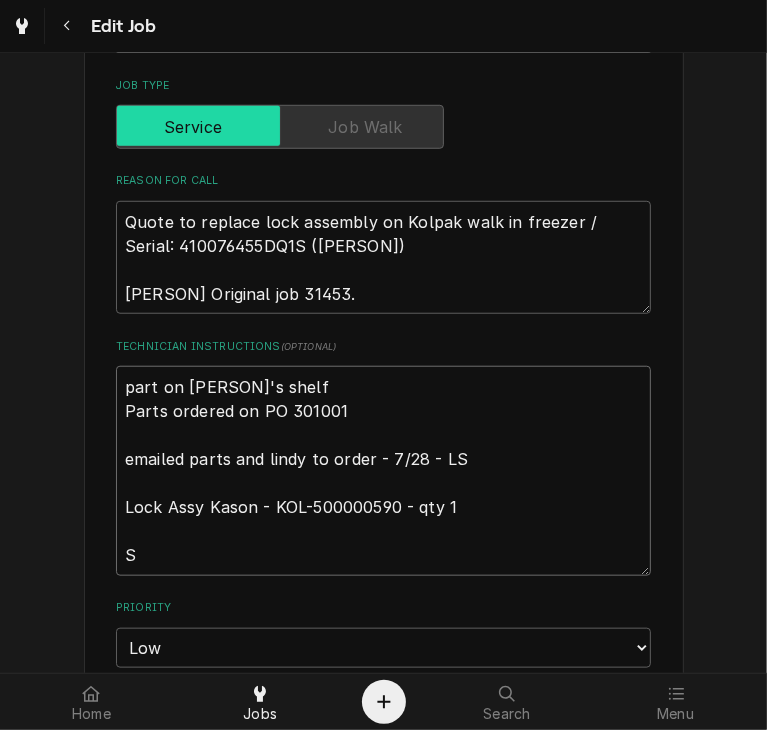 type on "x" 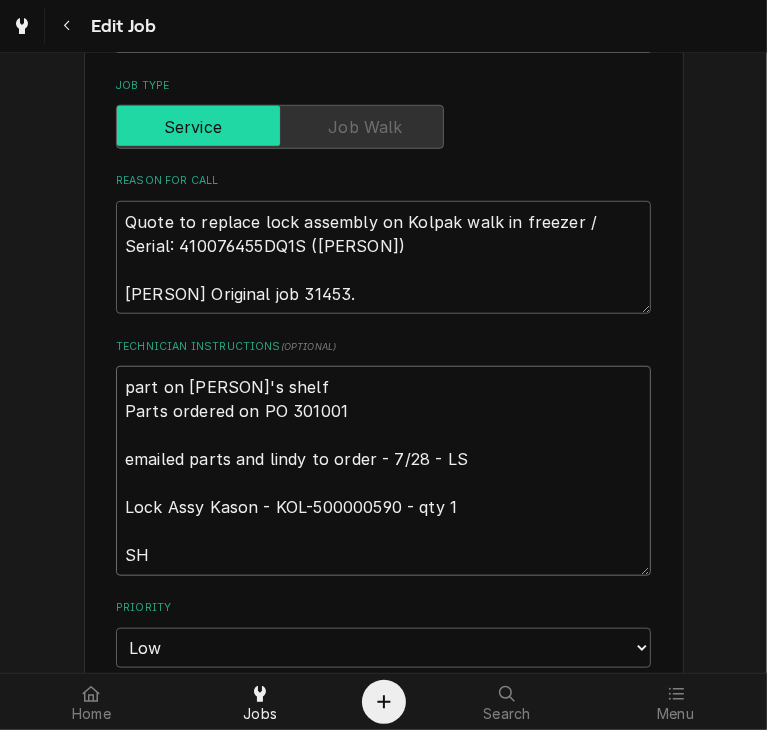 type on "x" 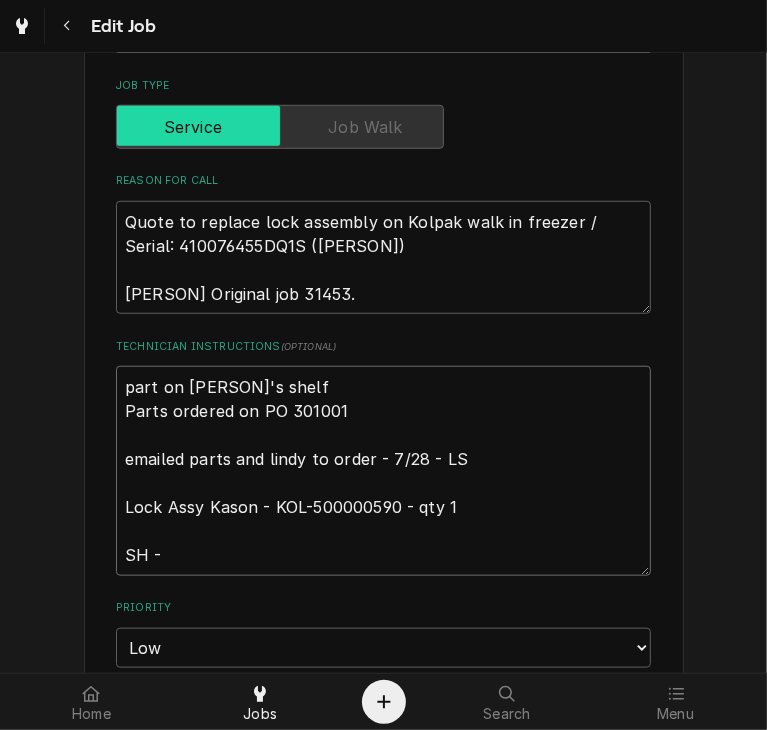 type on "x" 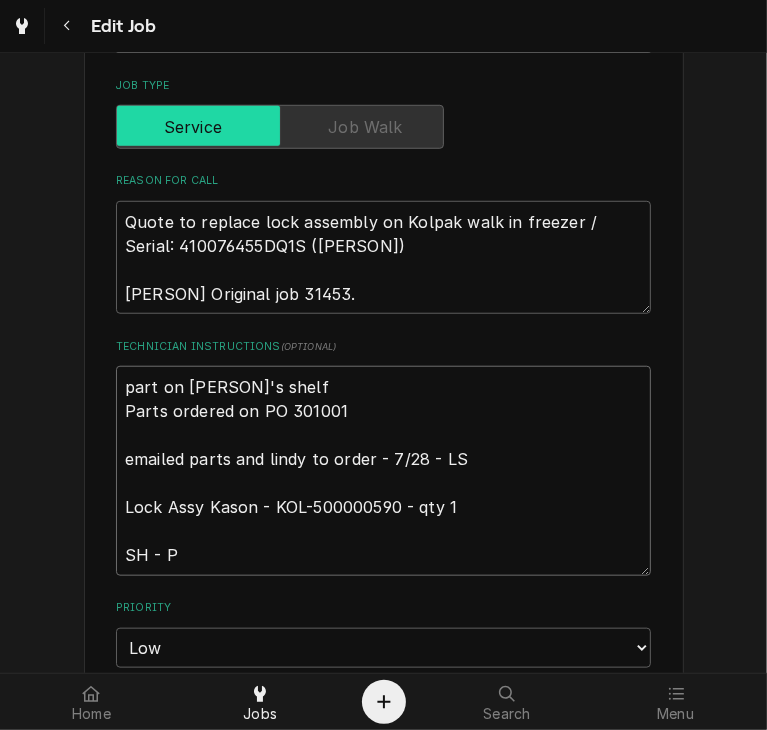 type on "x" 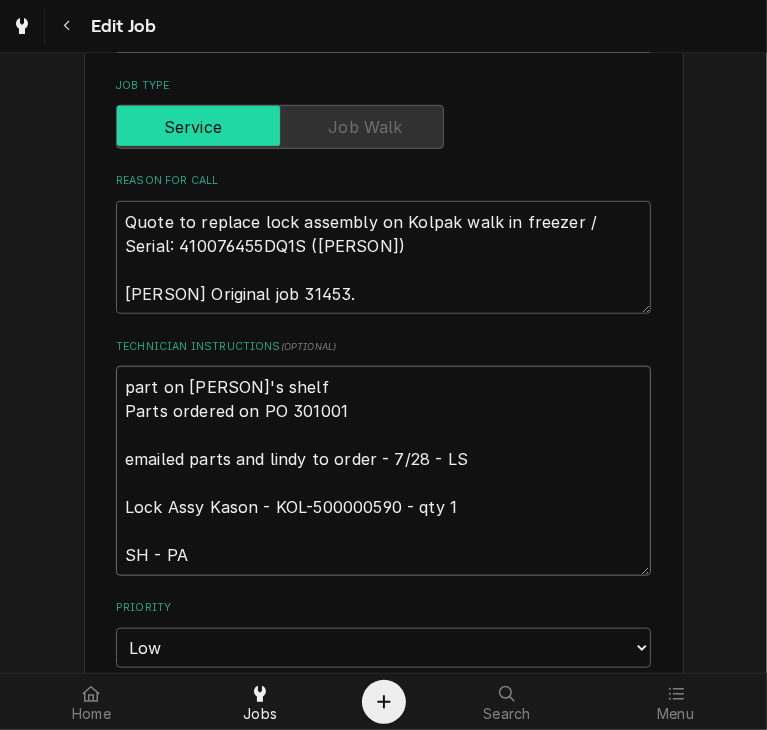 type on "x" 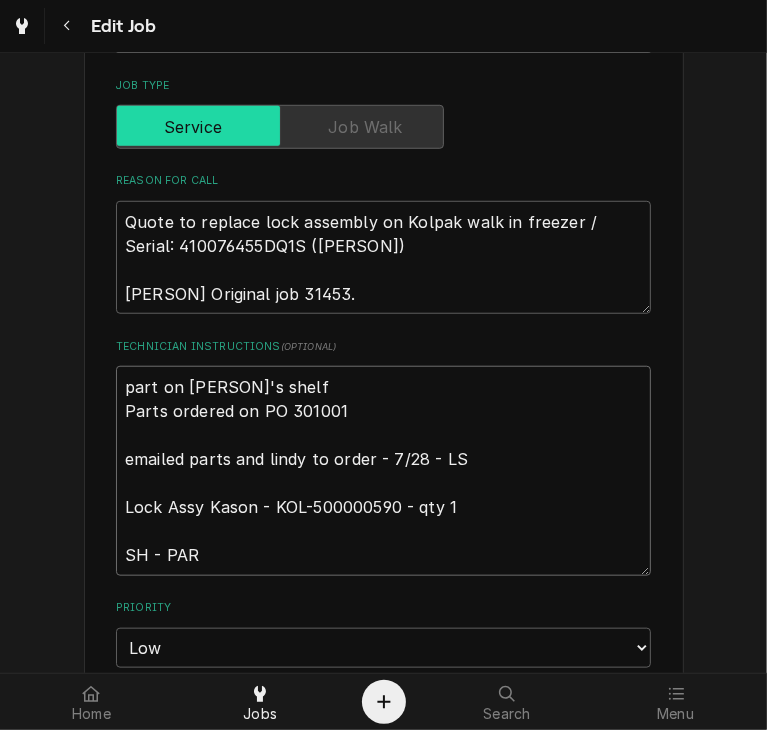 type on "x" 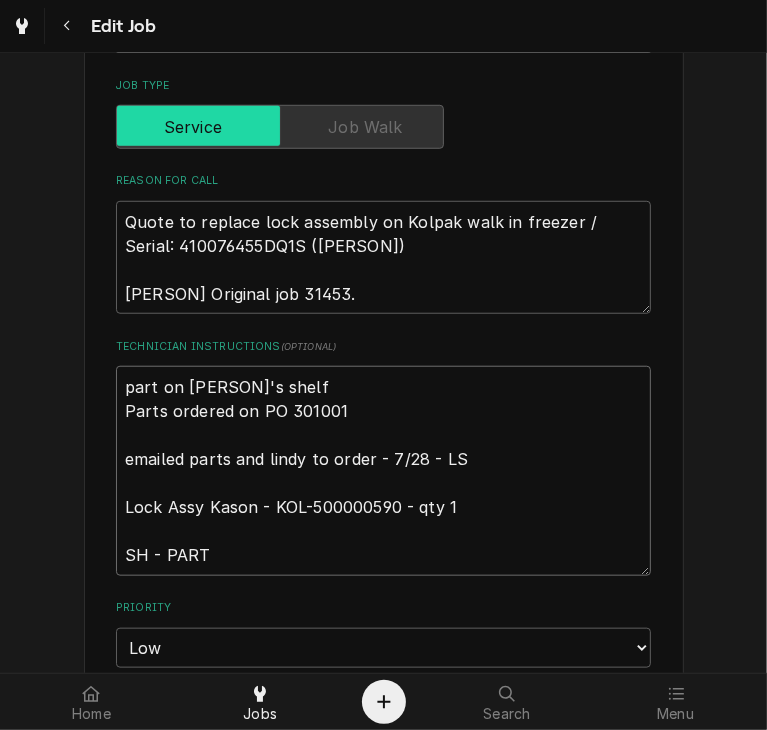 type on "x" 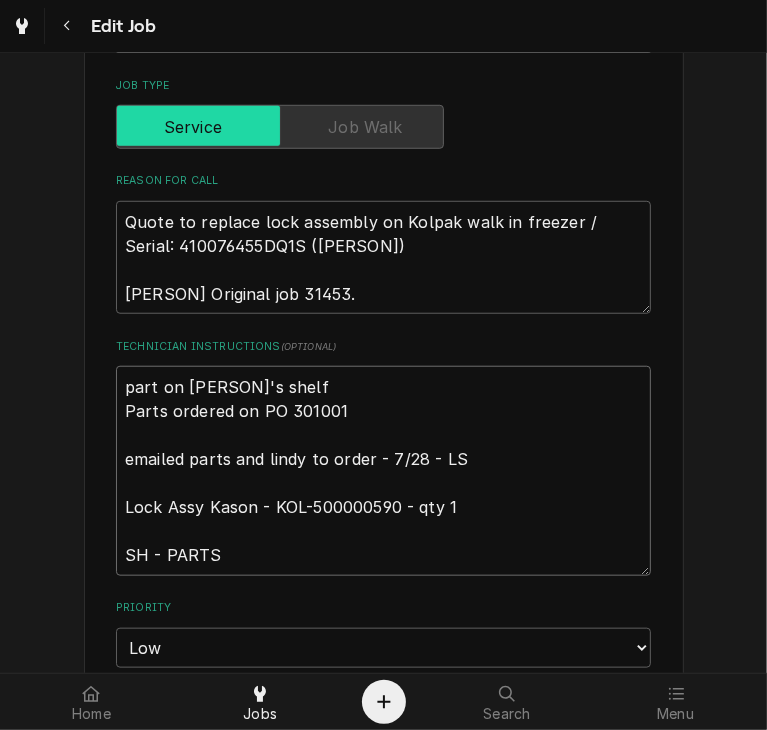 type on "x" 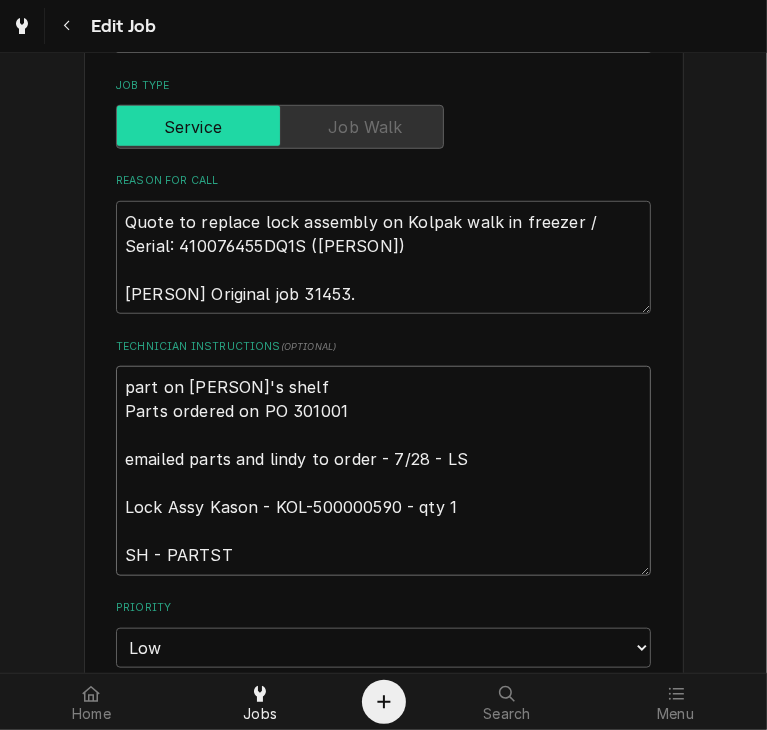 type on "x" 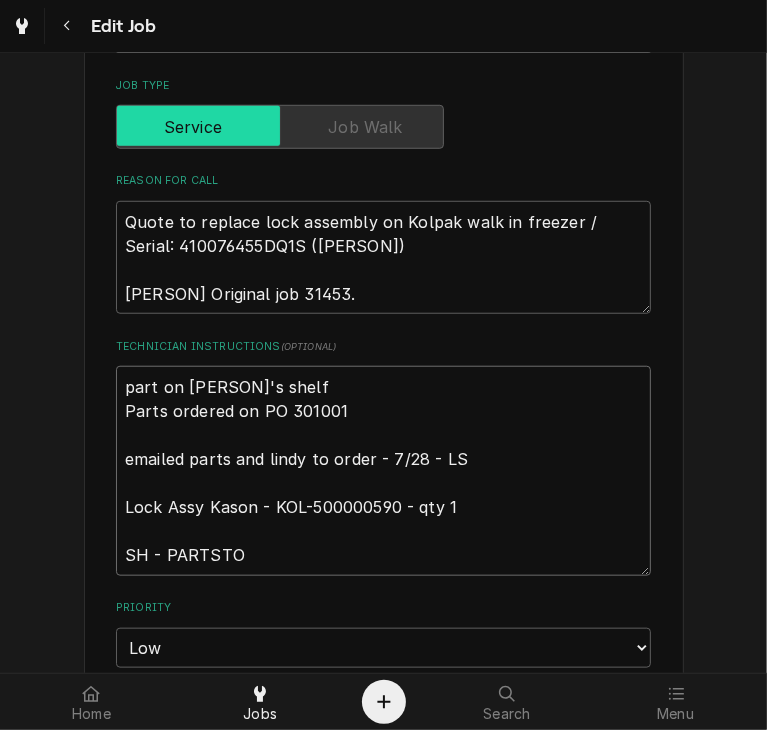 type on "x" 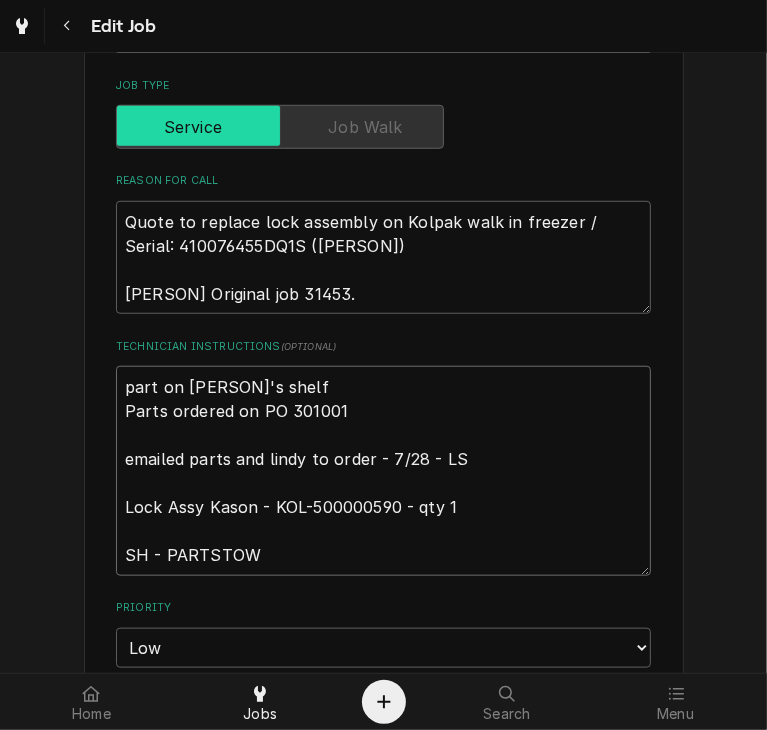 type on "x" 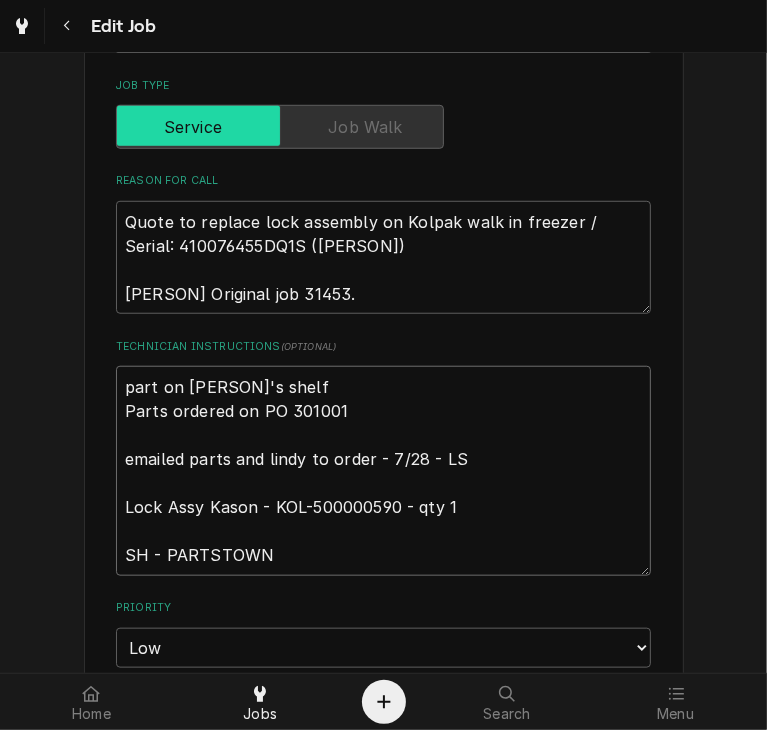 type on "x" 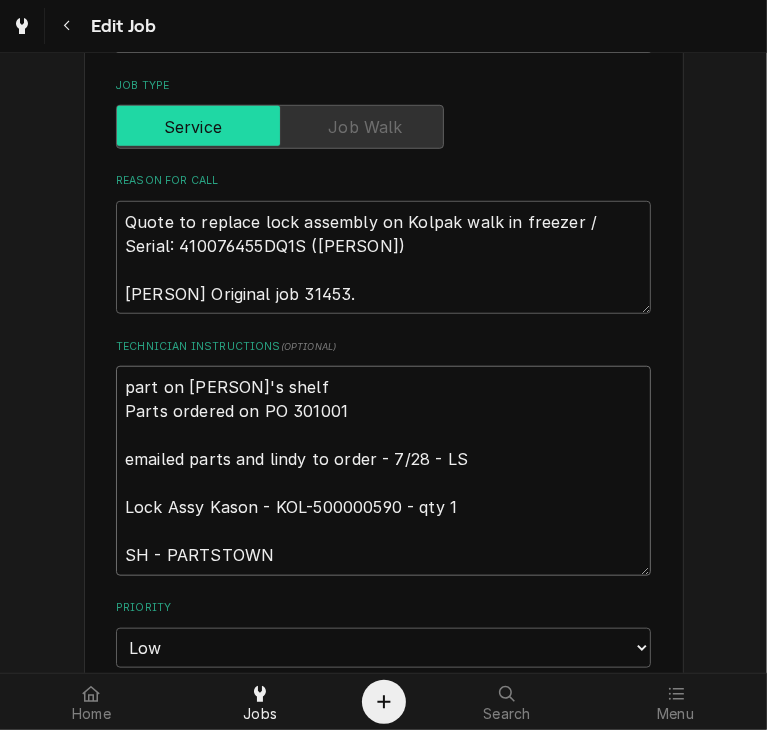 type on "part on codys shelf
Parts ordered on PO 301001
emailed parts and lindy to order - 7/28 - LS
Lock Assy Kason - KOL-500000590 - qty 1
SH - PARTSTOWN" 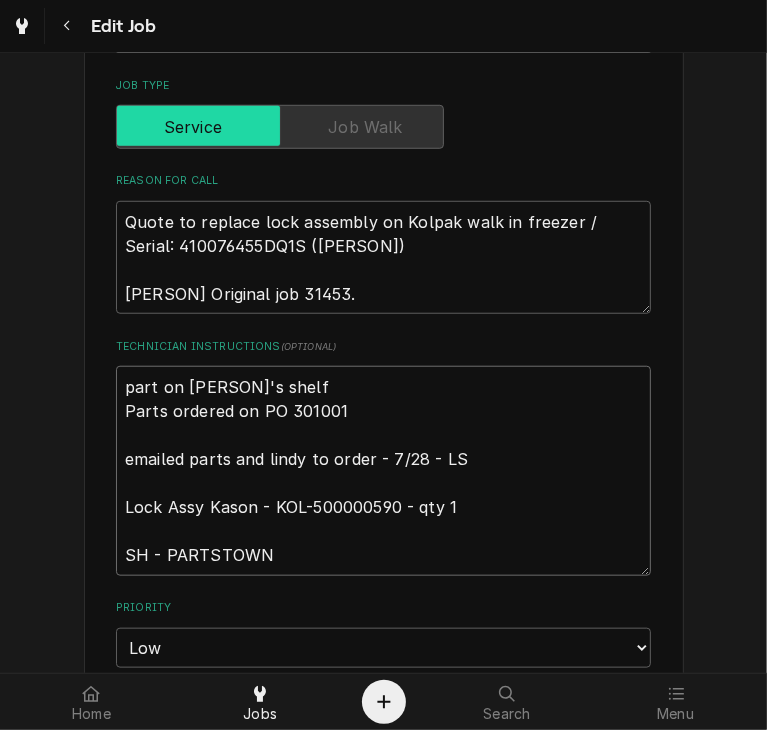 click on "part on codys shelf
Parts ordered on PO 301001
emailed parts and lindy to order - 7/28 - LS
Lock Assy Kason - KOL-500000590 - qty 1
SH - PARTSTOWN" at bounding box center [383, 471] 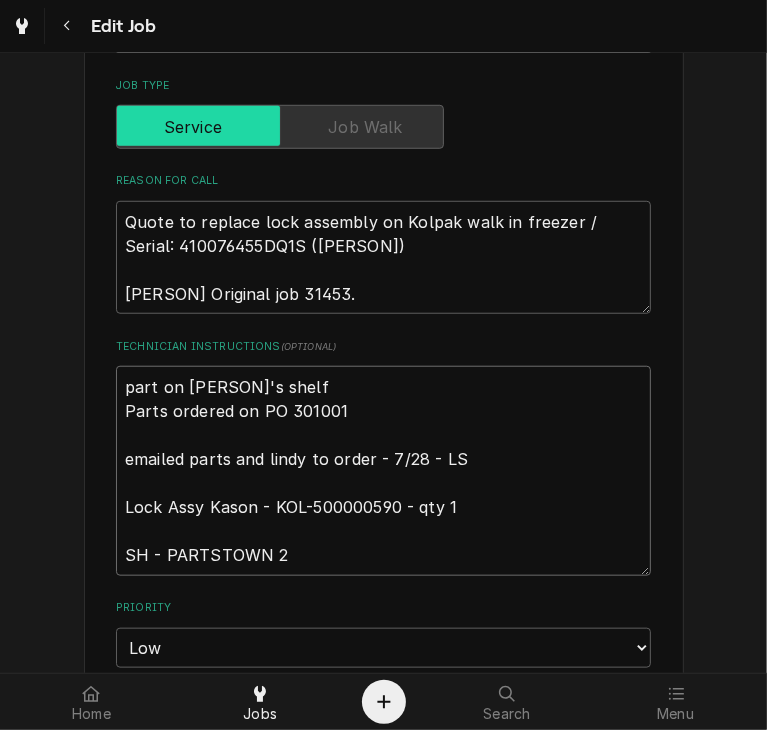 type on "x" 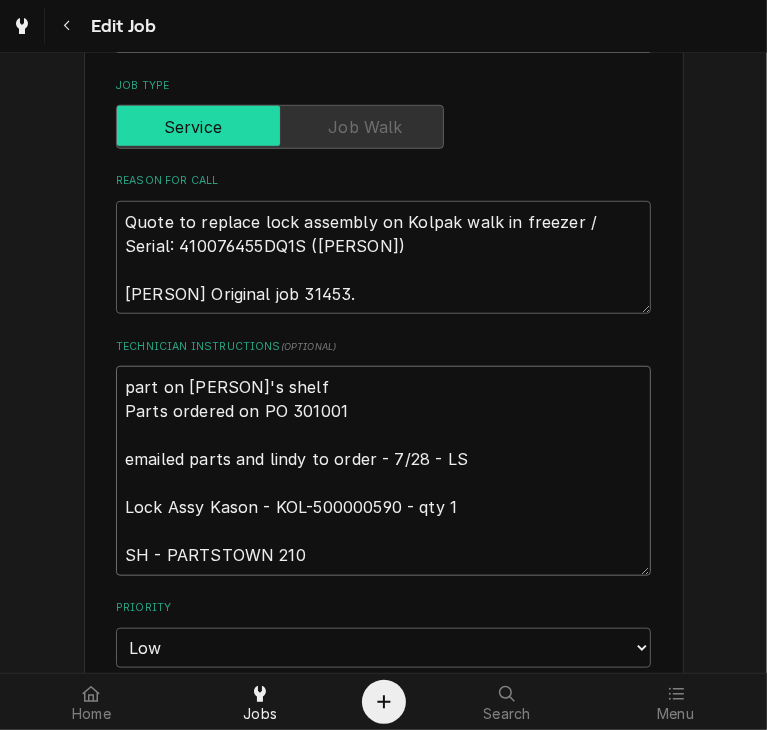 type on "x" 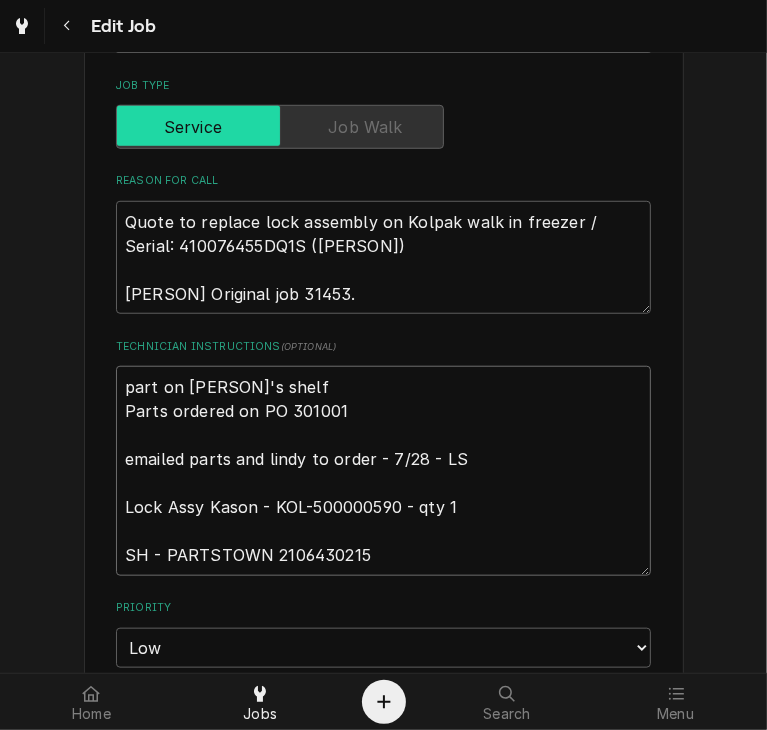 type on "x" 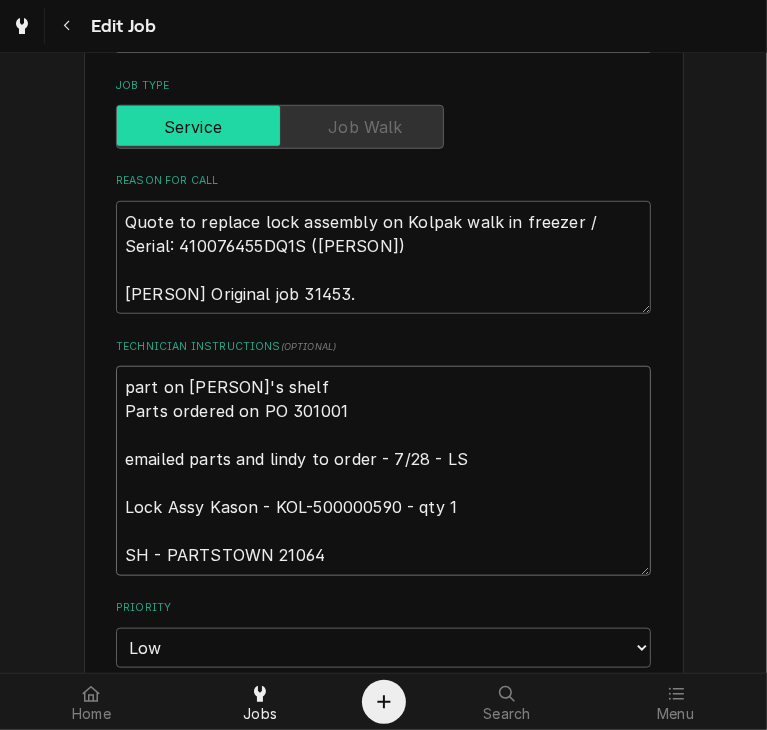 type on "x" 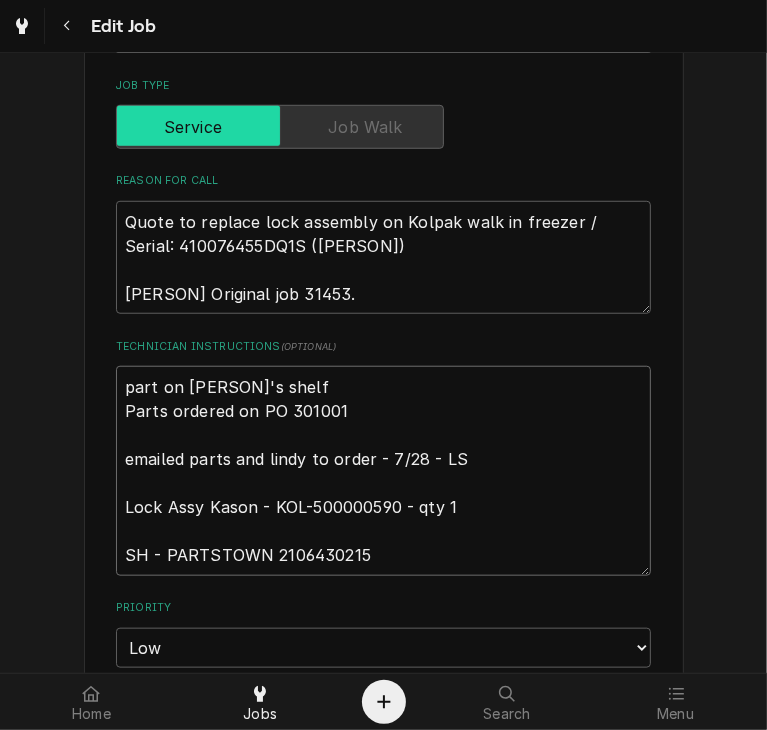type on "x" 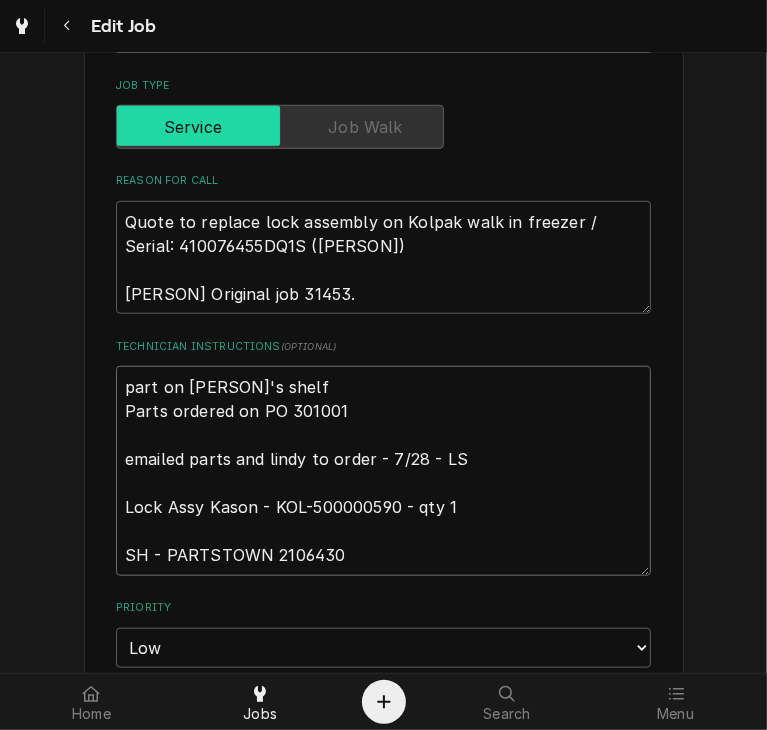 type on "x" 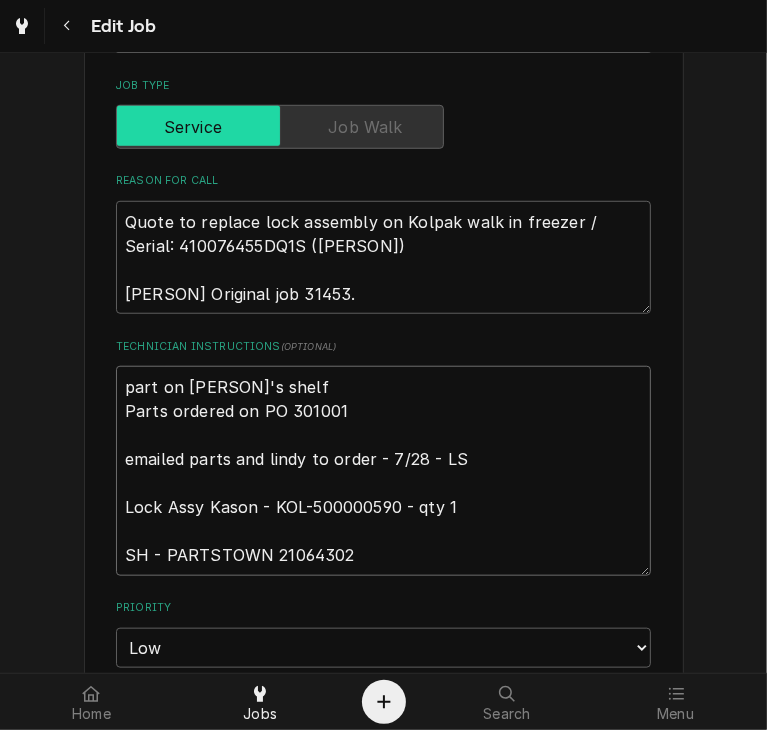 type on "x" 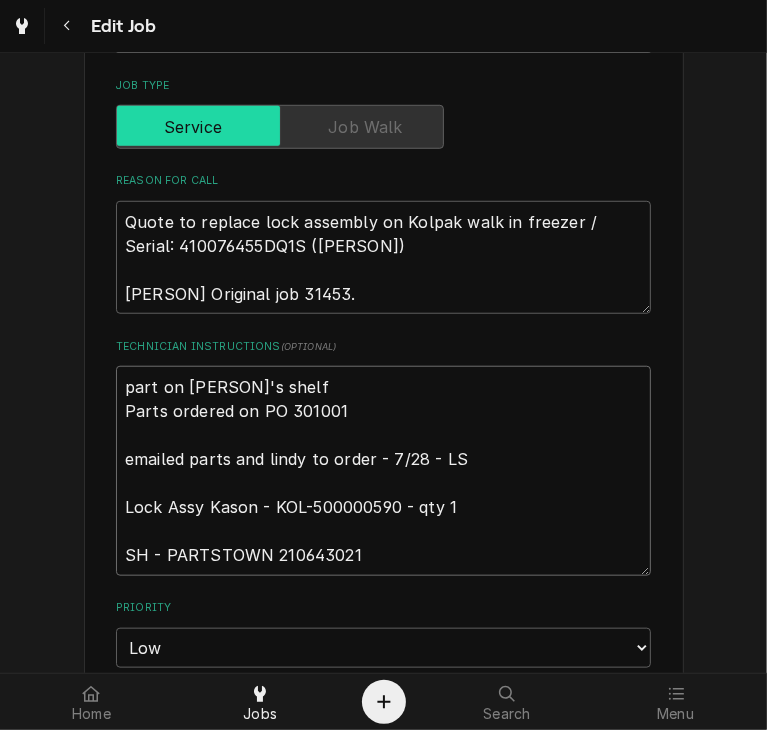 type on "x" 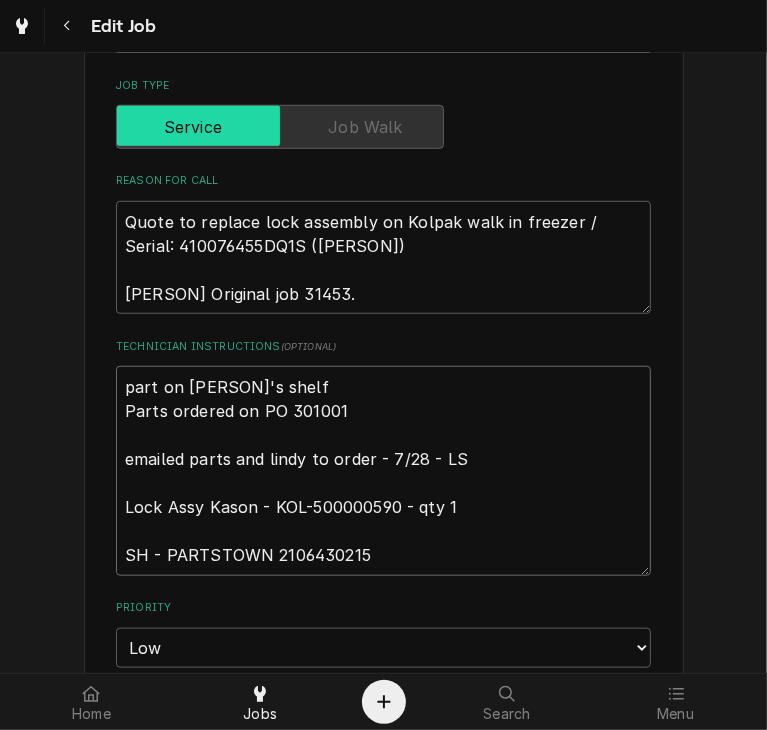 type on "x" 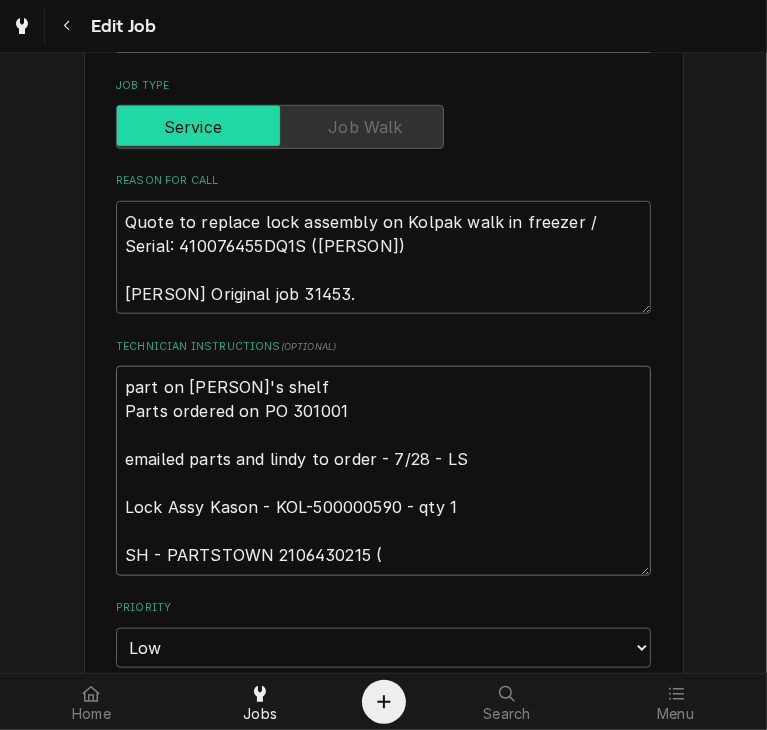 type on "x" 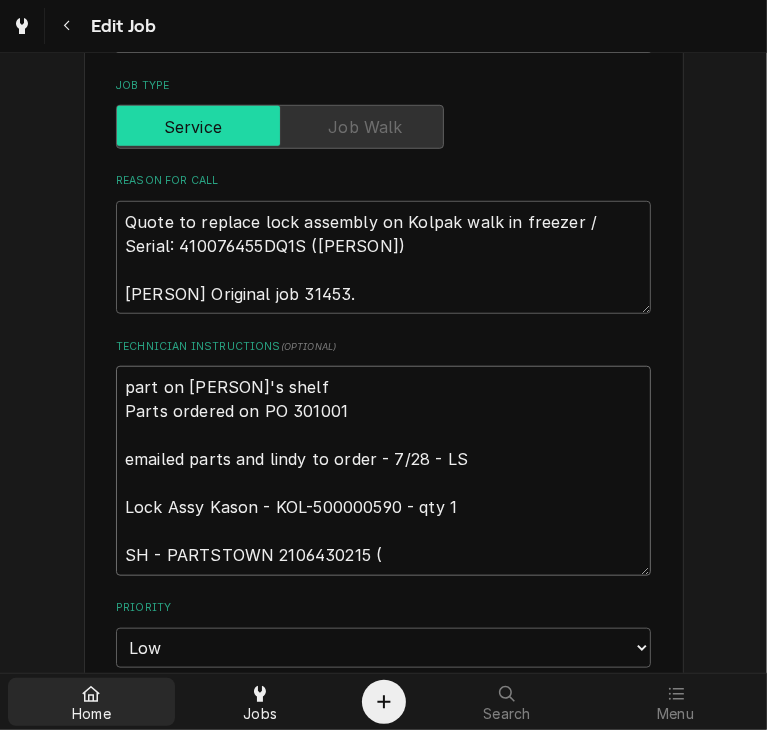 type on "part on codys shelf
Parts ordered on PO 301001
emailed parts and lindy to order - 7/28 - LS
Lock Assy Kason - KOL-500000590 - qty 1
SH - PARTSTOWN 2106430215 (" 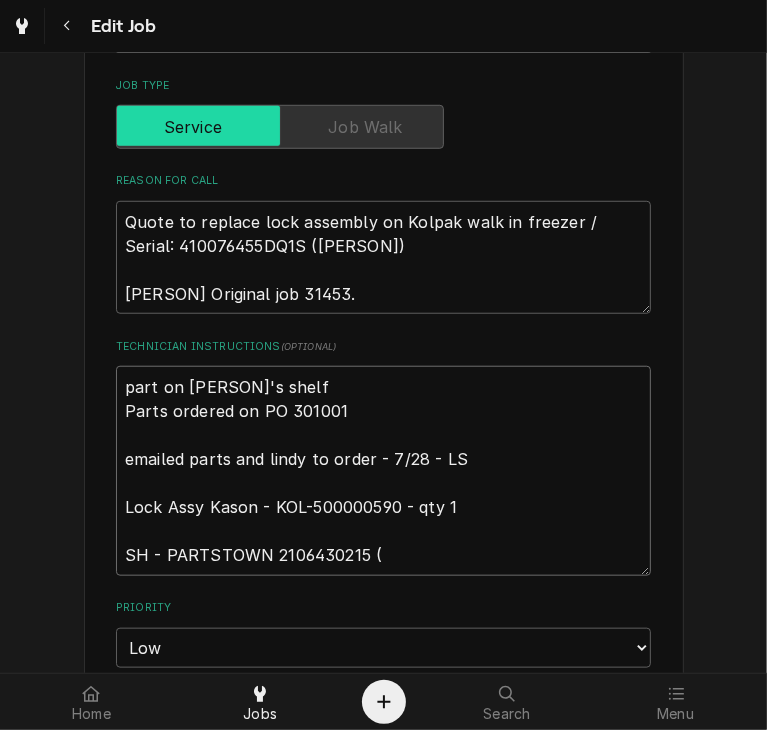click on "part on codys shelf
Parts ordered on PO 301001
emailed parts and lindy to order - 7/28 - LS
Lock Assy Kason - KOL-500000590 - qty 1
SH - PARTSTOWN 2106430215 (" at bounding box center [383, 471] 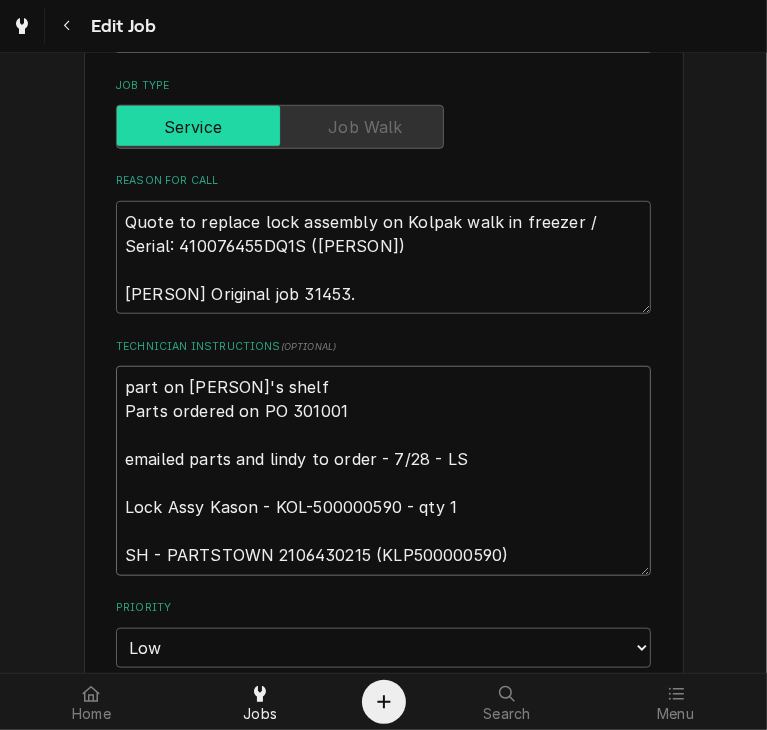 type on "x" 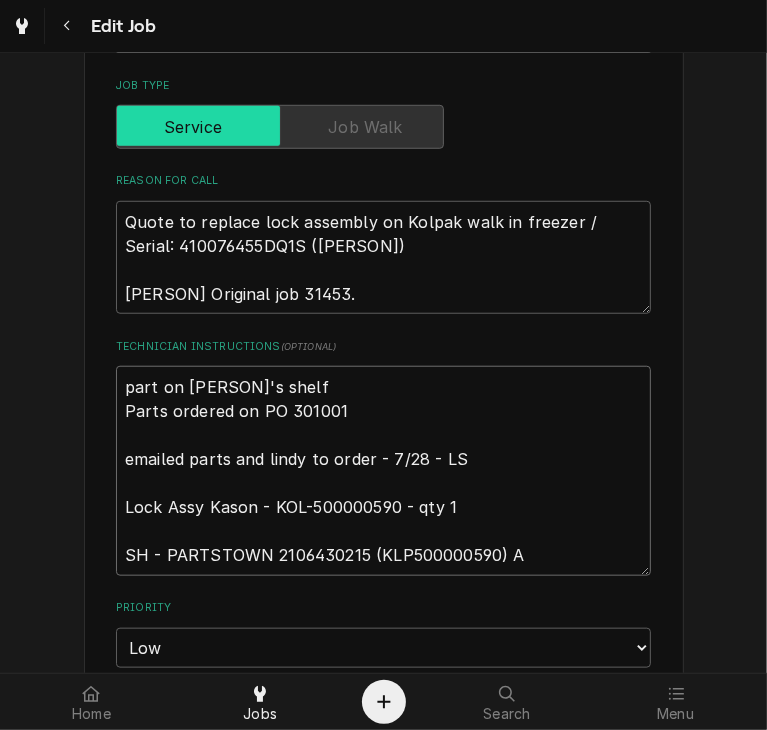 type on "x" 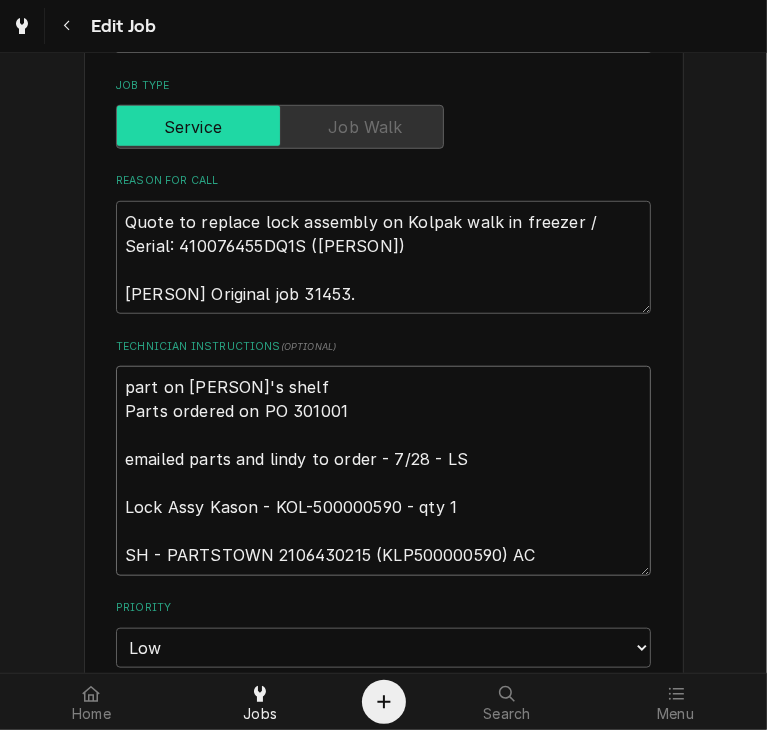 type on "x" 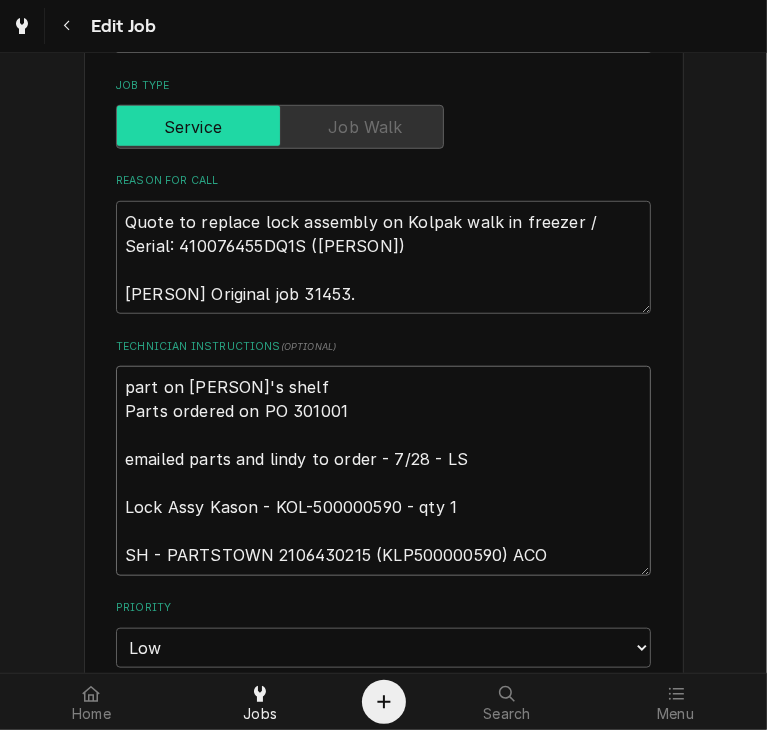type on "x" 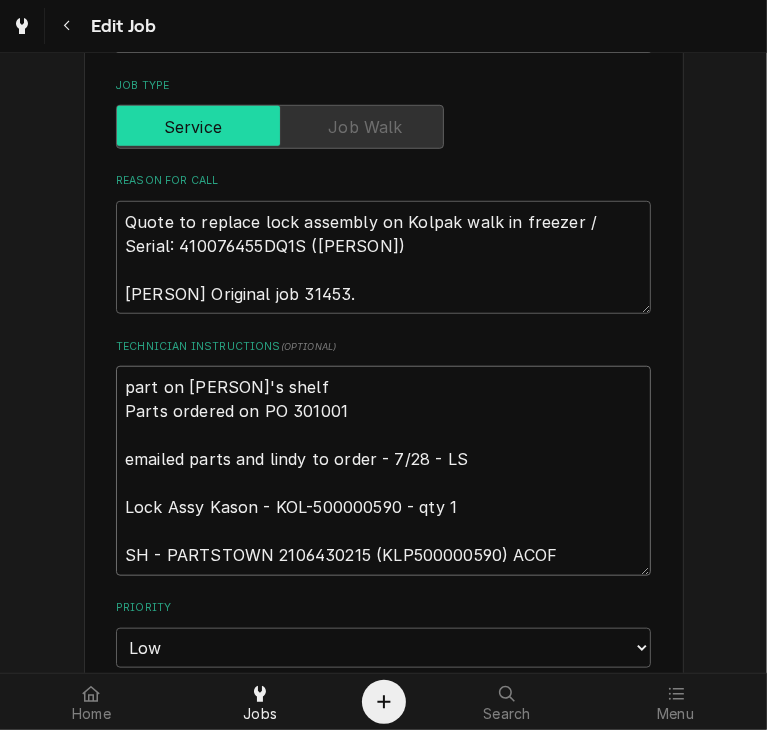 type on "x" 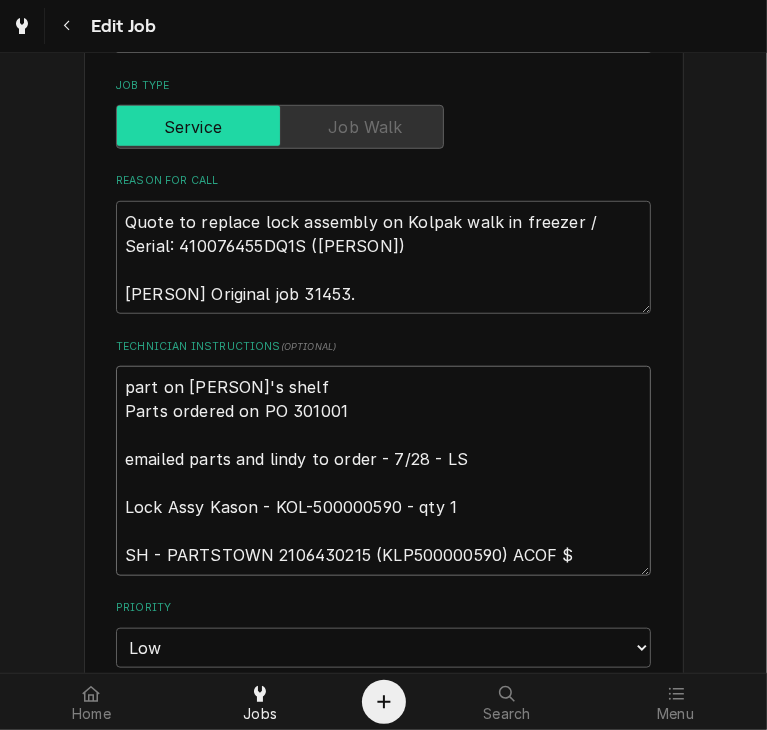 type on "x" 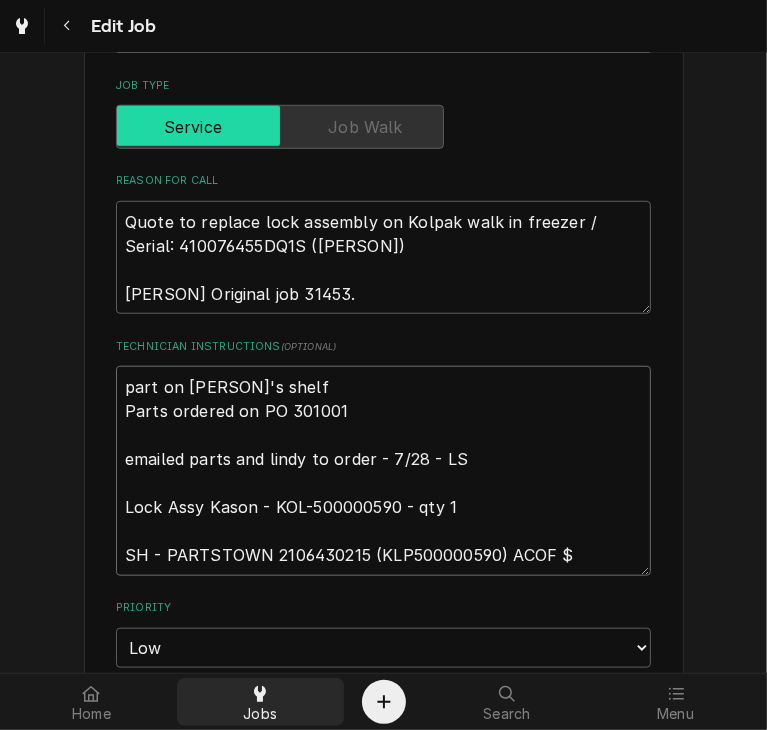 type on "part on codys shelf
Parts ordered on PO 301001
emailed parts and lindy to order - 7/28 - LS
Lock Assy Kason - KOL-500000590 - qty 1
SH - PARTSTOWN 2106430215 (KLP500000590) ACOF $" 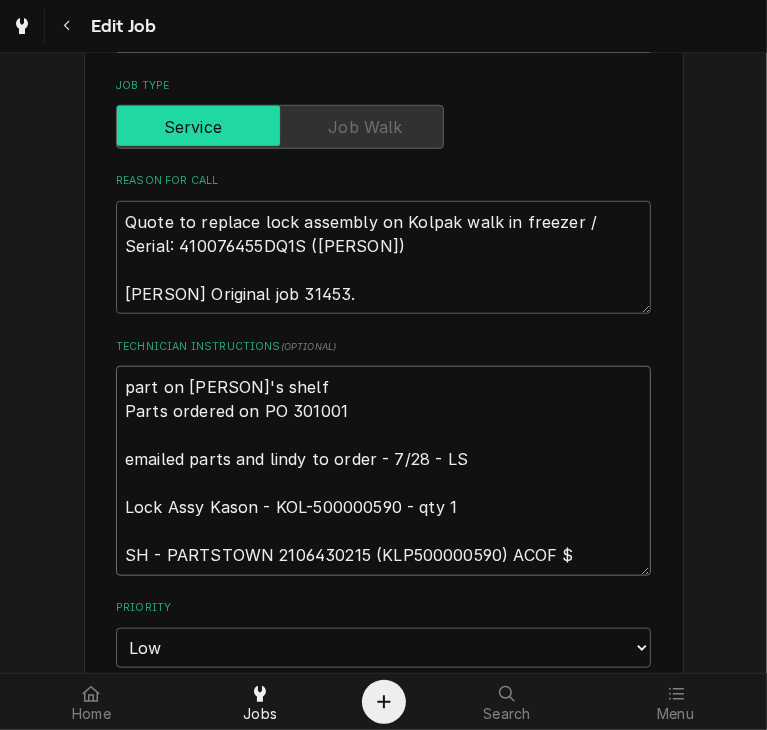 click on "part on codys shelf
Parts ordered on PO 301001
emailed parts and lindy to order - 7/28 - LS
Lock Assy Kason - KOL-500000590 - qty 1
SH - PARTSTOWN 2106430215 (KLP500000590) ACOF $" at bounding box center (383, 471) 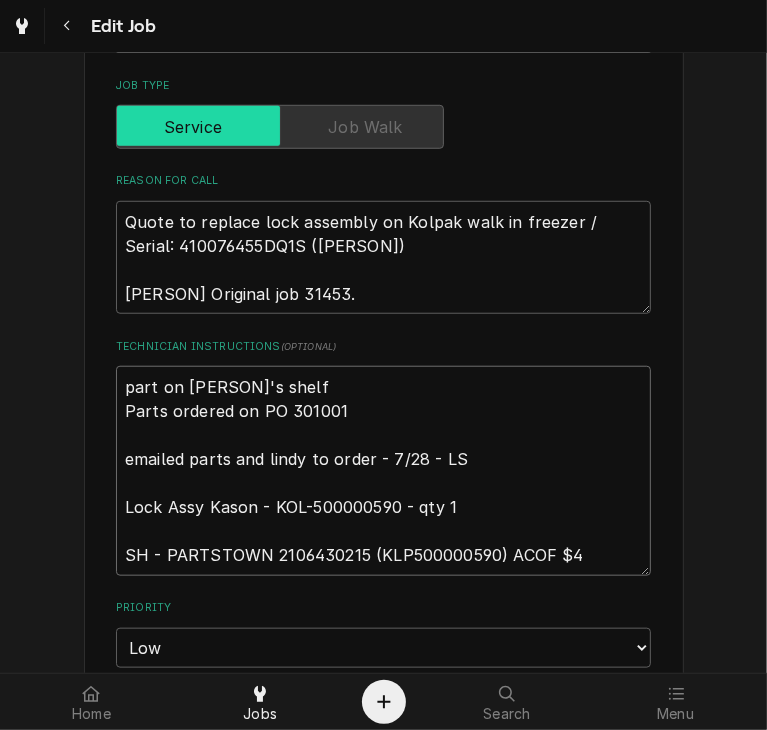 type on "x" 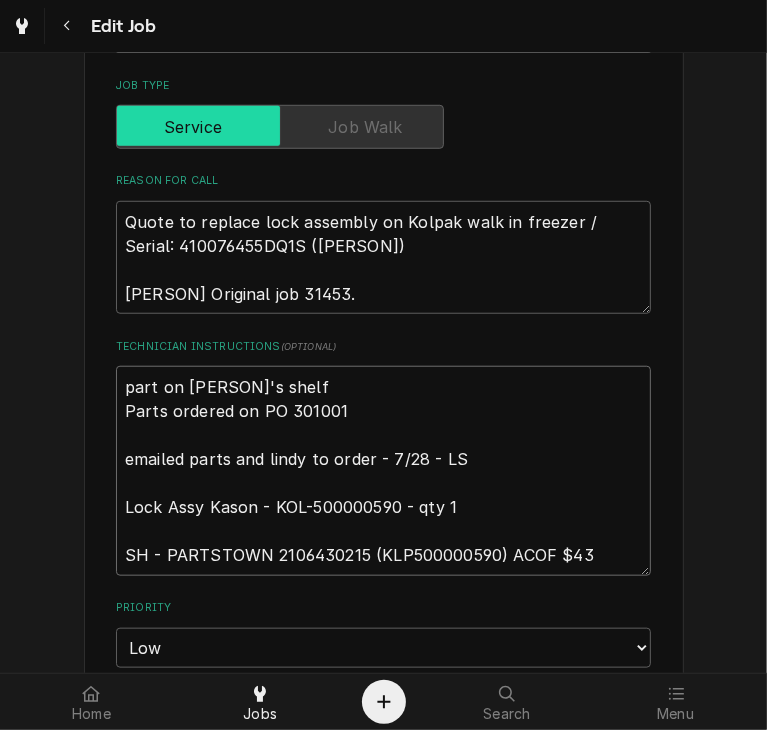 type on "x" 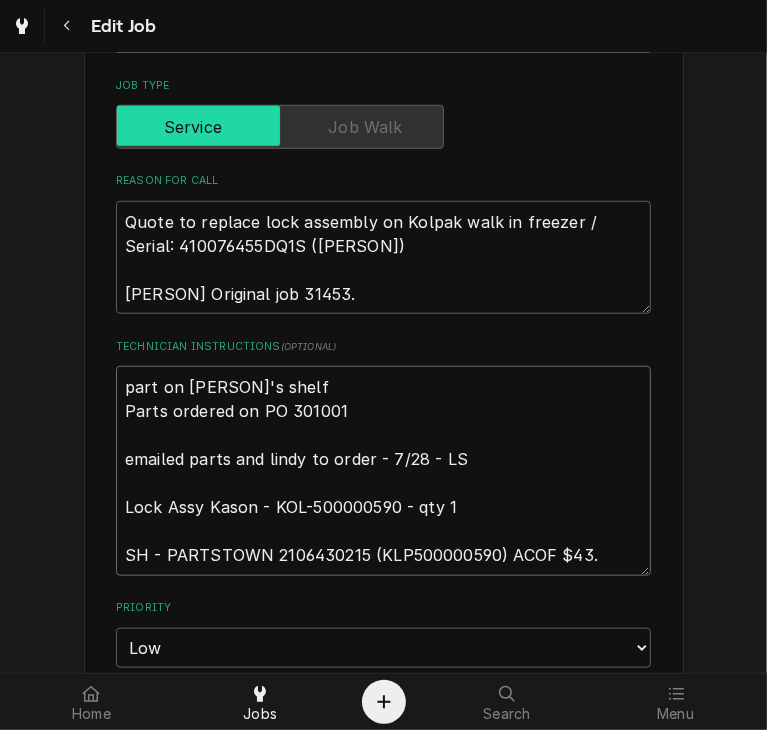 type on "x" 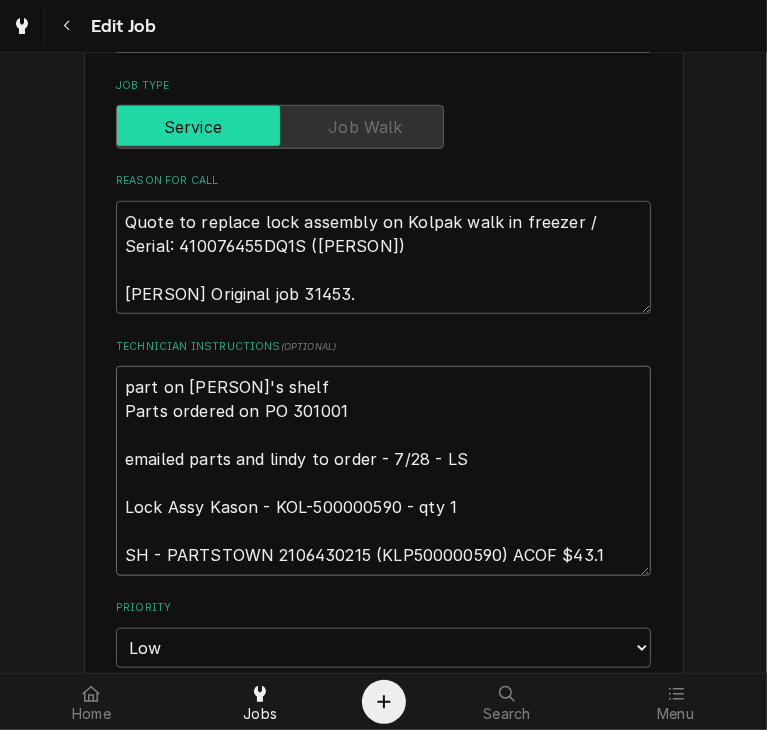 type on "x" 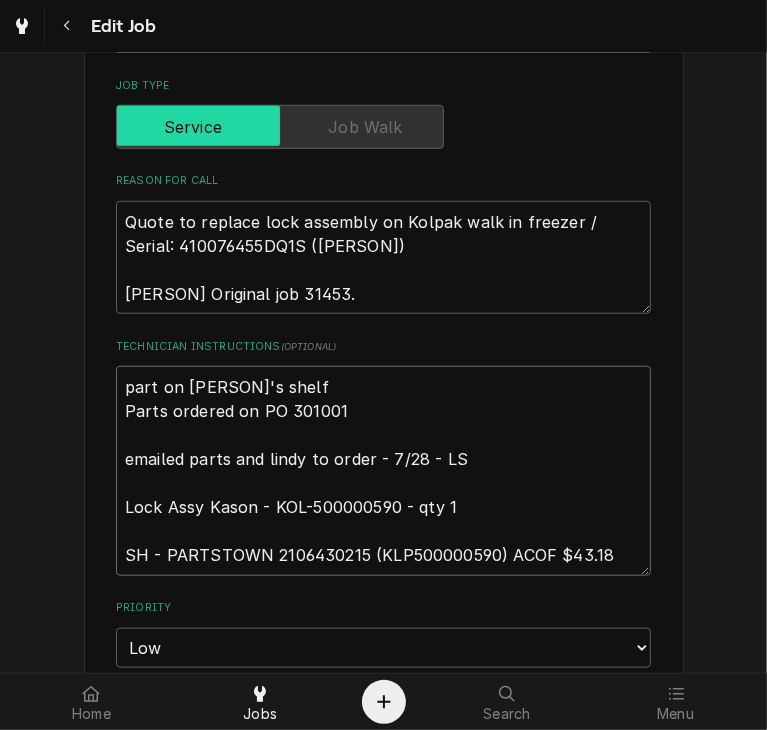 type on "x" 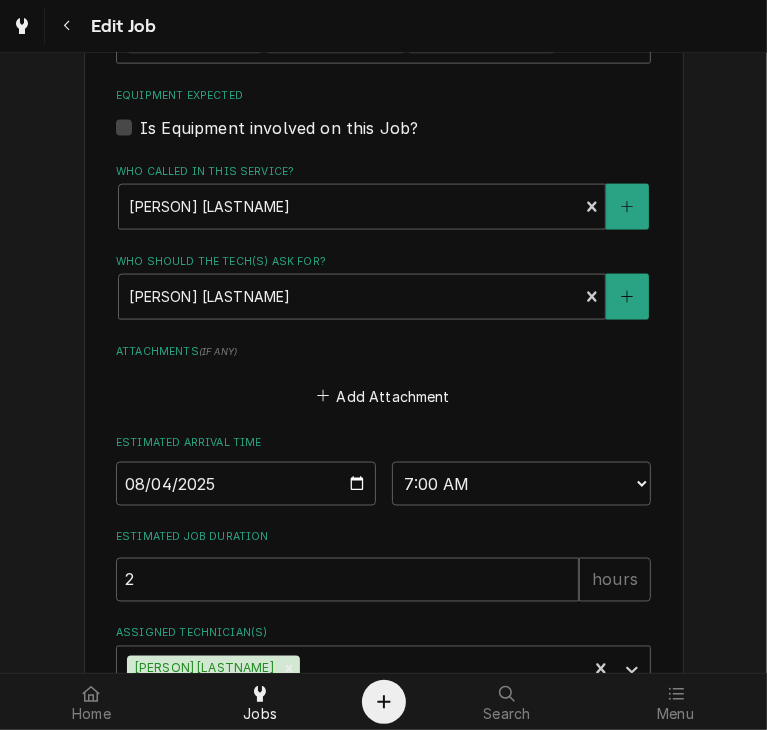 scroll, scrollTop: 1595, scrollLeft: 0, axis: vertical 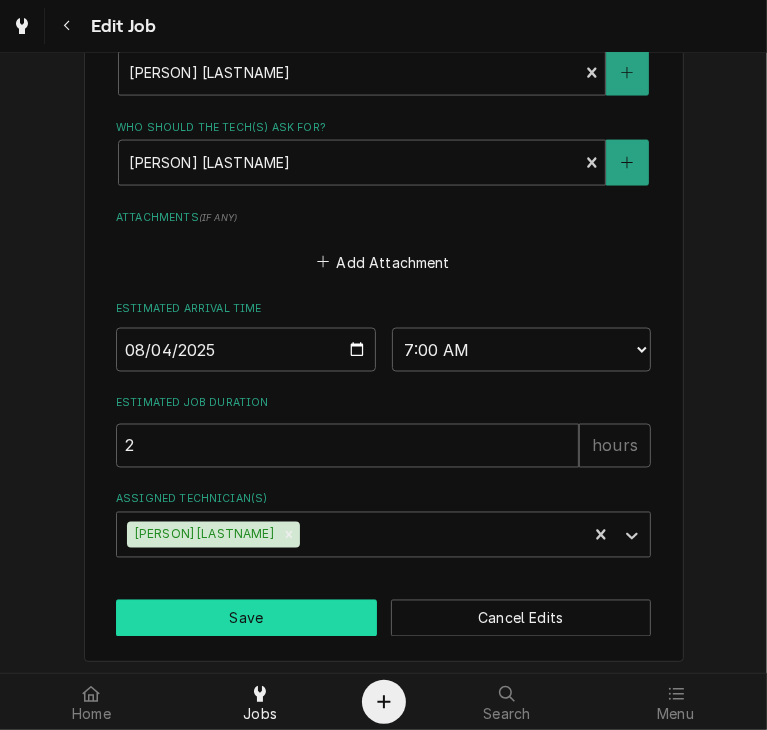 type on "part on codys shelf
Parts ordered on PO 301001
emailed parts and lindy to order - 7/28 - LS
Lock Assy Kason - KOL-500000590 - qty 1
SH - PARTSTOWN 2106430215 (KLP500000590) ACOF $43.18" 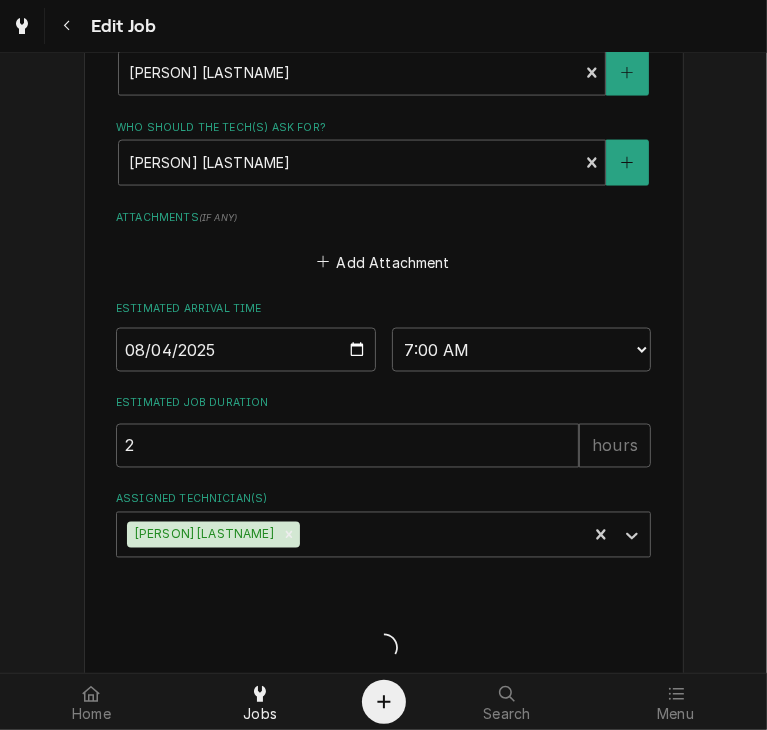 type on "x" 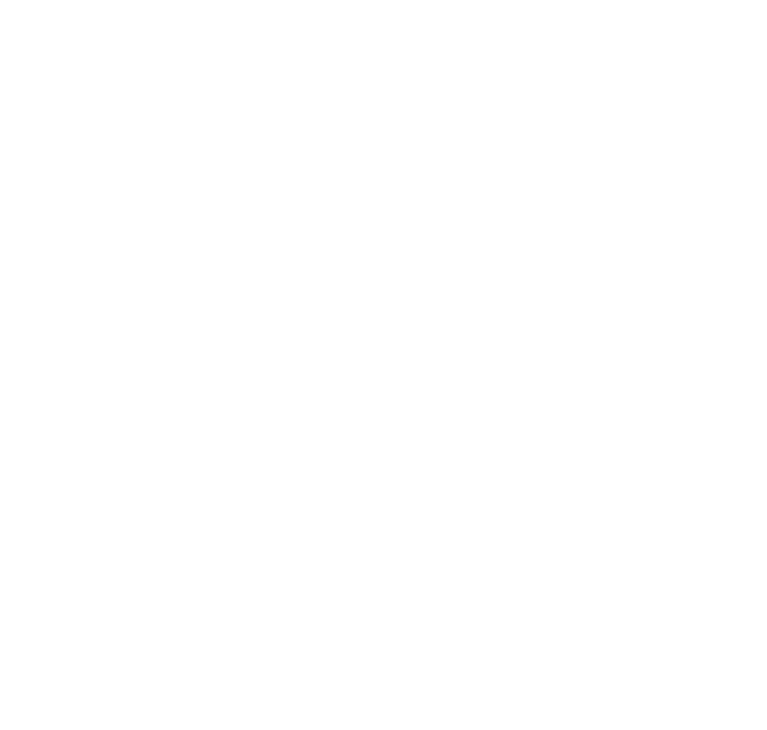 scroll, scrollTop: 0, scrollLeft: 0, axis: both 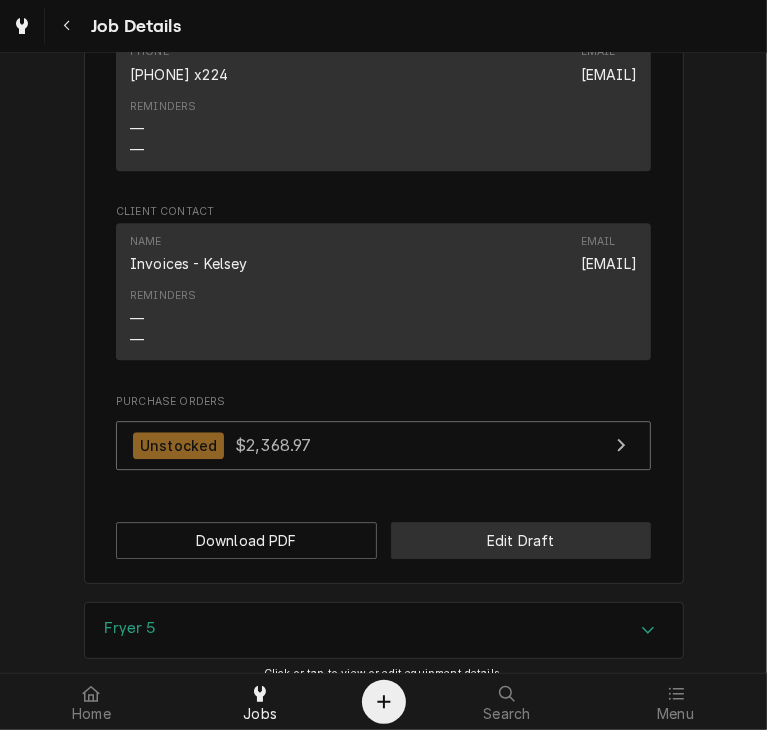 click on "Edit Draft" at bounding box center [521, 540] 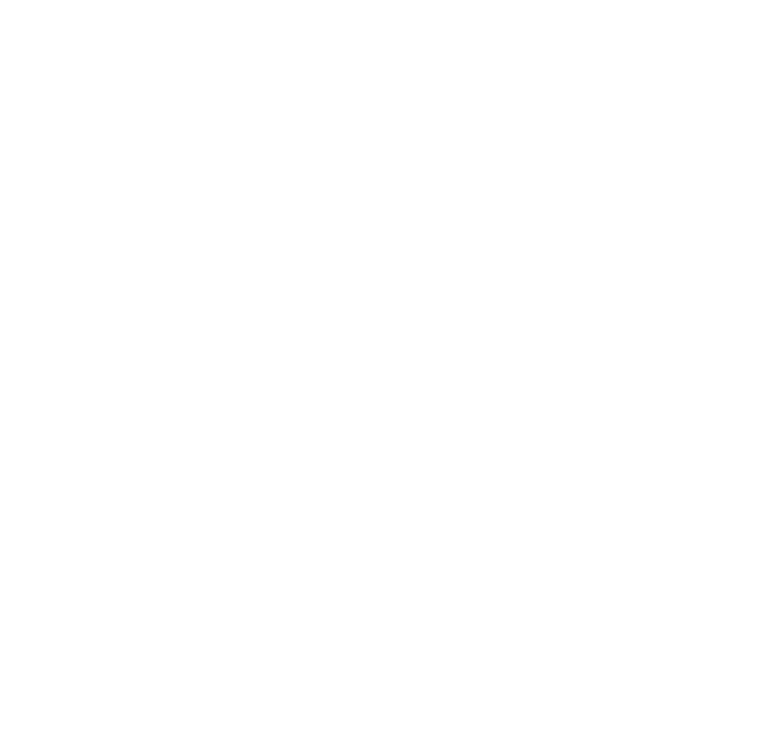 scroll, scrollTop: 0, scrollLeft: 0, axis: both 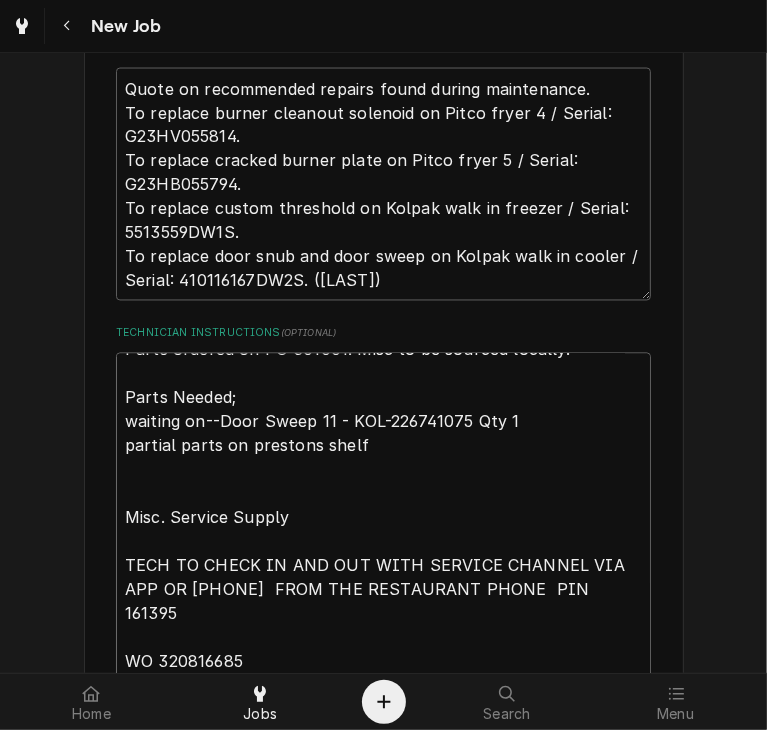 click on "Parts ordered on PO 301001. Misc to be sourced locally.
Parts Needed;
waiting on--Door Sweep 11 - KOL-226741075 Qty 1
partial parts on prestons shelf
Misc. Service Supply
TECH TO CHECK IN AND OUT WITH SERVICE CHANNEL VIA APP OR [PHONE]  FROM THE RESTAURANT PHONE  PIN 161395
WO 320816685" at bounding box center [383, 518] 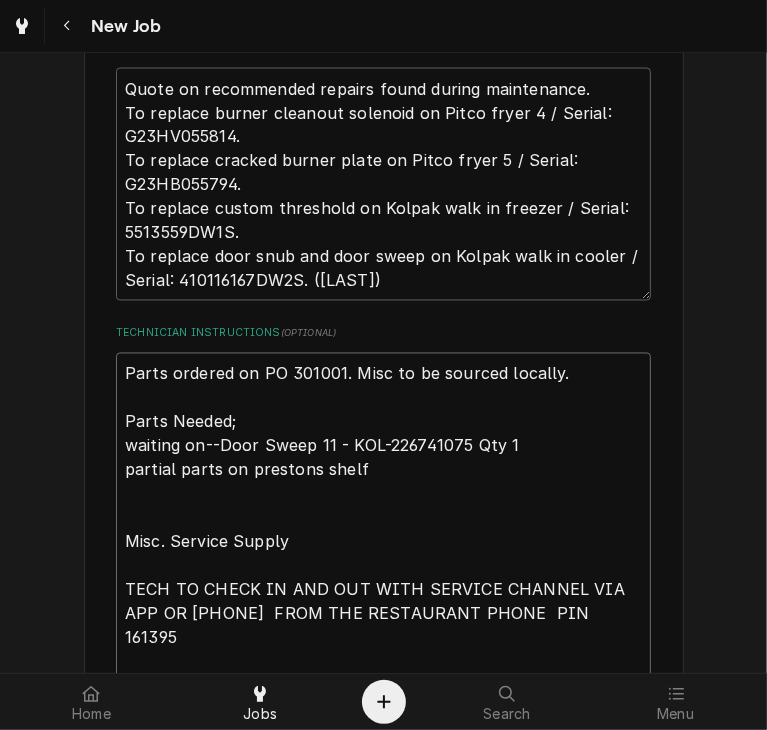 type on "x" 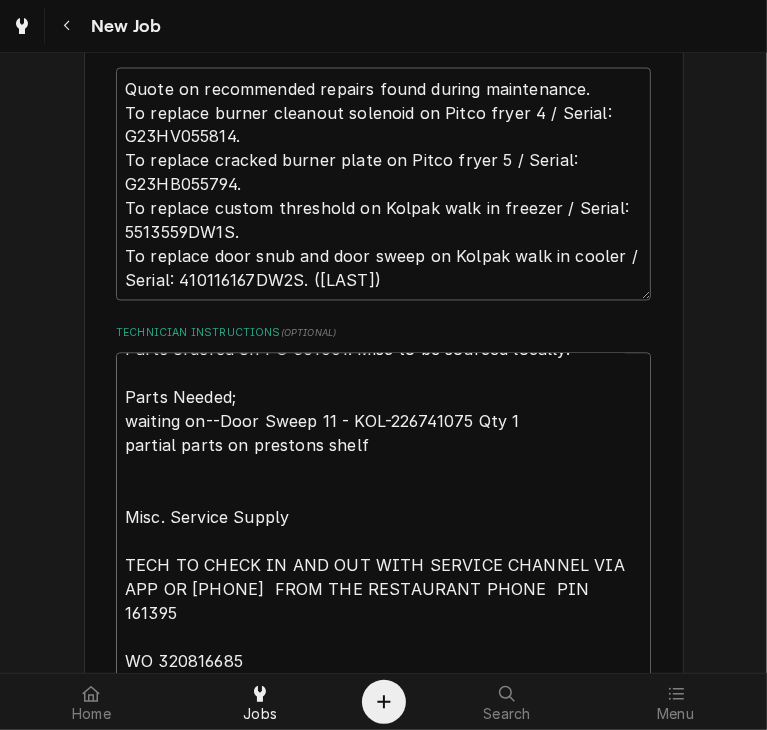 type on "x" 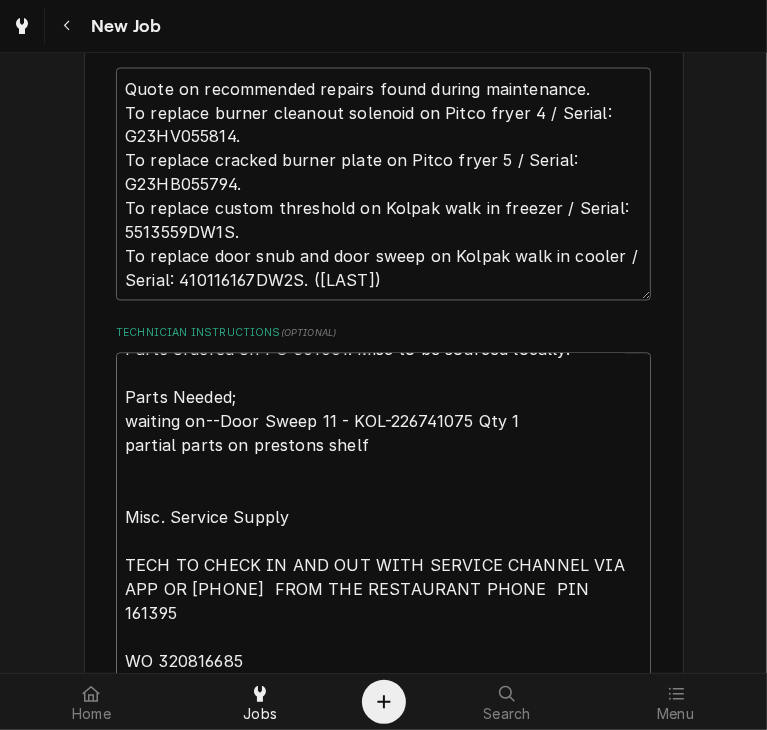 click on "Parts ordered on PO 301001. Misc to be sourced locally.
Parts Needed;
waiting on--Door Sweep 11 - KOL-226741075 Qty 1
partial parts on prestons shelf
Misc. Service Supply
TECH TO CHECK IN AND OUT WITH SERVICE CHANNEL VIA APP OR 516- 500-7776  FROM THE RESTAURANT PHONE  PIN 161395
WO 320816685
SH - PO 301001 PARTSTOWN" at bounding box center (383, 542) 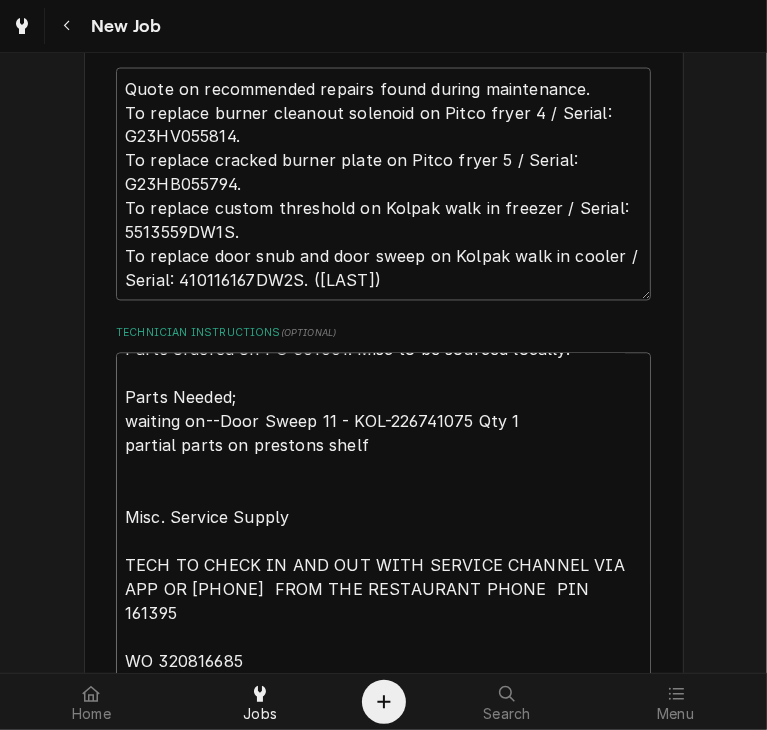 click on "Parts ordered on PO 301001. Misc to be sourced locally.
Parts Needed;
waiting on--Door Sweep 11 - KOL-226741075 Qty 1
partial parts on prestons shelf
Misc. Service Supply
TECH TO CHECK IN AND OUT WITH SERVICE CHANNEL VIA APP OR 516- 500-7776  FROM THE RESTAURANT PHONE  PIN 161395
WO 320816685
SH - PO 301001 PARTSTOWN 2106430215 (PTB8043401 ; PT60148101 ;" at bounding box center [383, 554] 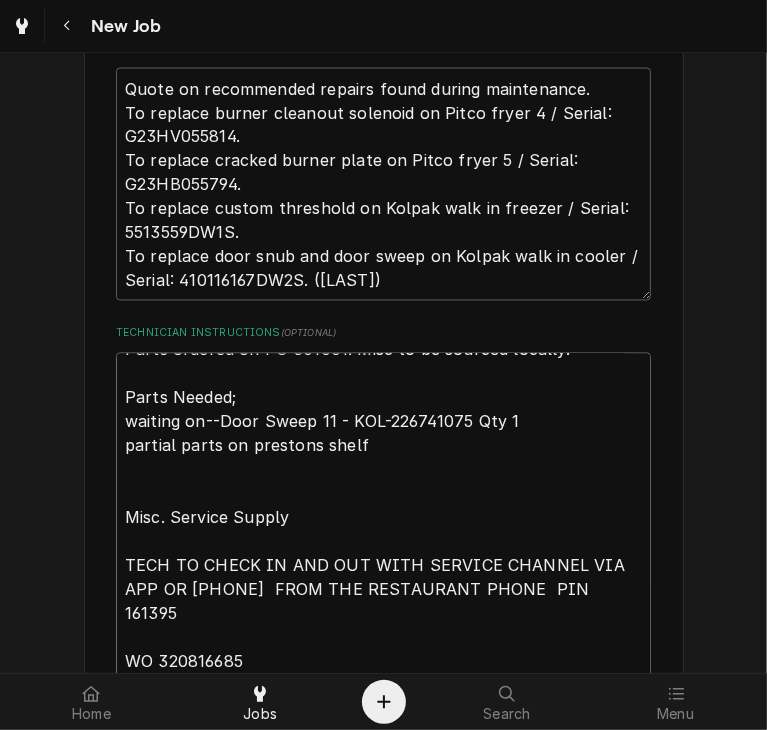 paste on "KLP500002424" 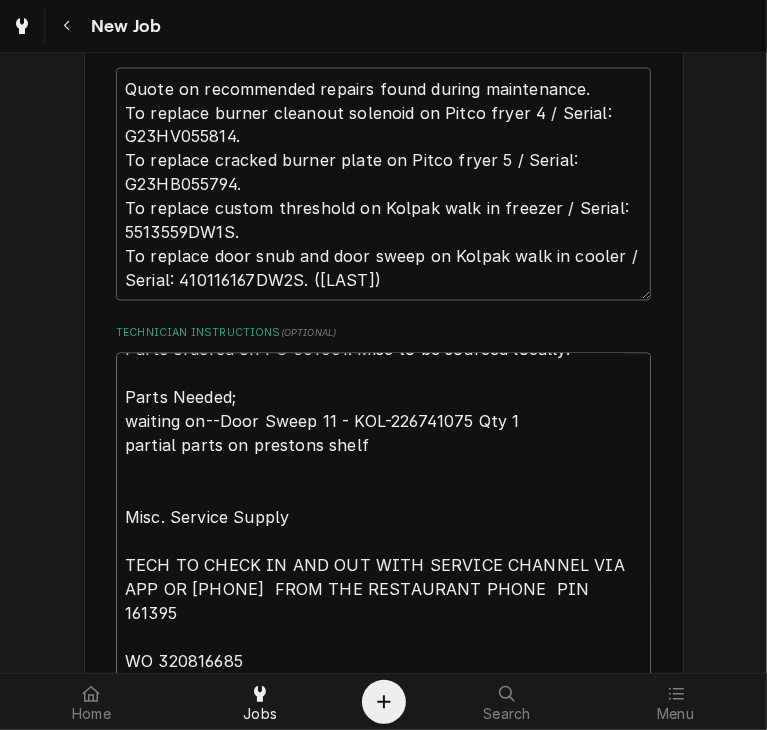 type on "Parts ordered on PO 301001. Misc to be sourced locally.
Parts Needed;
waiting on--Door Sweep 11 - KOL-226741075 Qty 1
partial parts on prestons shelf
Misc. Service Supply
TECH TO CHECK IN AND OUT WITH SERVICE CHANNEL VIA APP OR 516- 500-7776  FROM THE RESTAURANT PHONE  PIN 161395
WO 320816685
SH - PO 301001 PARTSTOWN 2106430215 (PTB8043401 ; PT60148101 ; KLP500002424 ; PTA8040201) ACOF" 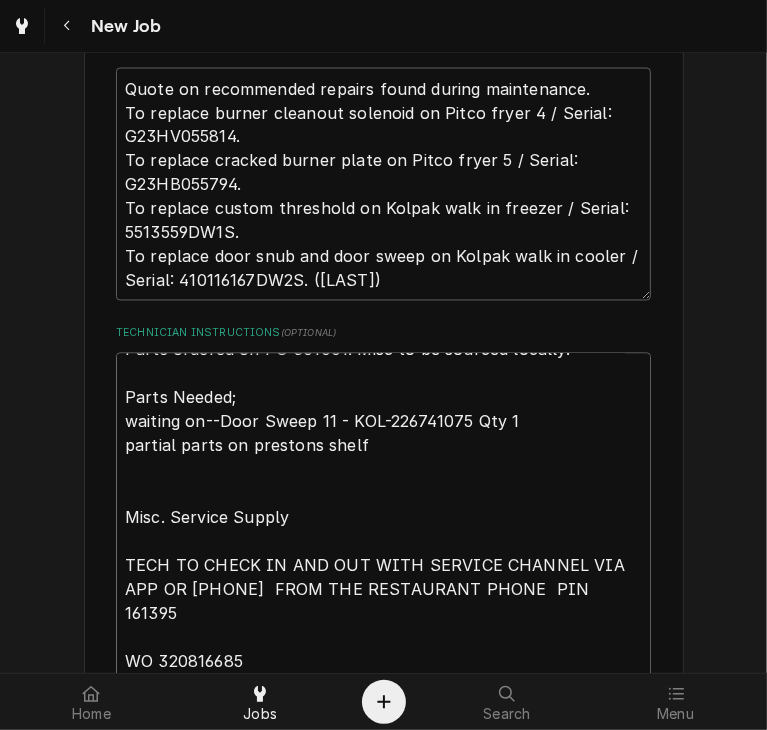 click on "Parts ordered on PO 301001. Misc to be sourced locally.
Parts Needed;
waiting on--Door Sweep 11 - KOL-226741075 Qty 1
partial parts on prestons shelf
Misc. Service Supply
TECH TO CHECK IN AND OUT WITH SERVICE CHANNEL VIA APP OR 516- 500-7776  FROM THE RESTAURANT PHONE  PIN 161395
WO 320816685
SH - PO 301001 PARTSTOWN 2106430215 (PTB8043401 ; PT60148101 ; KLP500002424 ; PTA8040201) ACOF" at bounding box center (383, 554) 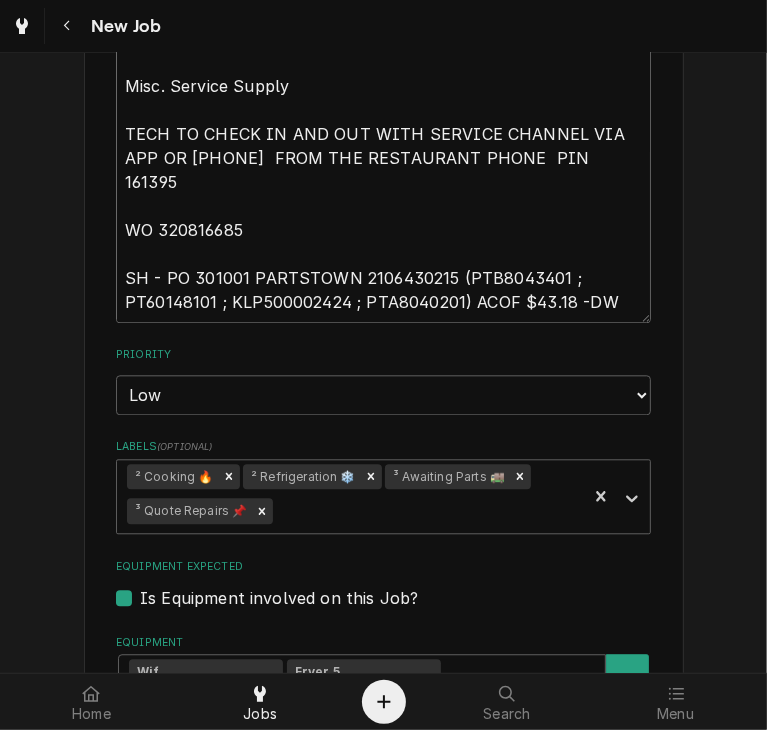 scroll, scrollTop: 2274, scrollLeft: 0, axis: vertical 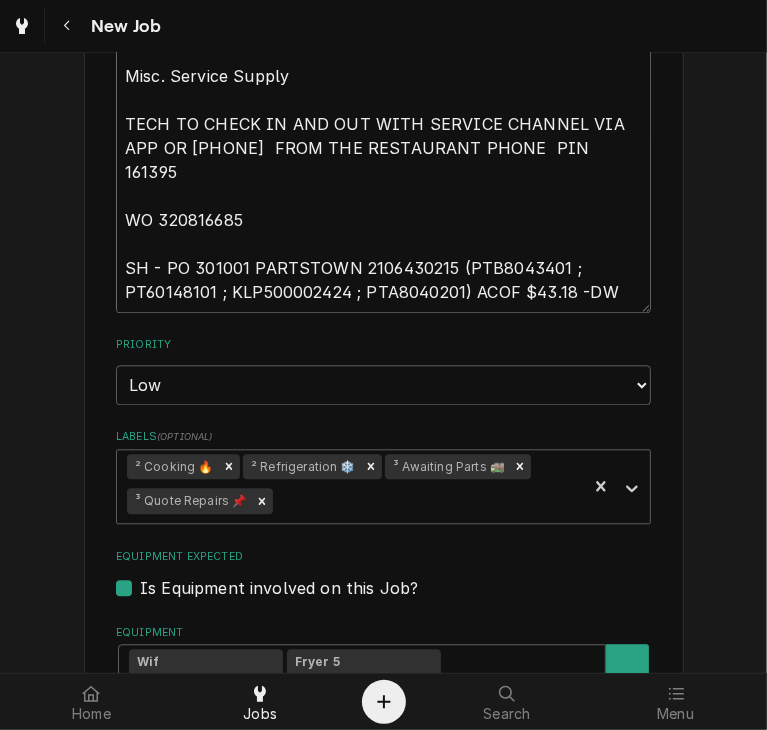 drag, startPoint x: 607, startPoint y: 198, endPoint x: 108, endPoint y: 176, distance: 499.48474 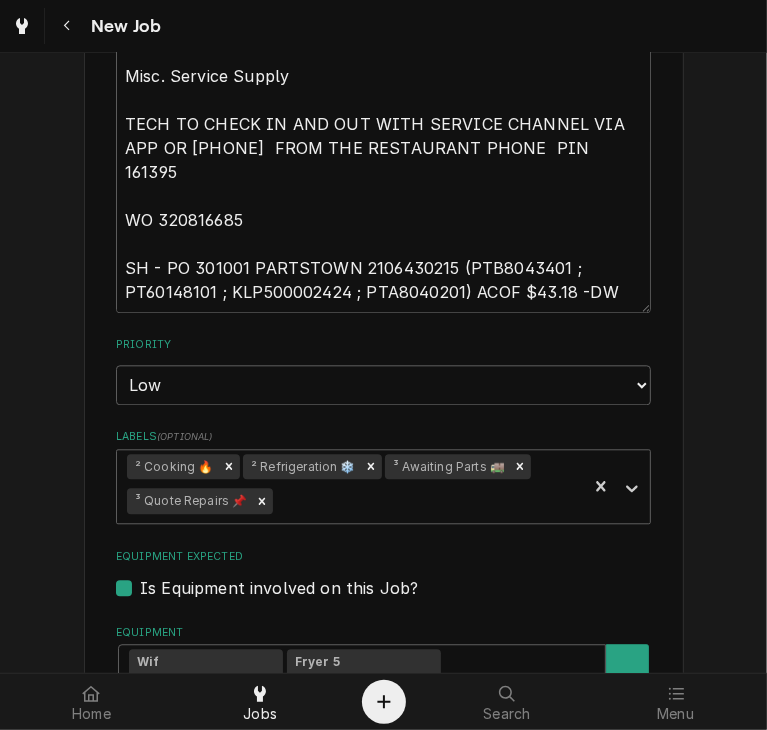 drag, startPoint x: 174, startPoint y: 182, endPoint x: 84, endPoint y: 247, distance: 111.01801 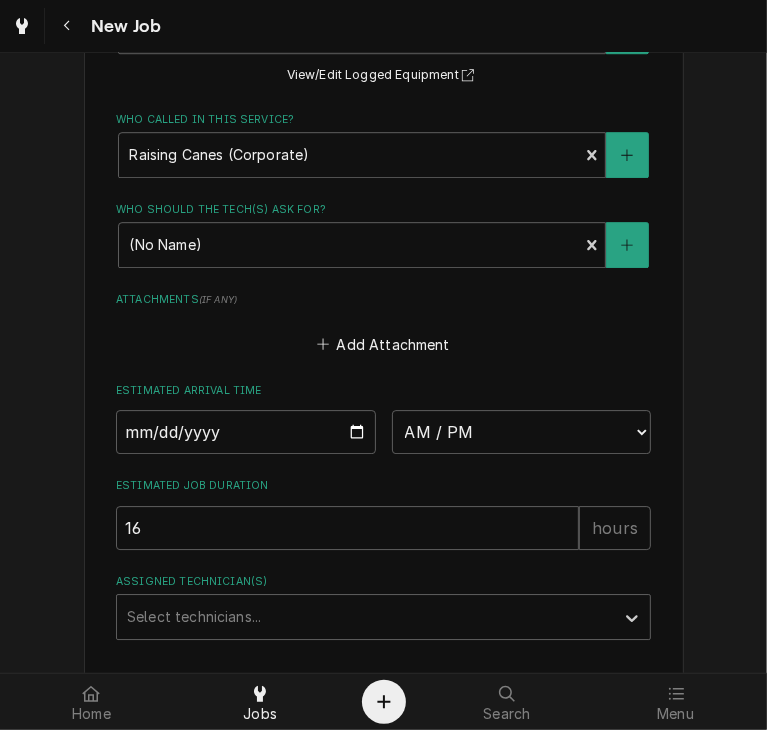 scroll, scrollTop: 3087, scrollLeft: 0, axis: vertical 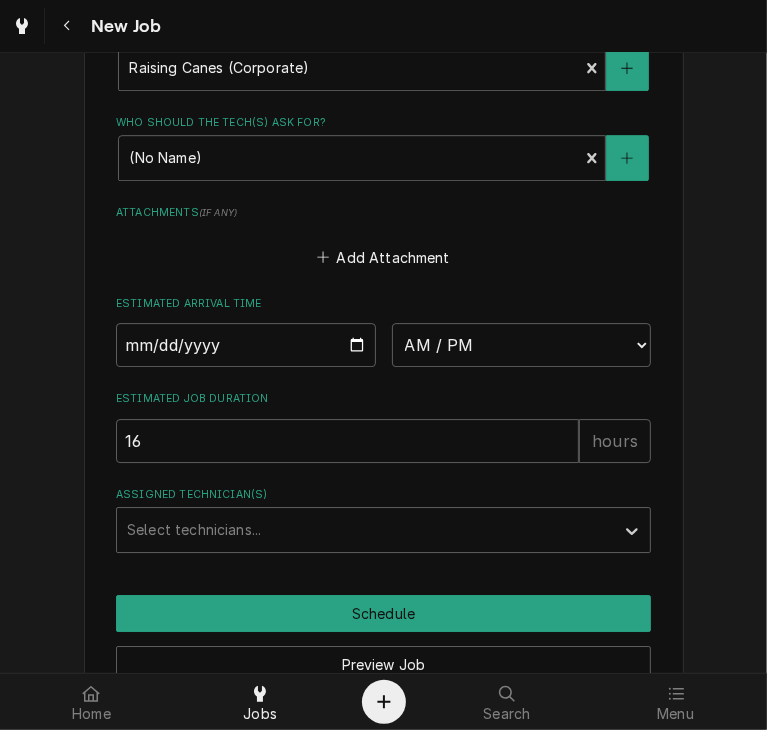 click on "Save Draft" at bounding box center (246, 715) 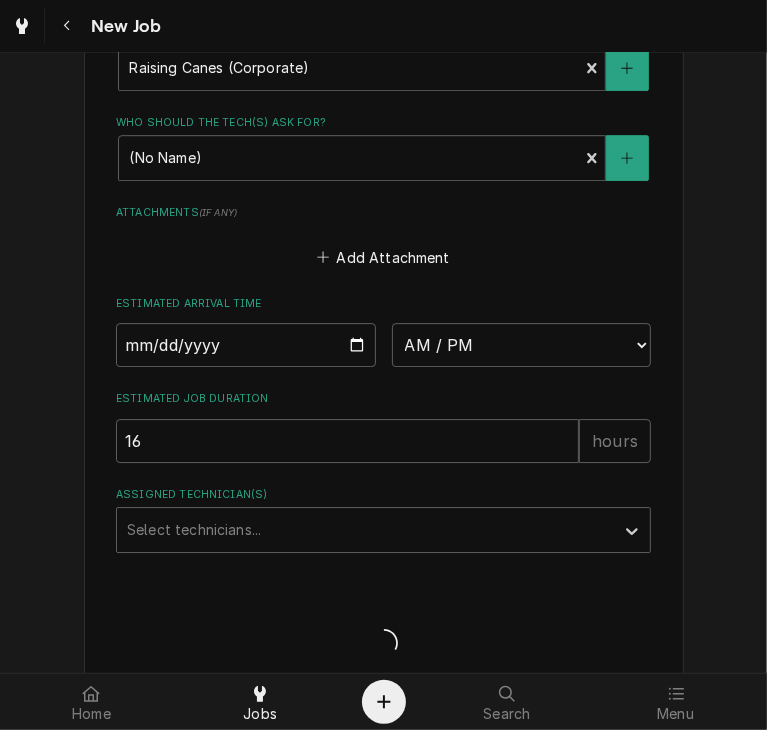 scroll, scrollTop: 3019, scrollLeft: 0, axis: vertical 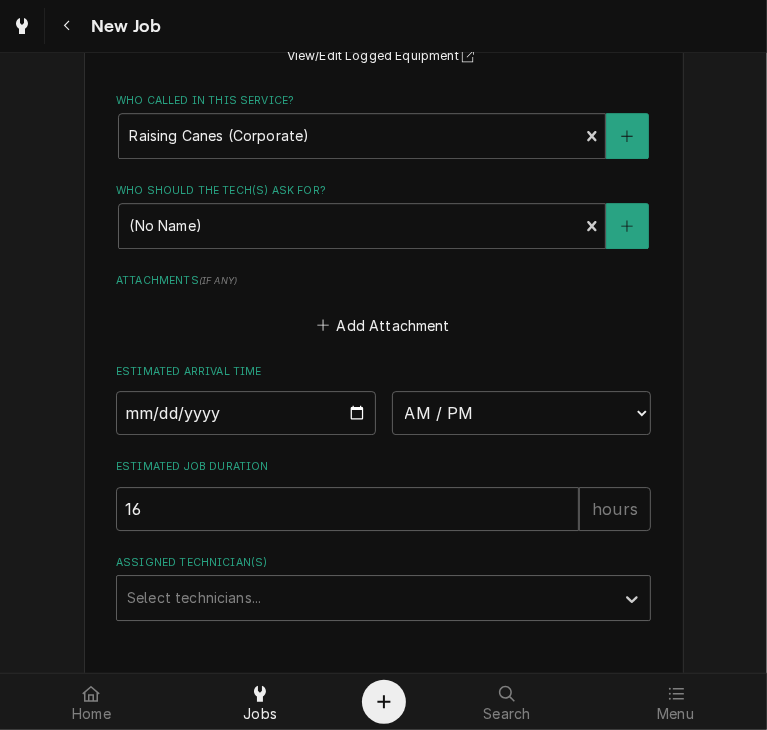 type on "x" 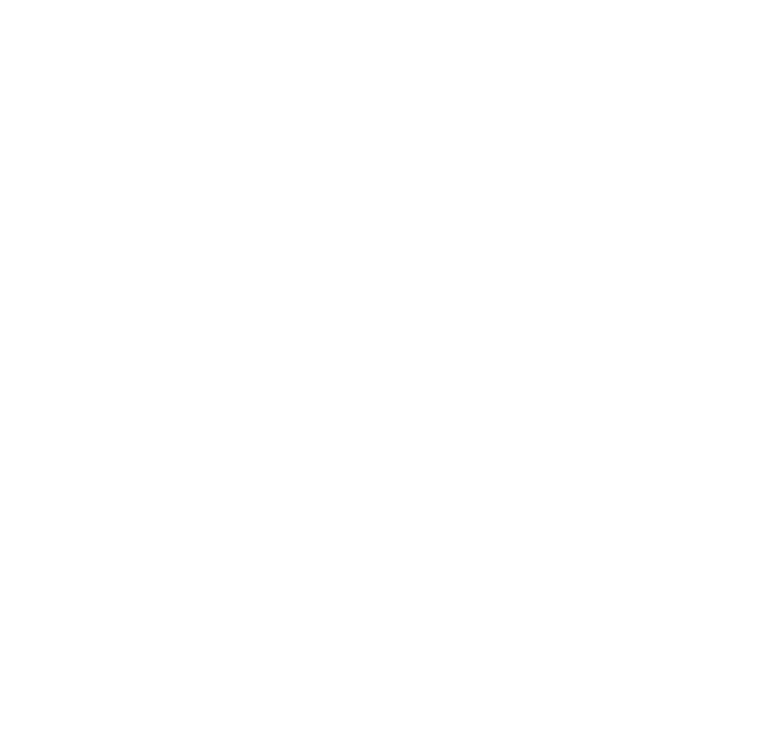scroll, scrollTop: 0, scrollLeft: 0, axis: both 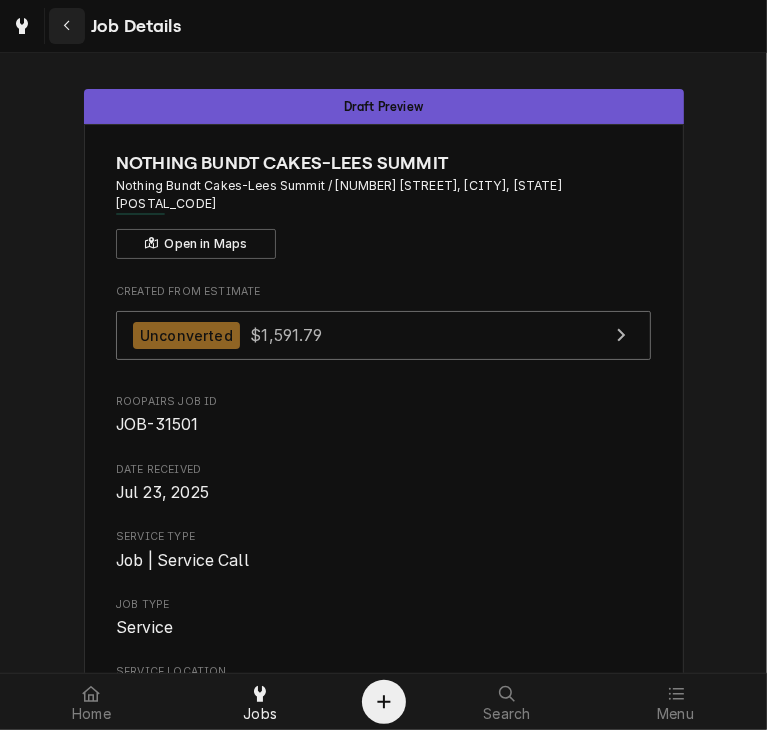 click 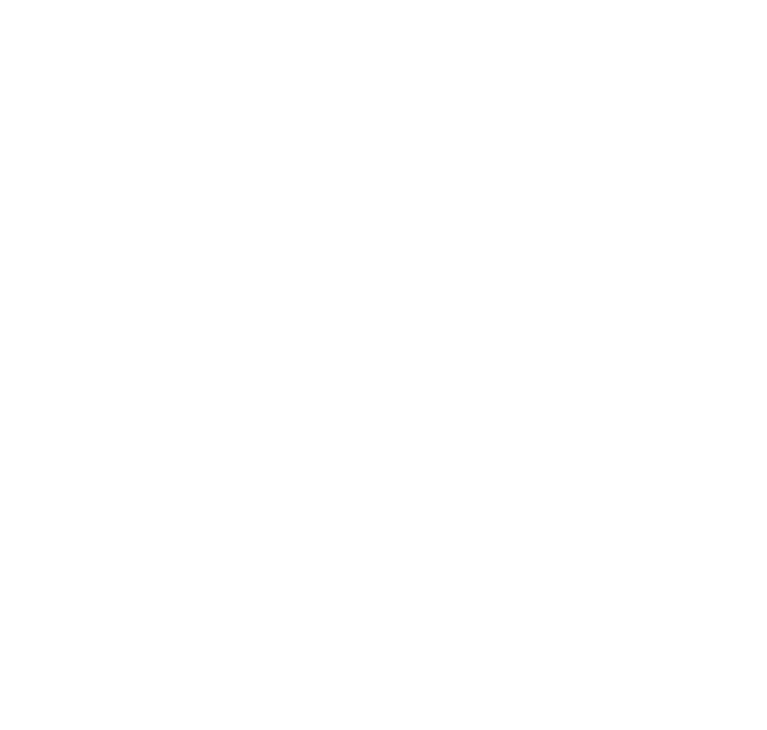 scroll, scrollTop: 0, scrollLeft: 0, axis: both 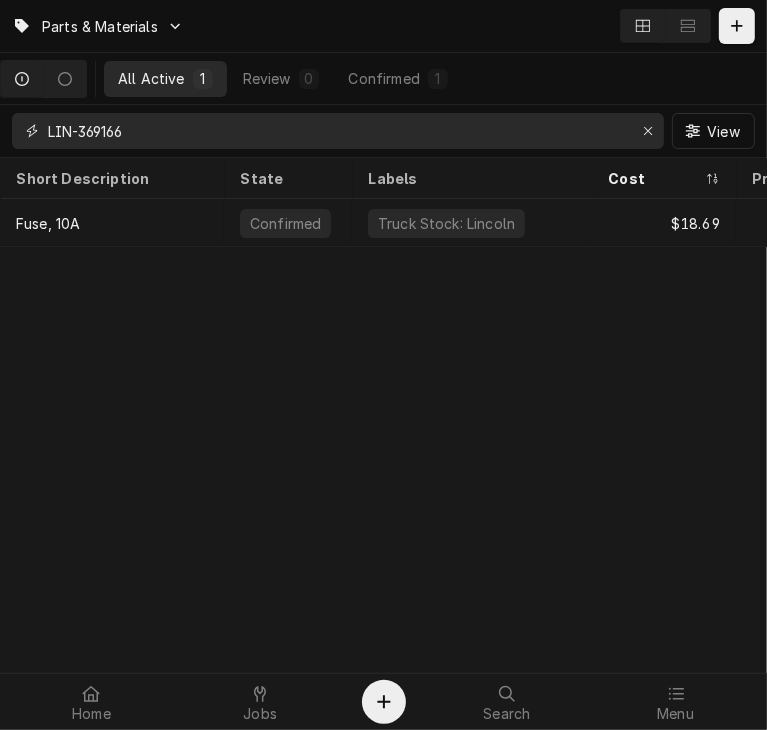 drag, startPoint x: 160, startPoint y: 129, endPoint x: -24, endPoint y: 126, distance: 184.02446 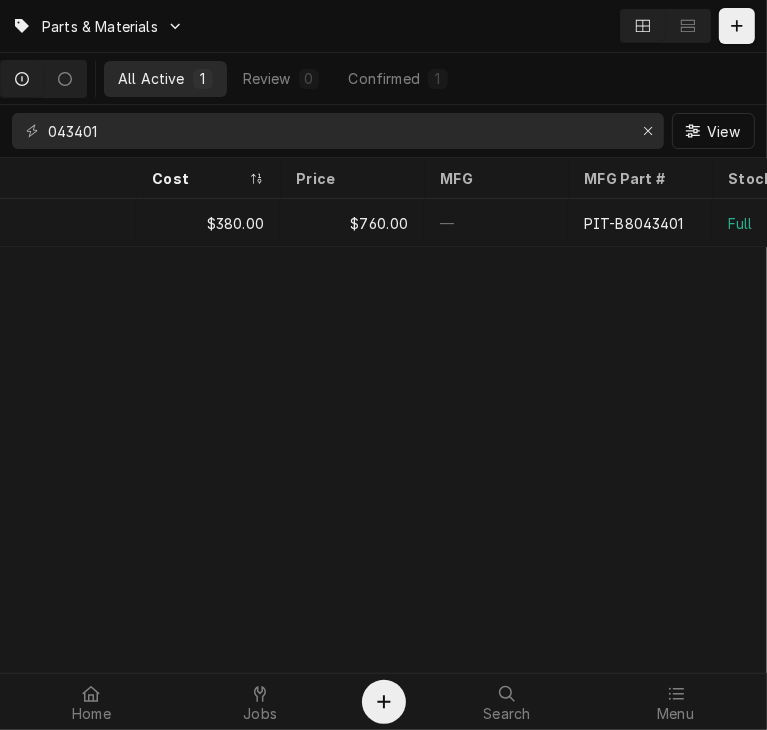 scroll, scrollTop: 0, scrollLeft: 455, axis: horizontal 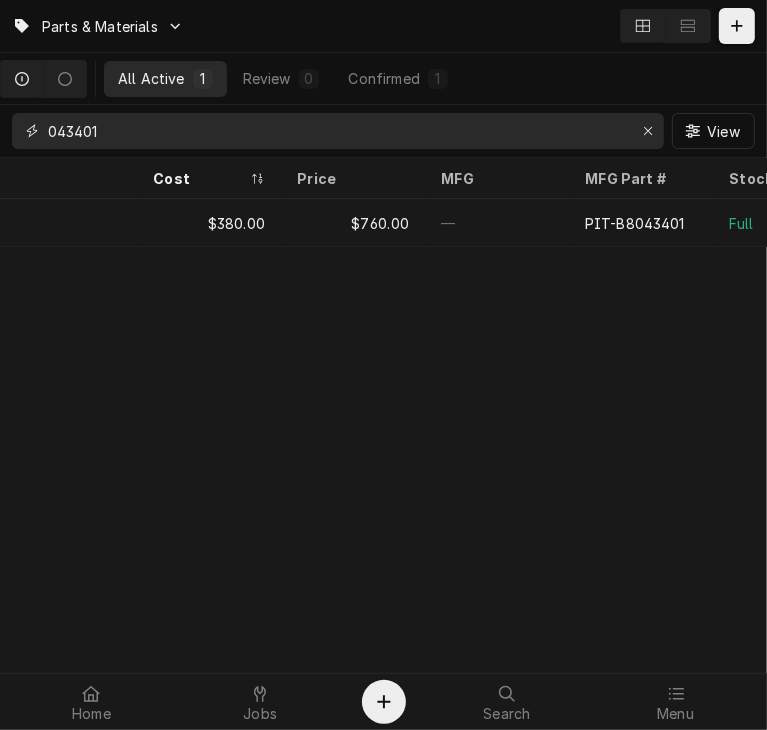 drag, startPoint x: 117, startPoint y: 133, endPoint x: 0, endPoint y: 132, distance: 117.00427 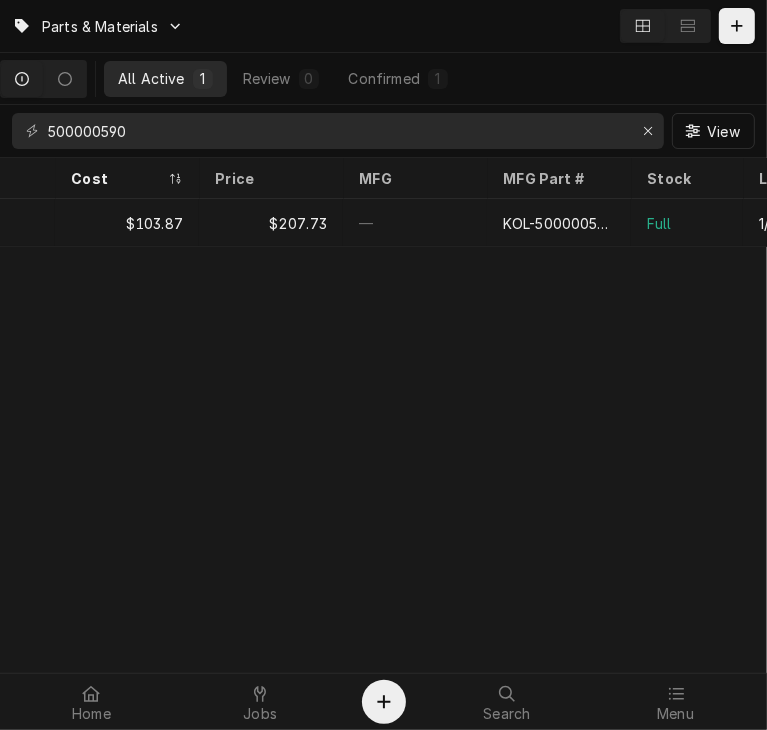 scroll, scrollTop: 0, scrollLeft: 563, axis: horizontal 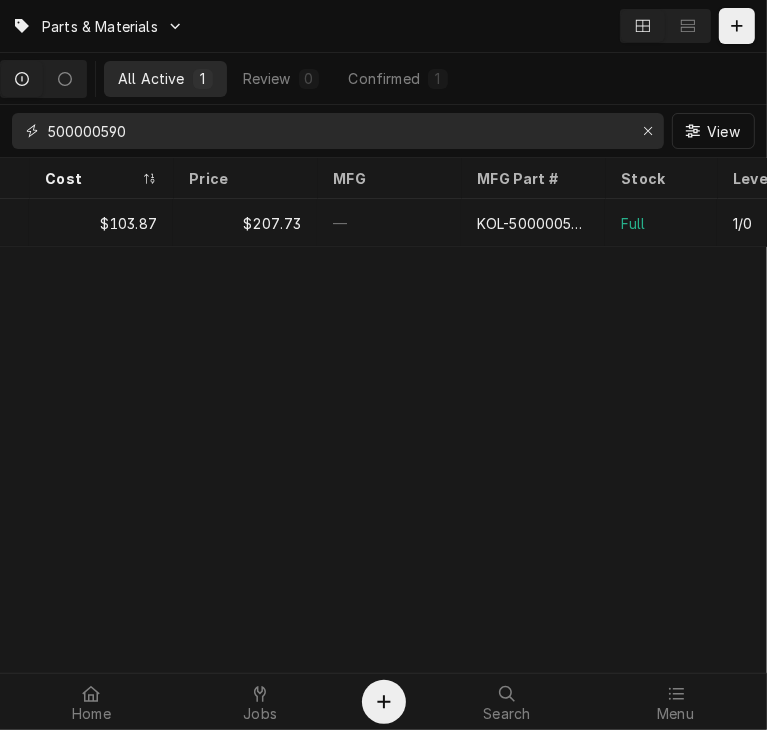 drag, startPoint x: 171, startPoint y: 129, endPoint x: -32, endPoint y: 145, distance: 203.62956 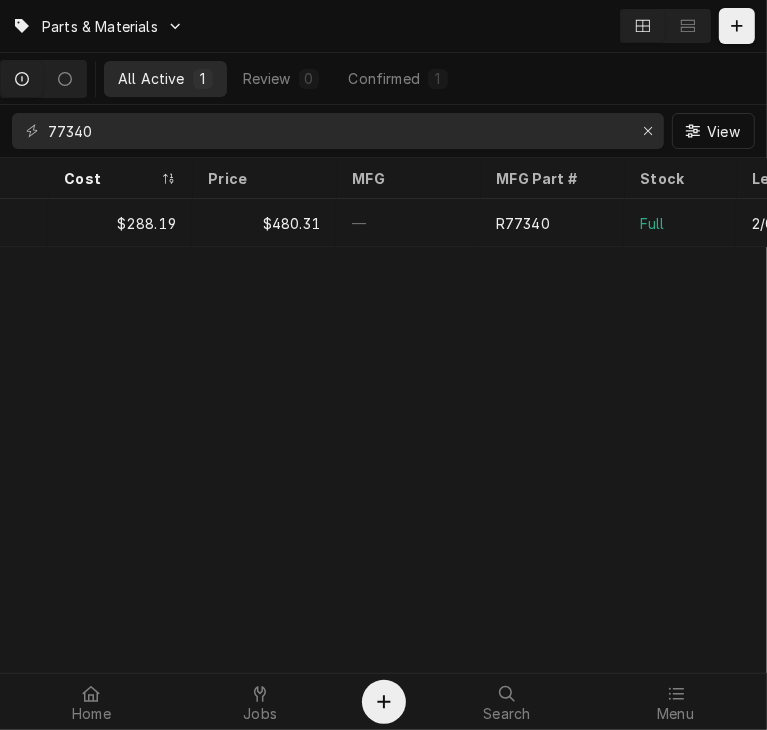 scroll, scrollTop: 0, scrollLeft: 559, axis: horizontal 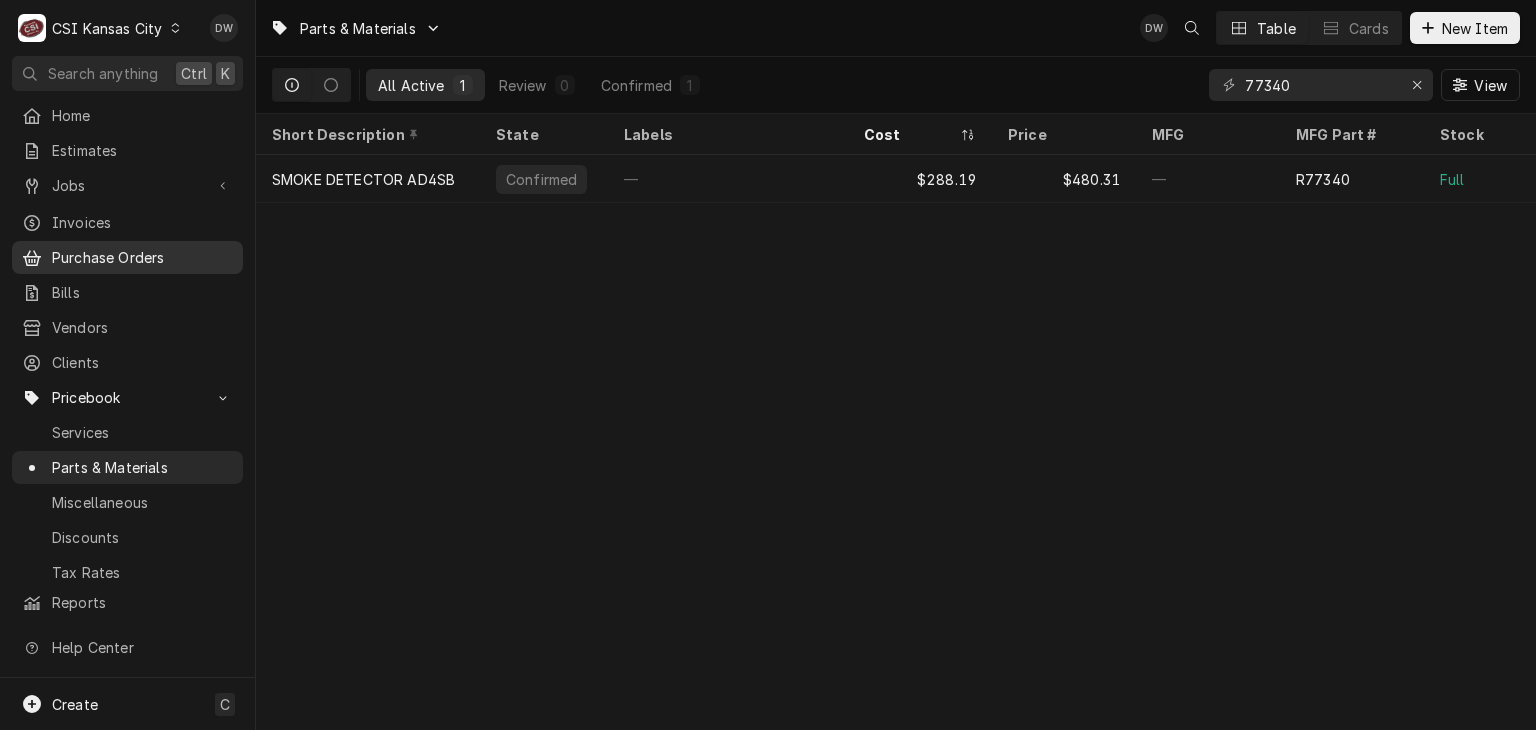 click on "Purchase Orders" at bounding box center (142, 257) 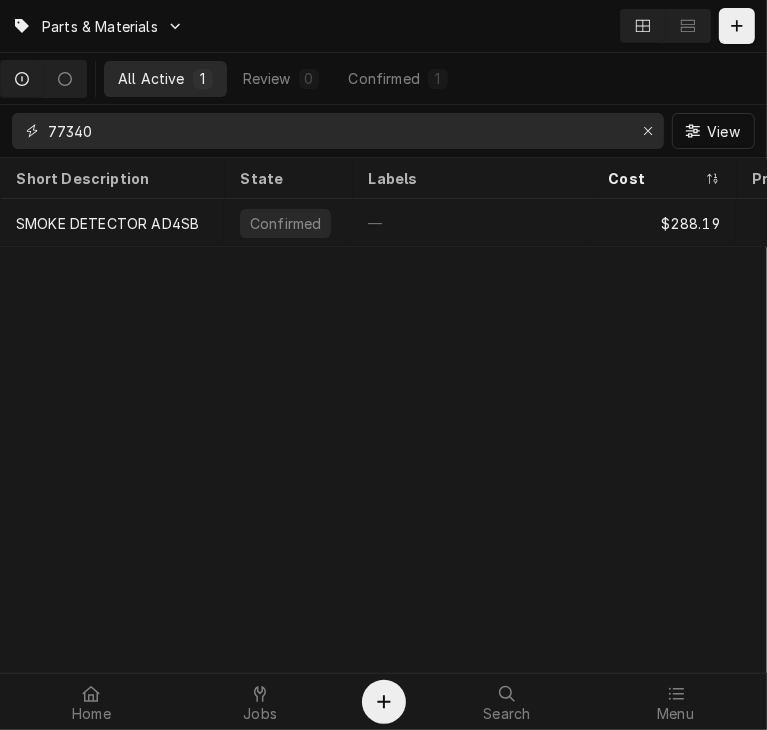 drag, startPoint x: 105, startPoint y: 125, endPoint x: 28, endPoint y: 149, distance: 80.65358 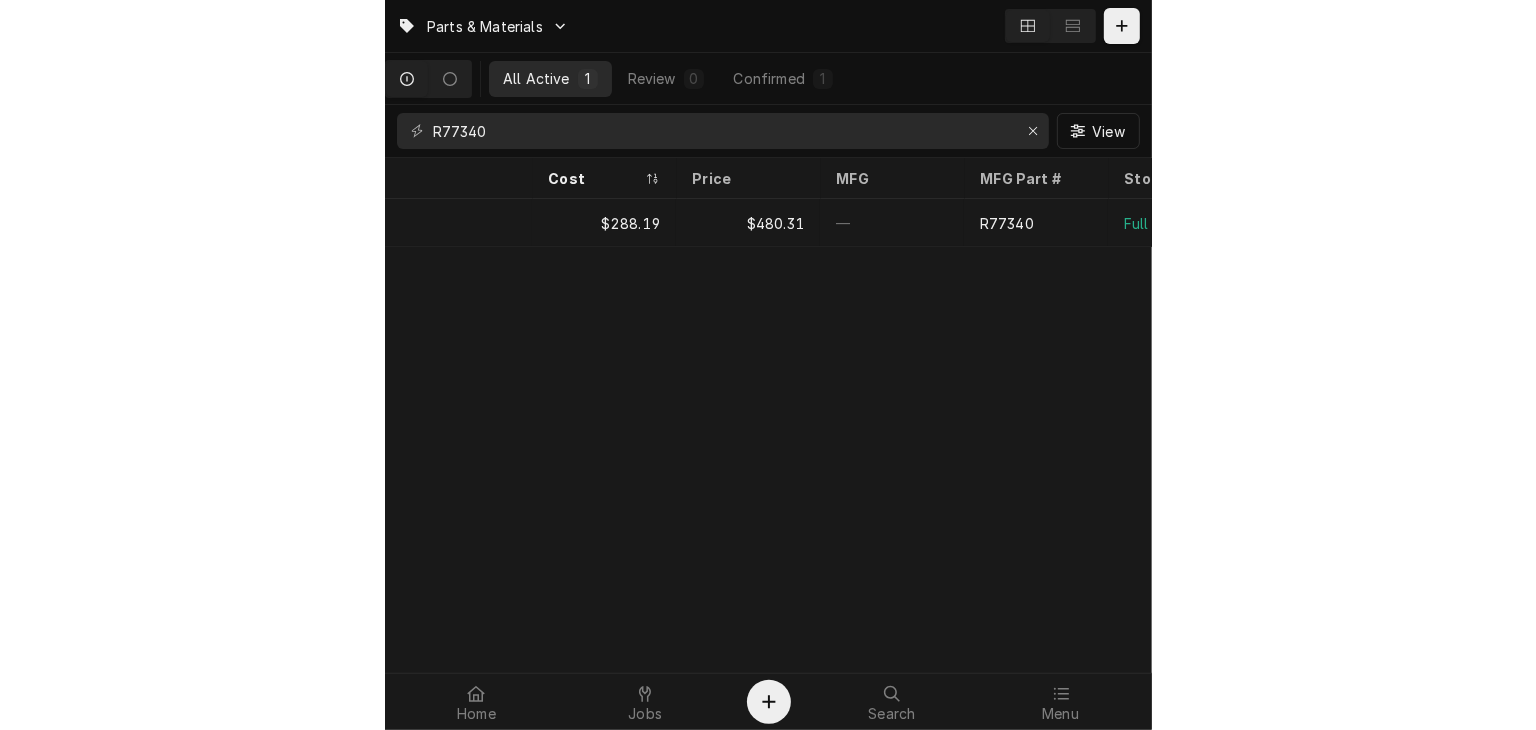 scroll, scrollTop: 0, scrollLeft: 522, axis: horizontal 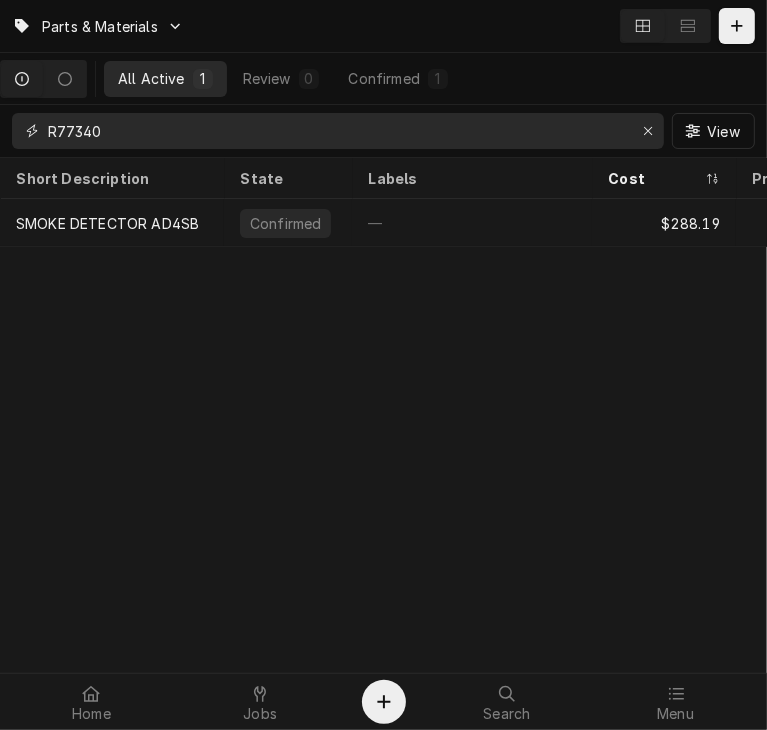 drag, startPoint x: 140, startPoint y: 136, endPoint x: -41, endPoint y: 137, distance: 181.00276 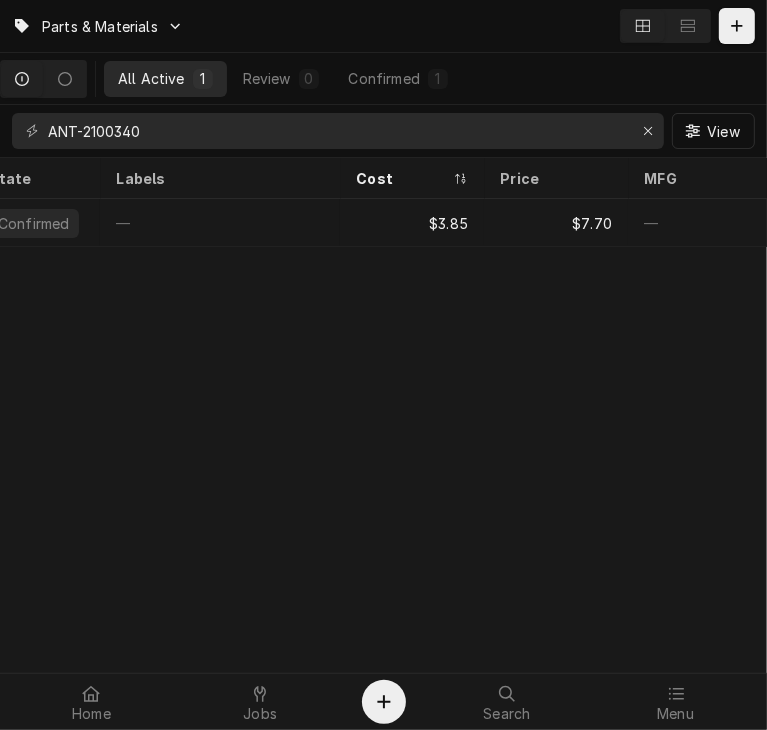 scroll, scrollTop: 0, scrollLeft: 277, axis: horizontal 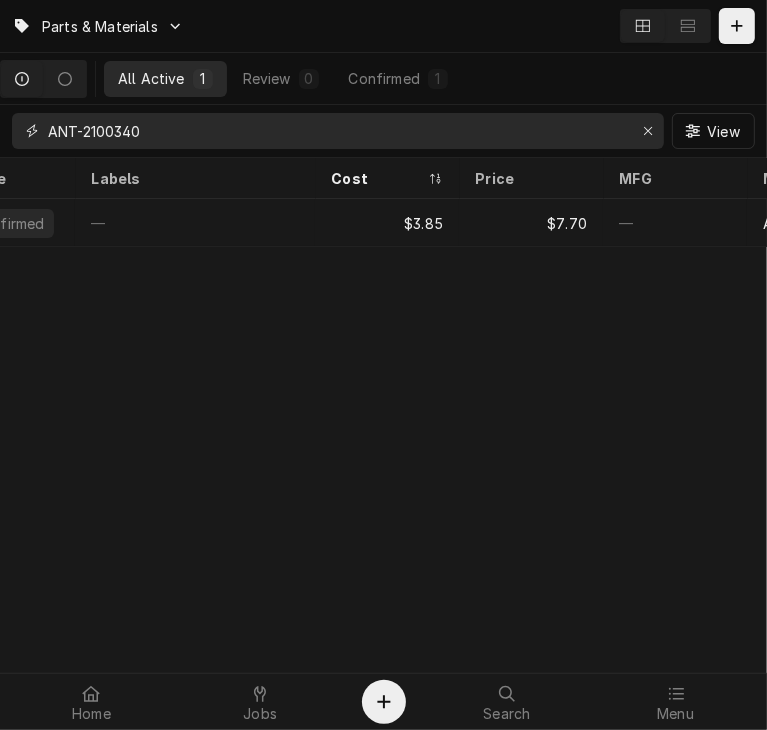 drag, startPoint x: 191, startPoint y: 133, endPoint x: 8, endPoint y: 133, distance: 183 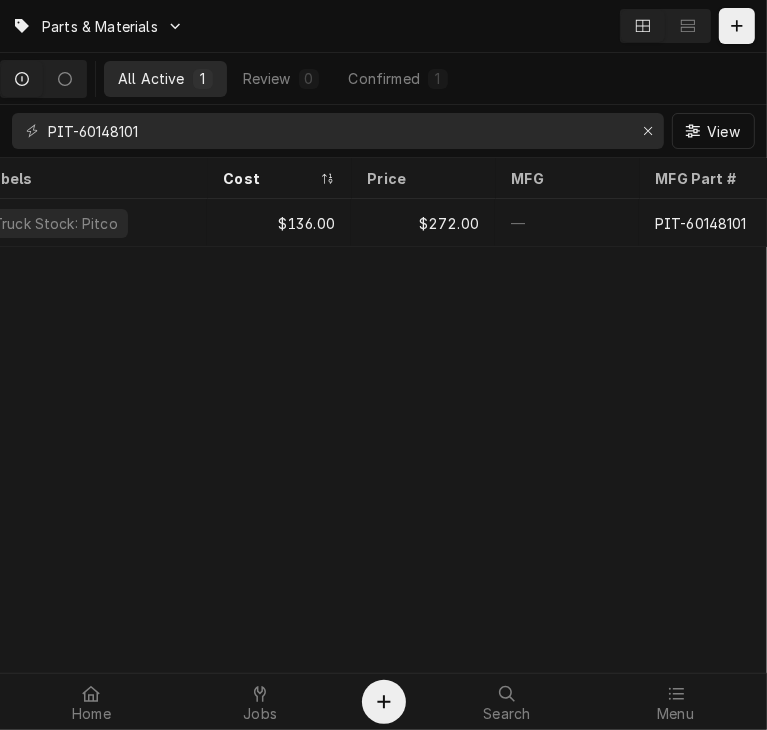 scroll, scrollTop: 0, scrollLeft: 422, axis: horizontal 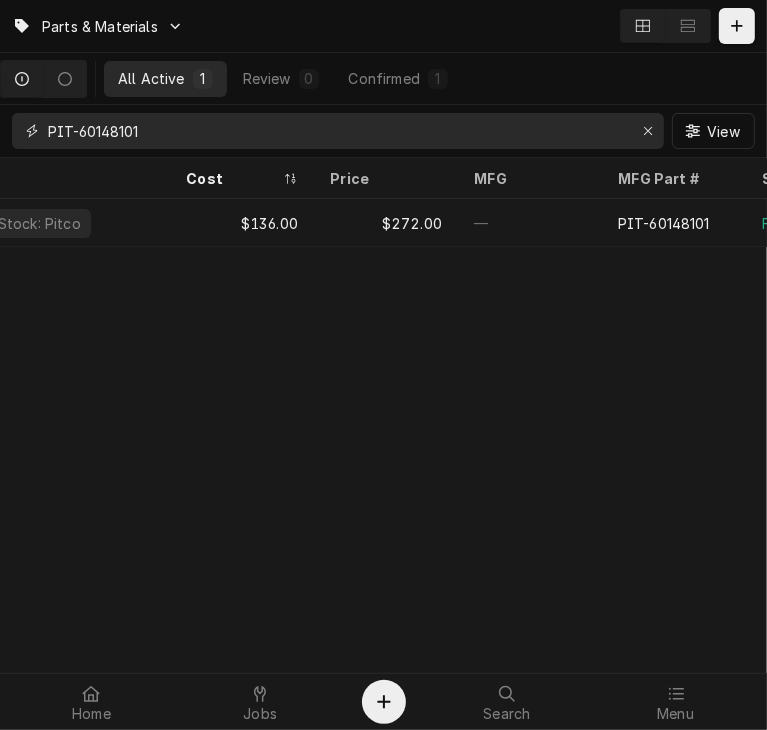 drag, startPoint x: 173, startPoint y: 129, endPoint x: 12, endPoint y: 141, distance: 161.44658 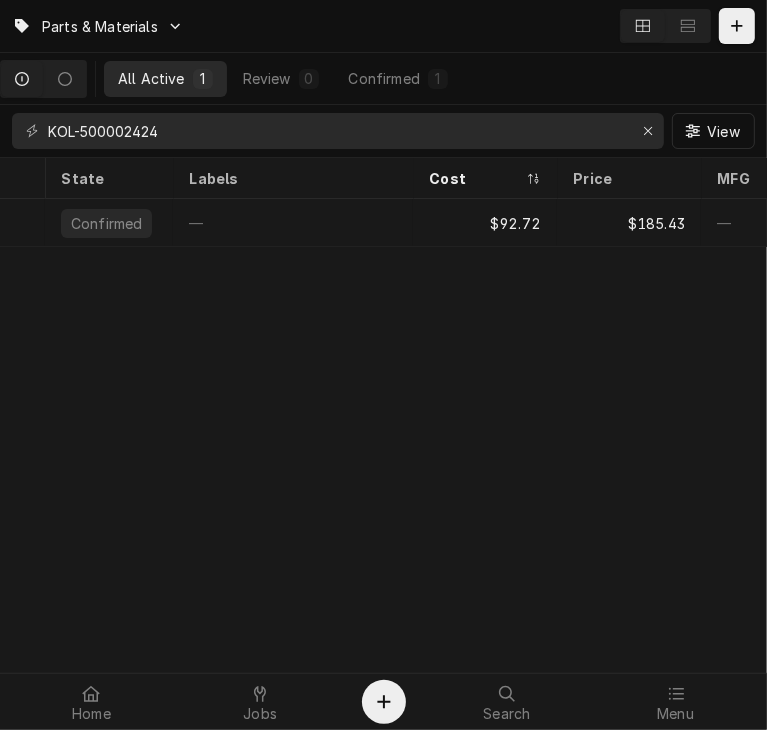 scroll, scrollTop: 0, scrollLeft: 239, axis: horizontal 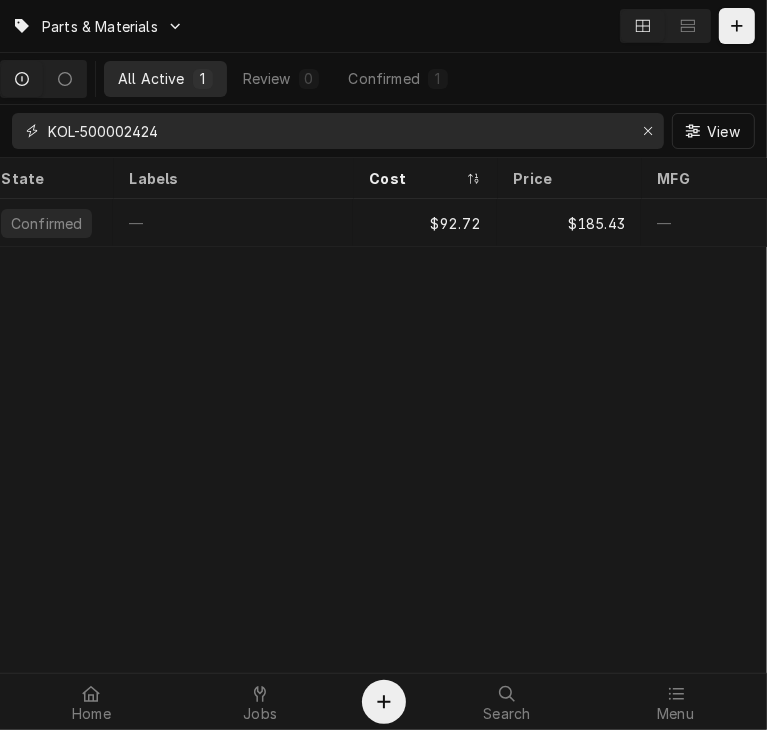 drag, startPoint x: 210, startPoint y: 135, endPoint x: 17, endPoint y: 141, distance: 193.09325 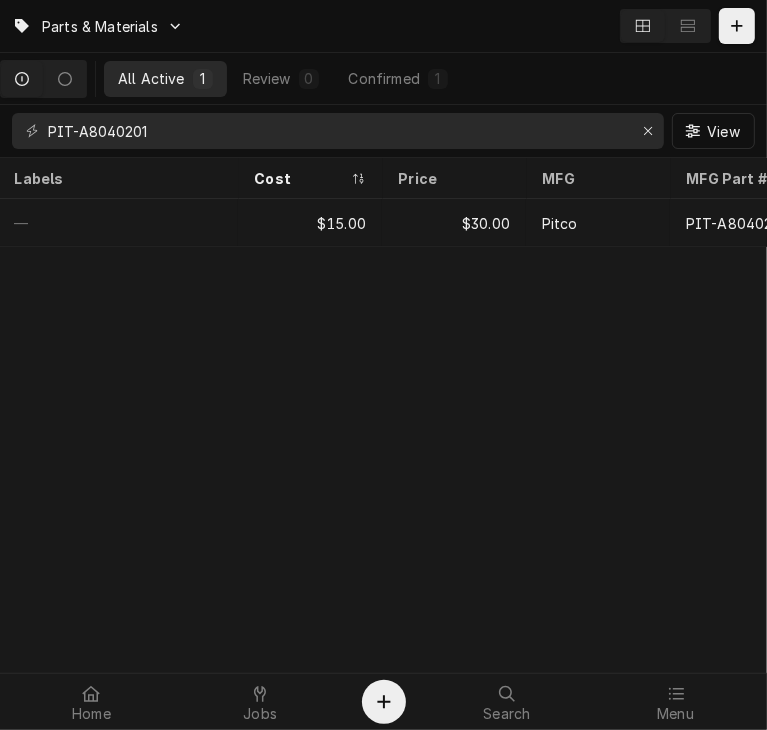 scroll, scrollTop: 0, scrollLeft: 360, axis: horizontal 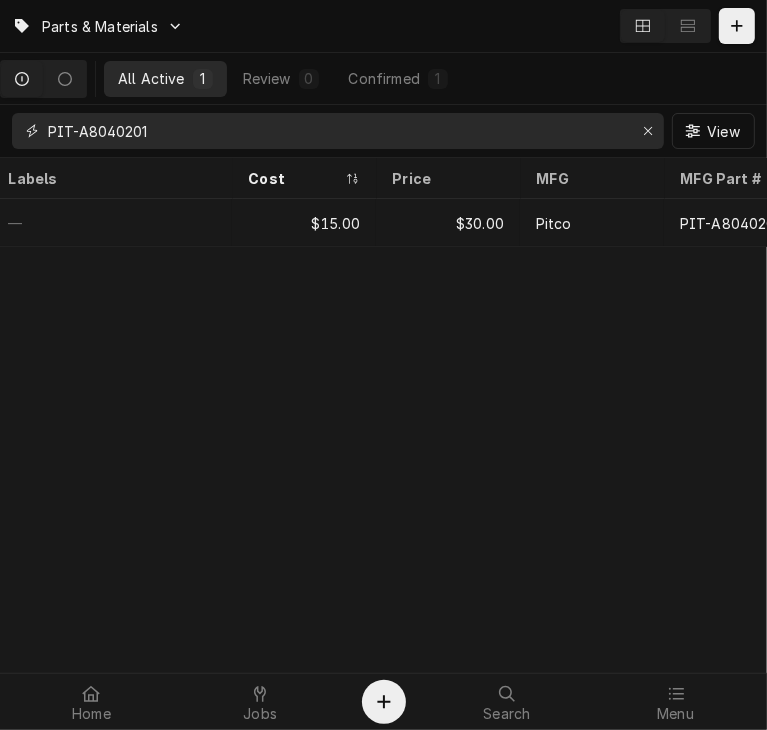 drag, startPoint x: 193, startPoint y: 133, endPoint x: 16, endPoint y: 145, distance: 177.40631 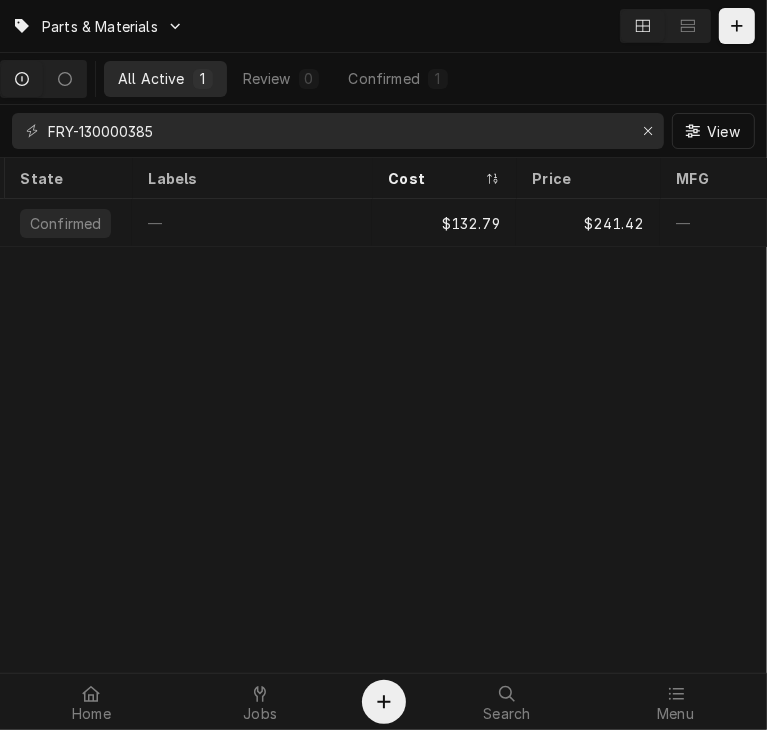 scroll, scrollTop: 0, scrollLeft: 341, axis: horizontal 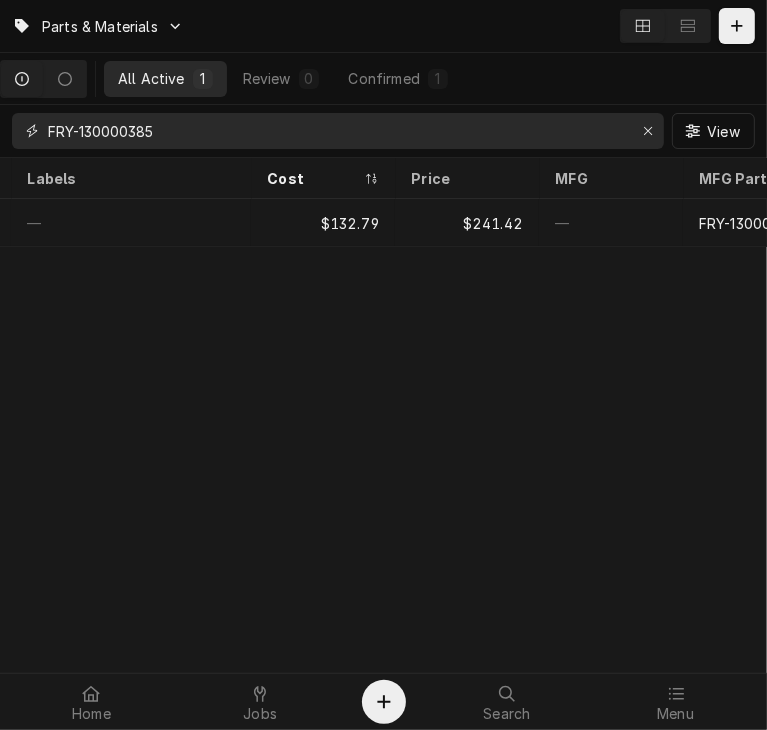 drag, startPoint x: 185, startPoint y: 134, endPoint x: 18, endPoint y: 156, distance: 168.44287 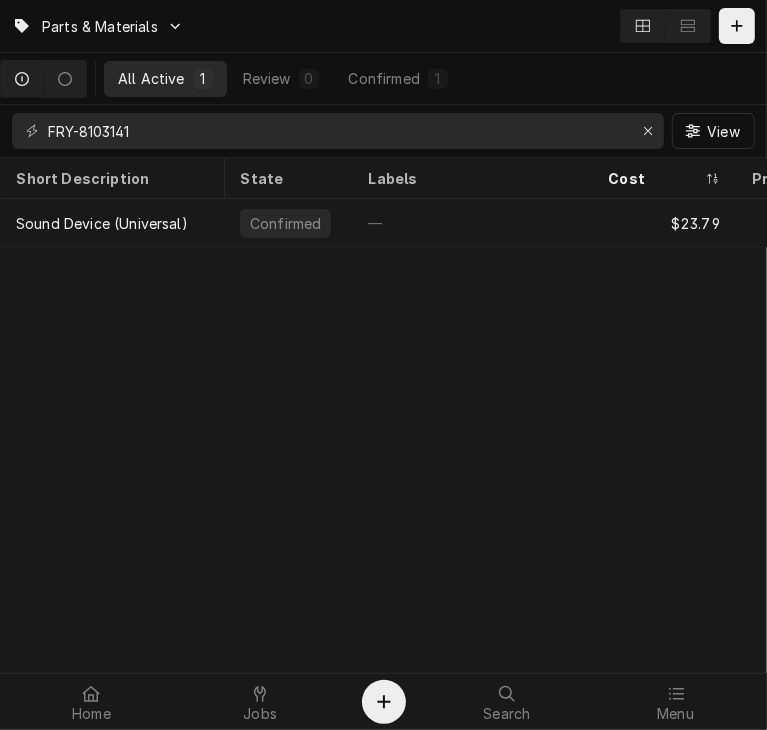 scroll, scrollTop: 0, scrollLeft: 337, axis: horizontal 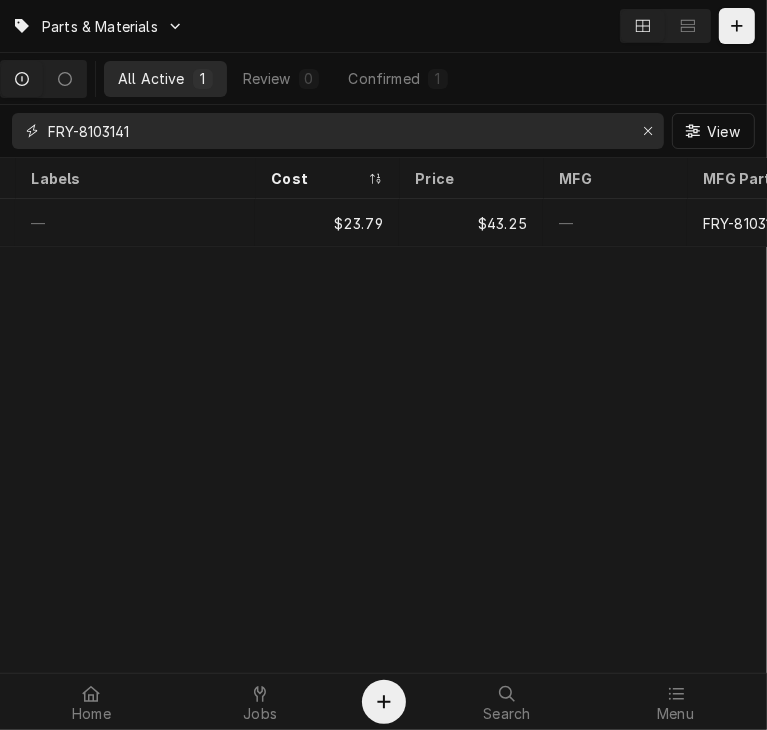 drag, startPoint x: 193, startPoint y: 137, endPoint x: 20, endPoint y: 149, distance: 173.41568 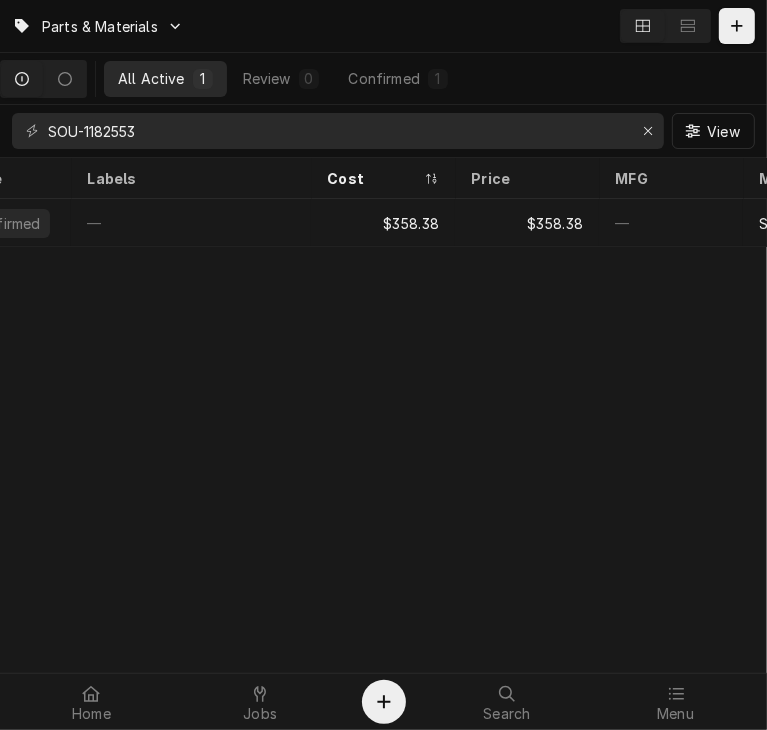 scroll, scrollTop: 0, scrollLeft: 360, axis: horizontal 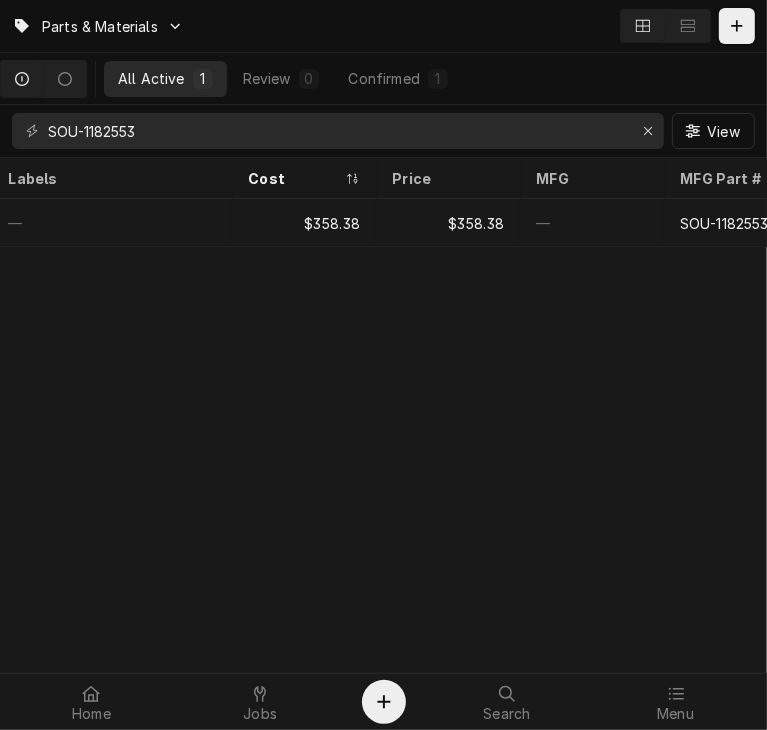 click on "Parts & Materials   All Active 1 Review 0 Confirmed 1 SOU-1182553 View Short Description State Labels Cost Price MFG MFG Part # Stock Levels Last Modified Subtype T'Stat, Snap Action Griddle Confirmed — $358.38 $358.38 — SOU-1182553 Full 1/0 Jul 28   [#2-DUAL] INVEN-PARTS" at bounding box center [383, 365] 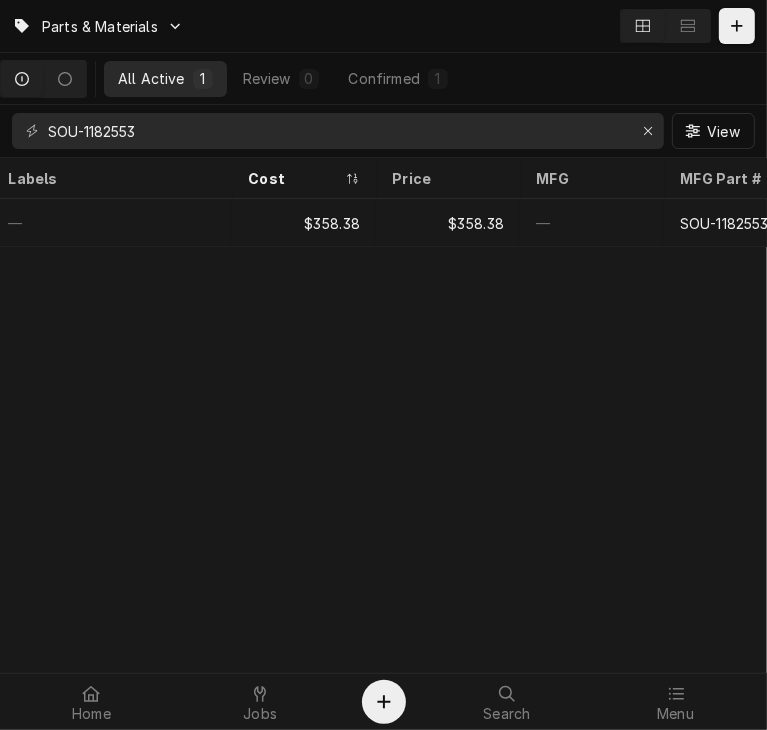 scroll, scrollTop: 0, scrollLeft: 0, axis: both 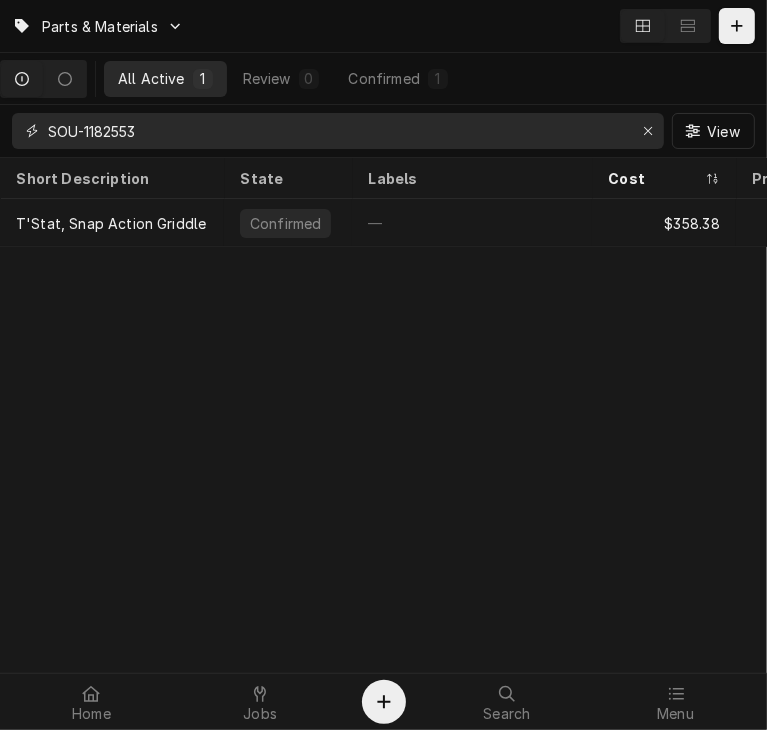 drag, startPoint x: 157, startPoint y: 131, endPoint x: 26, endPoint y: 144, distance: 131.64346 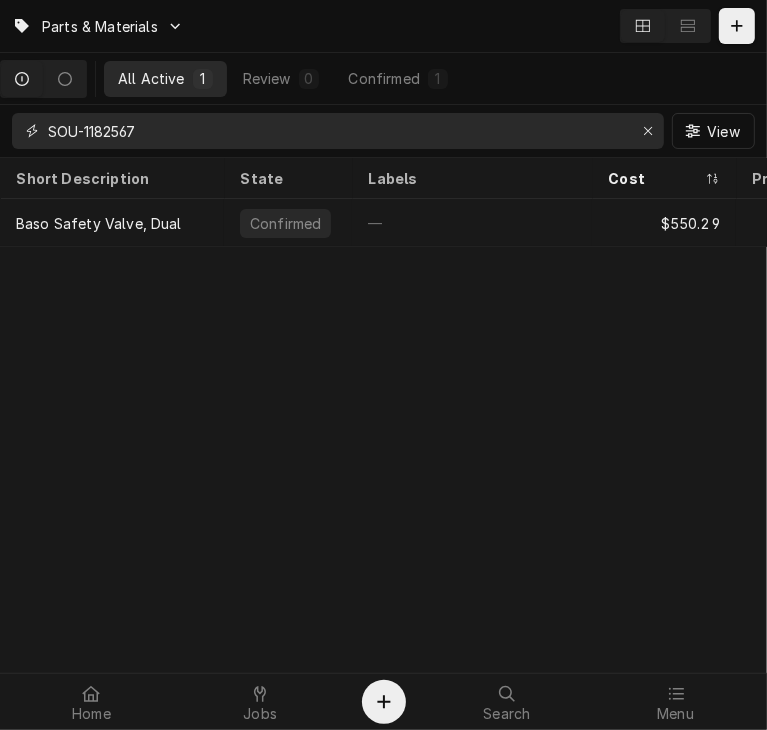 type on "SOU-1182567" 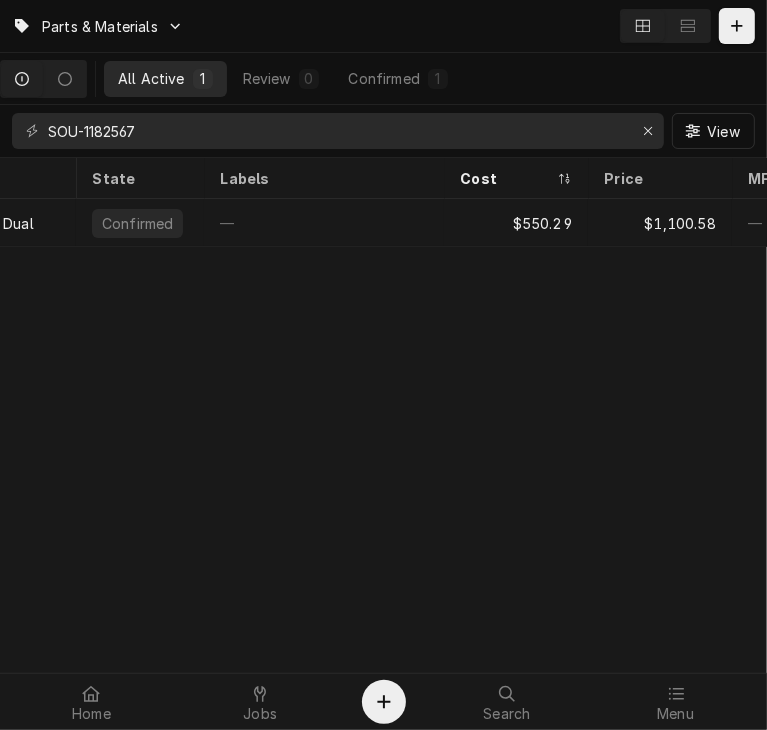 scroll, scrollTop: 0, scrollLeft: 181, axis: horizontal 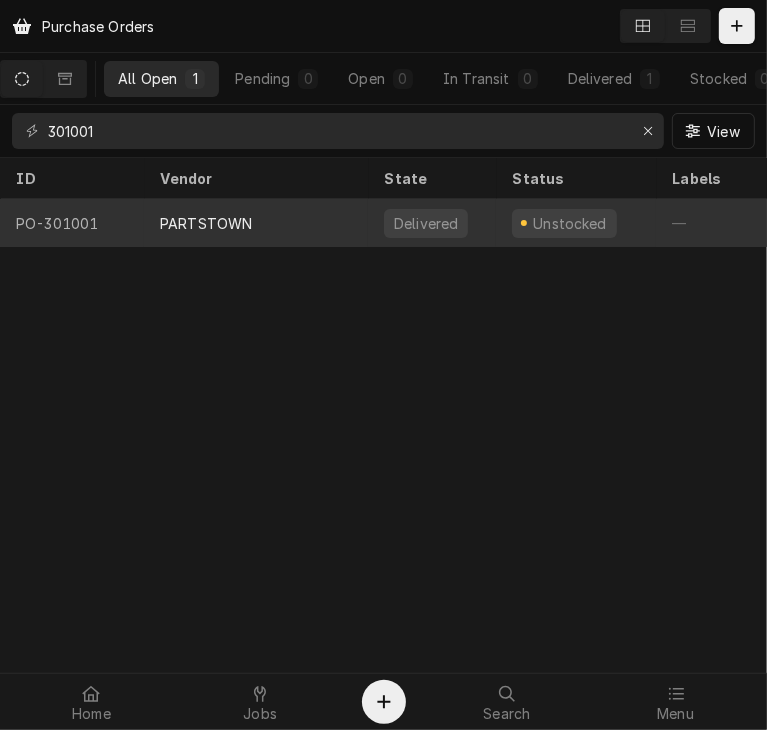 click on "PARTSTOWN" at bounding box center (206, 223) 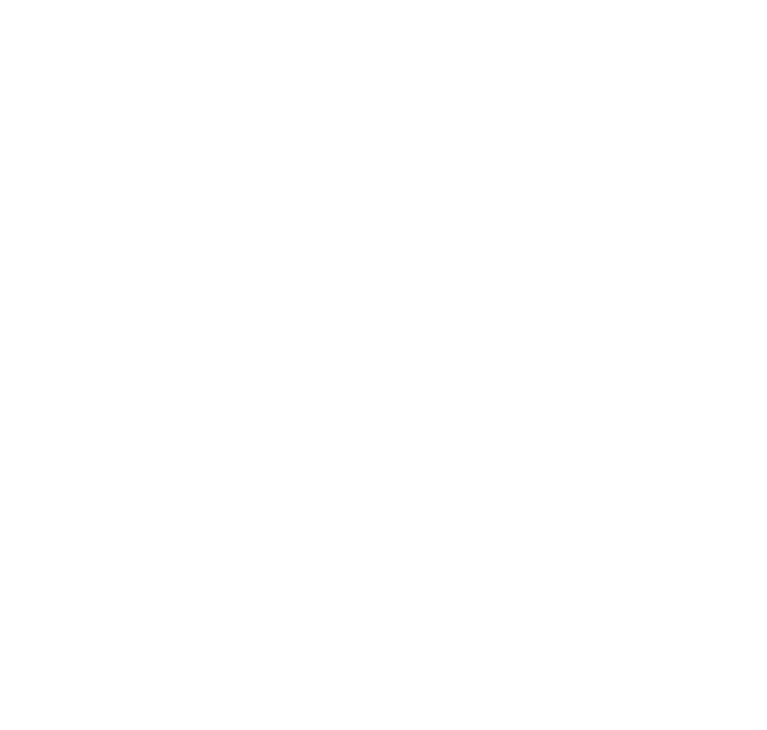 scroll, scrollTop: 0, scrollLeft: 0, axis: both 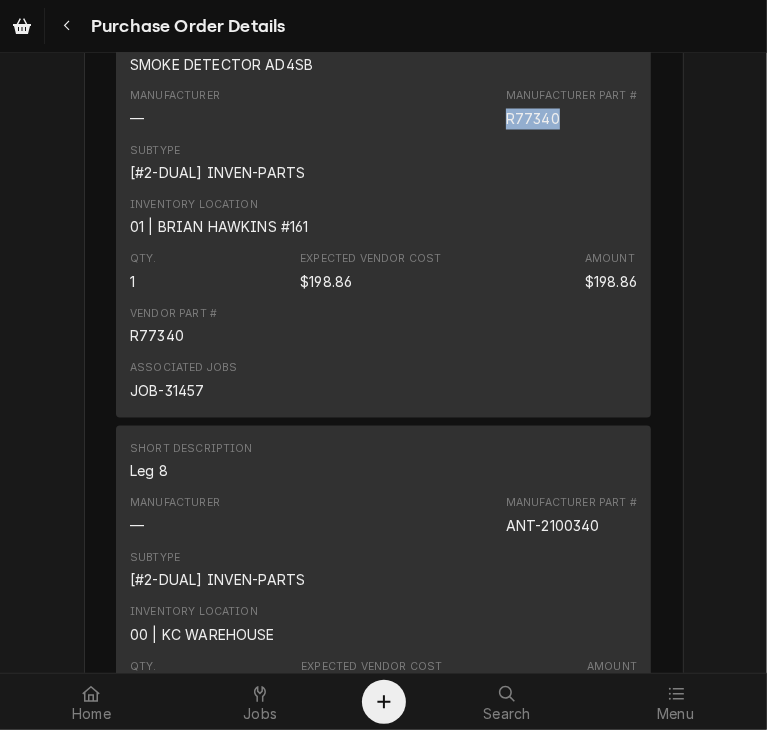 drag, startPoint x: 552, startPoint y: 118, endPoint x: 493, endPoint y: 124, distance: 59.3043 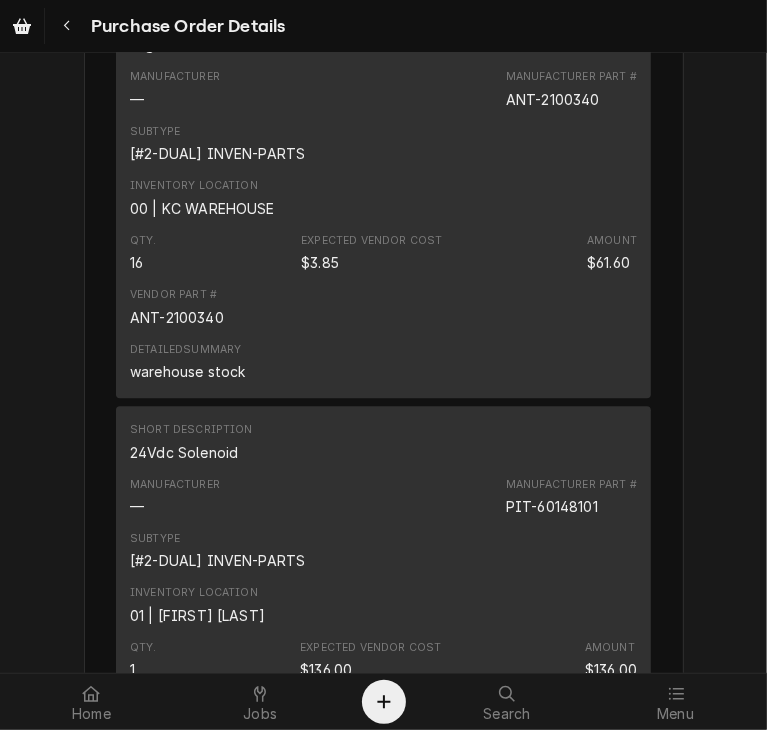scroll, scrollTop: 2273, scrollLeft: 0, axis: vertical 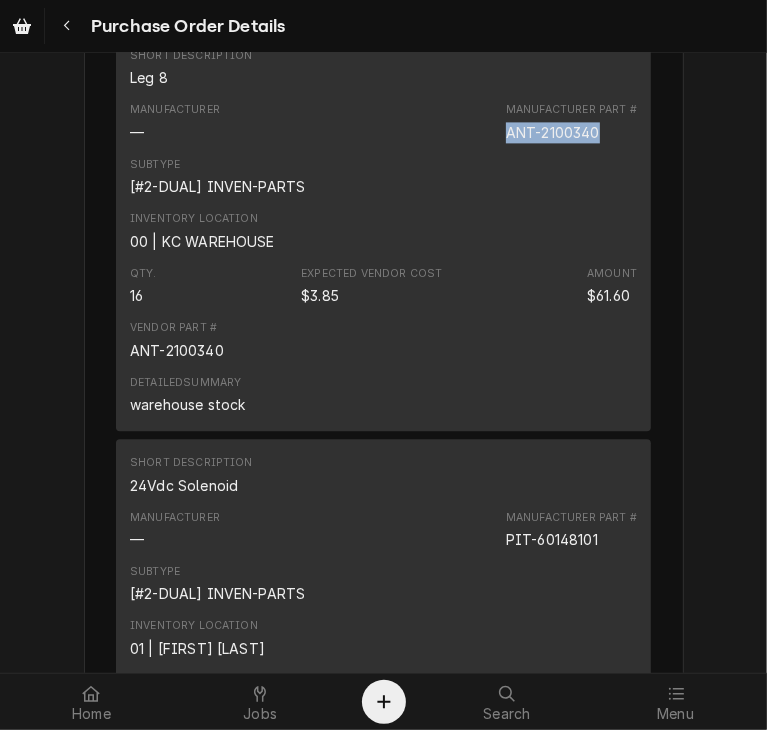 drag, startPoint x: 596, startPoint y: 130, endPoint x: 468, endPoint y: 146, distance: 128.99612 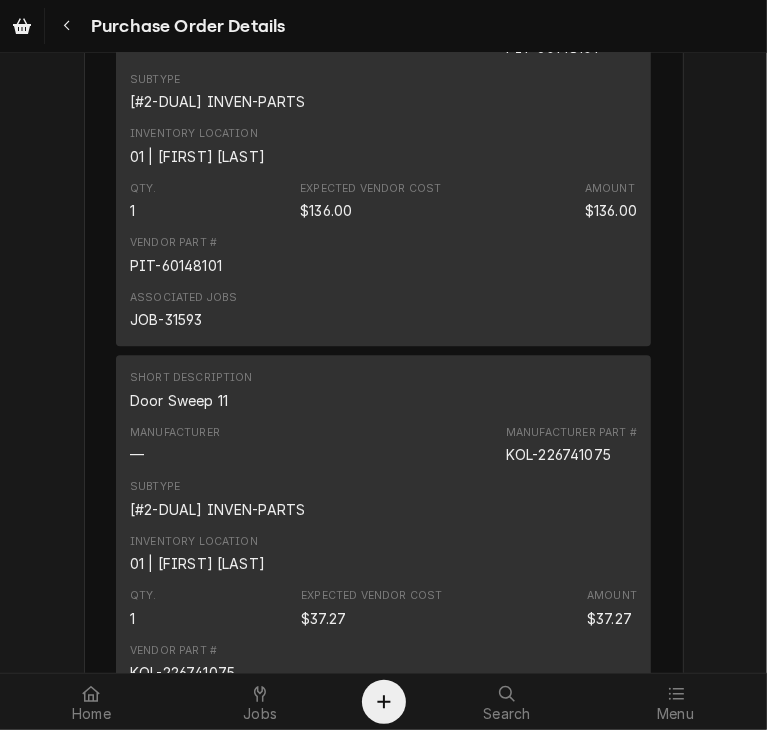 scroll, scrollTop: 2808, scrollLeft: 0, axis: vertical 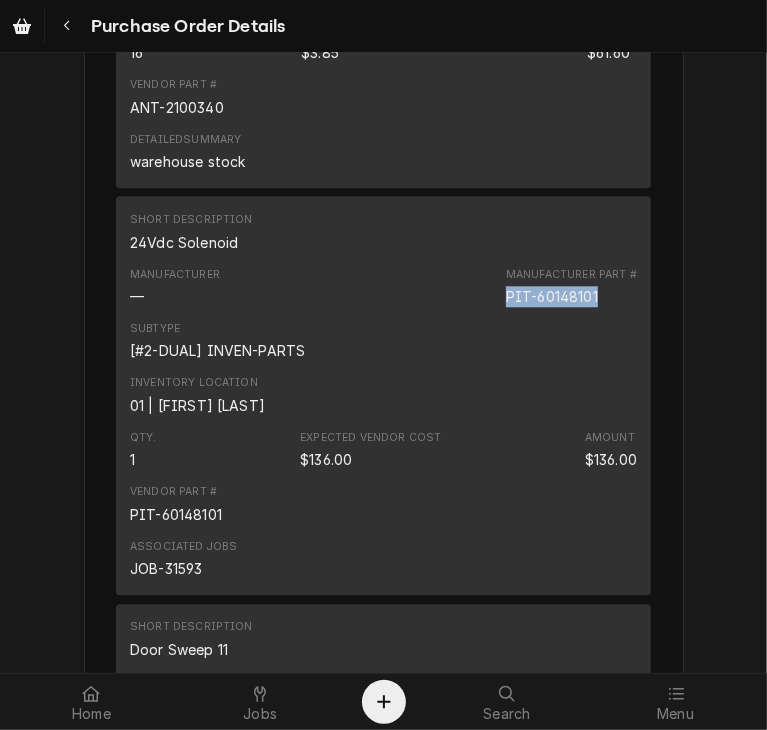 drag, startPoint x: 590, startPoint y: 297, endPoint x: 448, endPoint y: 293, distance: 142.05632 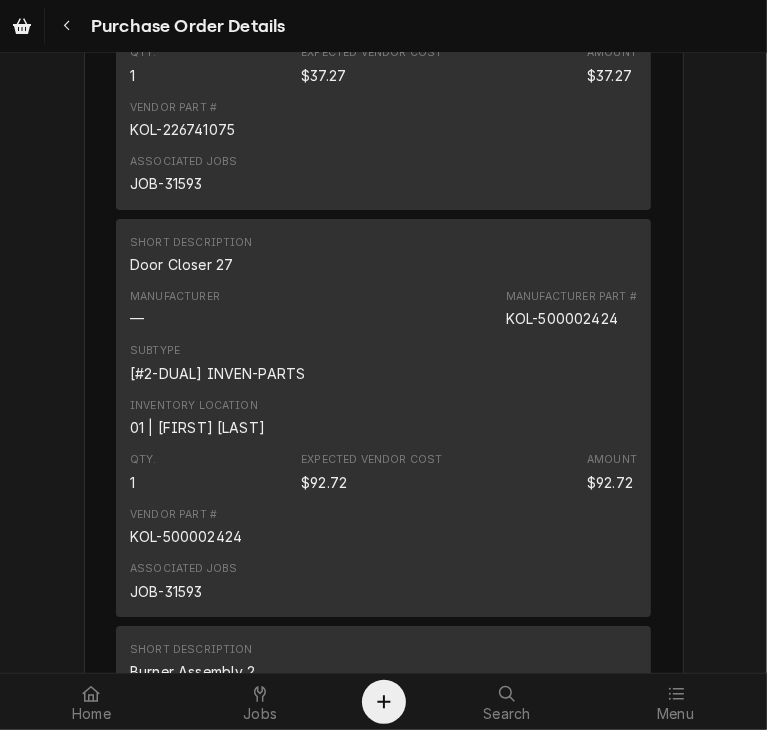 scroll, scrollTop: 3319, scrollLeft: 0, axis: vertical 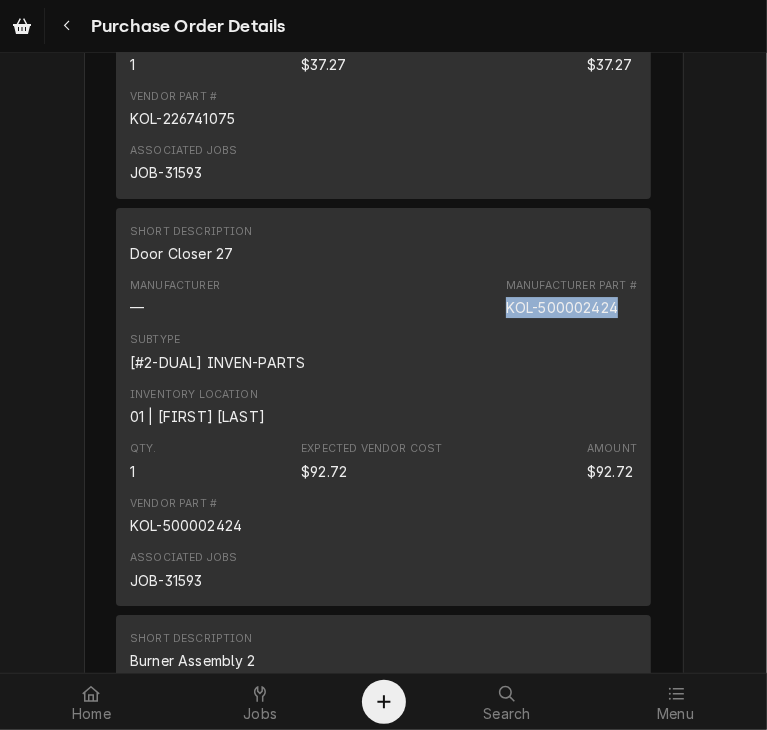 drag, startPoint x: 609, startPoint y: 309, endPoint x: 492, endPoint y: 317, distance: 117.273186 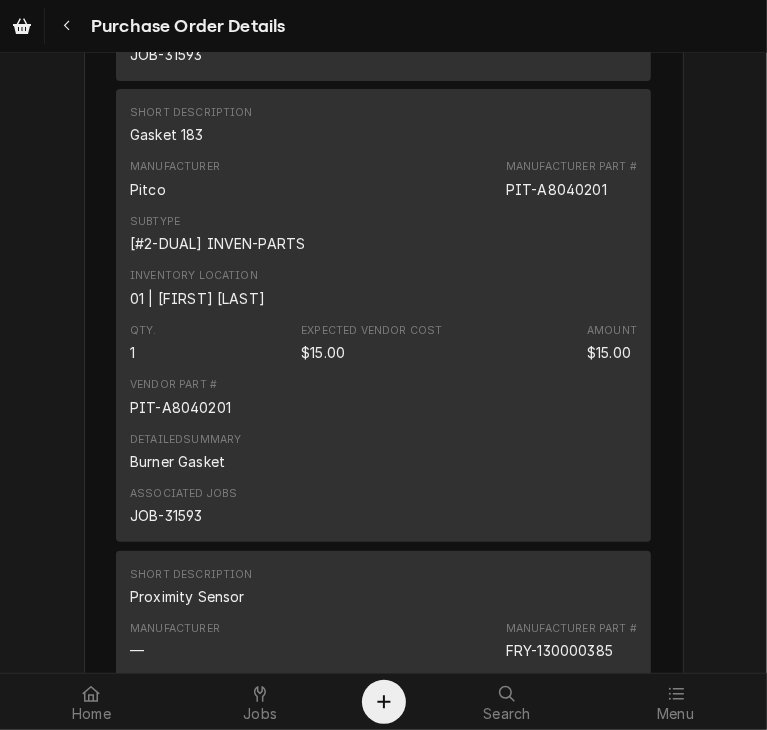 scroll, scrollTop: 4273, scrollLeft: 0, axis: vertical 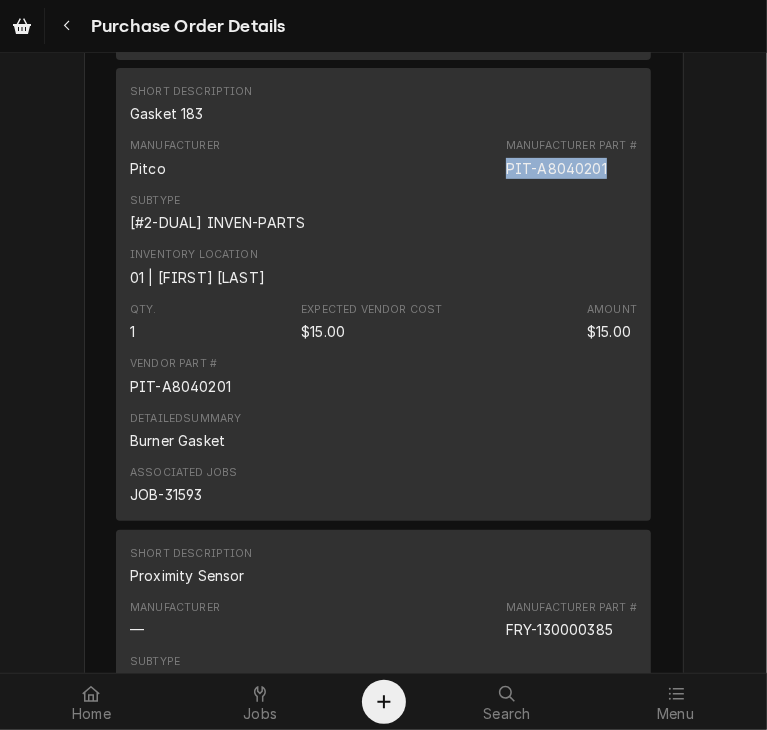 drag, startPoint x: 598, startPoint y: 167, endPoint x: 492, endPoint y: 157, distance: 106.47065 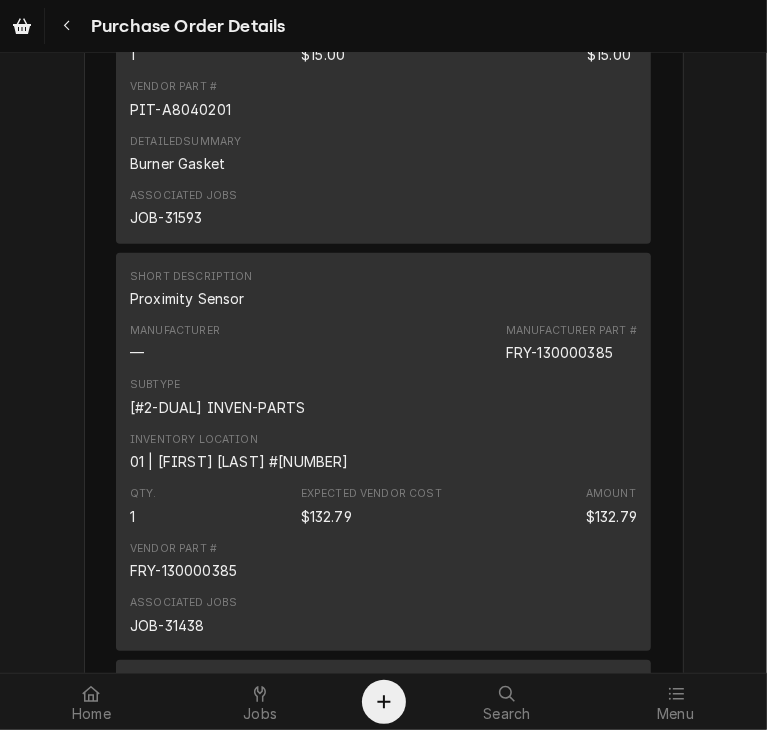 scroll, scrollTop: 4658, scrollLeft: 0, axis: vertical 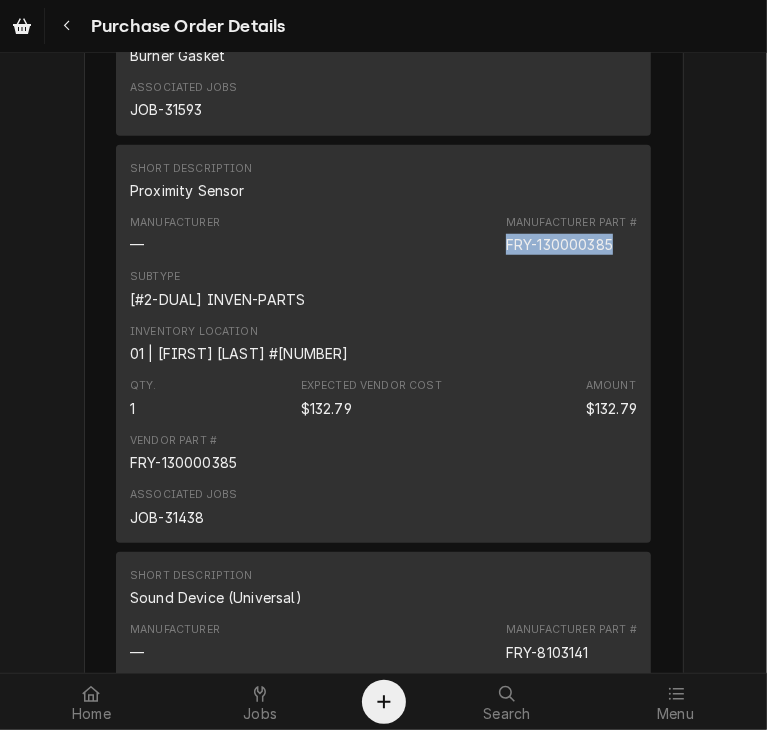 drag, startPoint x: 607, startPoint y: 248, endPoint x: 485, endPoint y: 252, distance: 122.06556 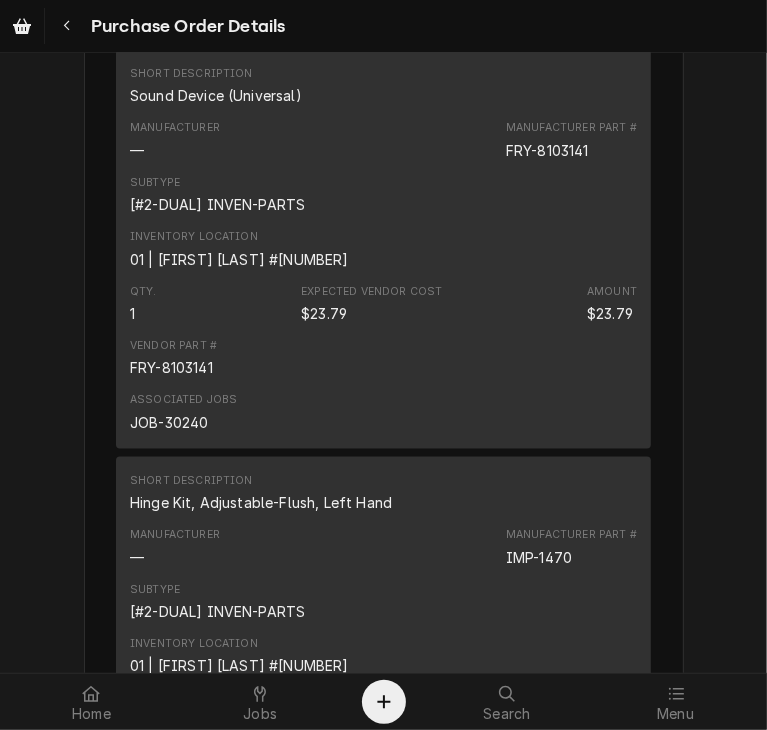scroll, scrollTop: 5053, scrollLeft: 0, axis: vertical 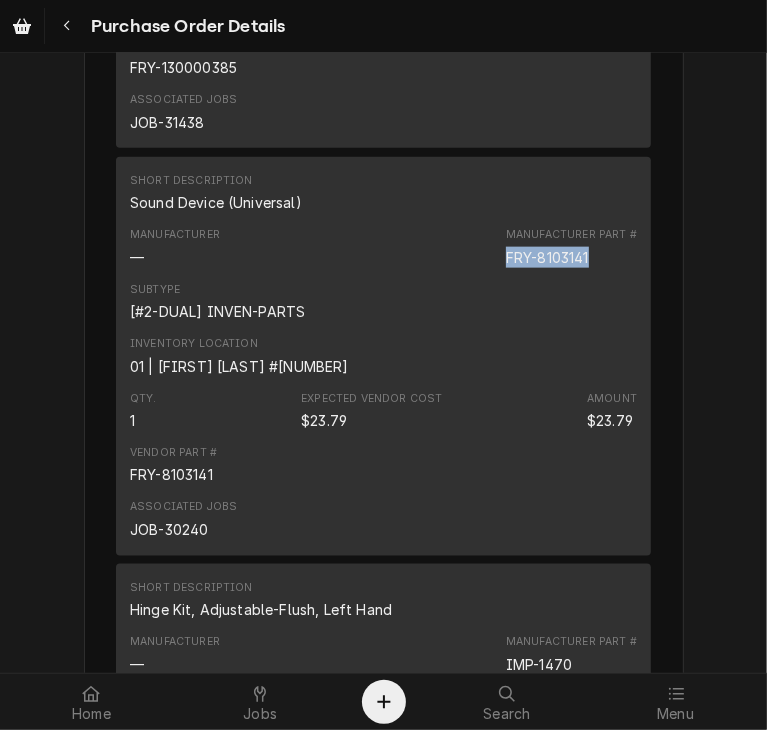drag, startPoint x: 592, startPoint y: 255, endPoint x: 489, endPoint y: 257, distance: 103.01942 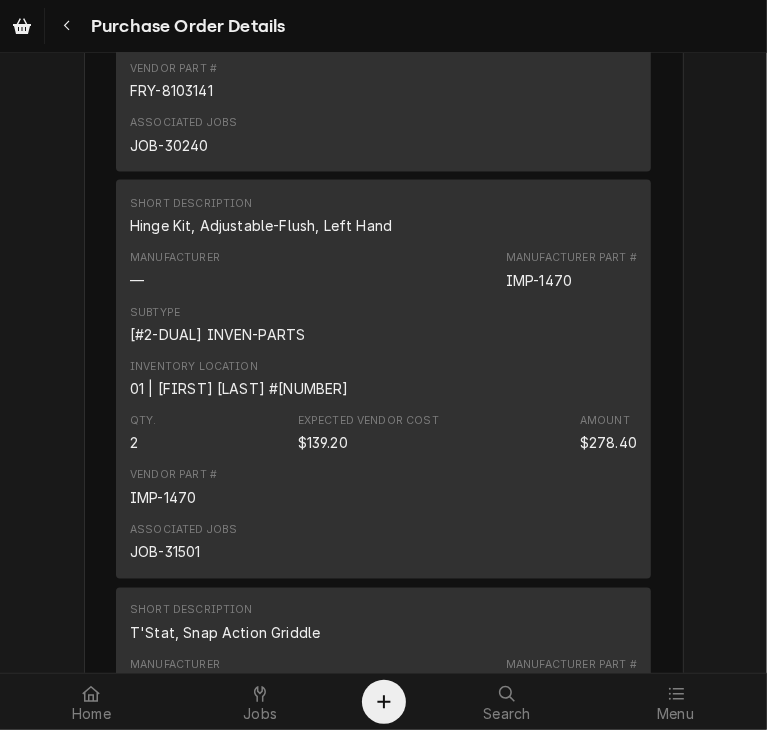scroll, scrollTop: 5448, scrollLeft: 0, axis: vertical 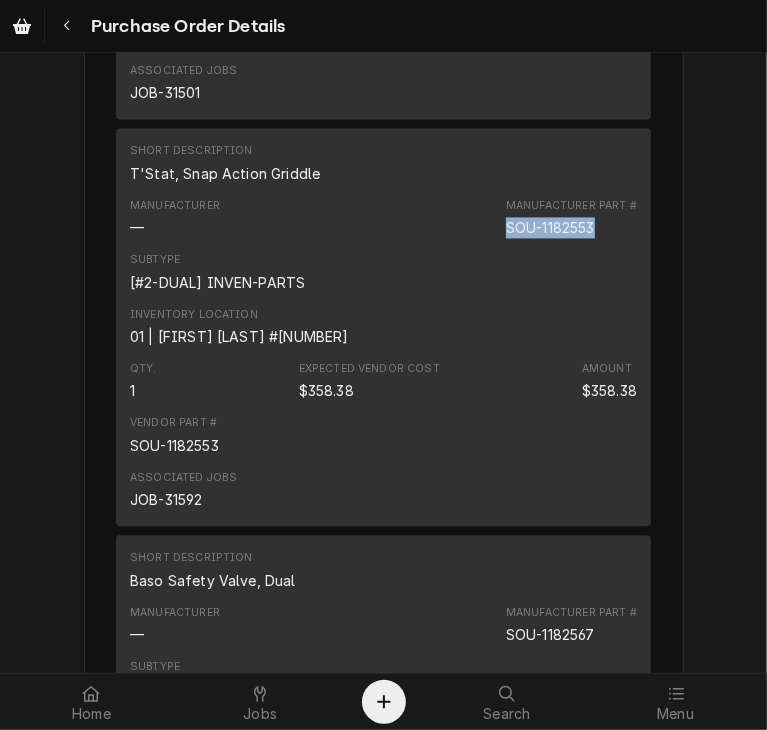 drag, startPoint x: 600, startPoint y: 229, endPoint x: 482, endPoint y: 228, distance: 118.004234 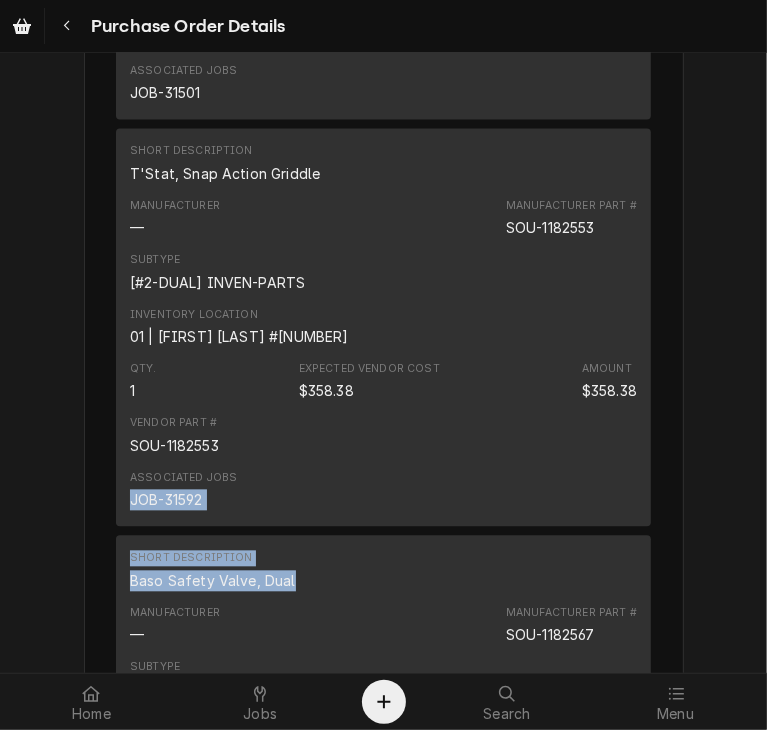 drag, startPoint x: 749, startPoint y: 514, endPoint x: 752, endPoint y: 542, distance: 28.160255 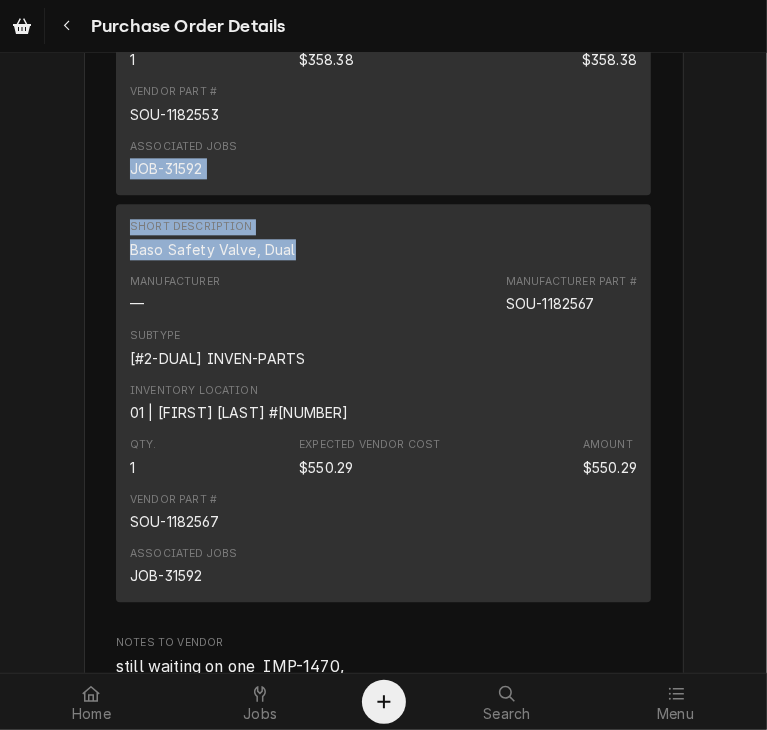 scroll, scrollTop: 6249, scrollLeft: 0, axis: vertical 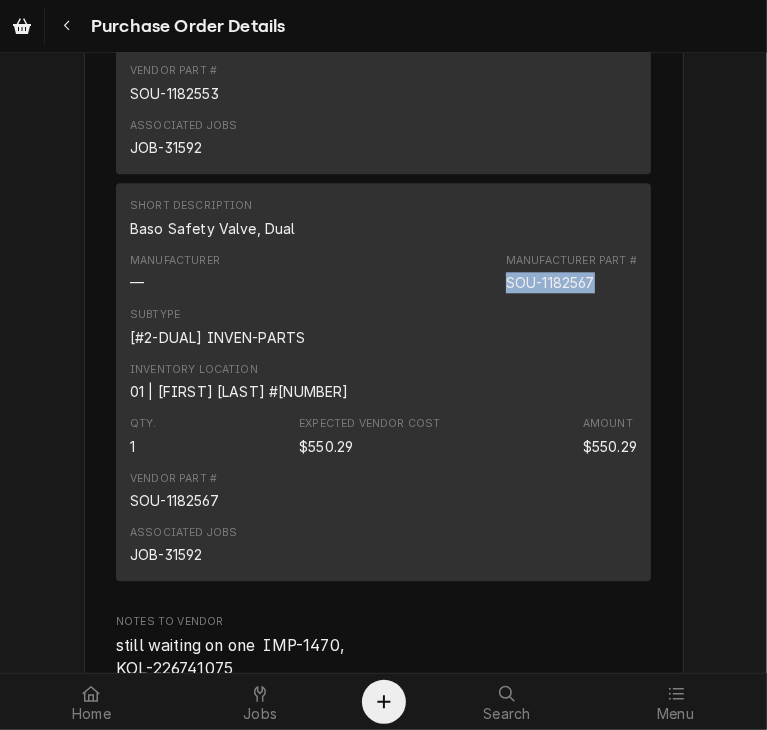 drag, startPoint x: 600, startPoint y: 282, endPoint x: 473, endPoint y: 285, distance: 127.03543 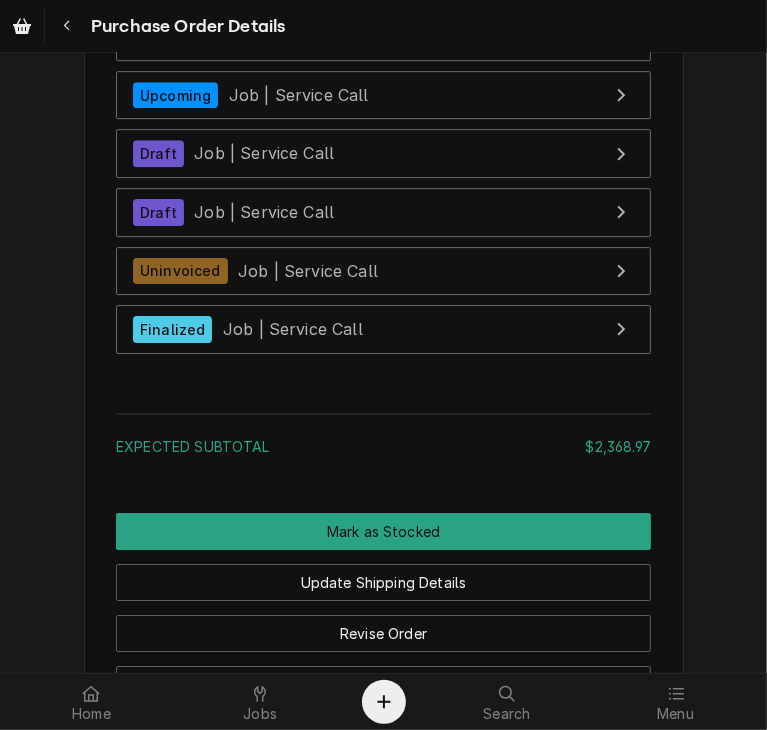 scroll, scrollTop: 7214, scrollLeft: 0, axis: vertical 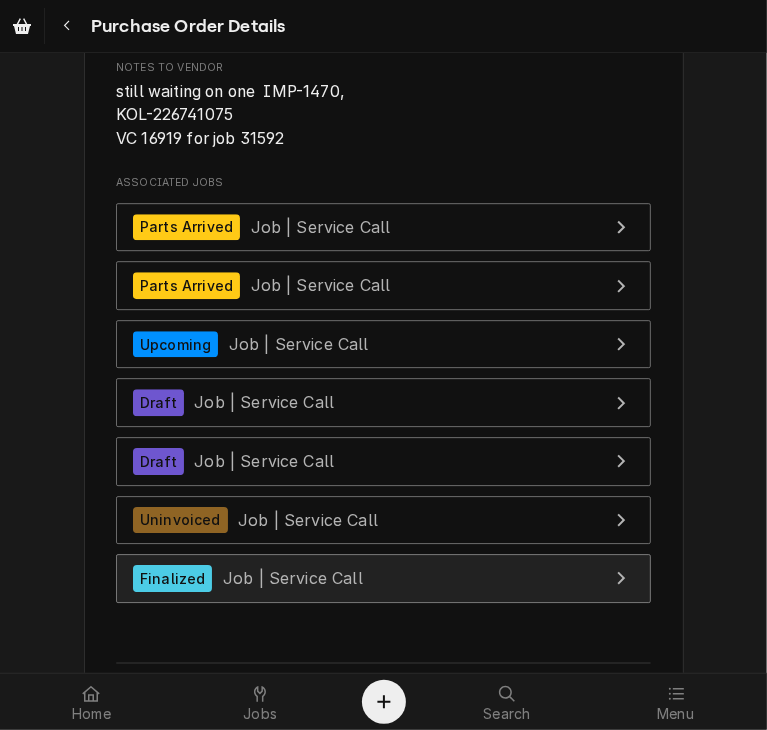 click on "Job | Service Call" at bounding box center [293, 578] 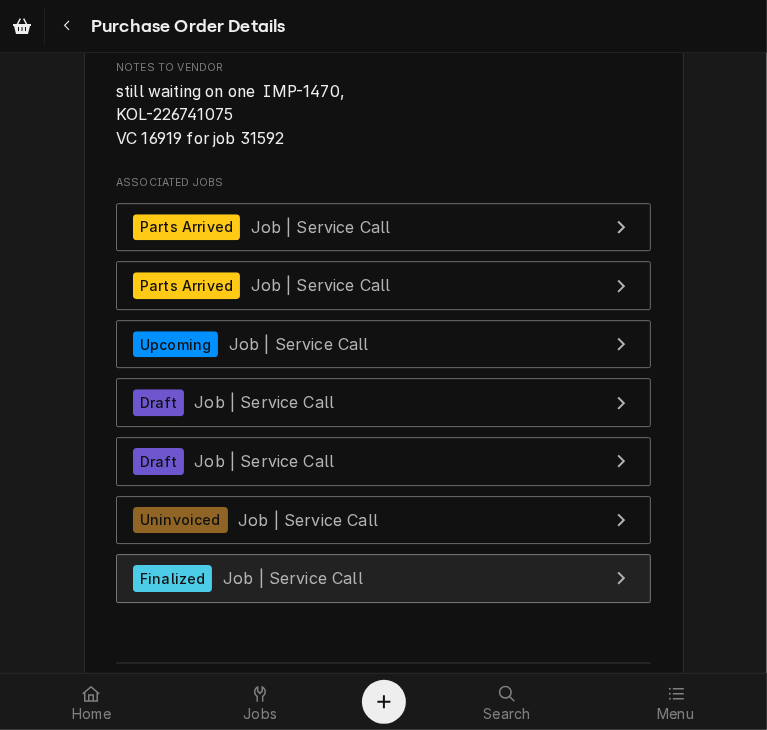 scroll, scrollTop: 7214, scrollLeft: 0, axis: vertical 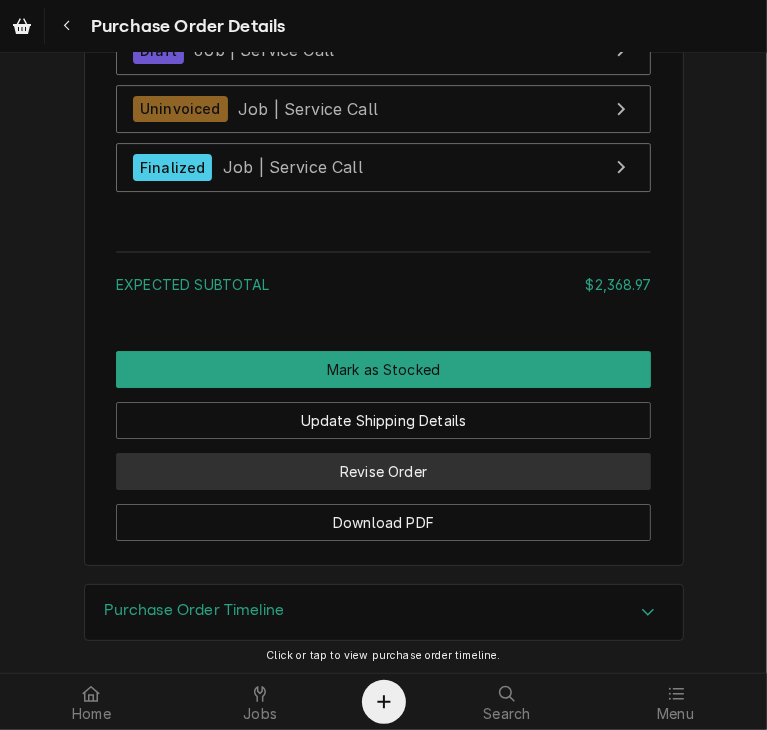 click on "Revise Order" at bounding box center [383, 471] 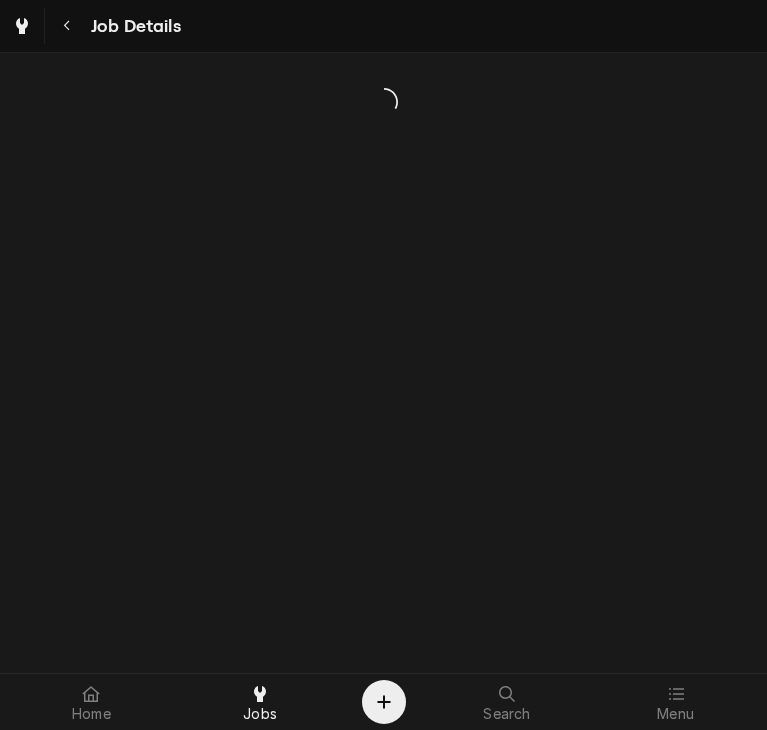 scroll, scrollTop: 0, scrollLeft: 0, axis: both 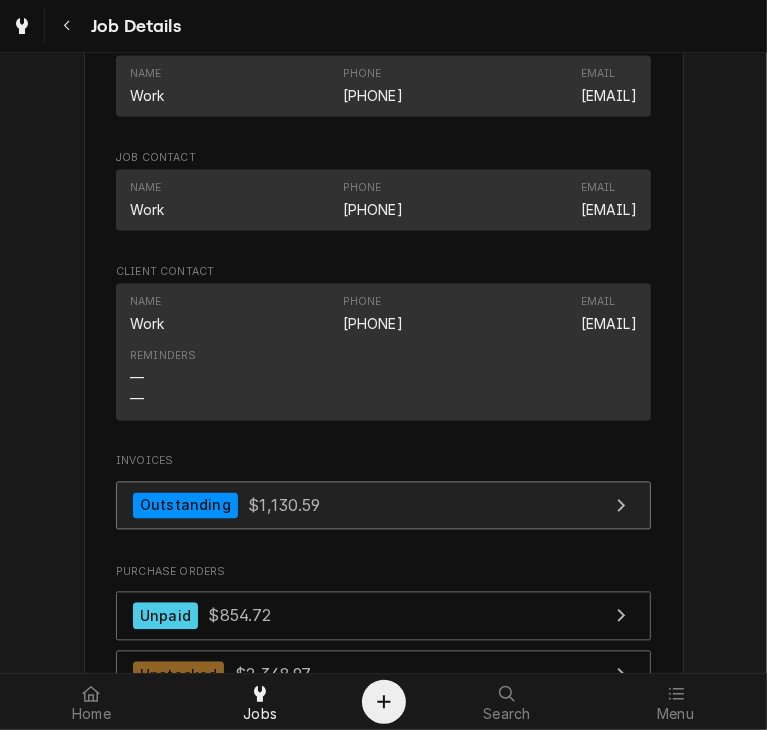 click on "Outstanding $1,130.59" at bounding box center (383, 506) 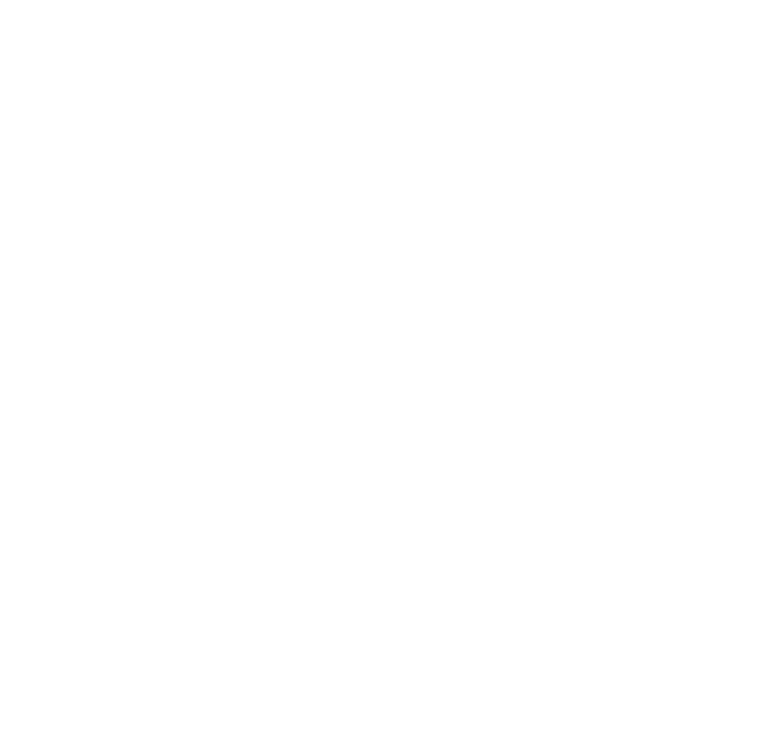 scroll, scrollTop: 0, scrollLeft: 0, axis: both 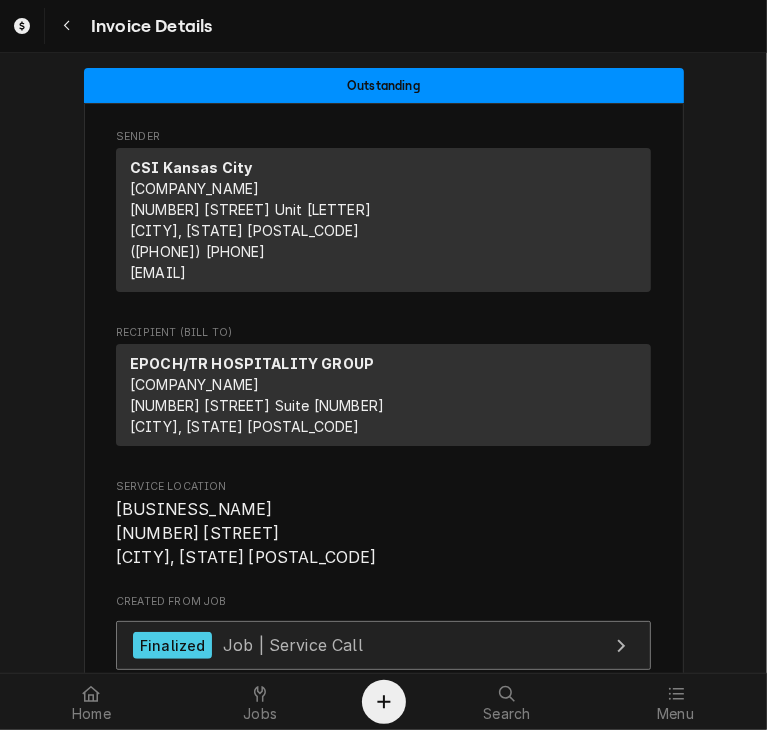 click on "Finalized" at bounding box center [172, 645] 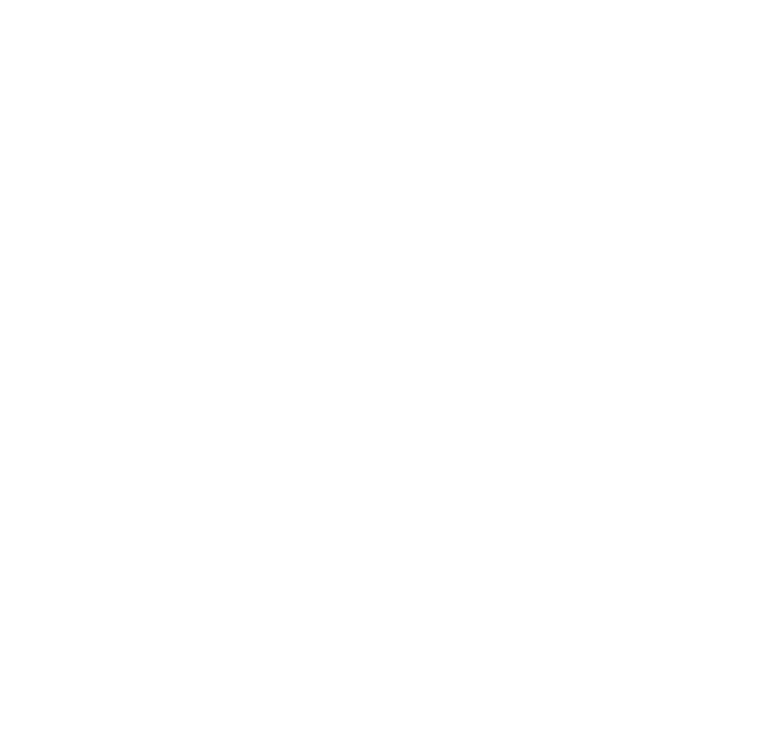 scroll, scrollTop: 0, scrollLeft: 0, axis: both 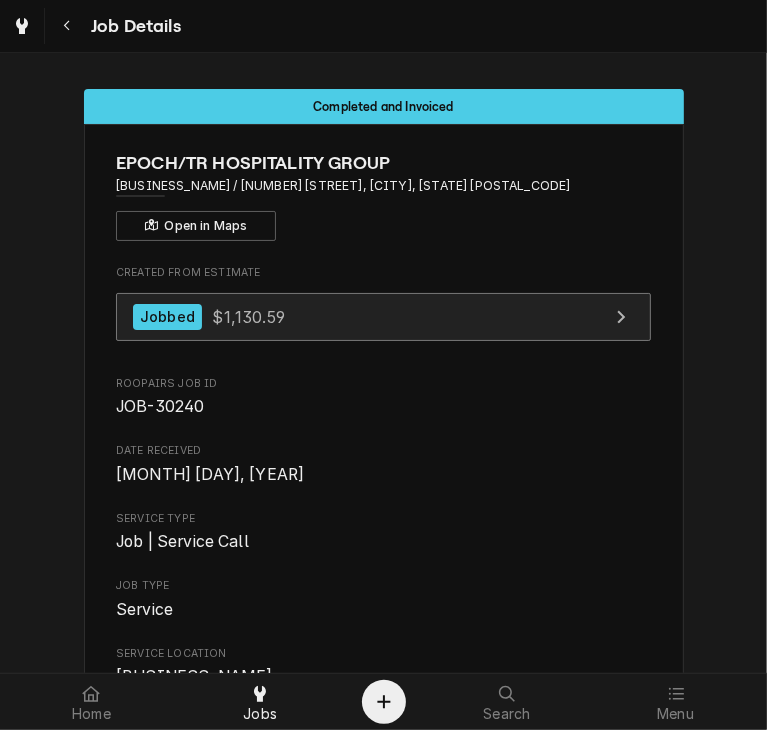 click on "$1,130.59" at bounding box center (248, 316) 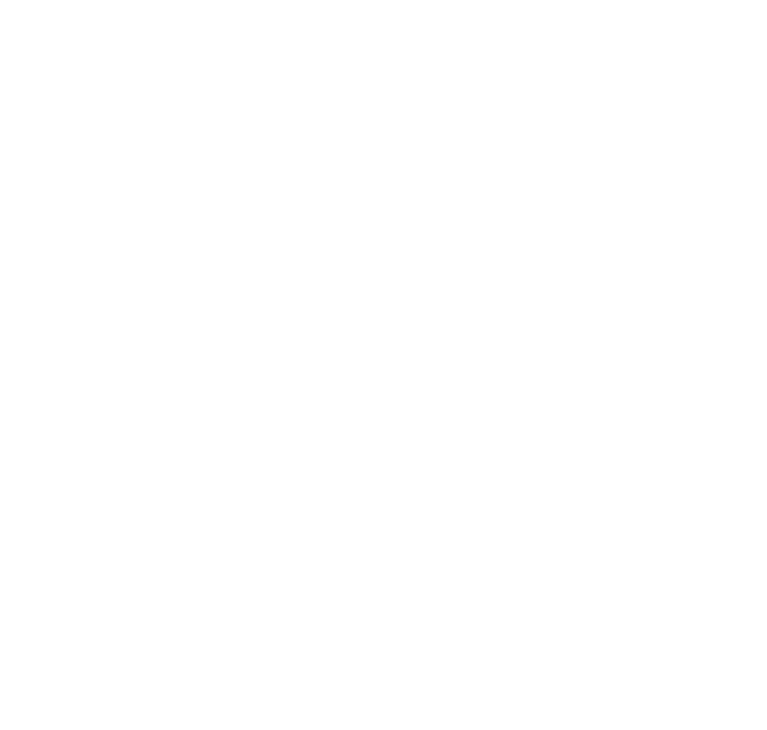 scroll, scrollTop: 0, scrollLeft: 0, axis: both 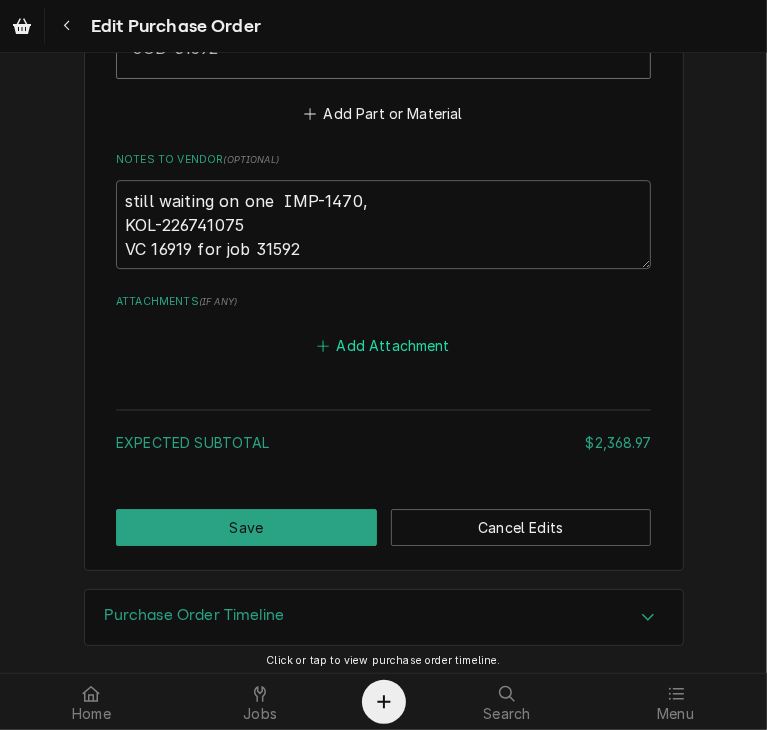 click on "Add Attachment" at bounding box center (384, 346) 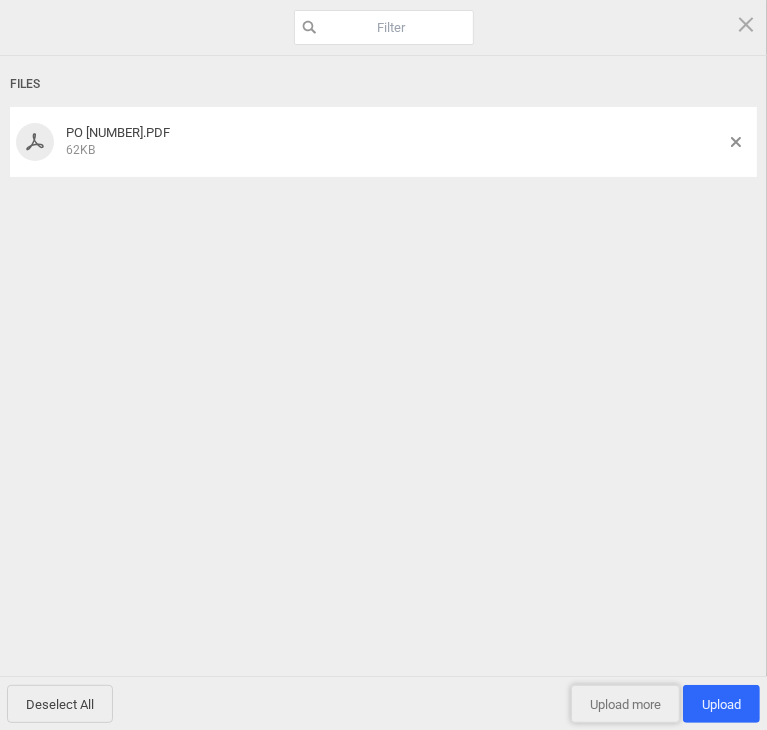 click on "Upload more" at bounding box center (625, 704) 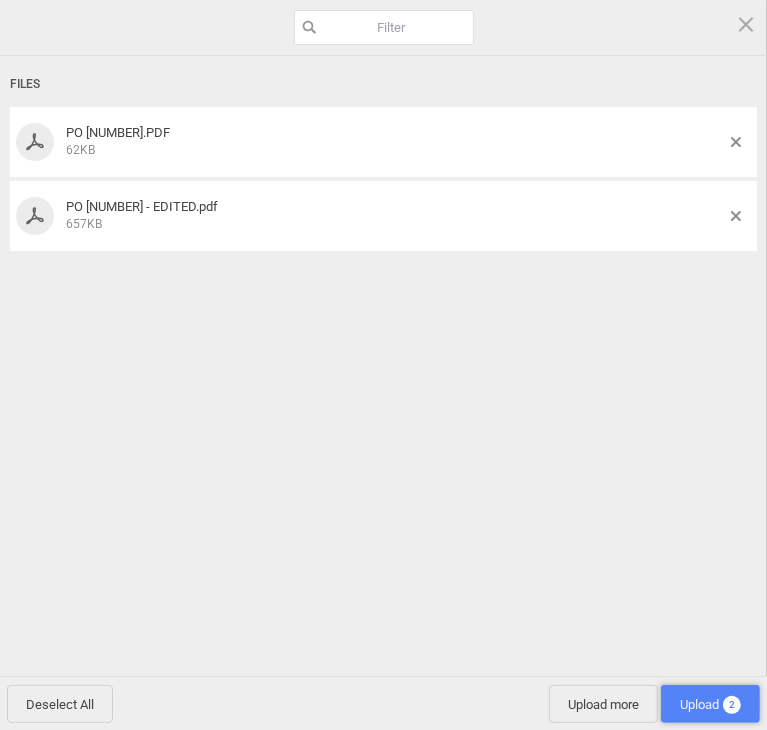 click on "Upload
2" at bounding box center (710, 704) 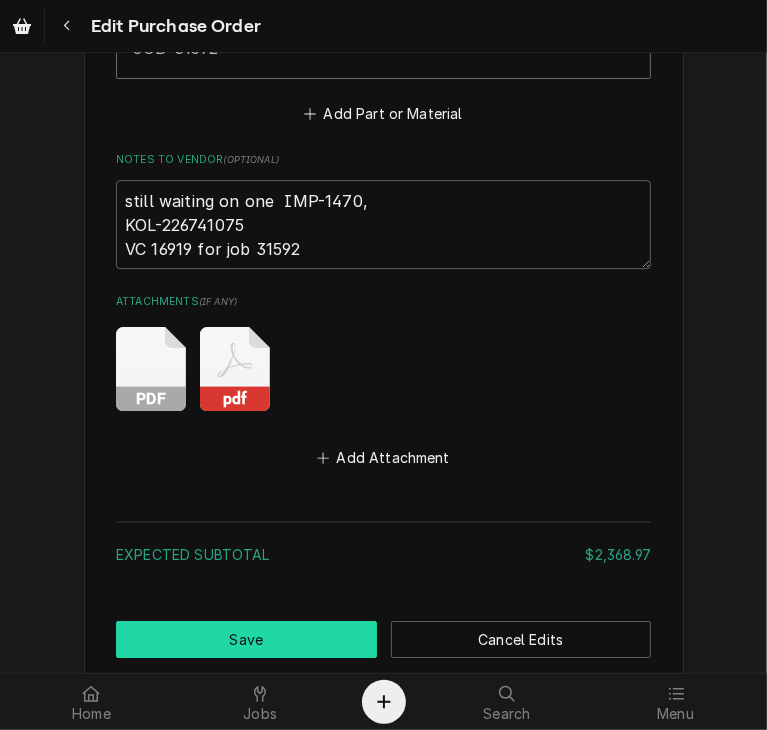 click on "Save" at bounding box center [246, 639] 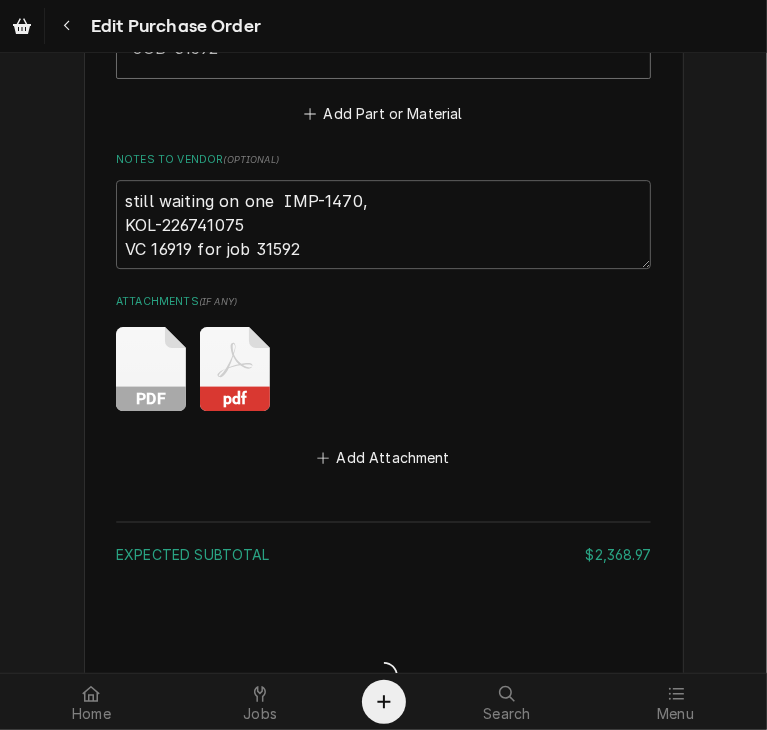 type on "x" 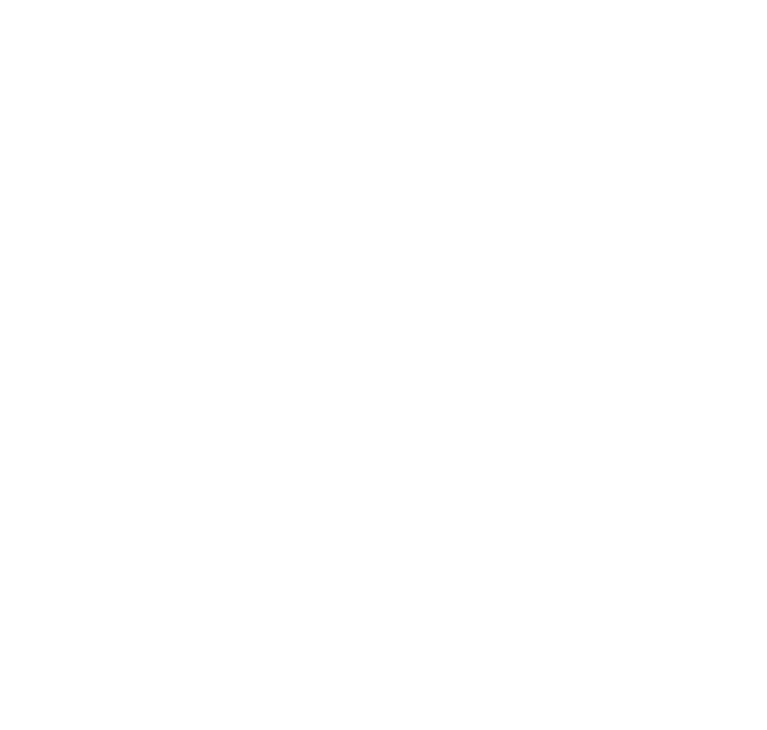 scroll, scrollTop: 0, scrollLeft: 0, axis: both 